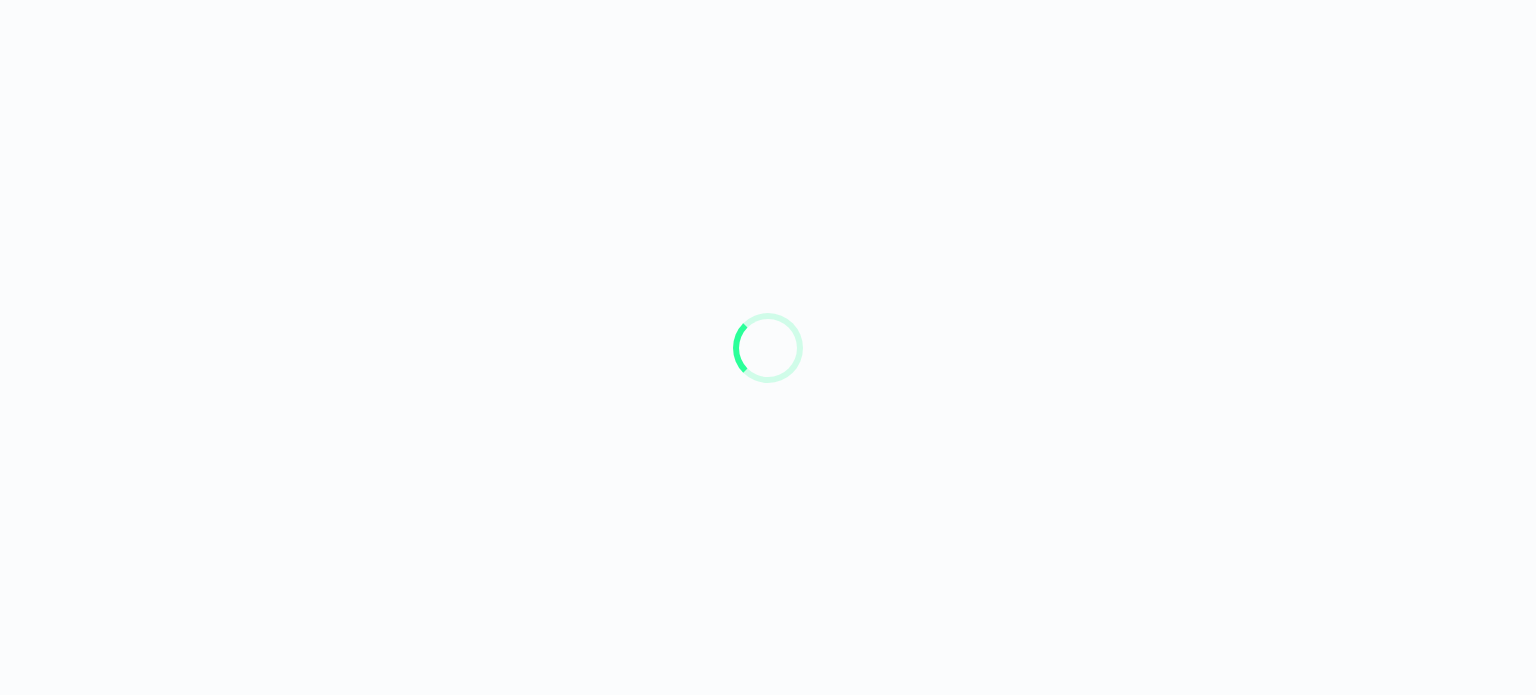 scroll, scrollTop: 0, scrollLeft: 0, axis: both 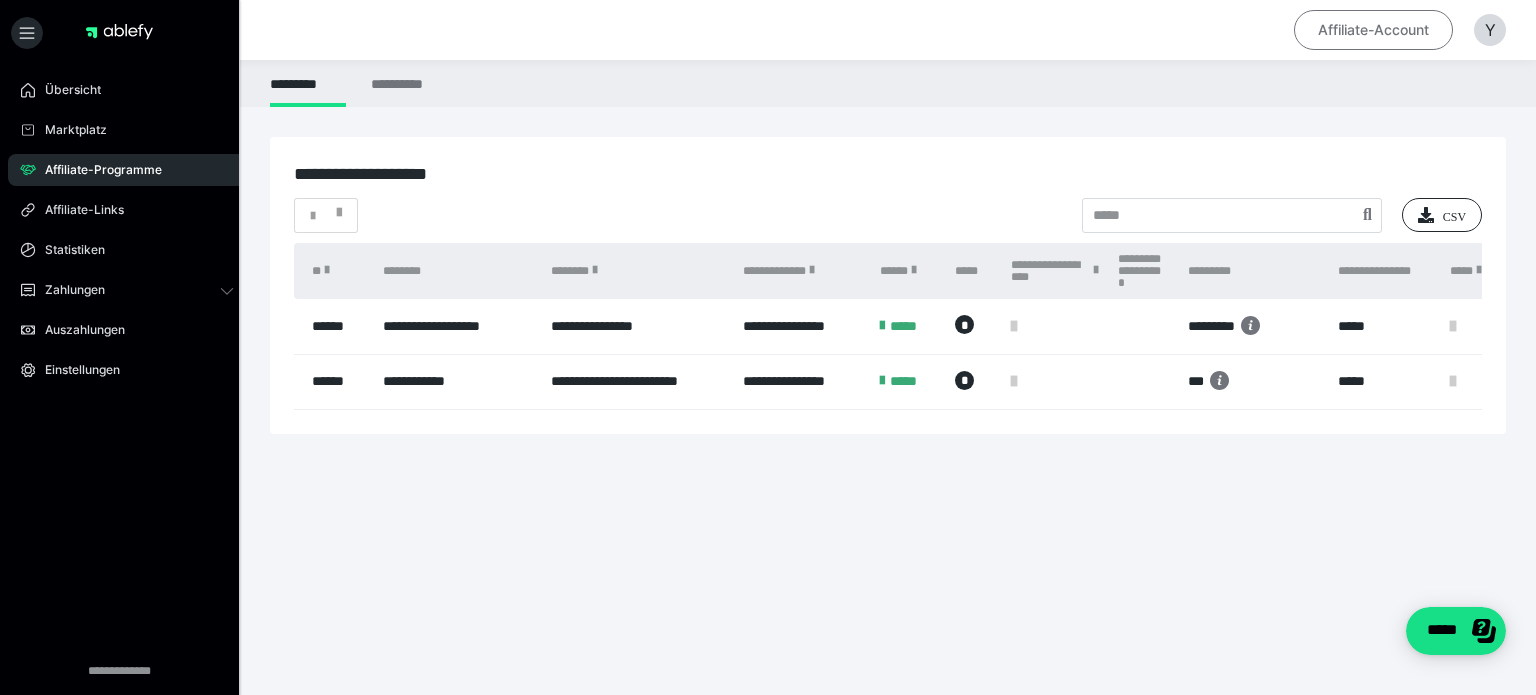 click on "Affiliate-Account" at bounding box center (1373, 30) 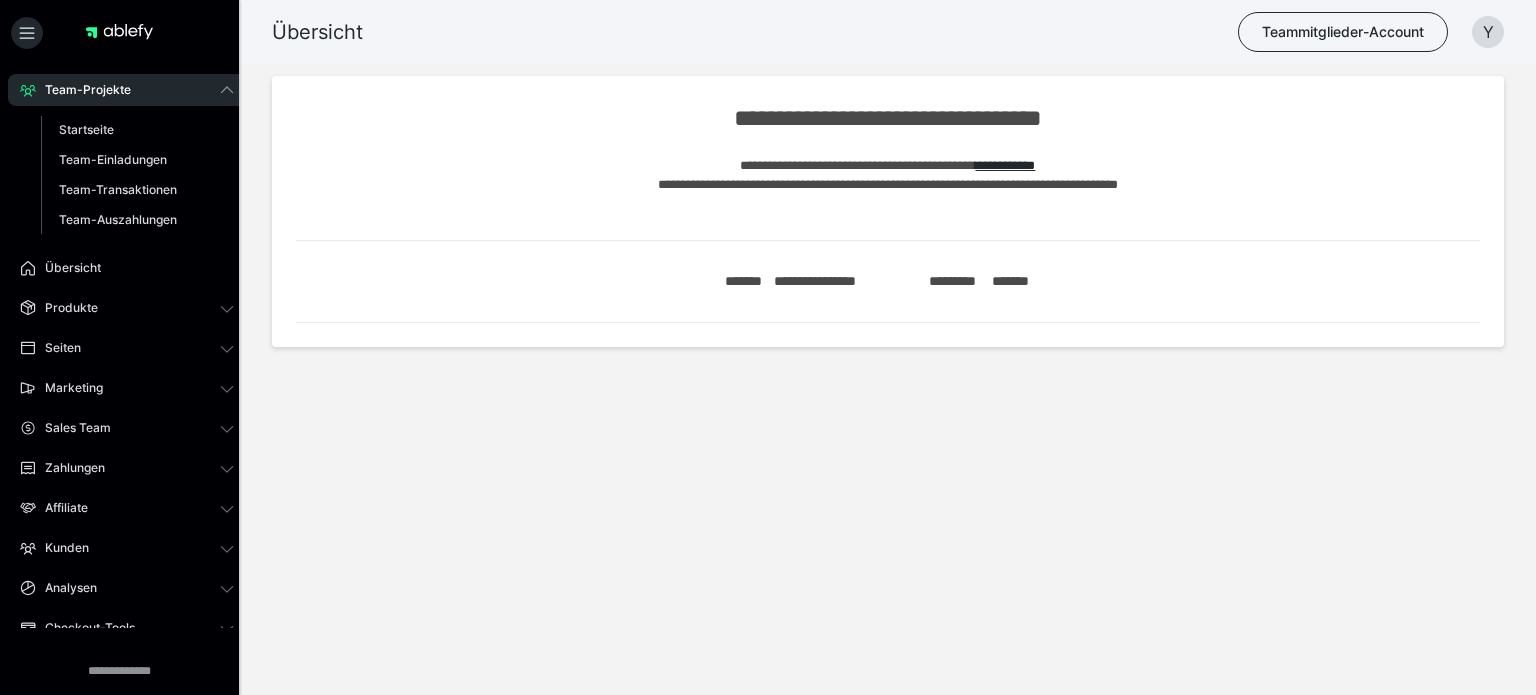 scroll, scrollTop: 0, scrollLeft: 0, axis: both 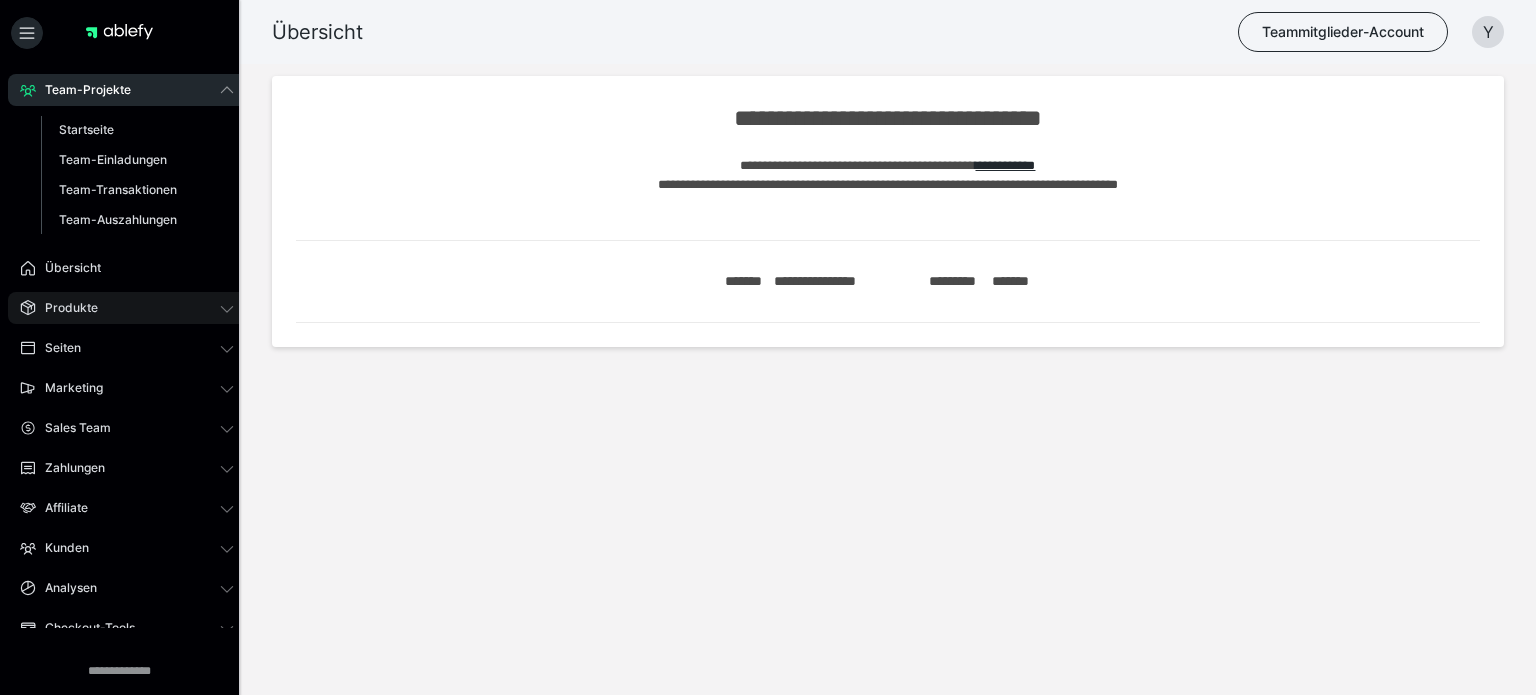 click 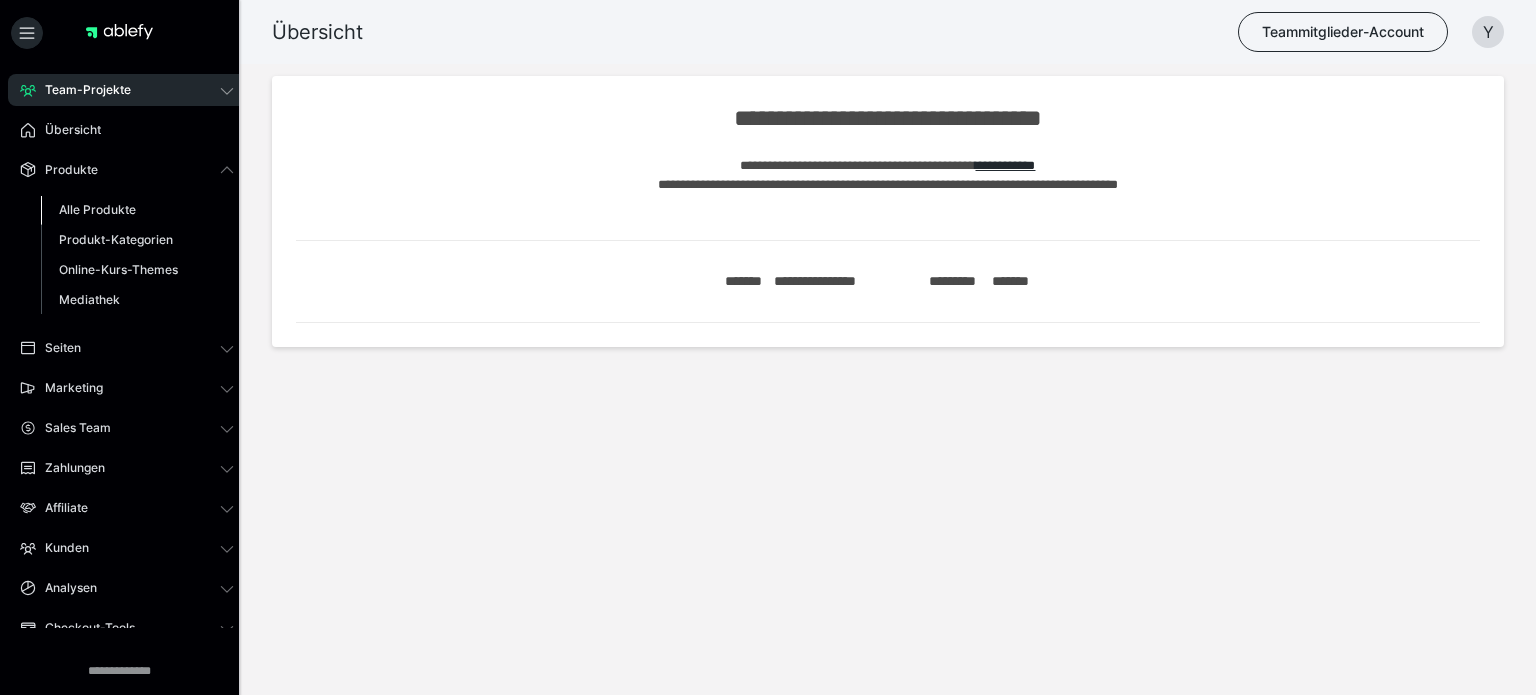click on "Alle Produkte" at bounding box center (97, 209) 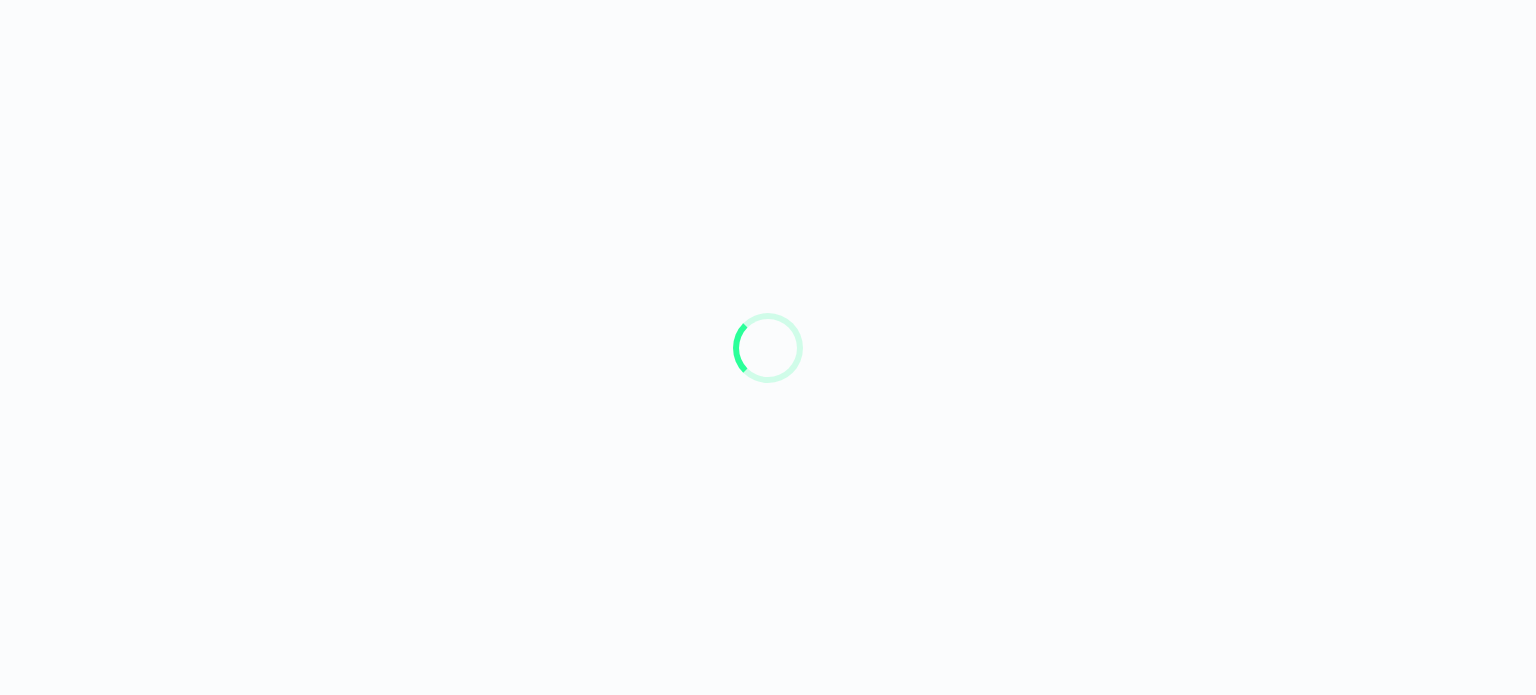 scroll, scrollTop: 0, scrollLeft: 0, axis: both 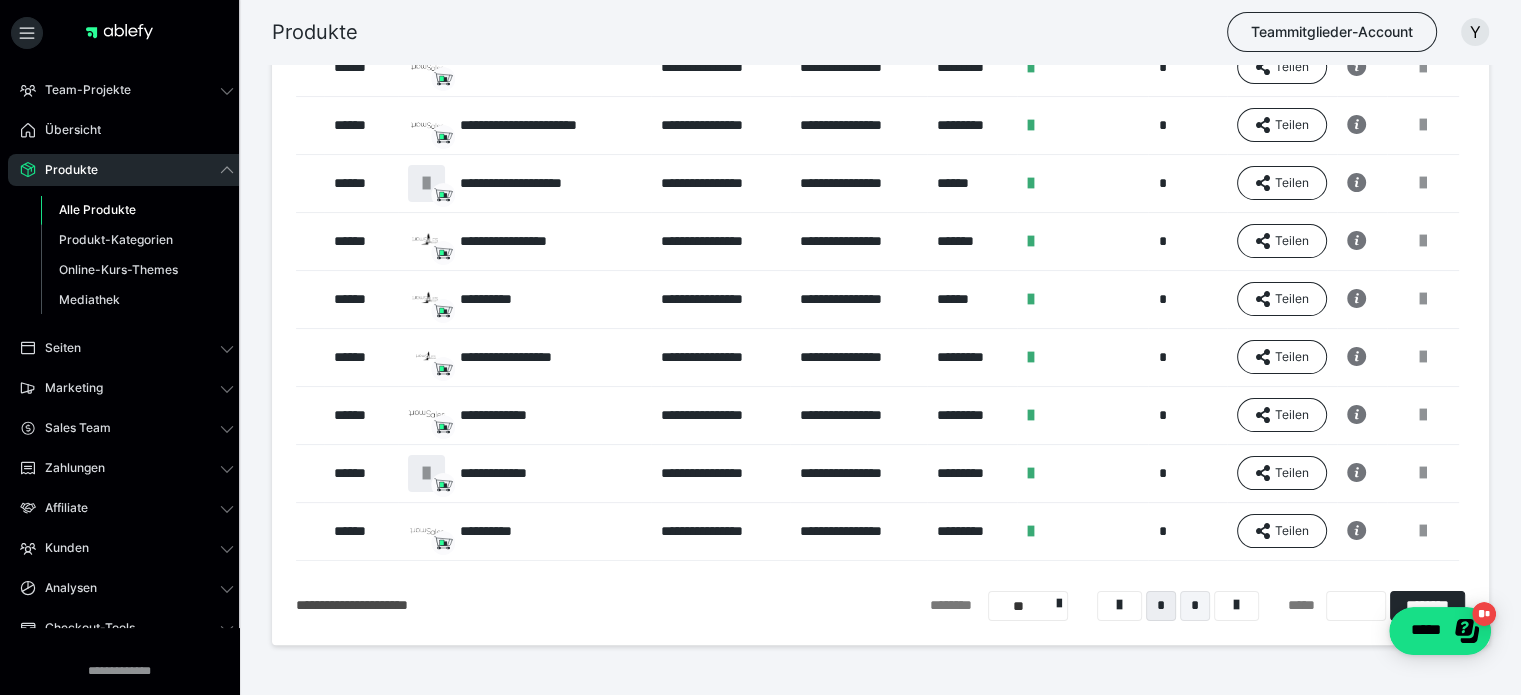 click on "*" at bounding box center (1195, 606) 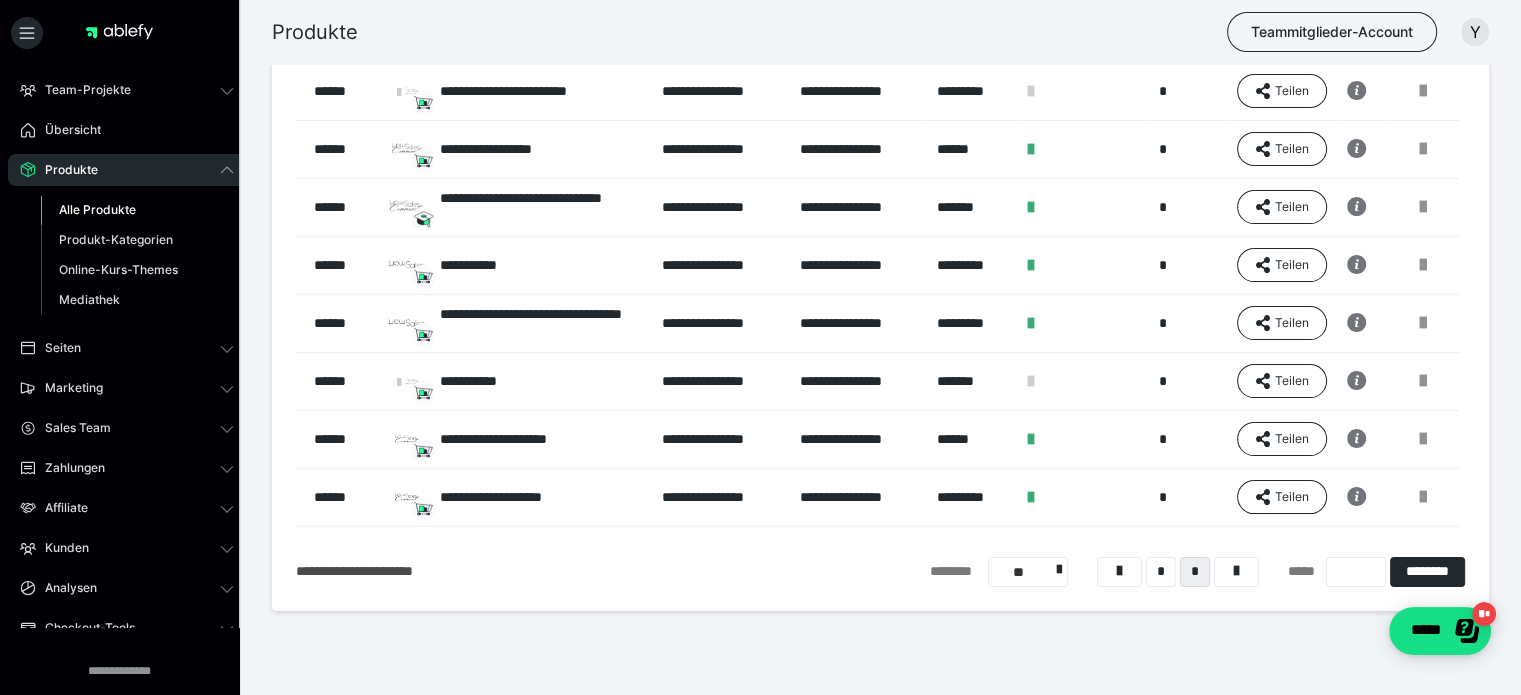 scroll, scrollTop: 337, scrollLeft: 0, axis: vertical 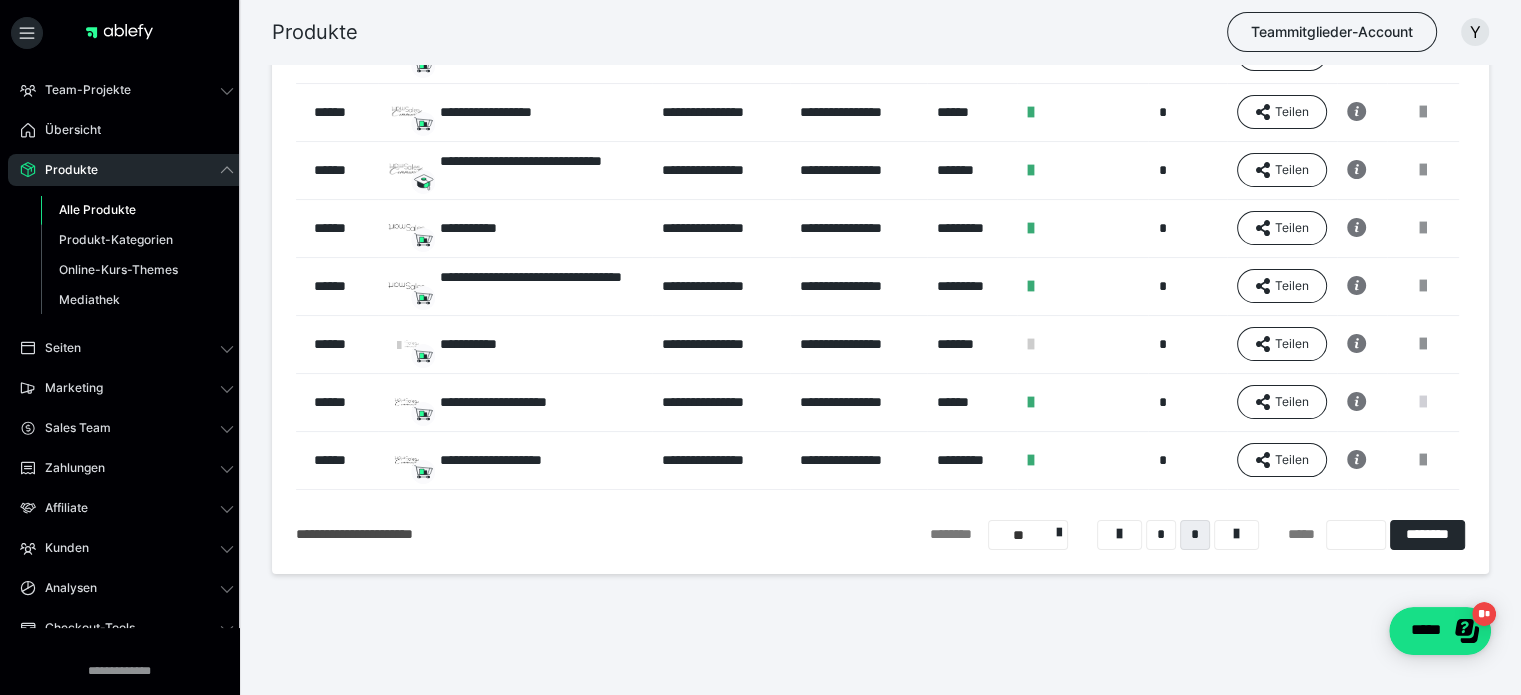 click at bounding box center (1423, 402) 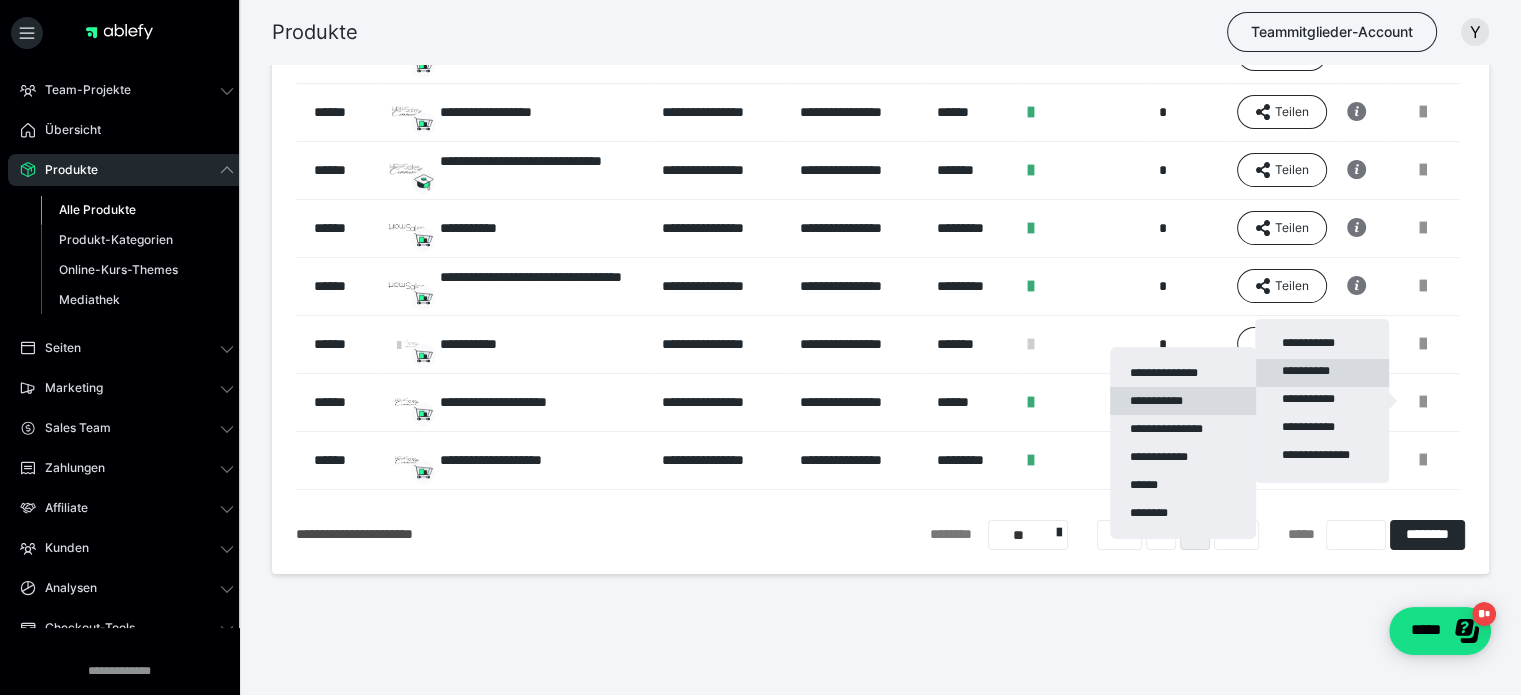 click on "**********" at bounding box center (1183, 401) 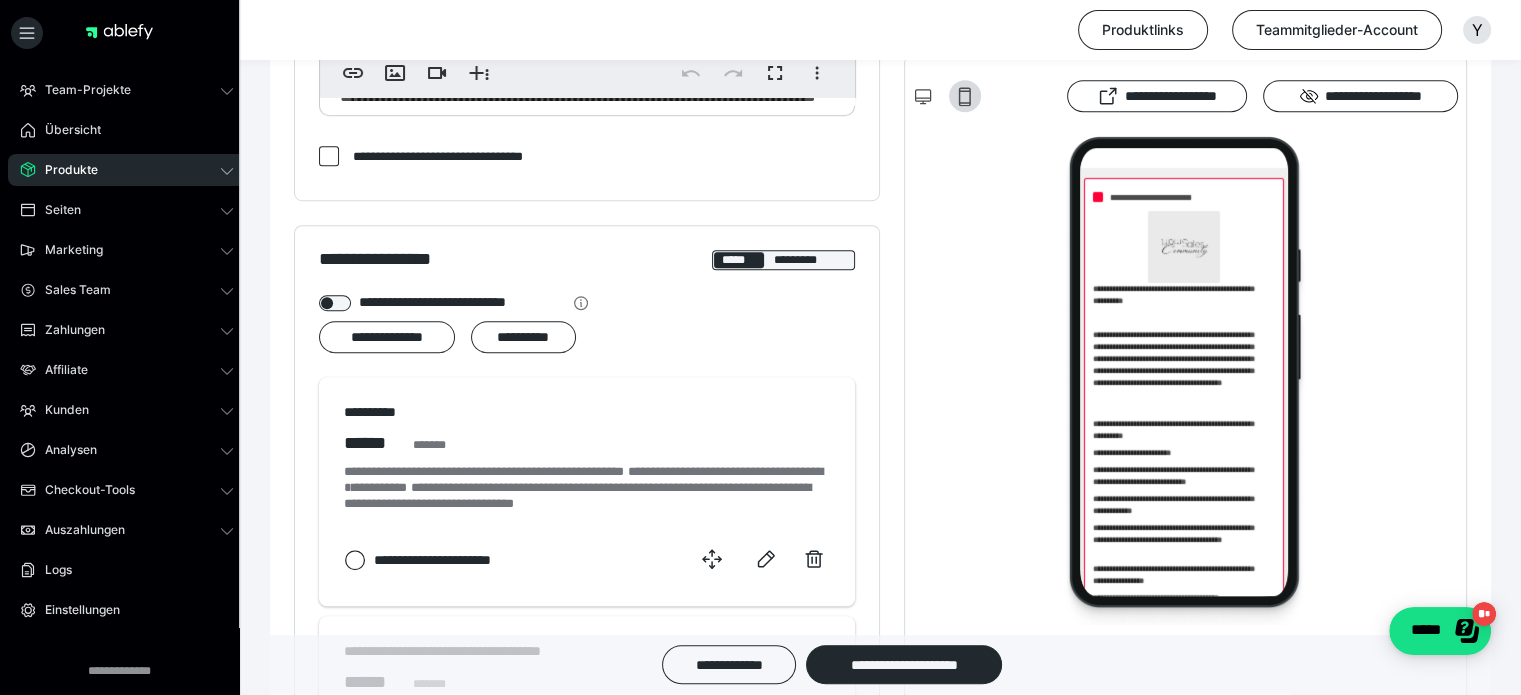 scroll, scrollTop: 0, scrollLeft: 0, axis: both 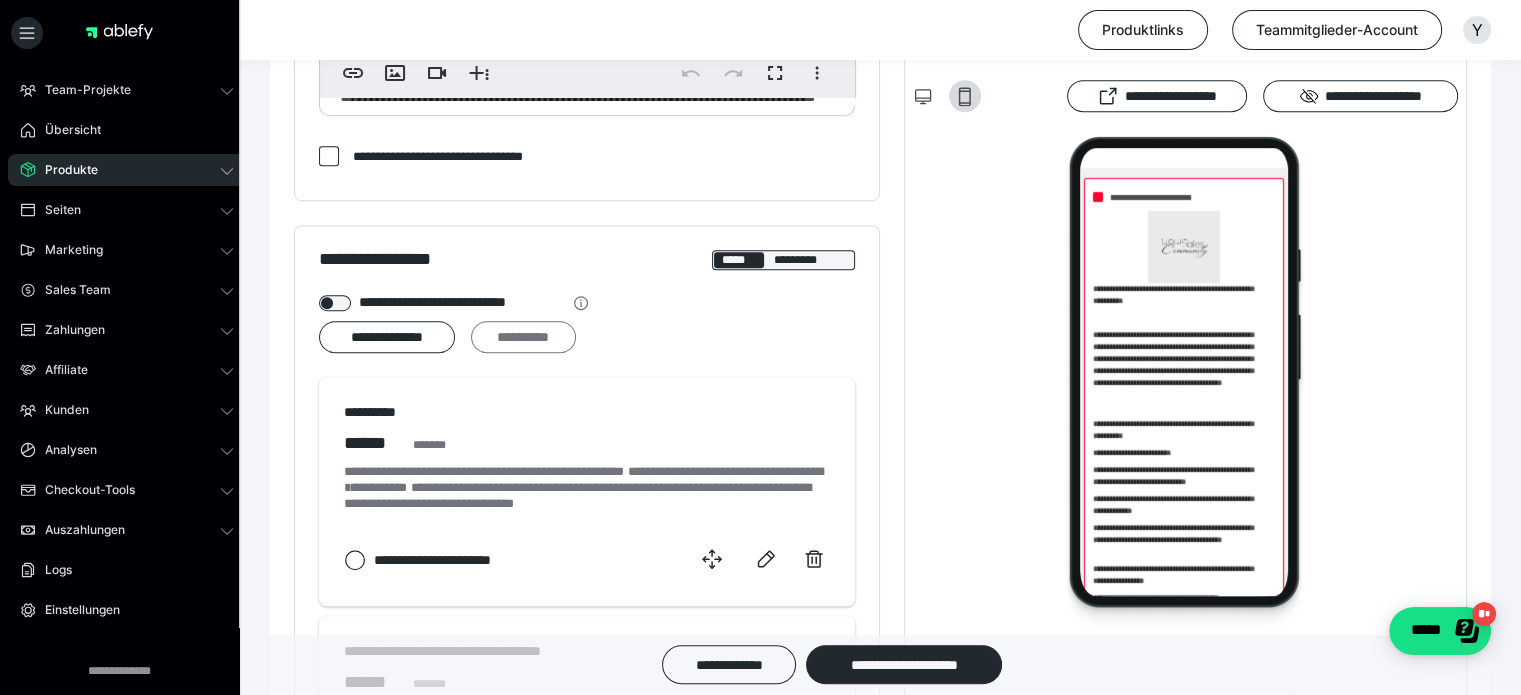 click on "**********" at bounding box center (523, 337) 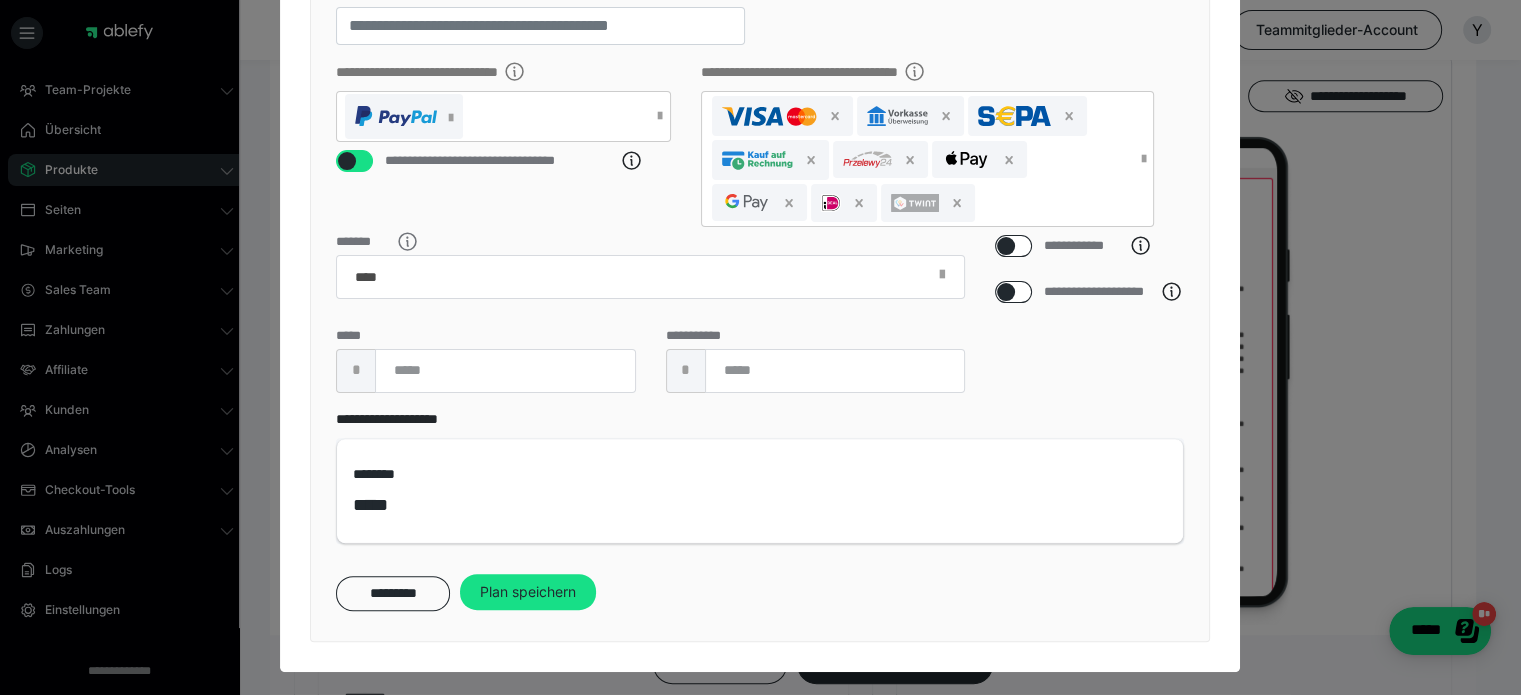 scroll, scrollTop: 545, scrollLeft: 0, axis: vertical 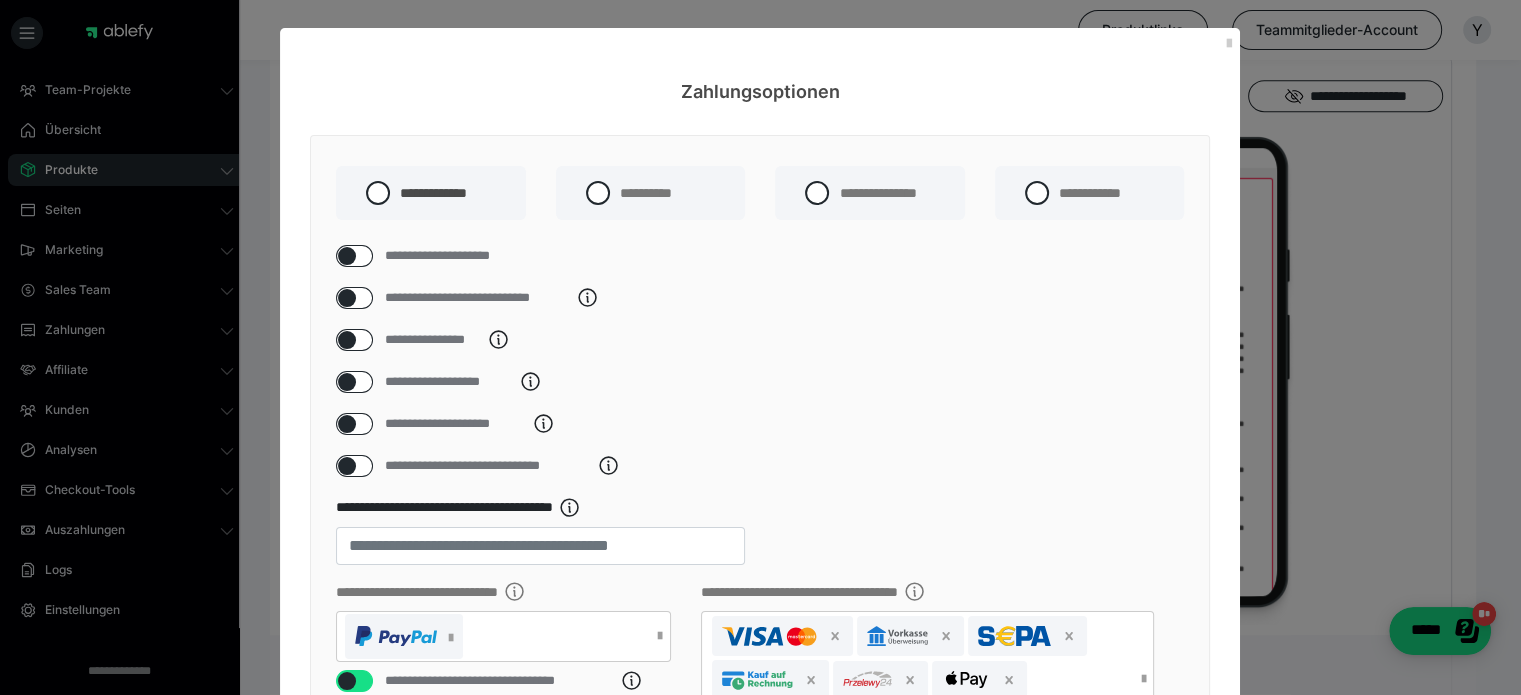 click at bounding box center (347, 256) 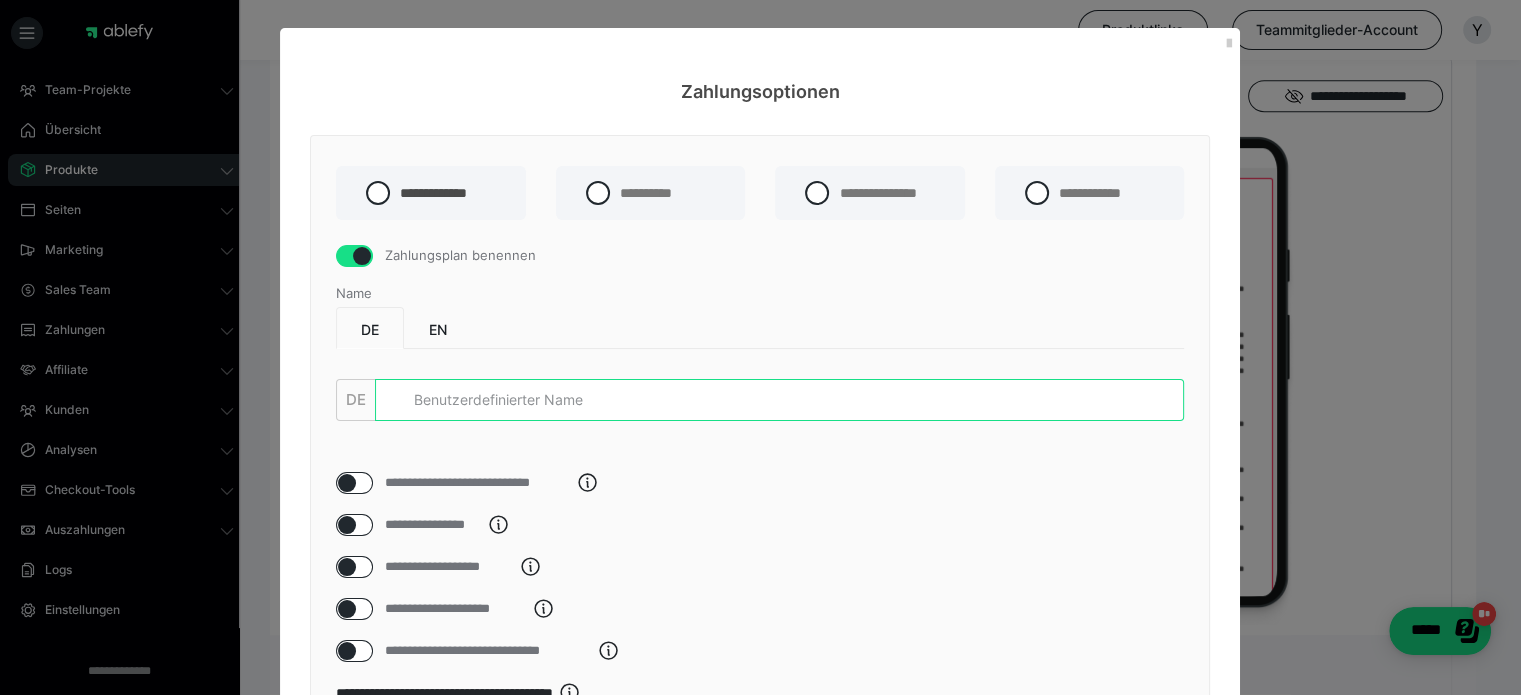 click at bounding box center [779, 400] 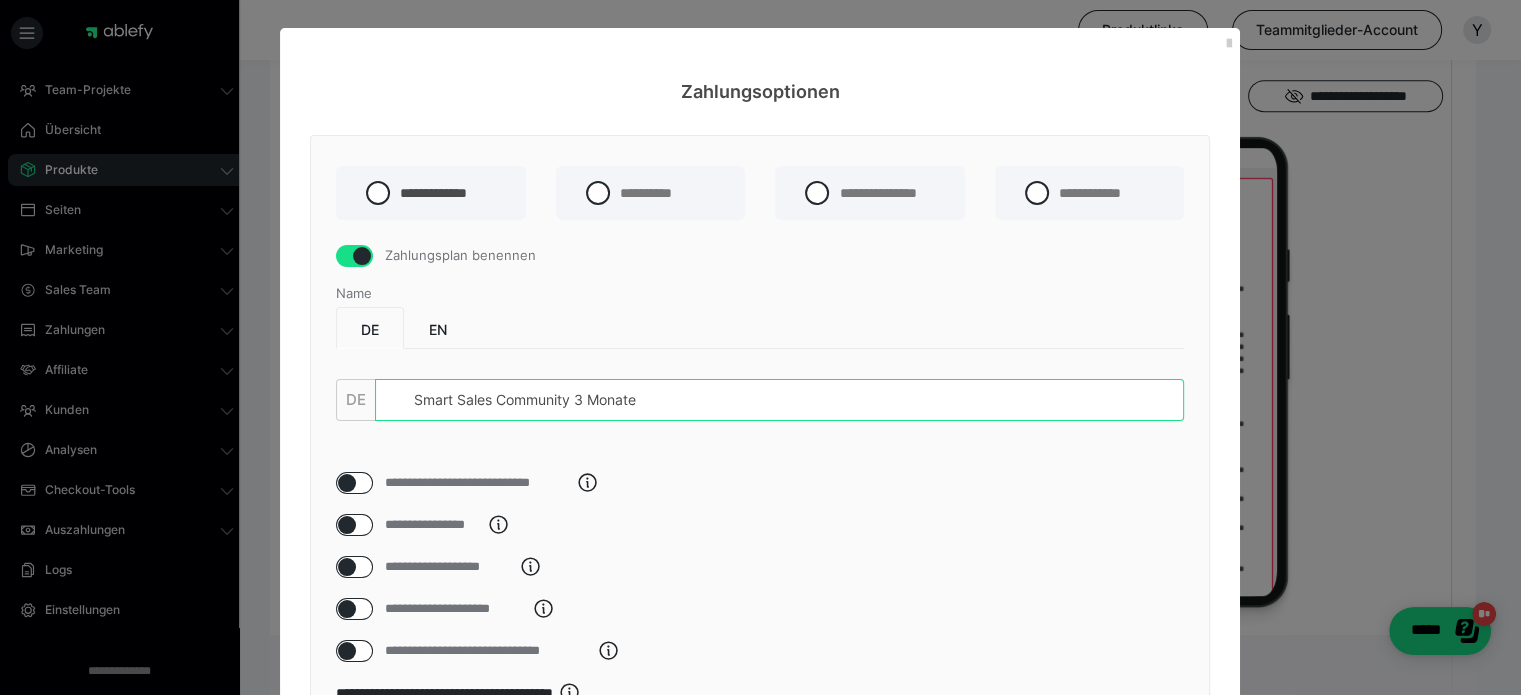 type on "Smart Sales Community 3 Monate" 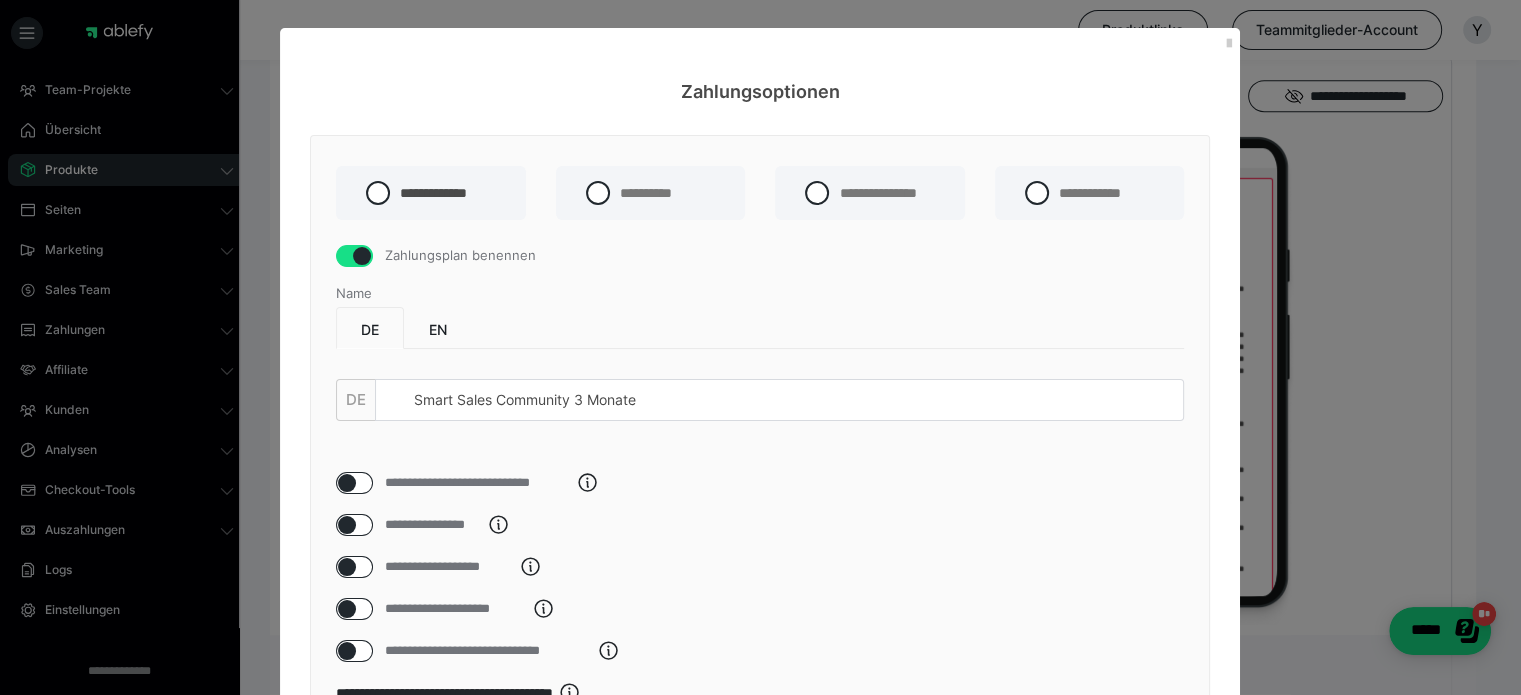 click at bounding box center [347, 525] 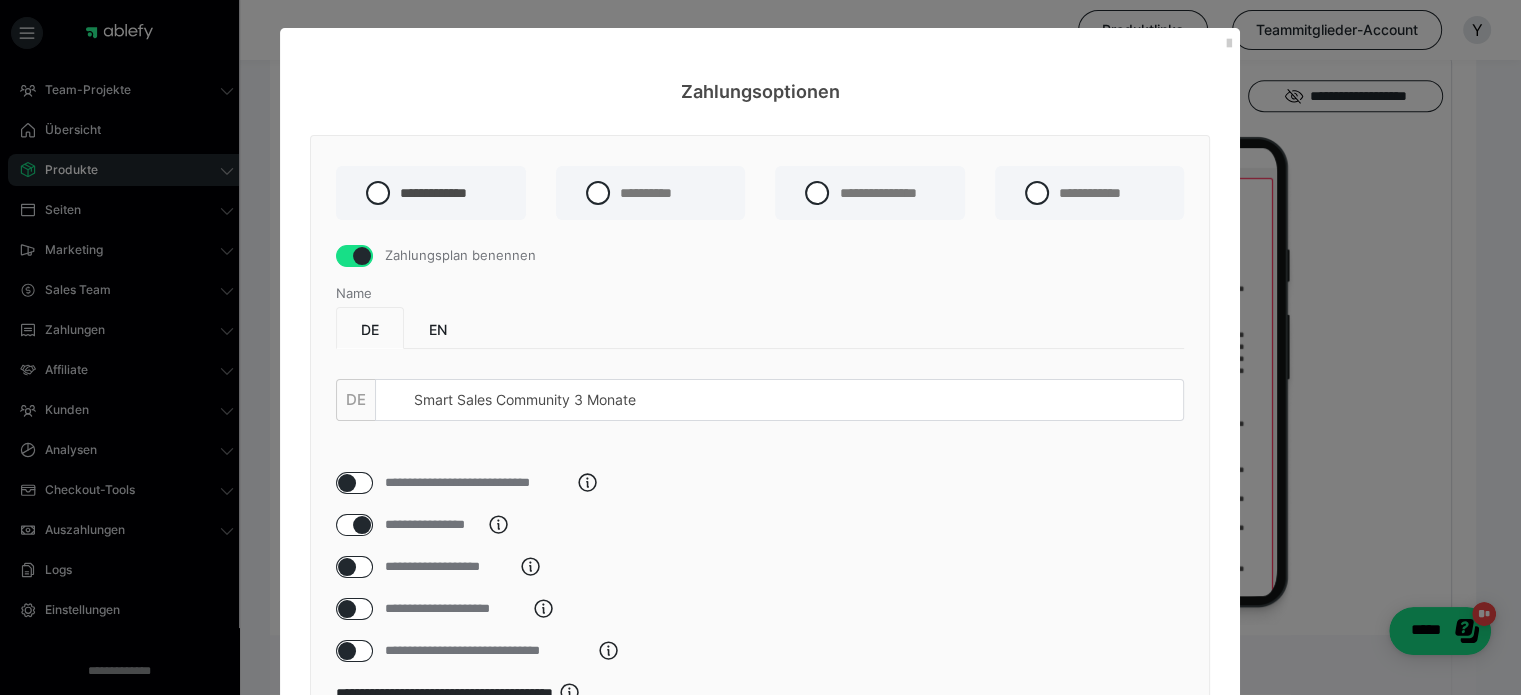 checkbox on "****" 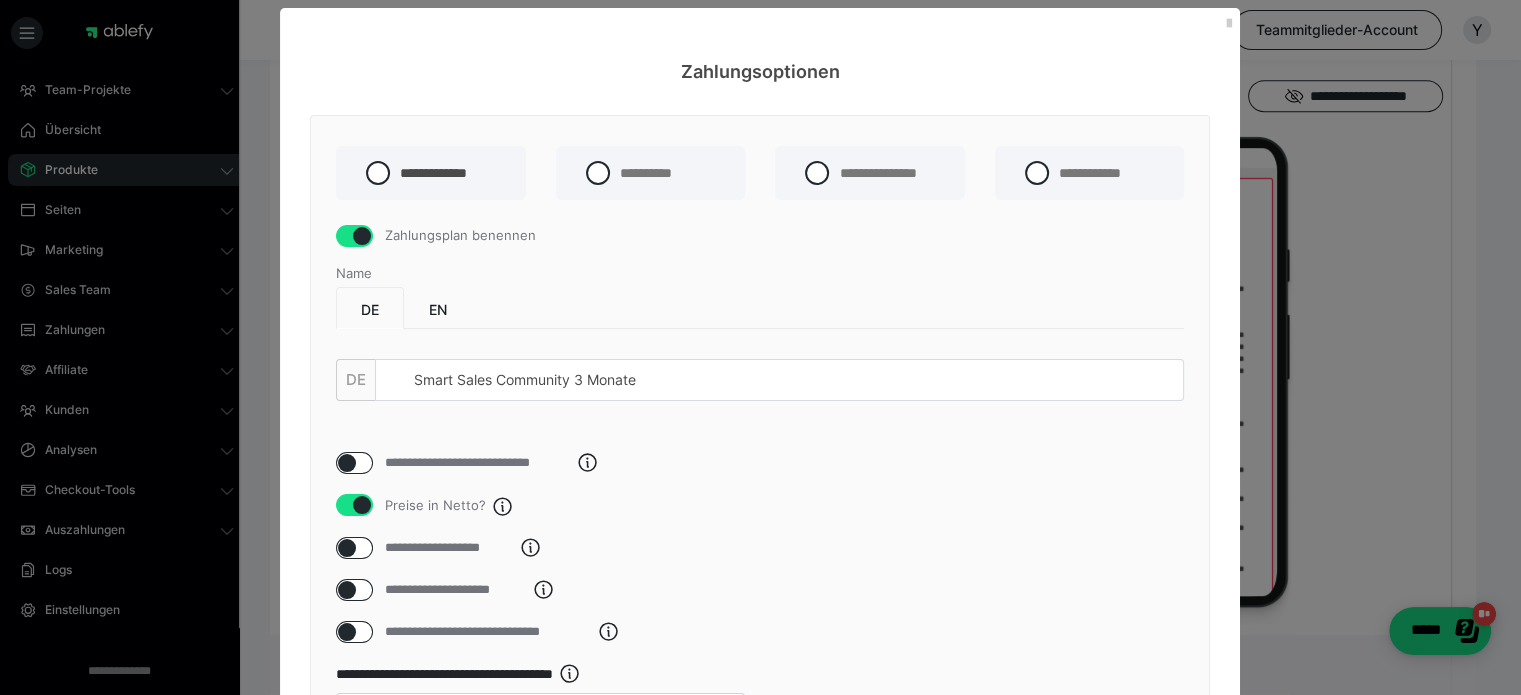 scroll, scrollTop: 0, scrollLeft: 0, axis: both 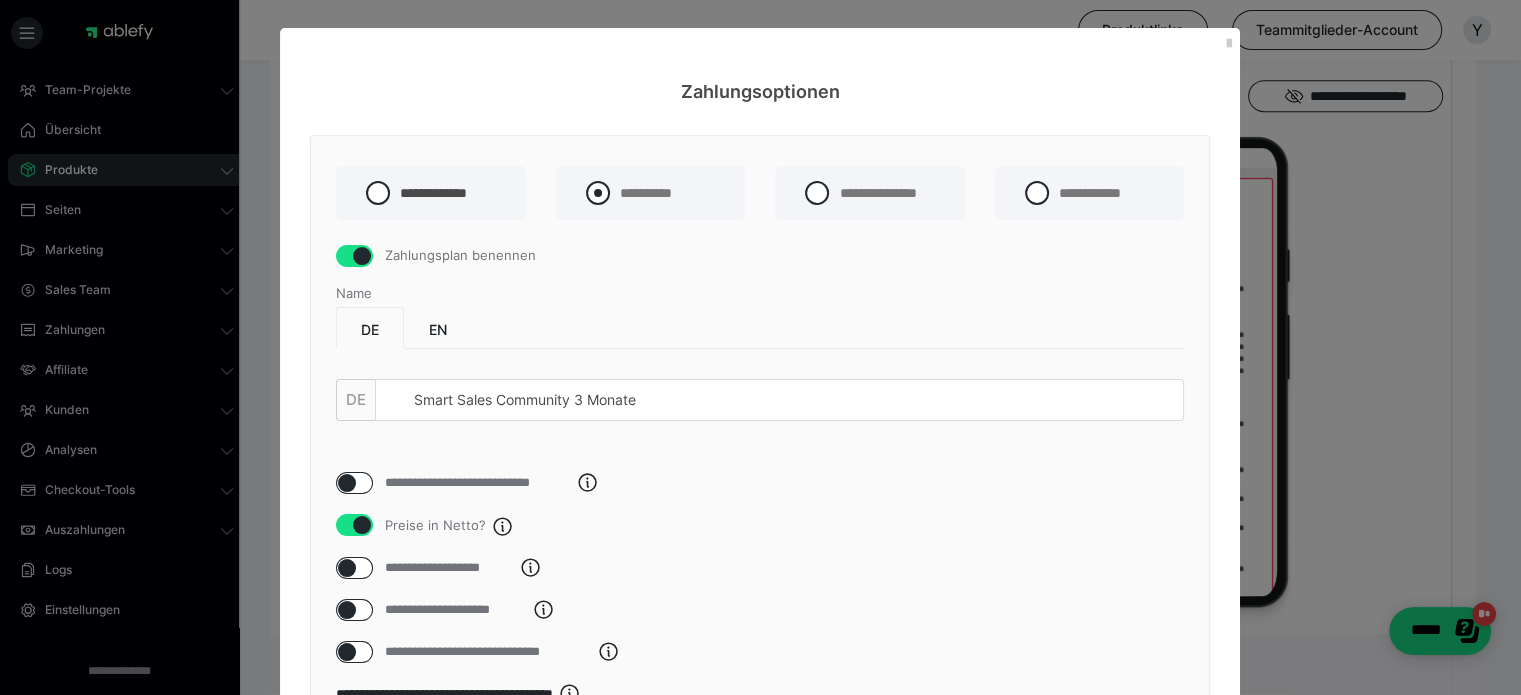click at bounding box center (598, 193) 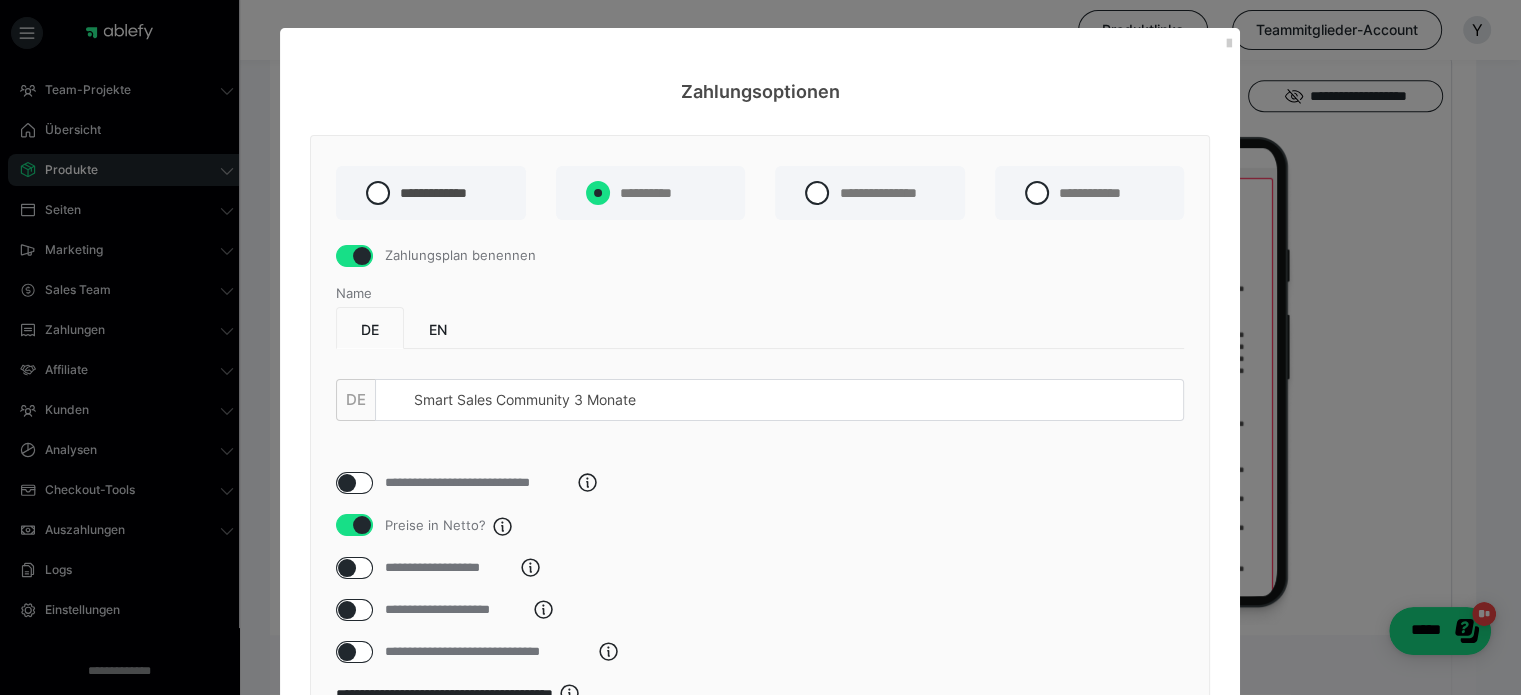 radio on "****" 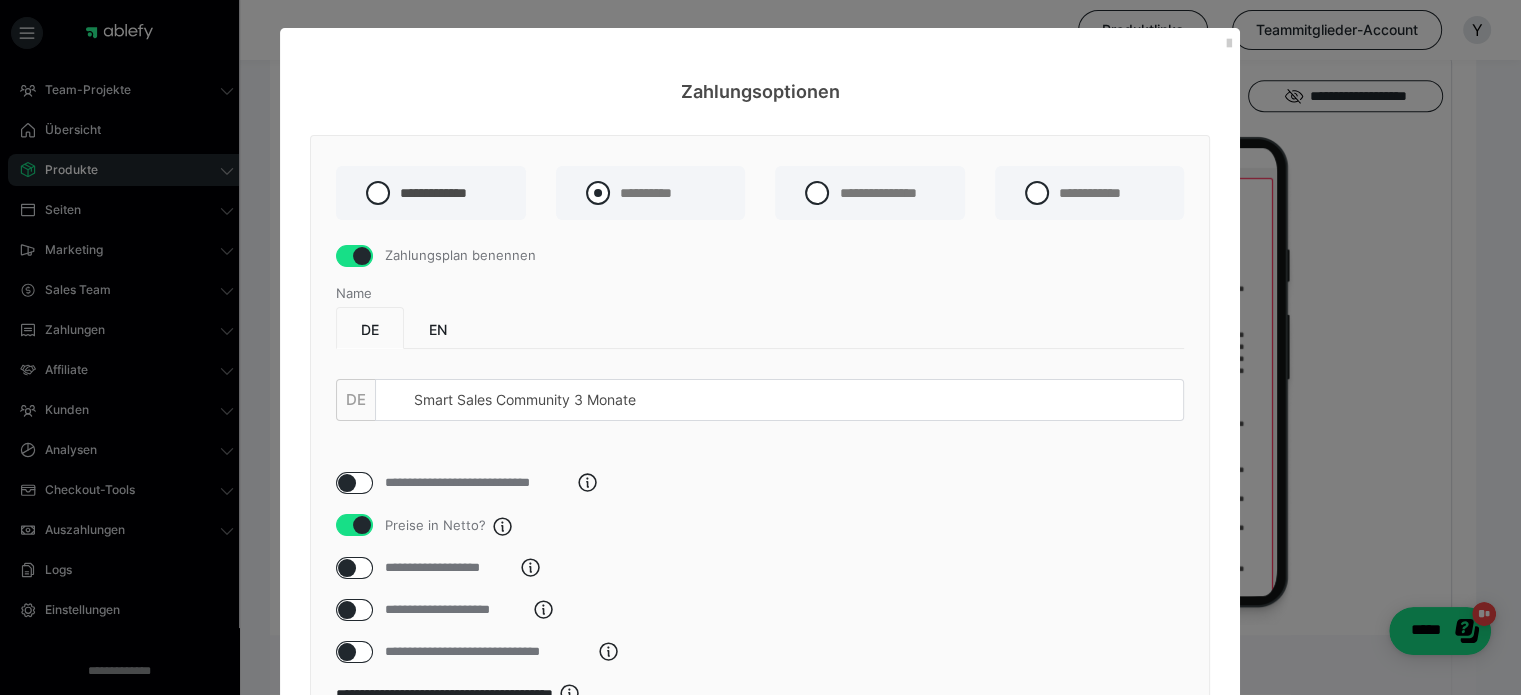 radio on "*****" 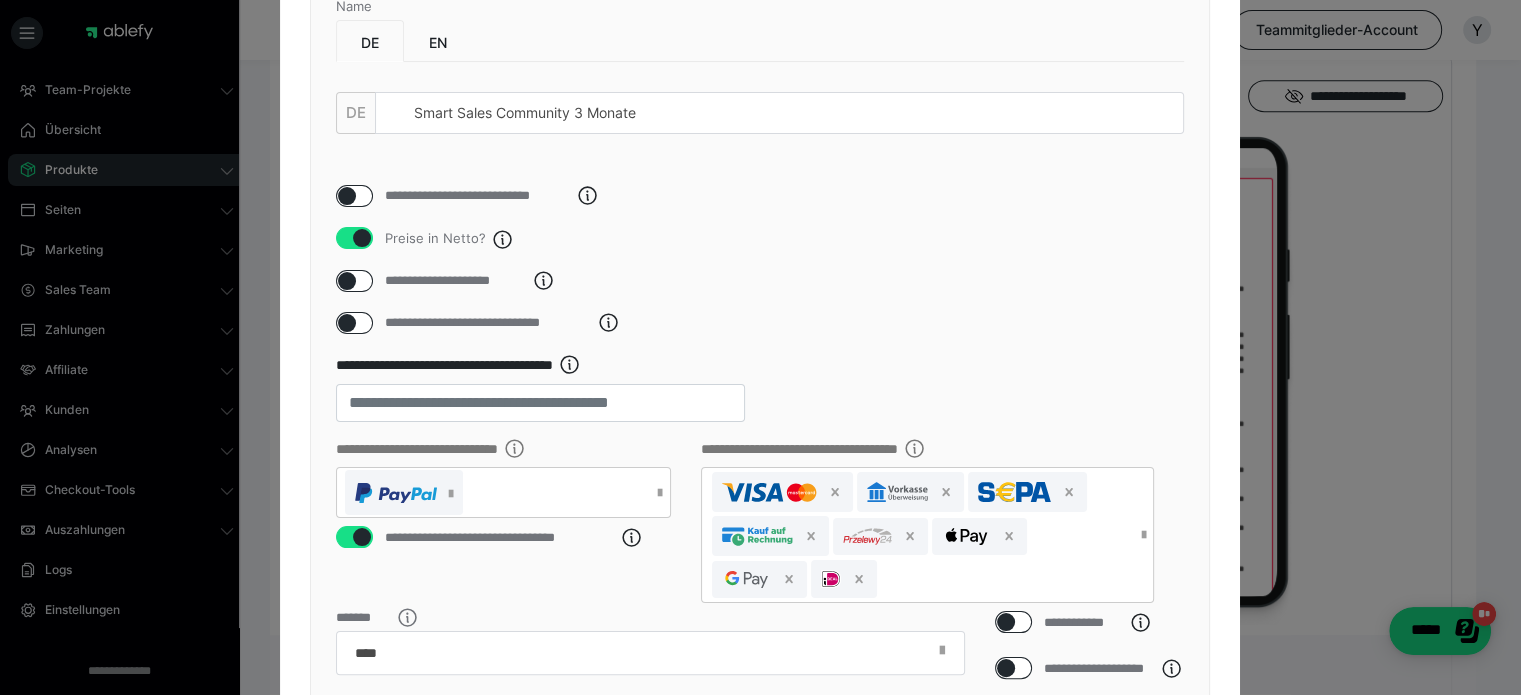 scroll, scrollTop: 300, scrollLeft: 0, axis: vertical 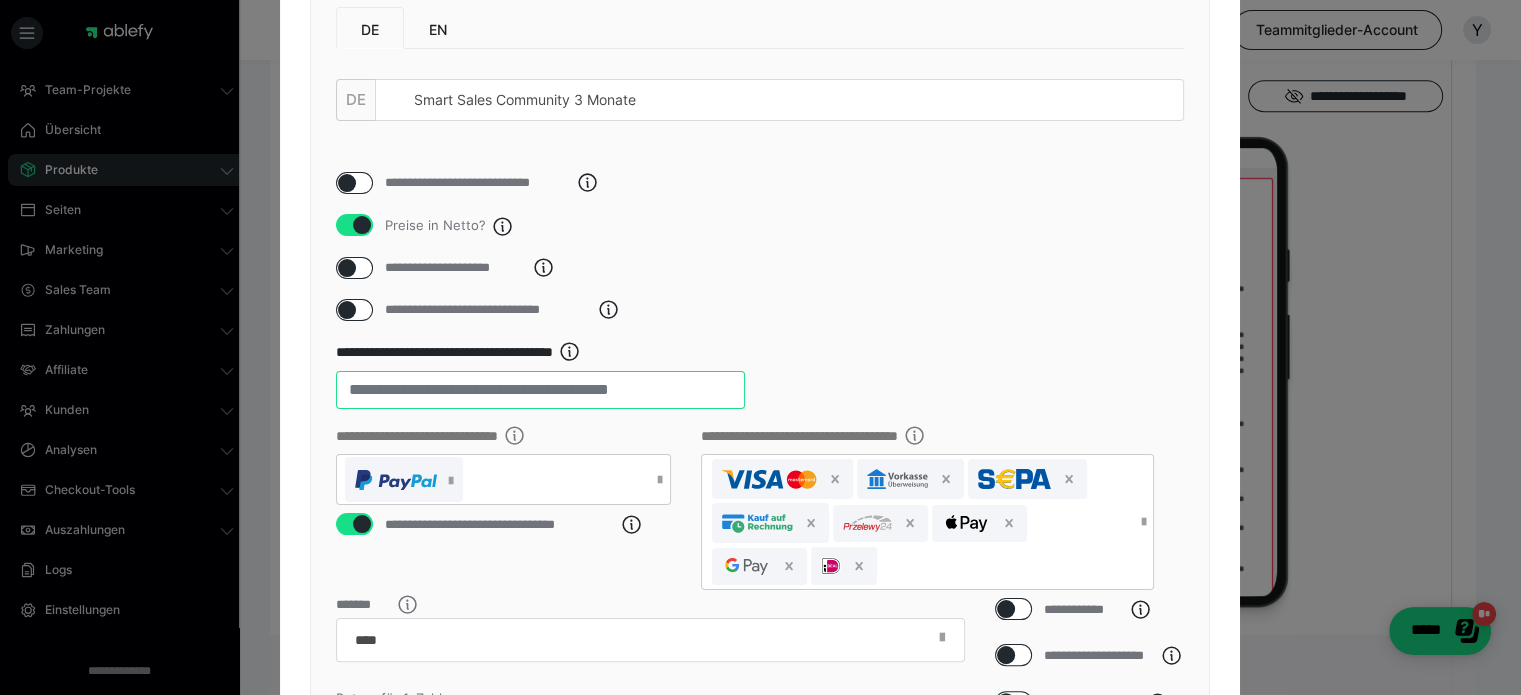 click on "**" at bounding box center [540, 390] 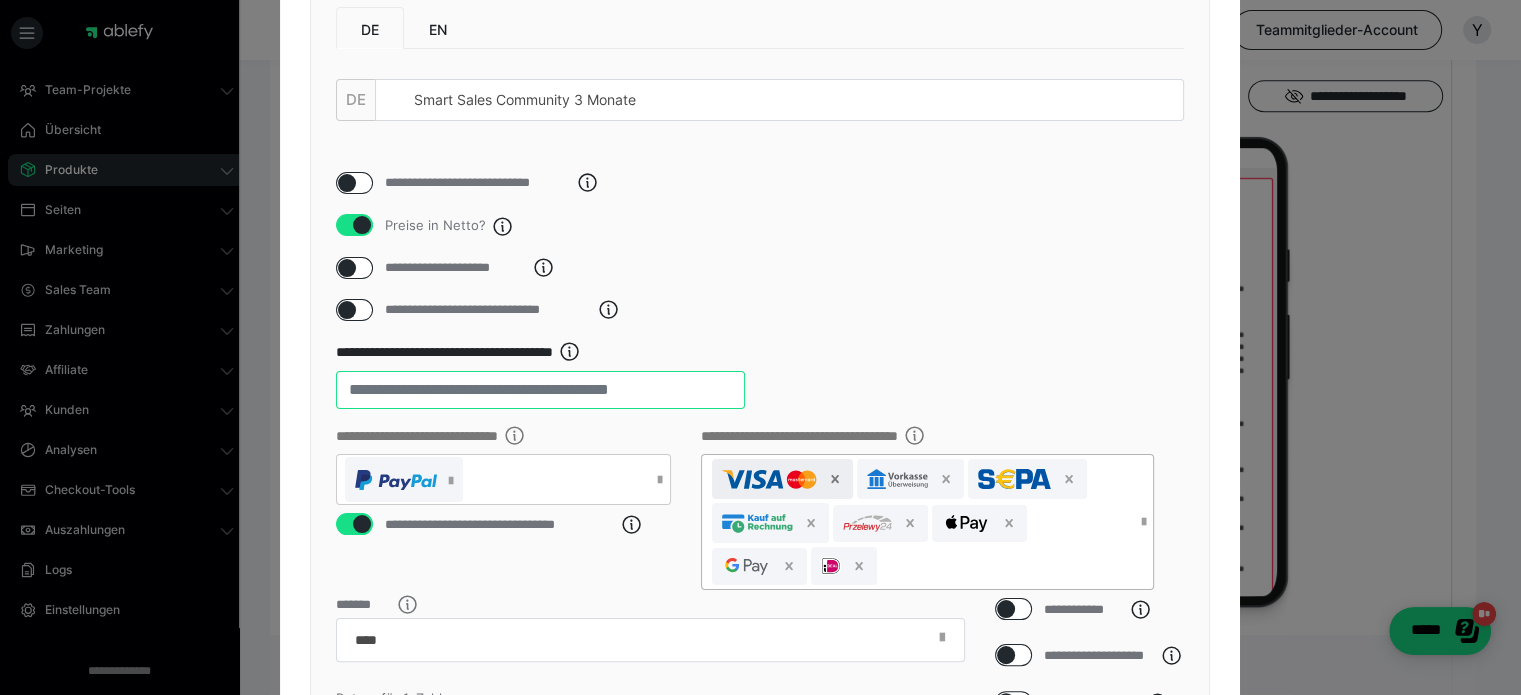 click 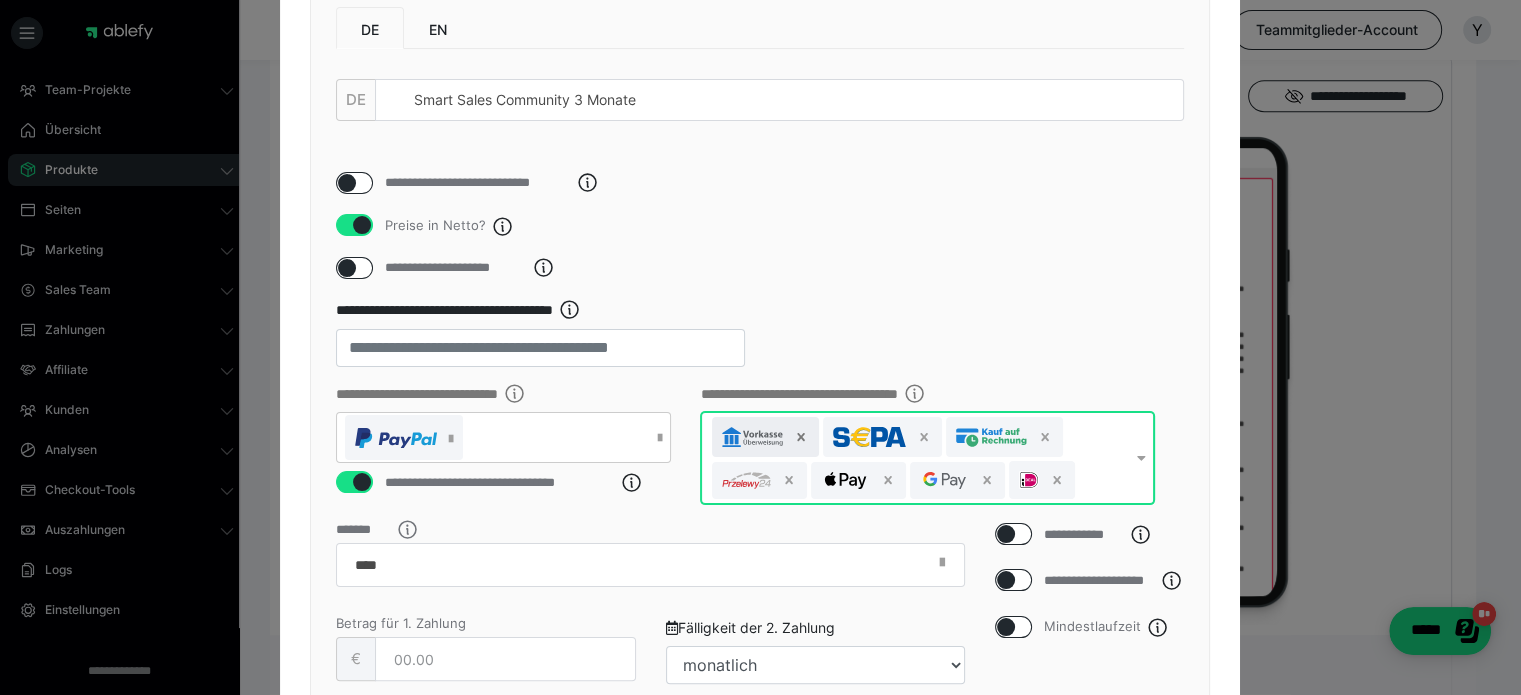 click 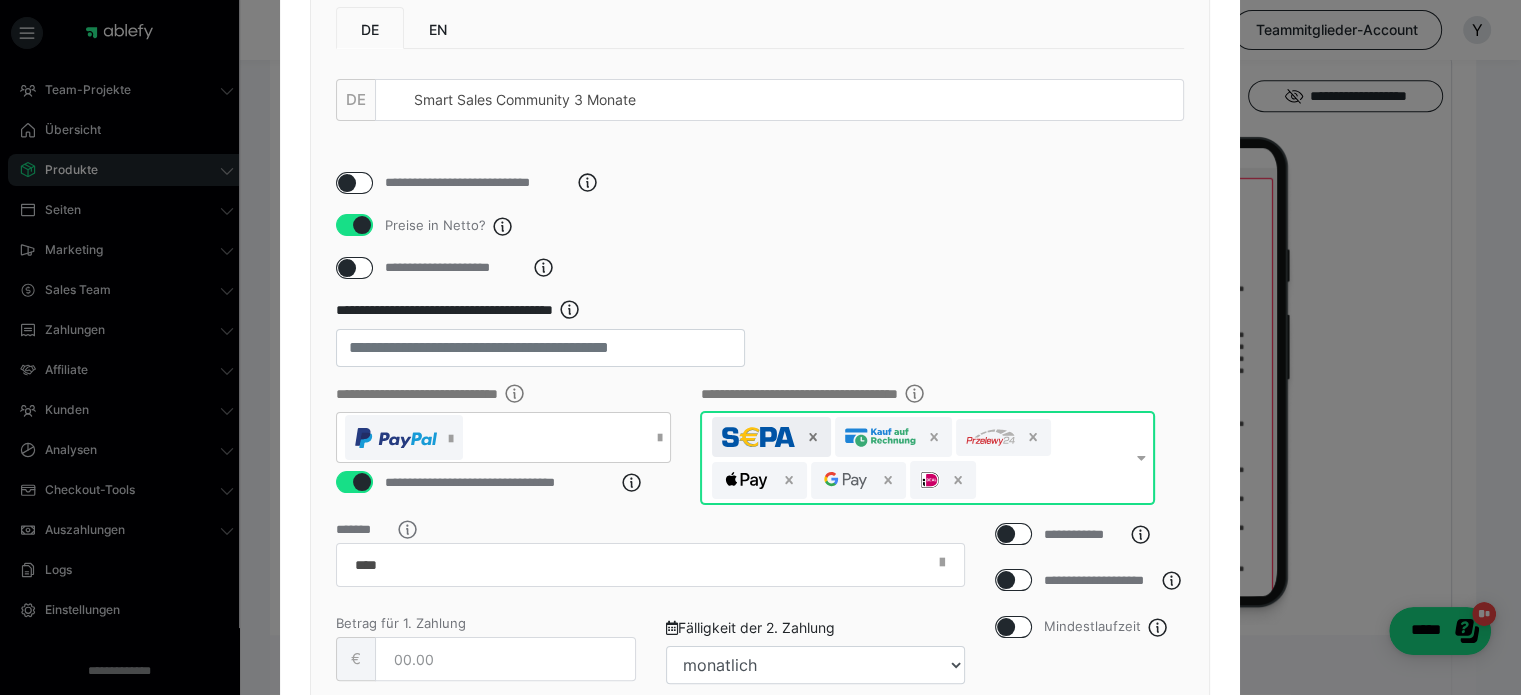 click 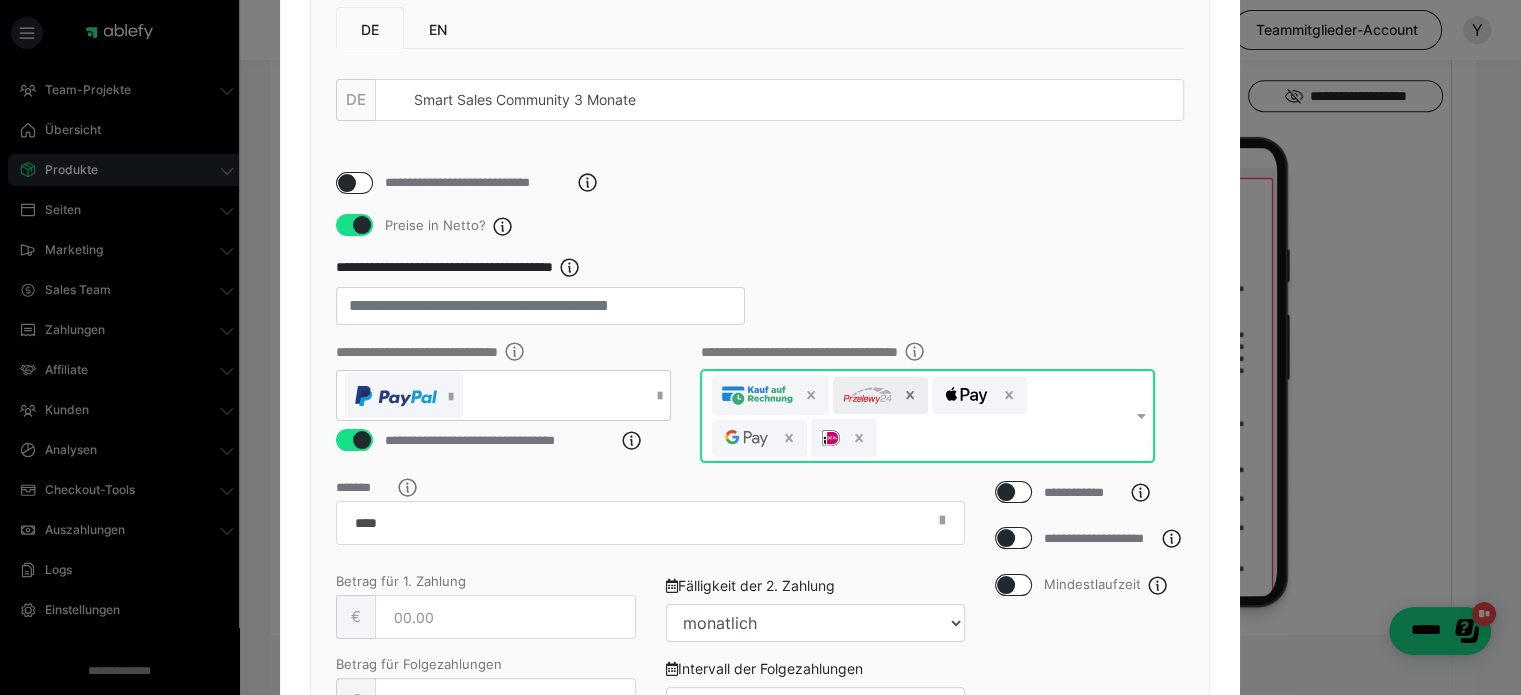 click 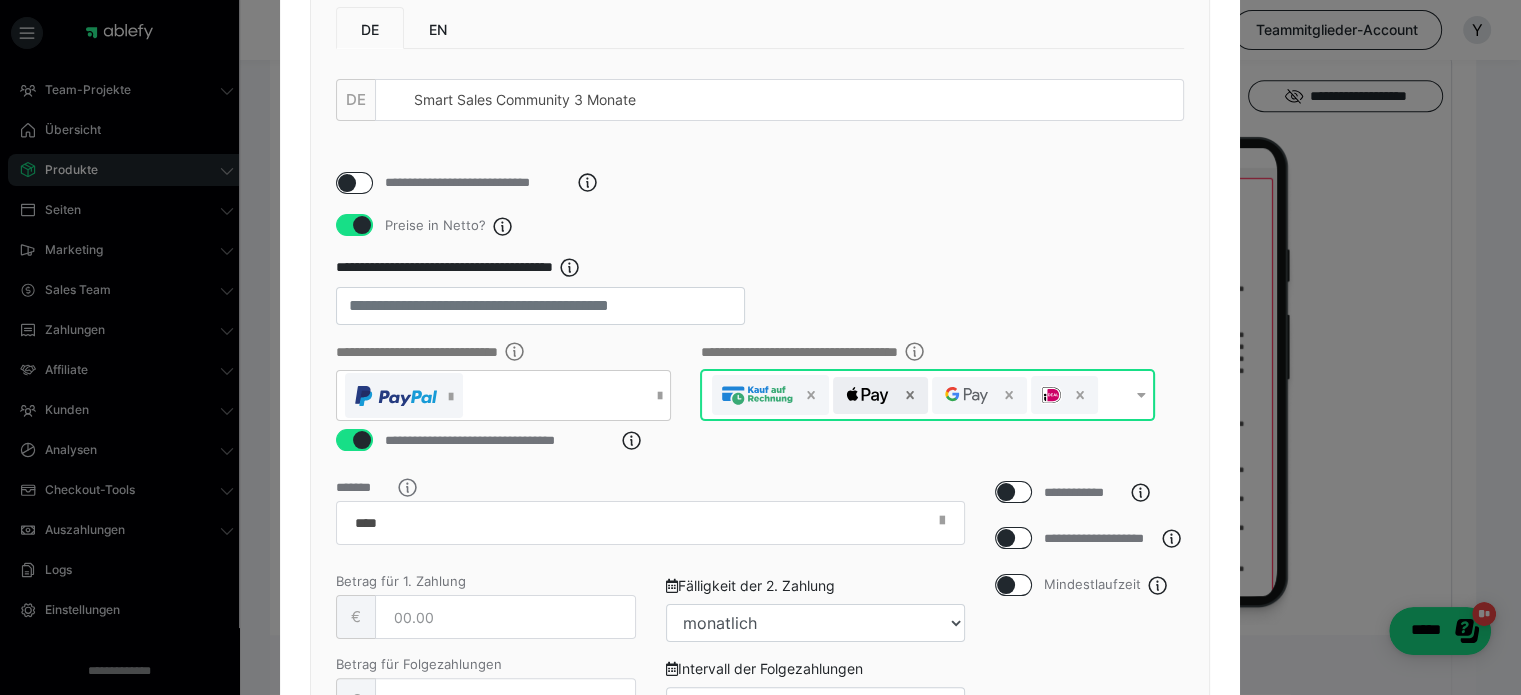 click 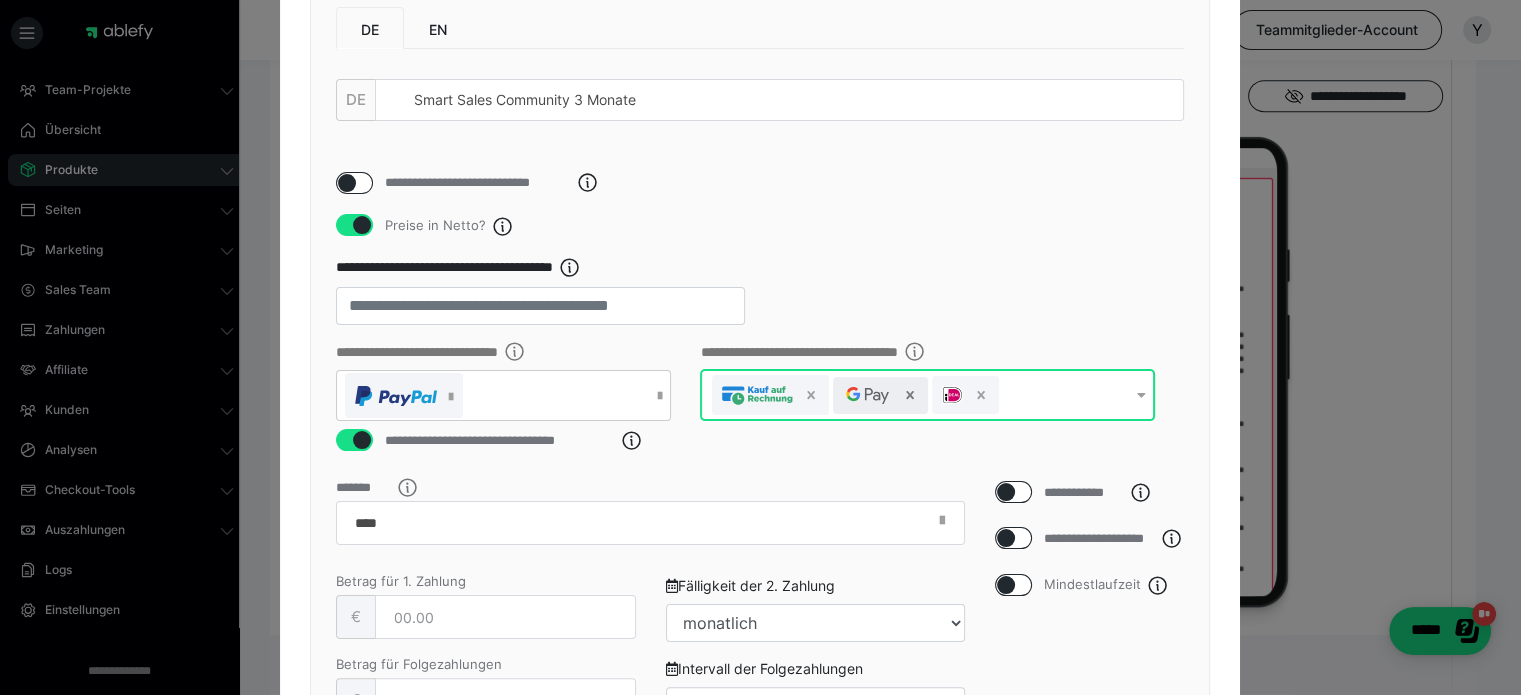 click 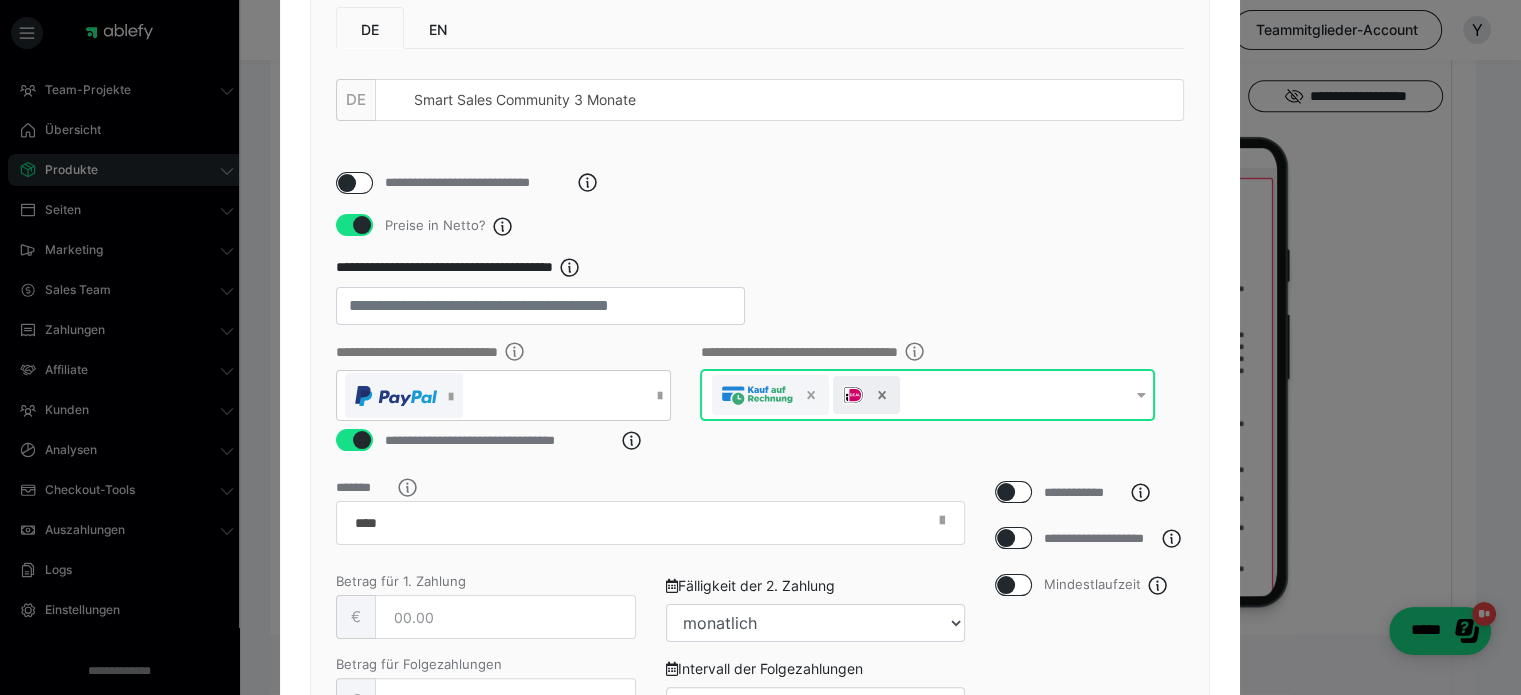click 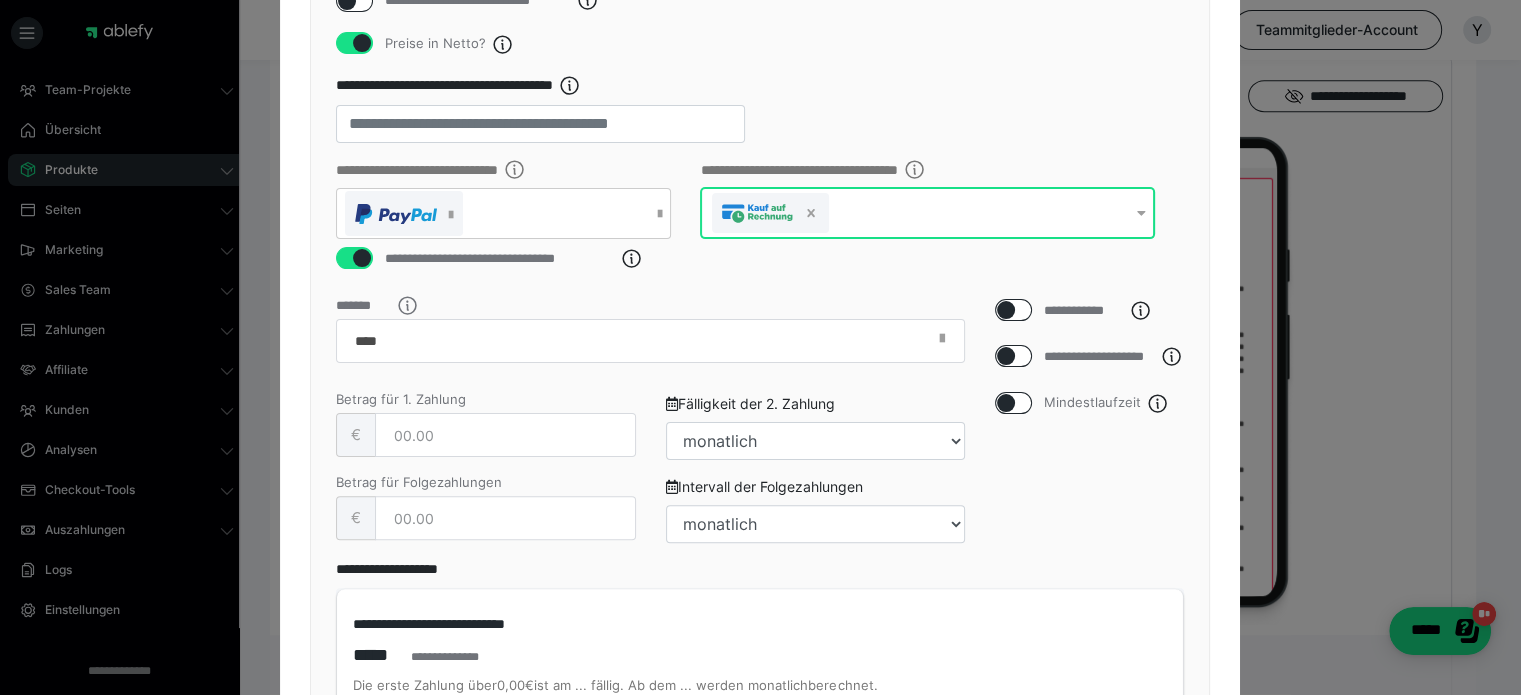 scroll, scrollTop: 500, scrollLeft: 0, axis: vertical 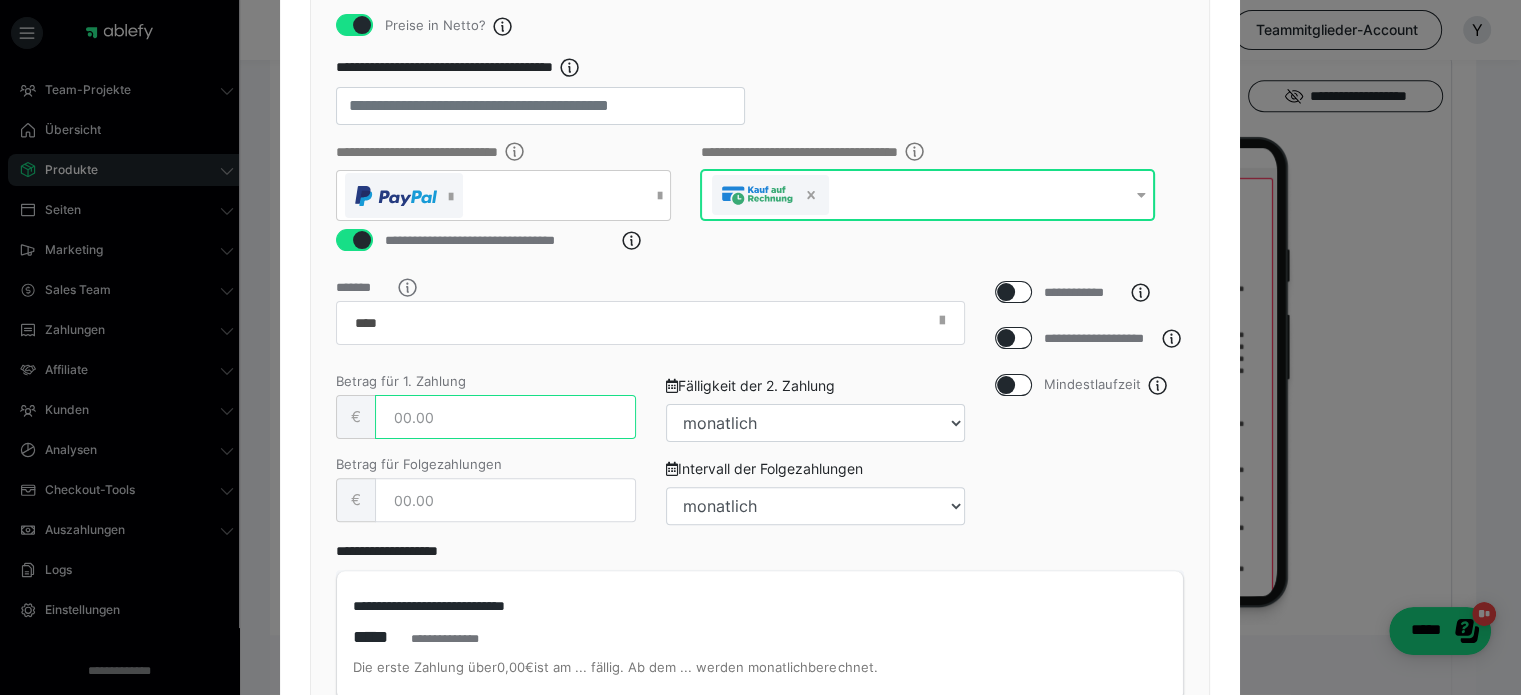 click at bounding box center [505, 417] 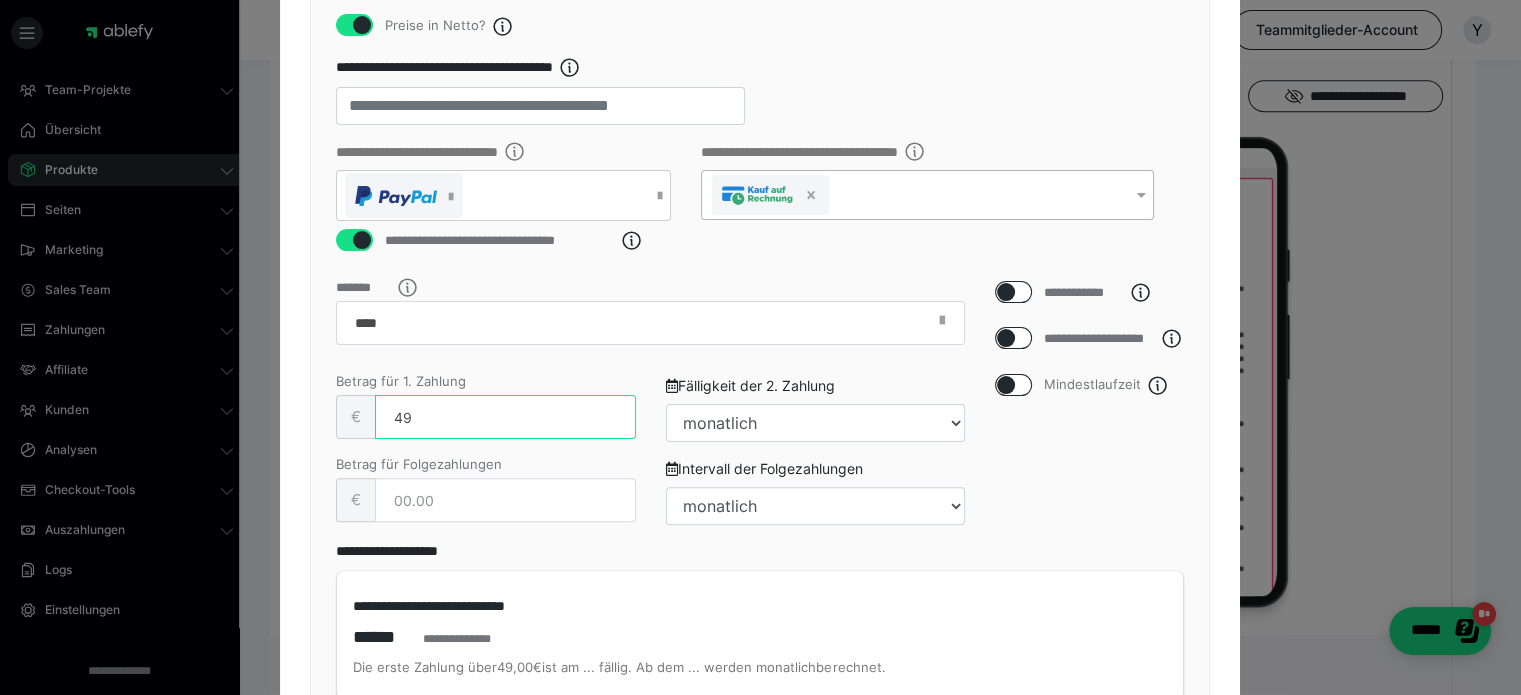 type on "49" 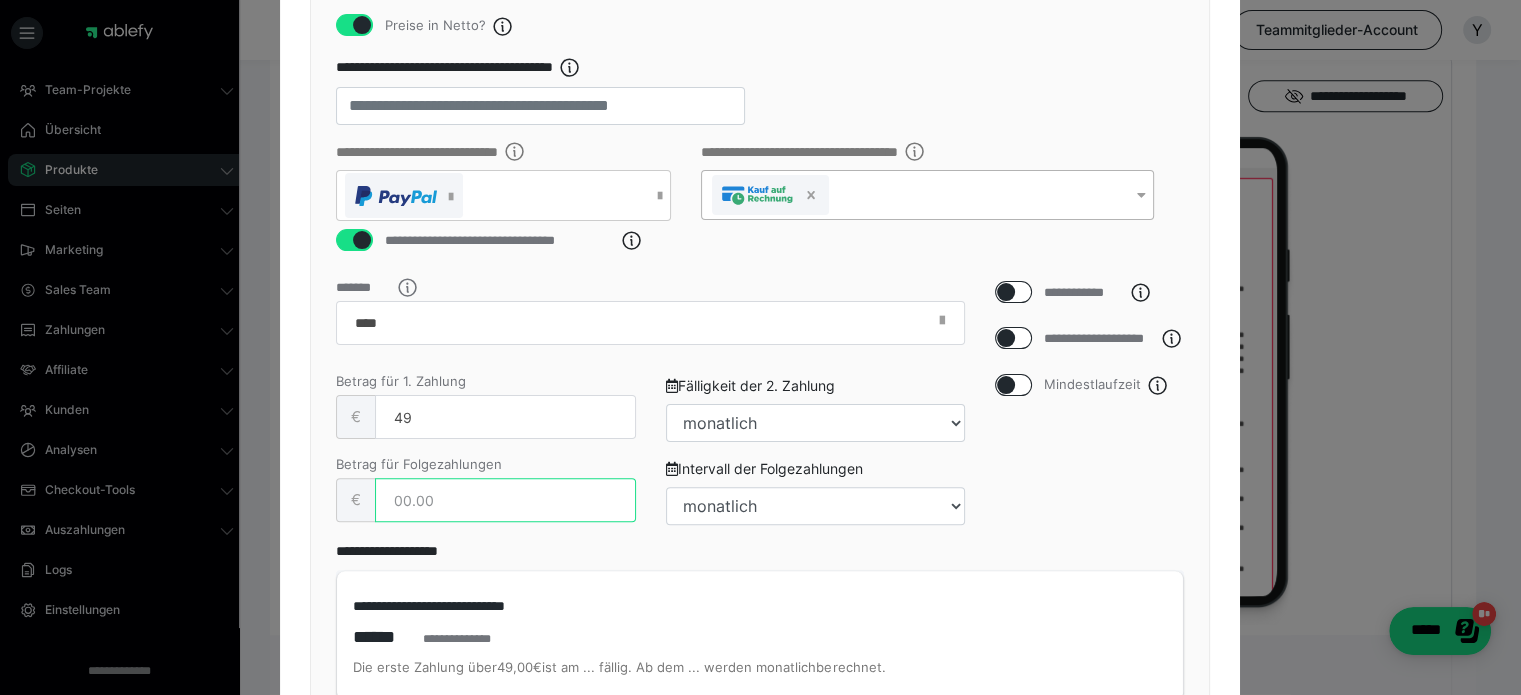 click at bounding box center (505, 500) 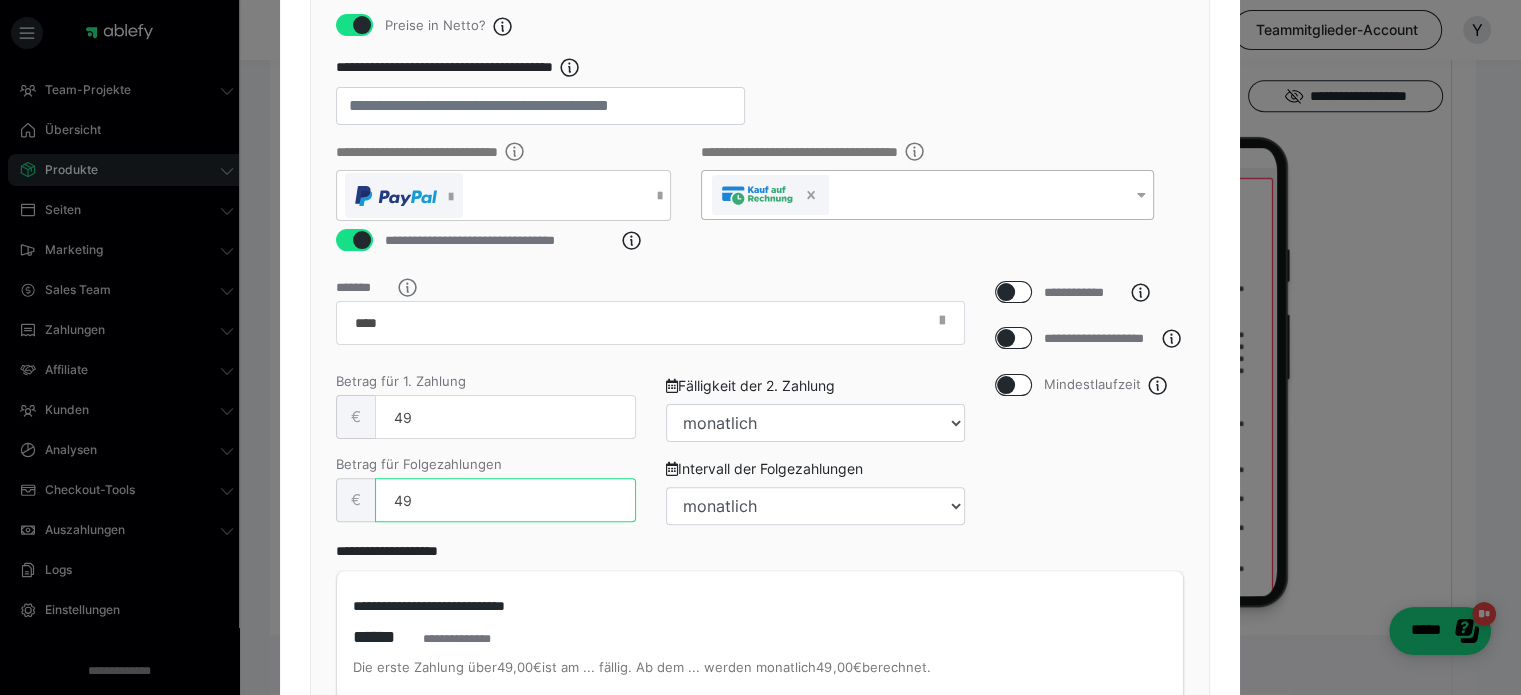 type on "49" 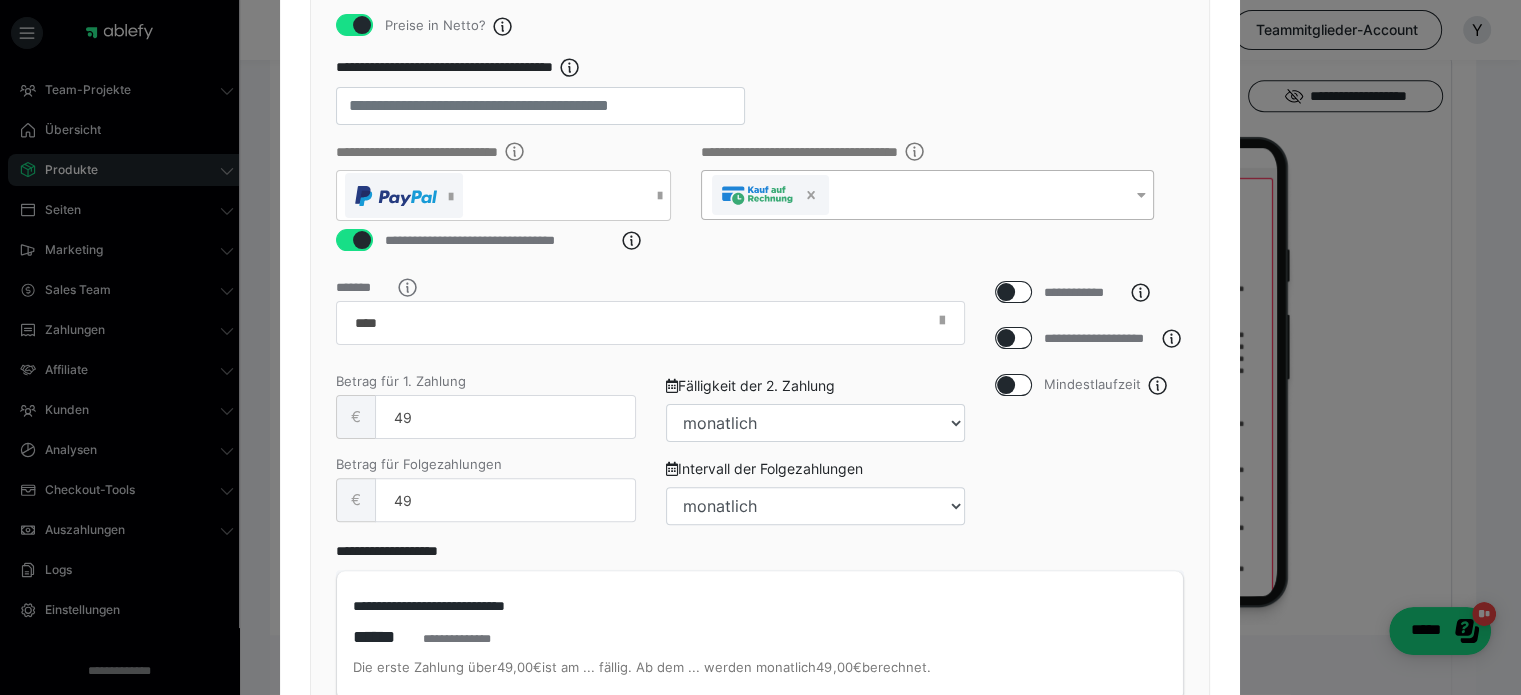 click at bounding box center (1006, 385) 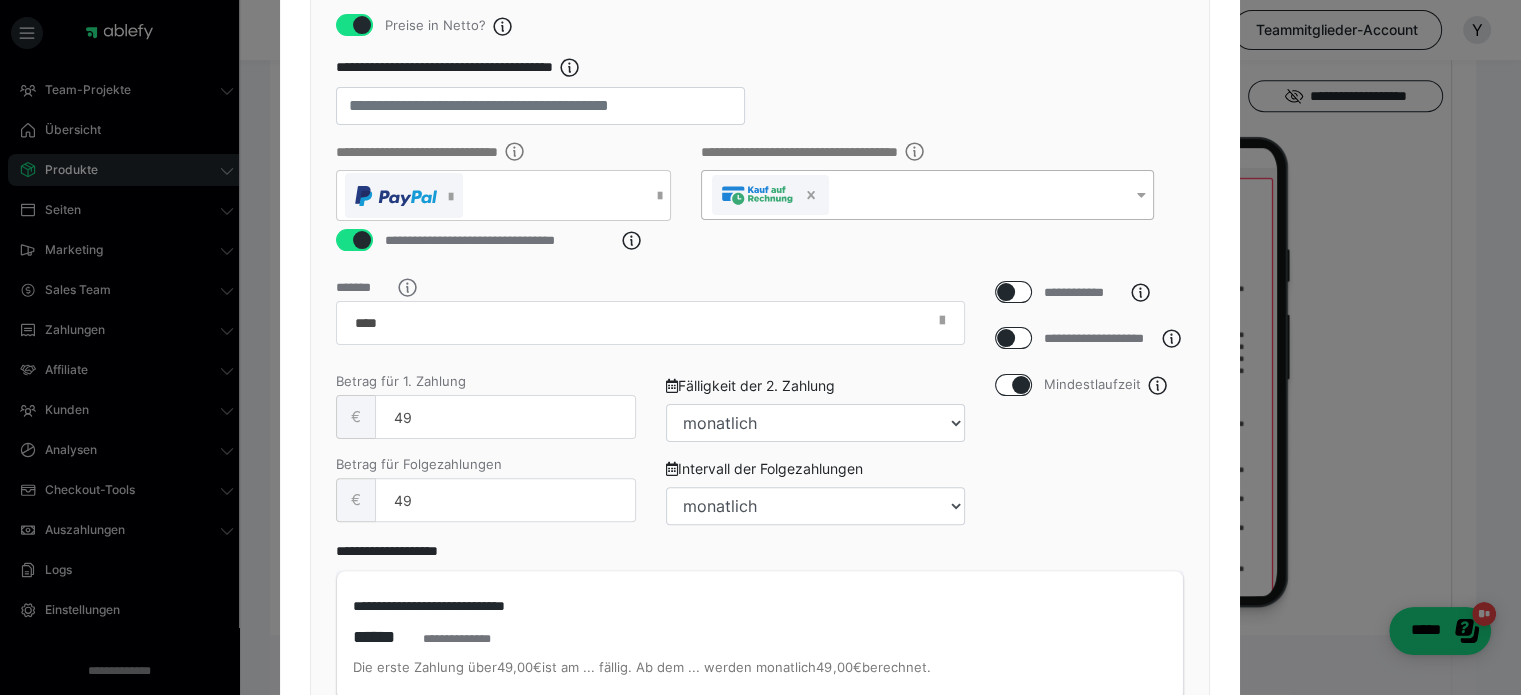 checkbox on "true" 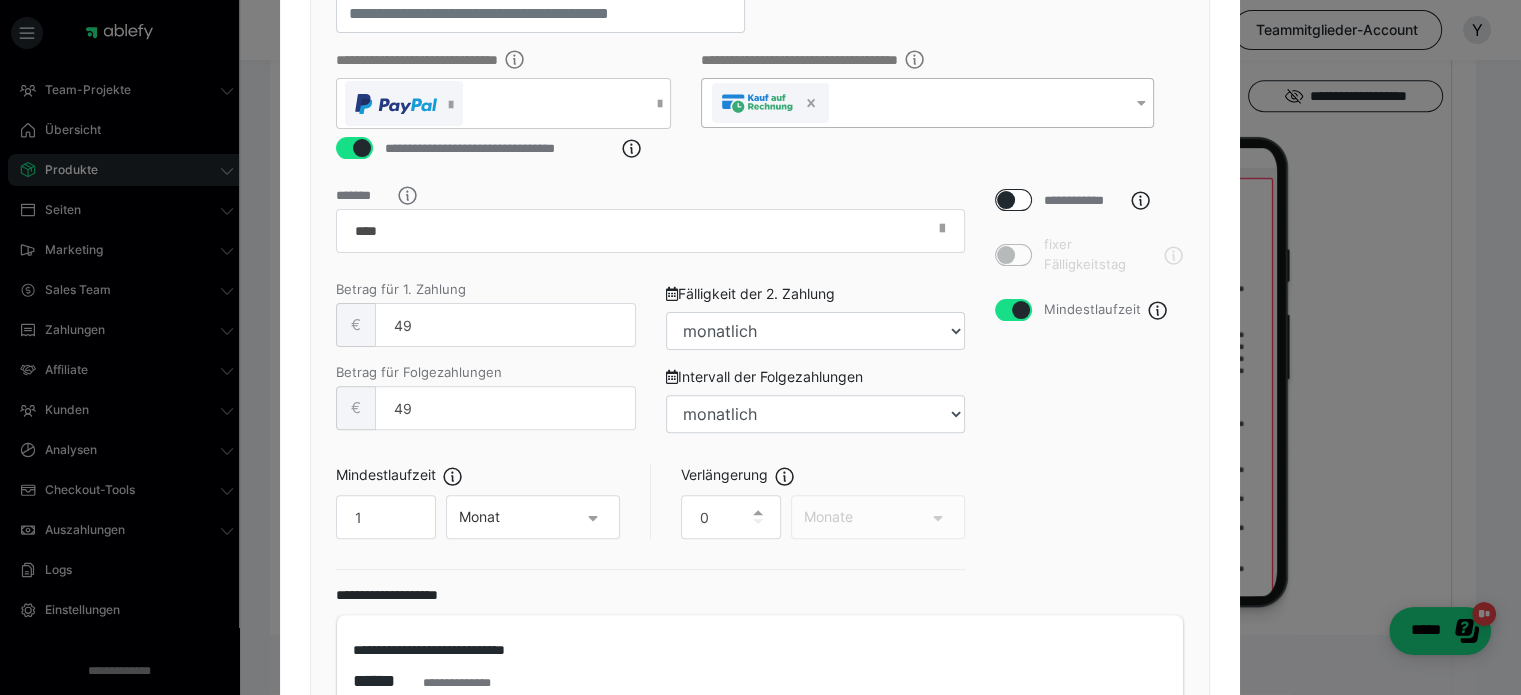 scroll, scrollTop: 600, scrollLeft: 0, axis: vertical 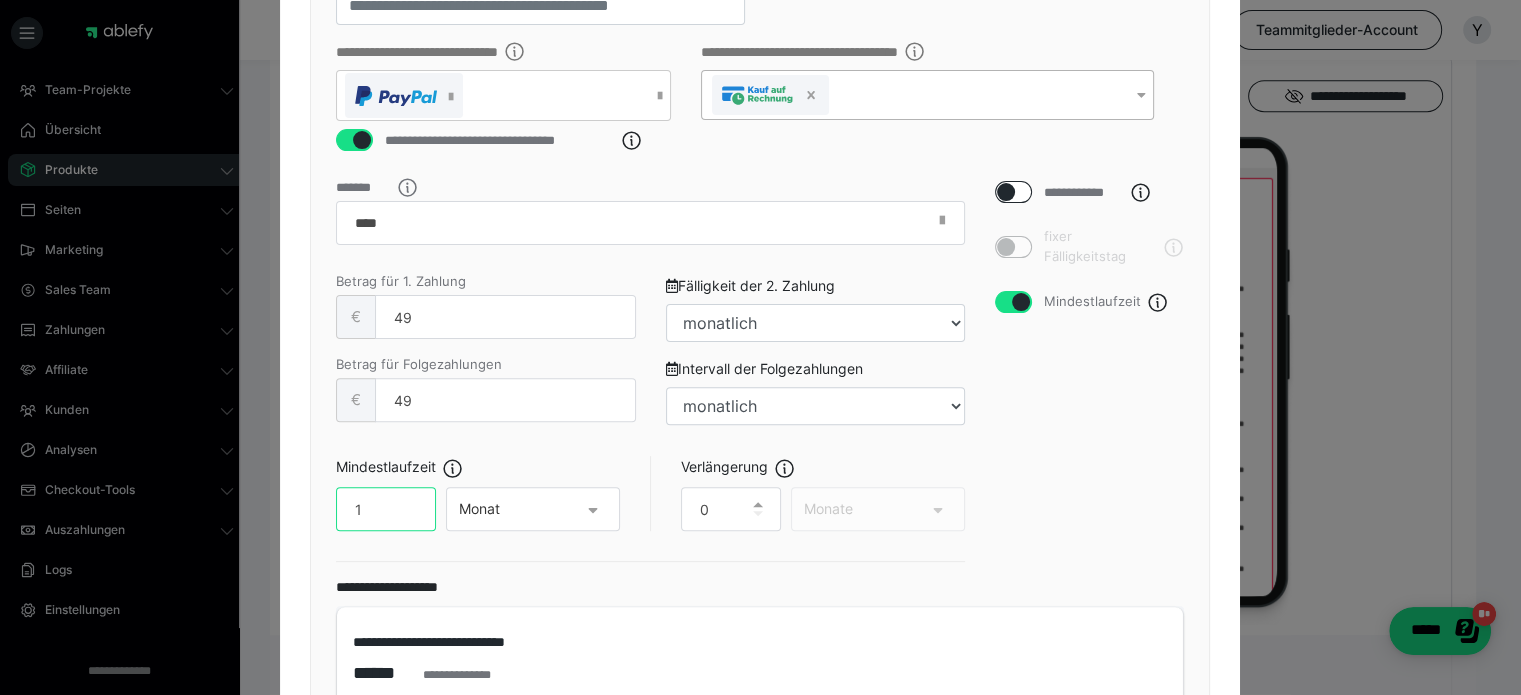 click on "1" at bounding box center (386, 509) 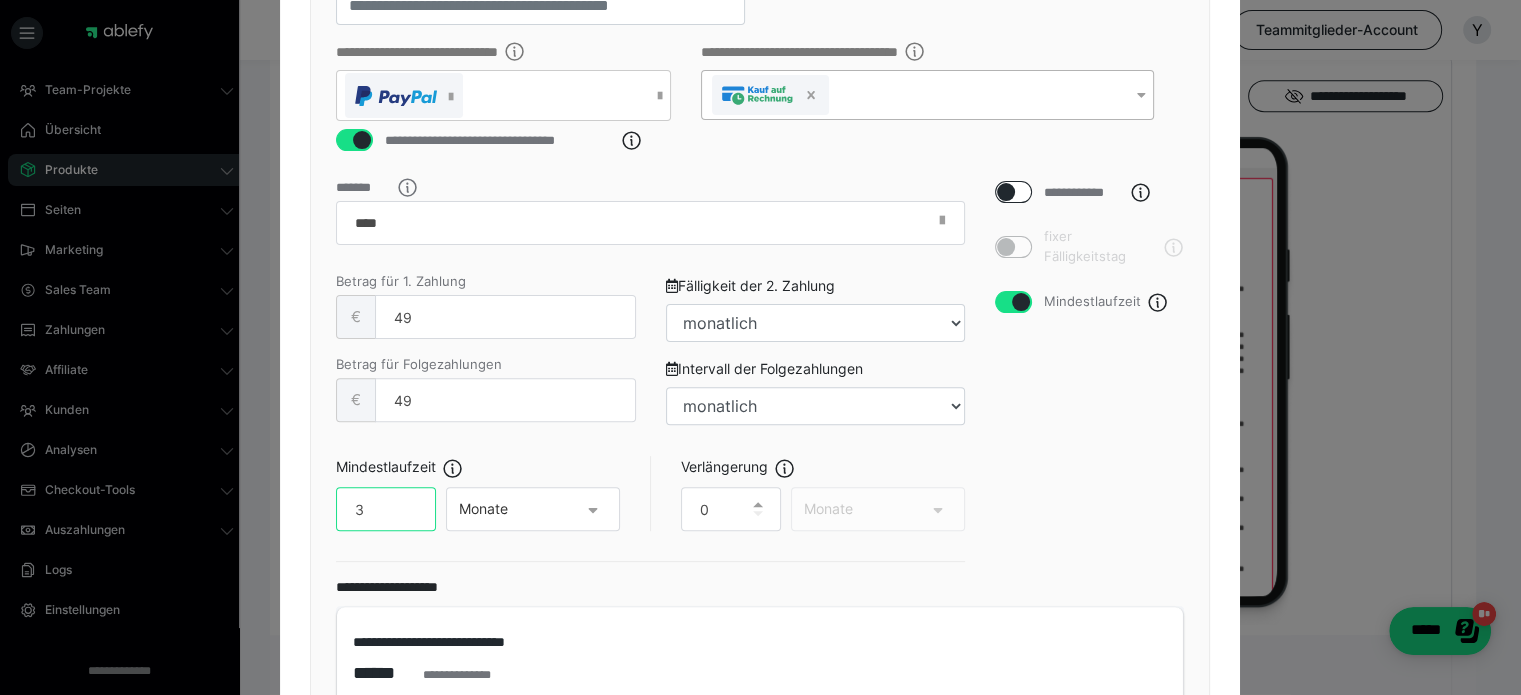 type on "3" 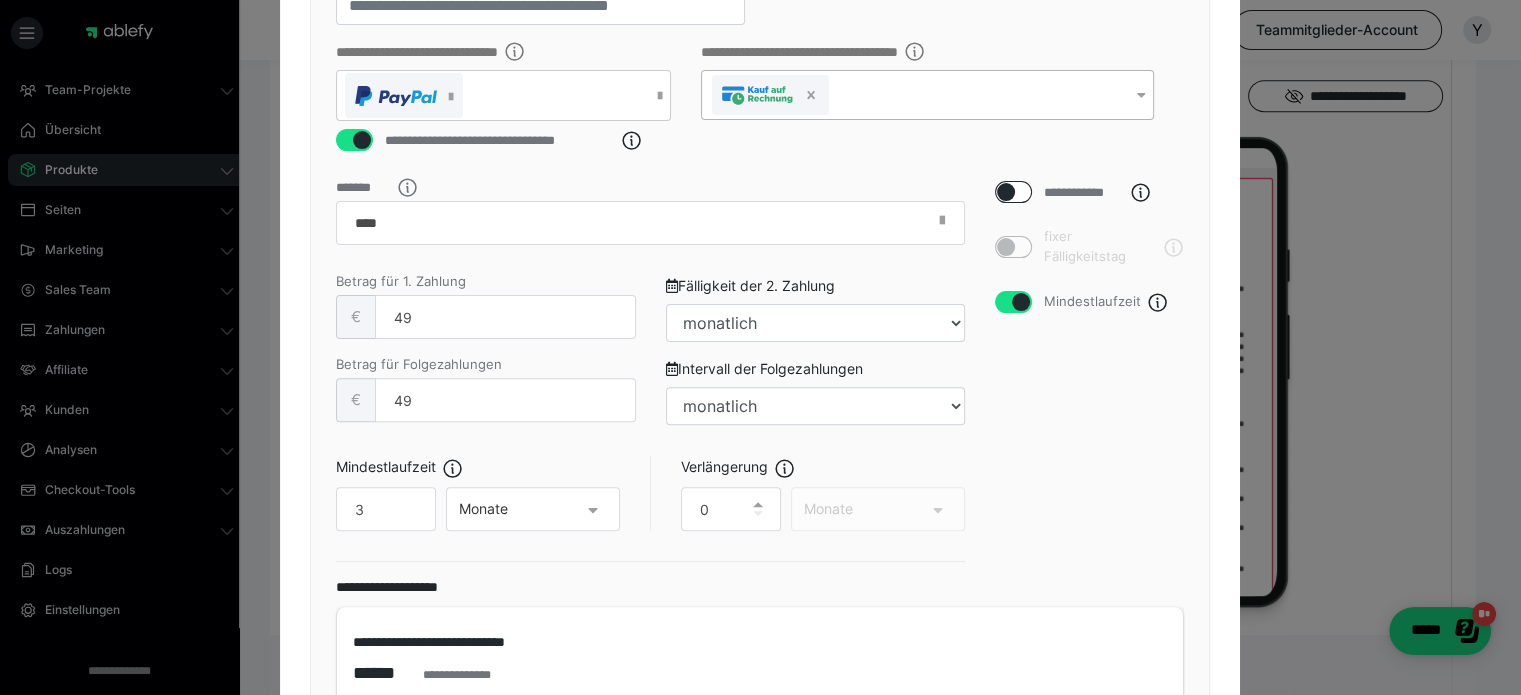 click on "**********" at bounding box center (1090, 379) 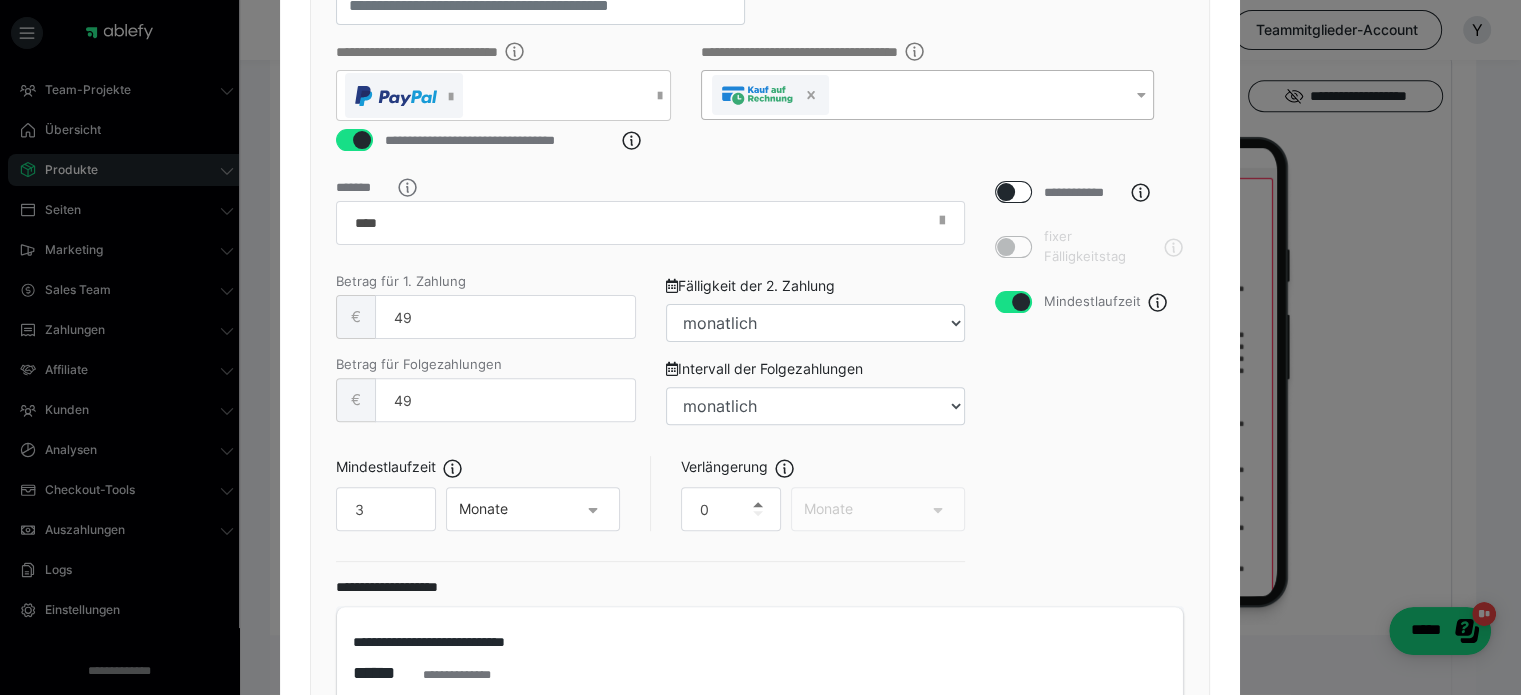 click at bounding box center [758, 504] 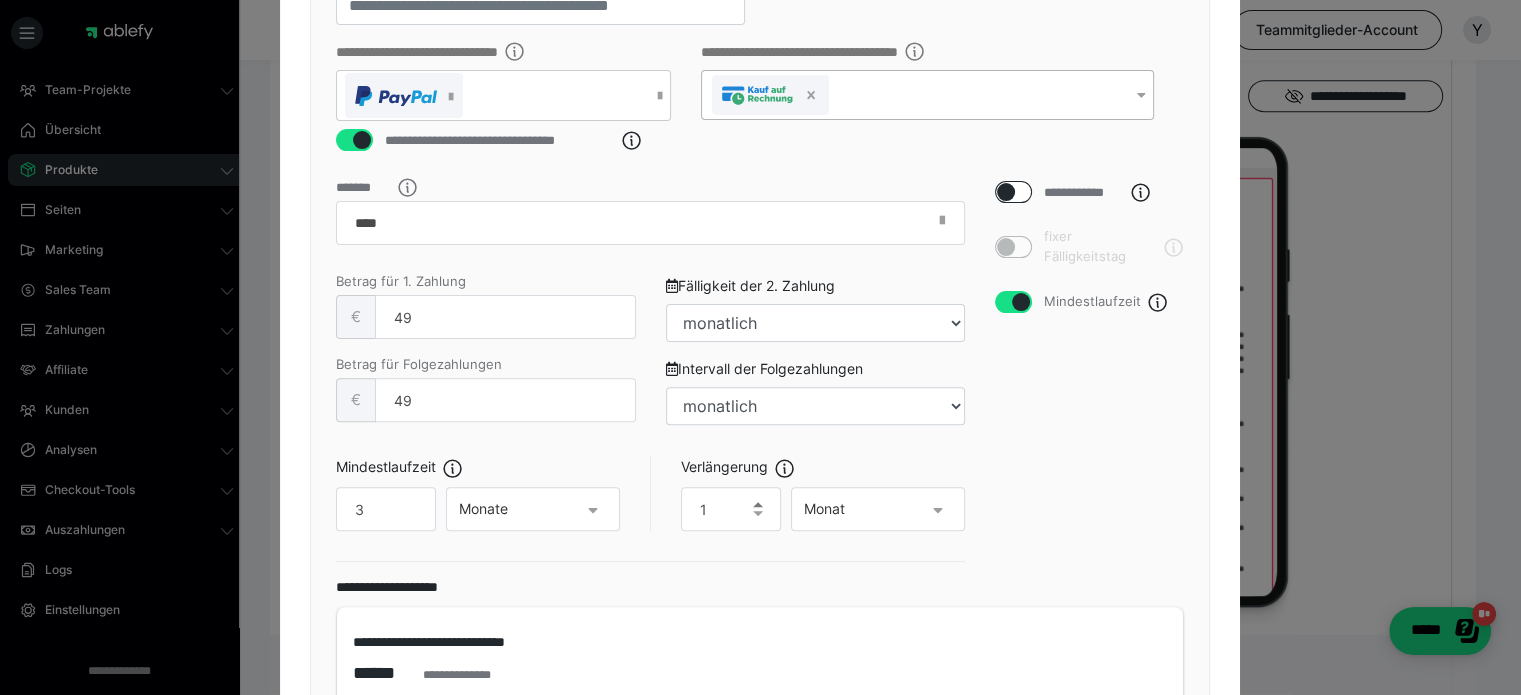click at bounding box center (758, 504) 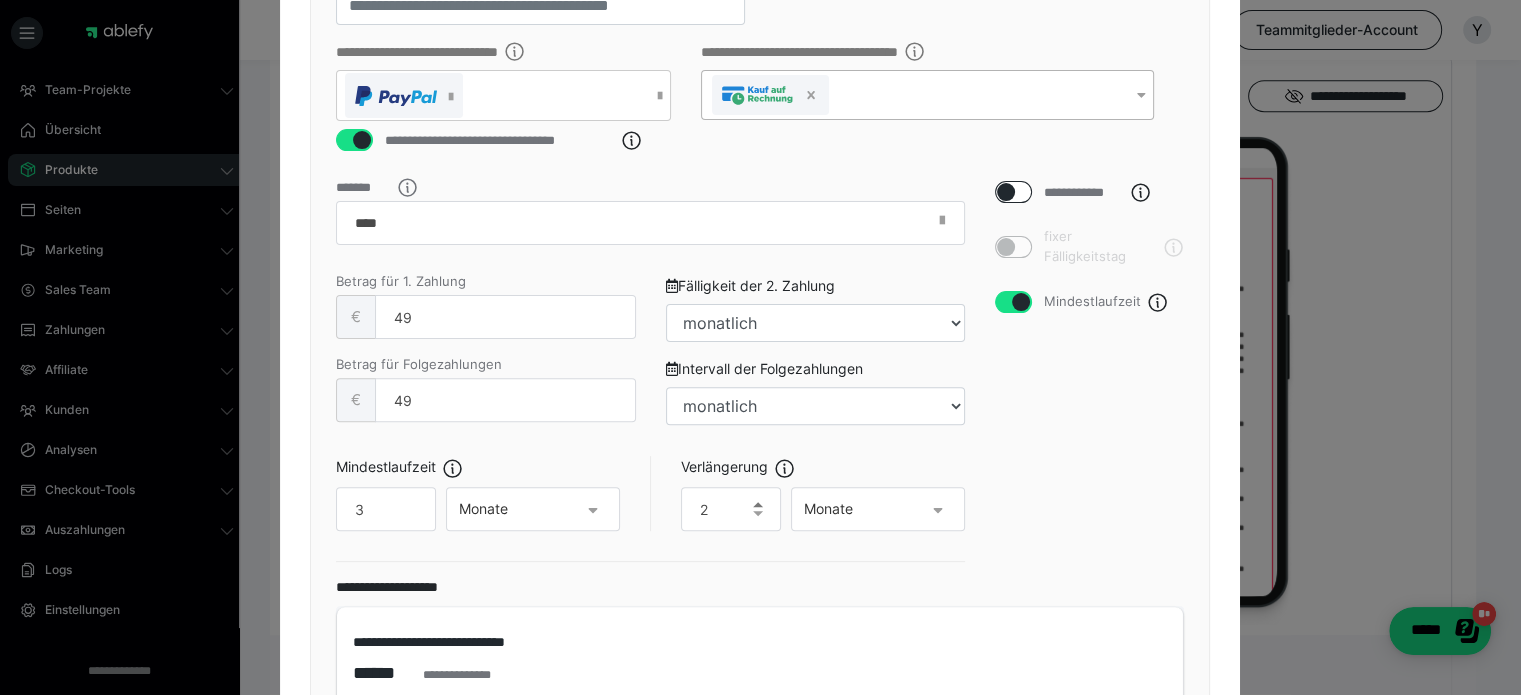 click at bounding box center (758, 504) 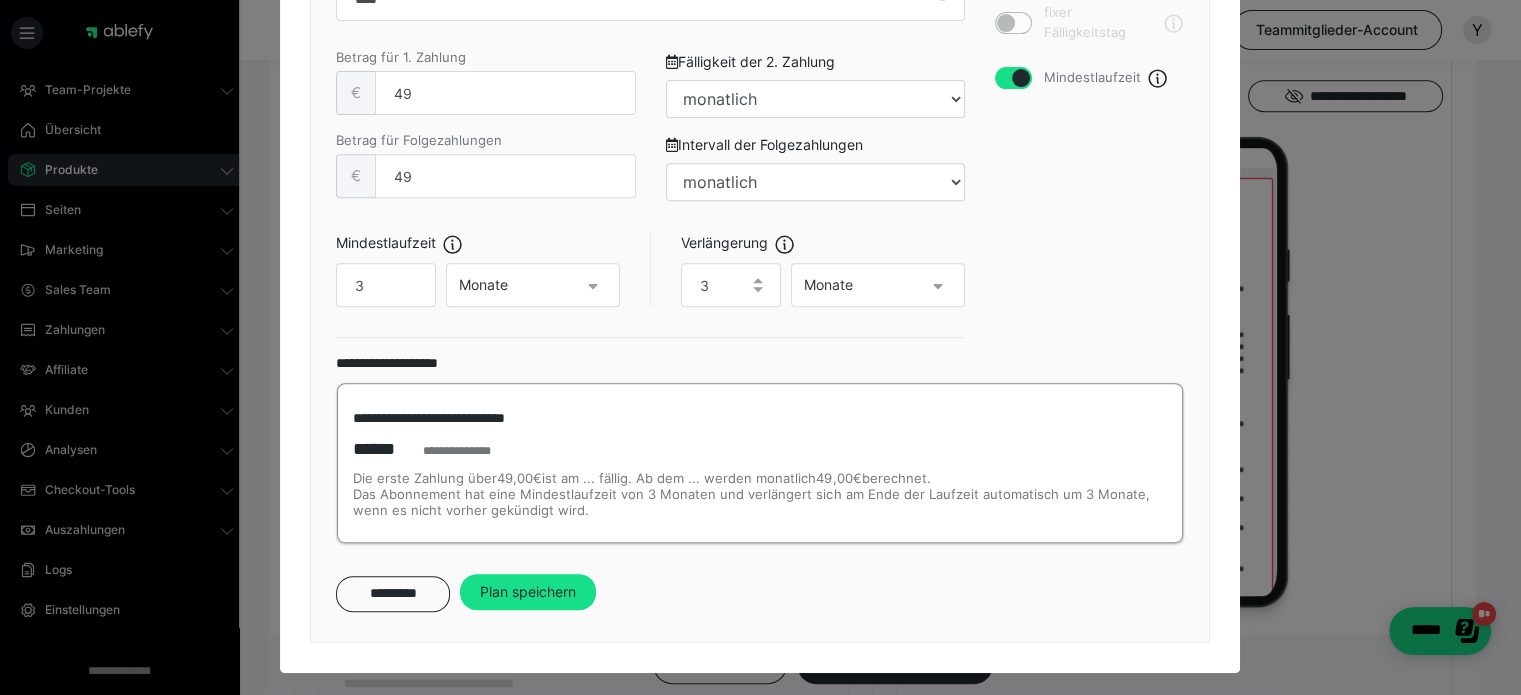 scroll, scrollTop: 847, scrollLeft: 0, axis: vertical 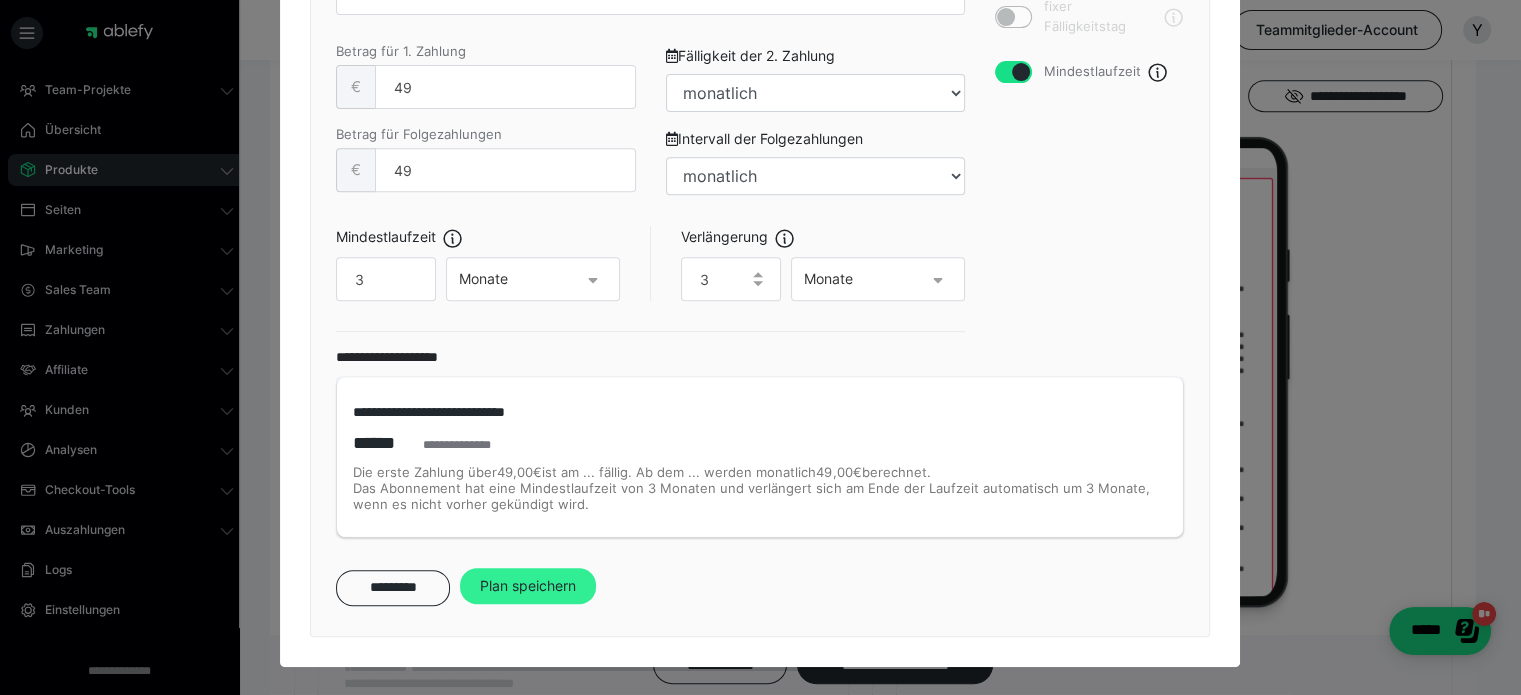 click on "Plan speichern" at bounding box center (528, 586) 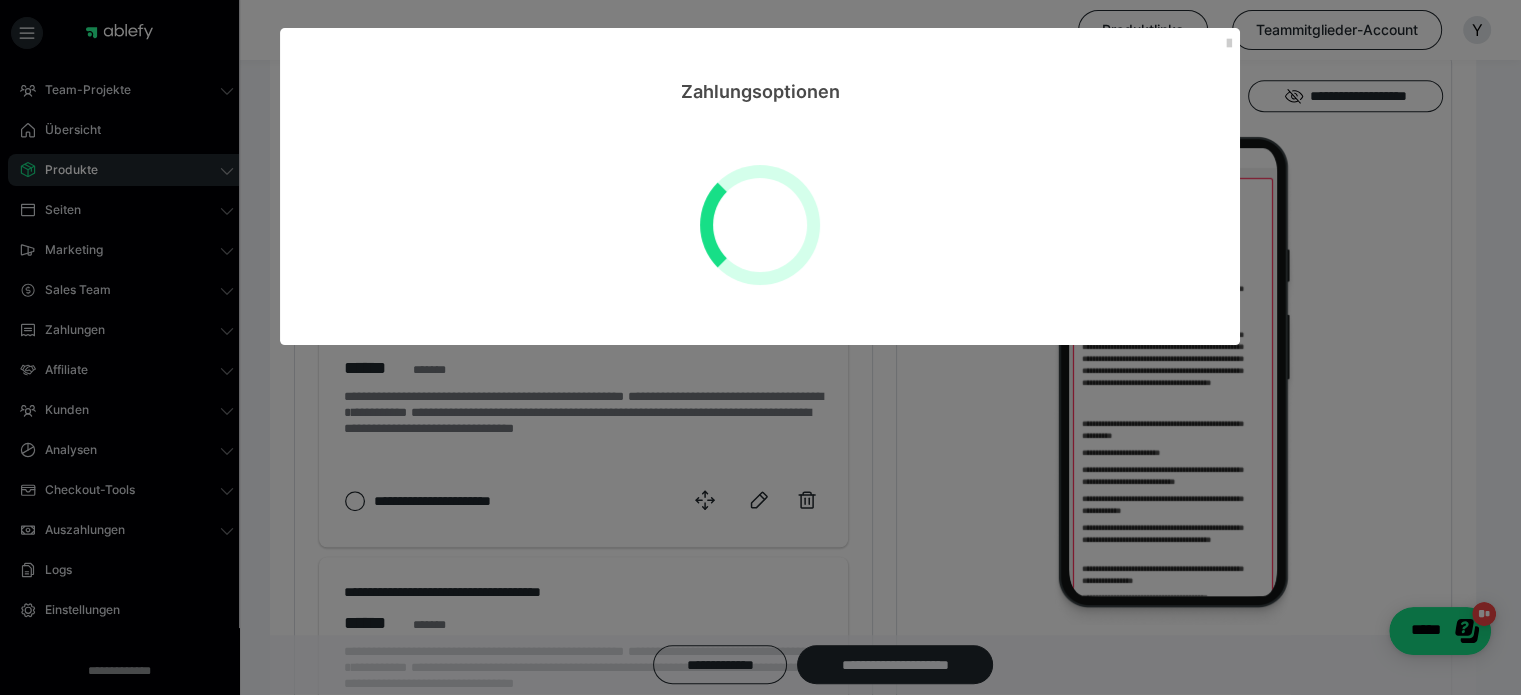 select on "**" 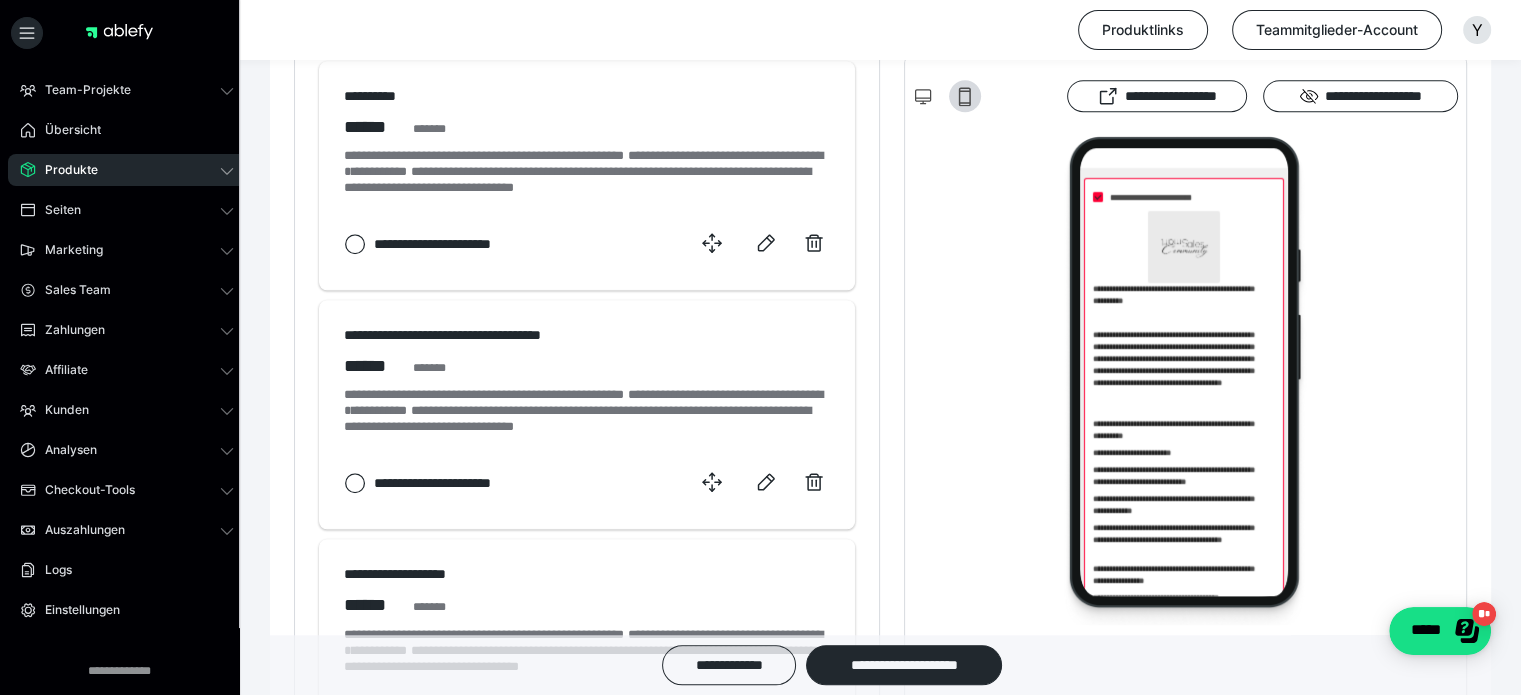 scroll, scrollTop: 1498, scrollLeft: 0, axis: vertical 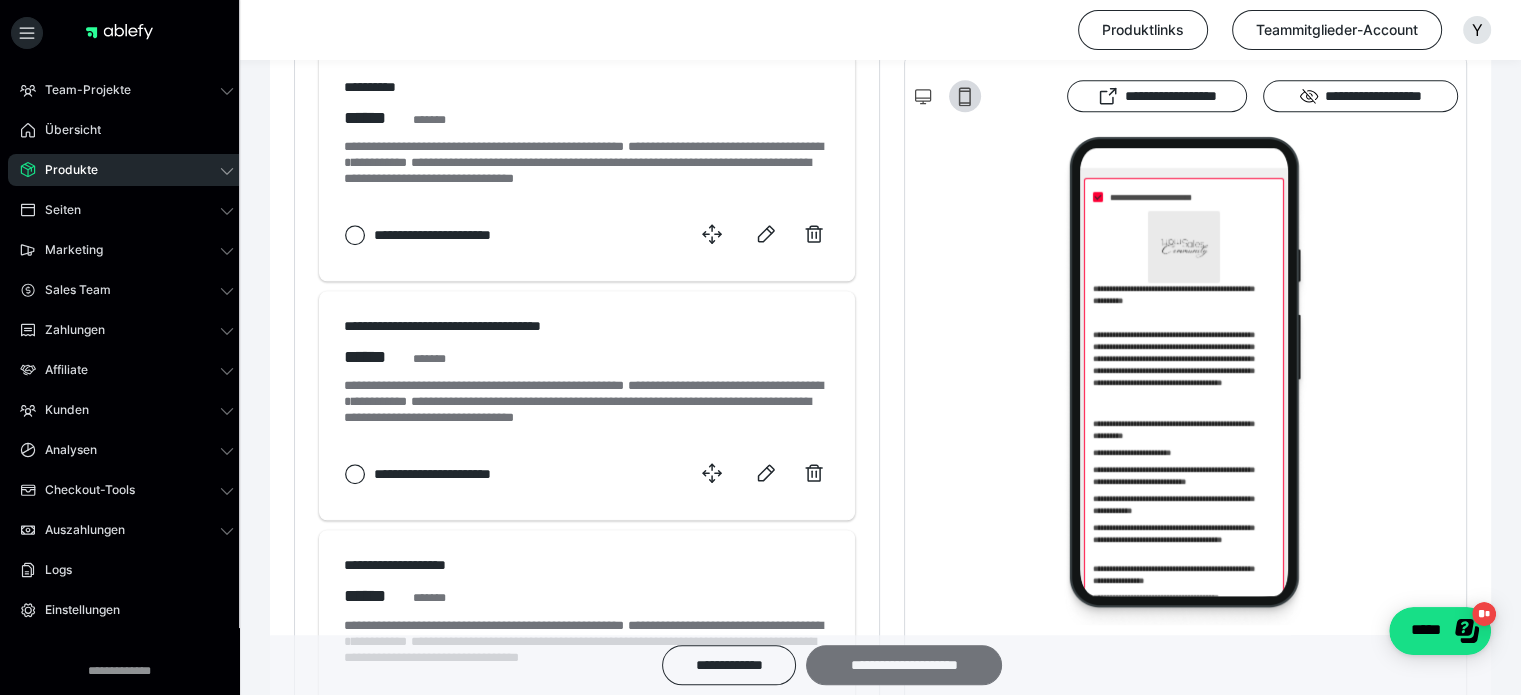 click on "**********" at bounding box center (904, 665) 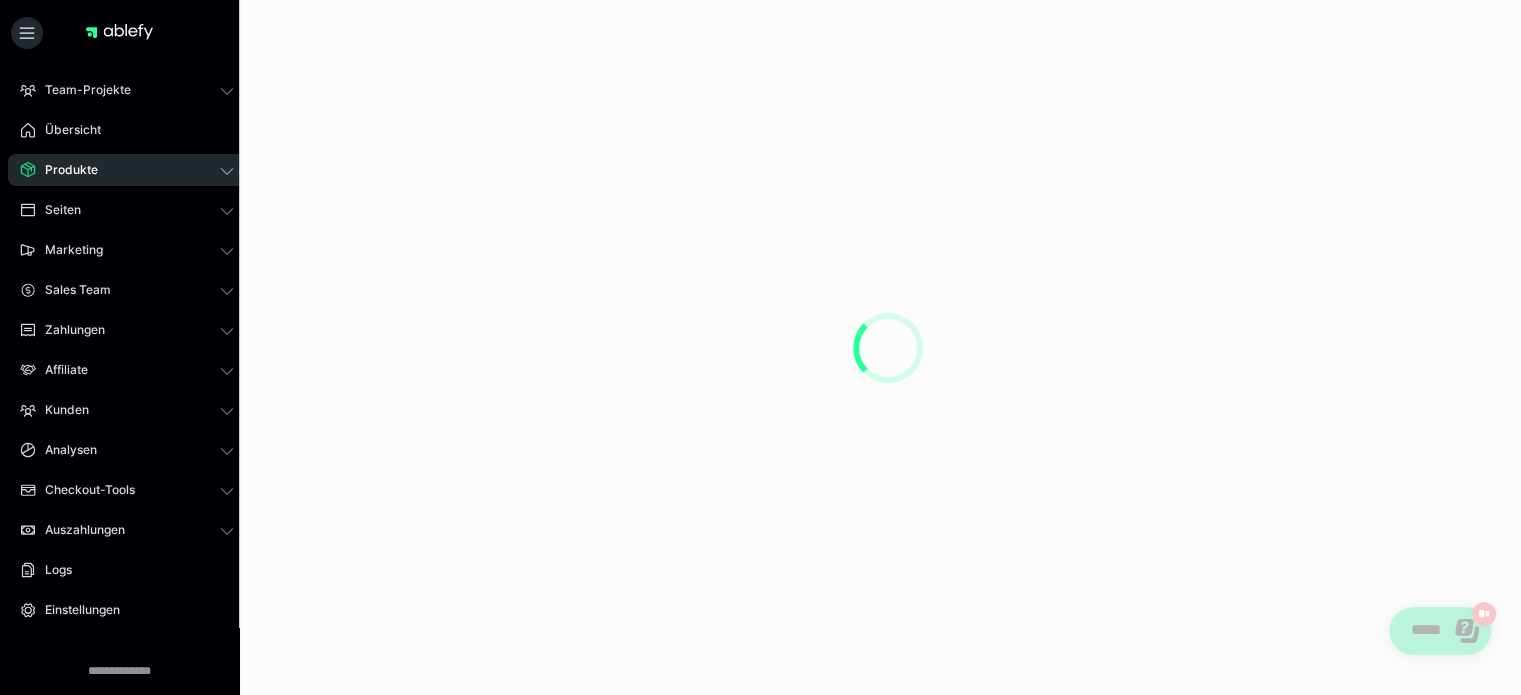 scroll, scrollTop: 0, scrollLeft: 0, axis: both 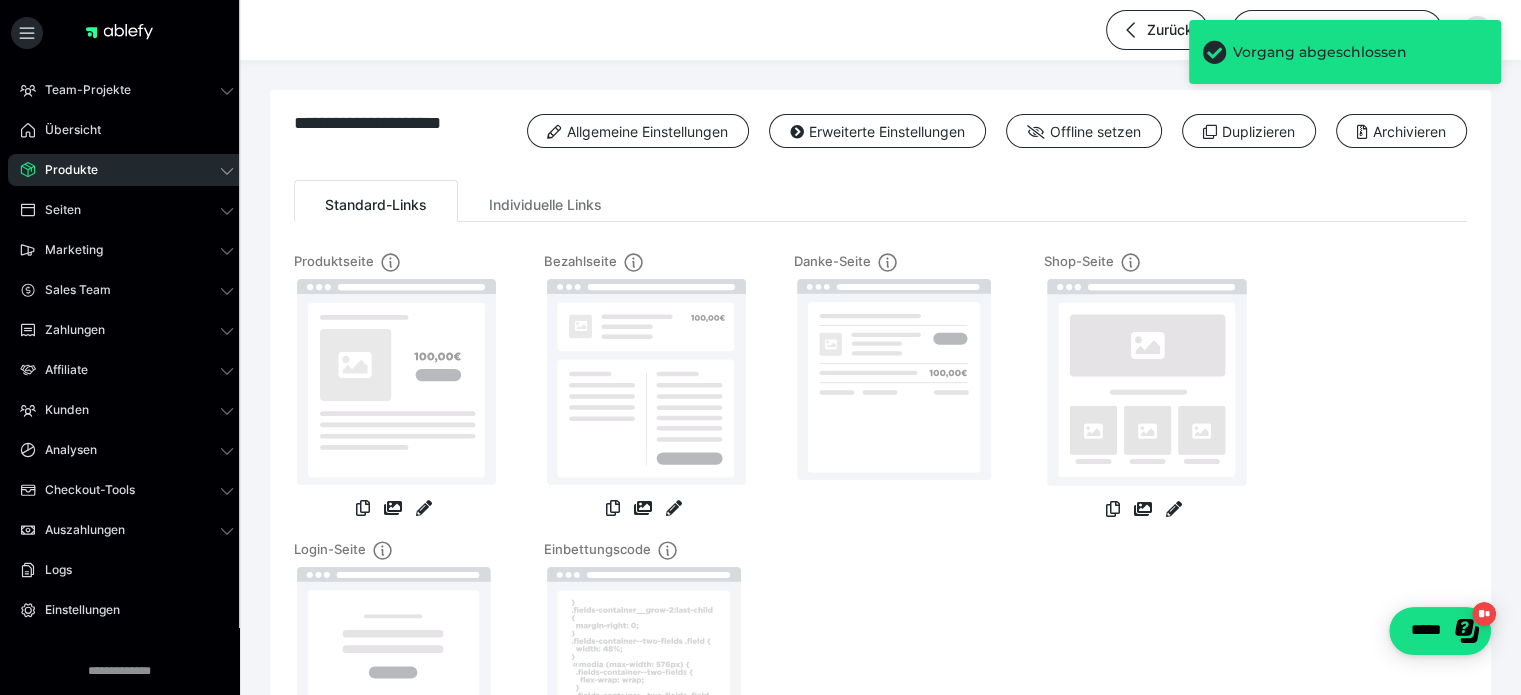 click 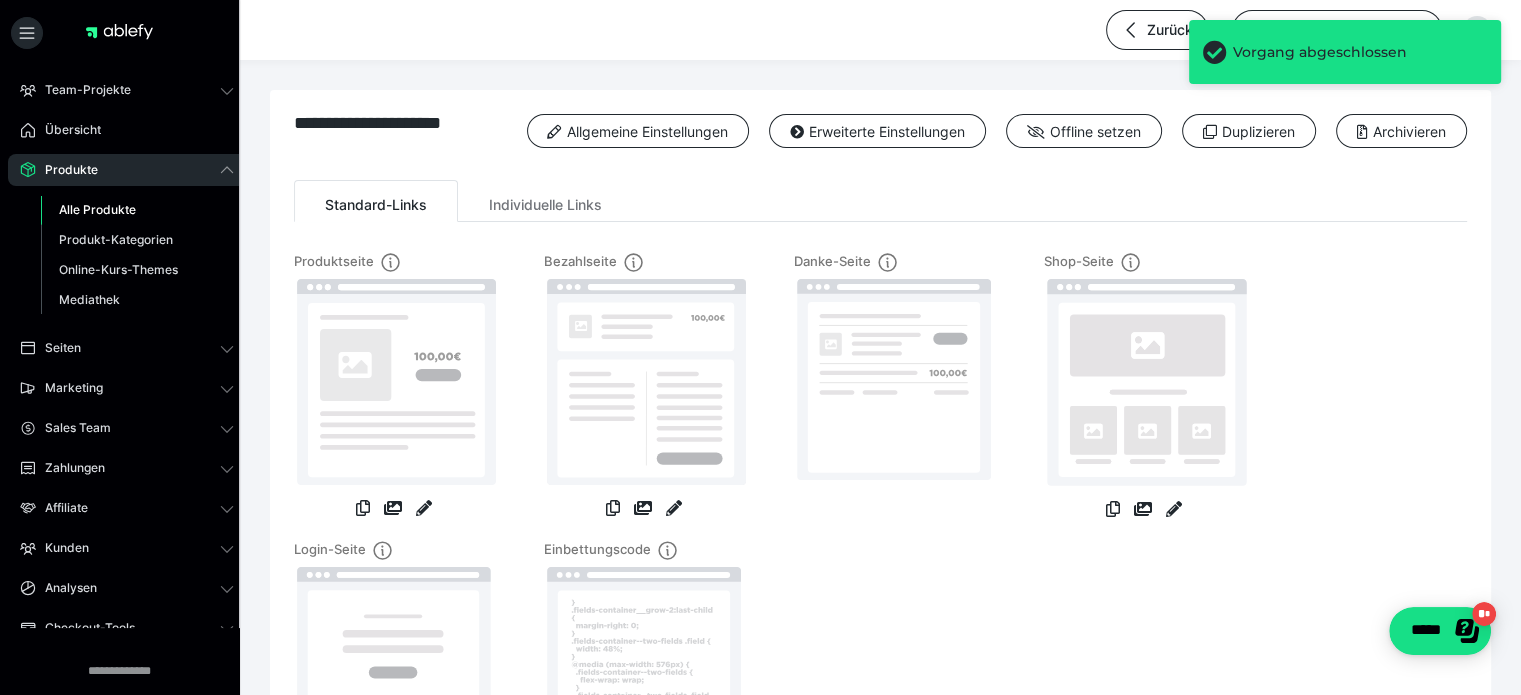 click on "Alle Produkte" at bounding box center (97, 209) 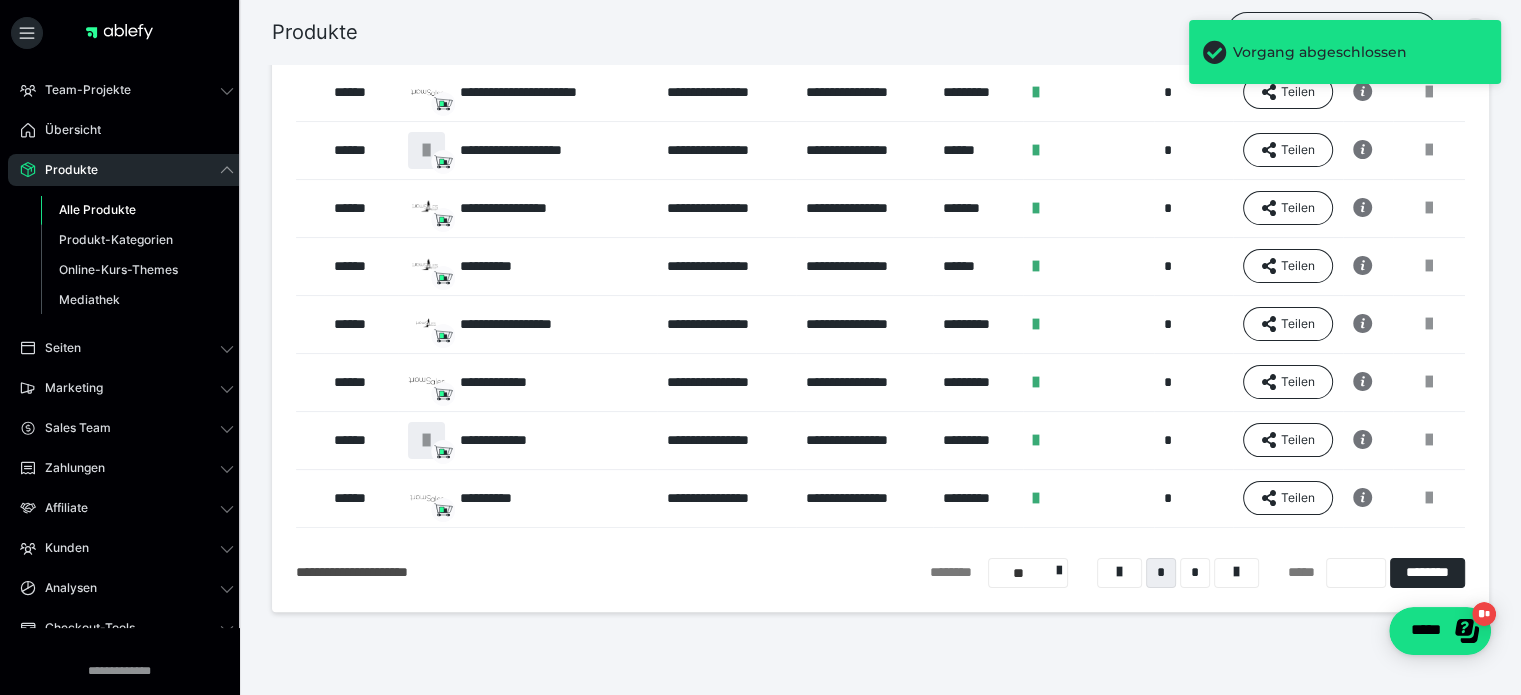 scroll, scrollTop: 375, scrollLeft: 0, axis: vertical 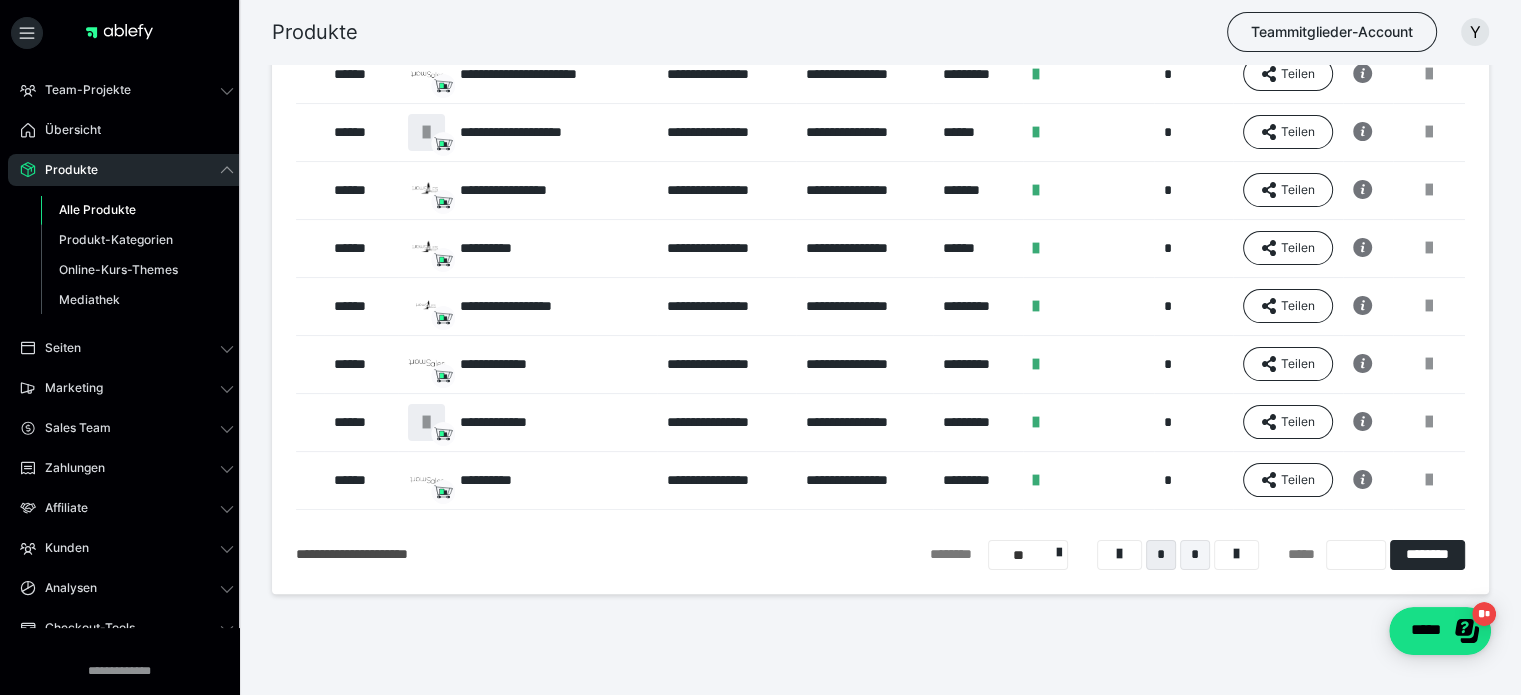 click on "*" at bounding box center [1195, 555] 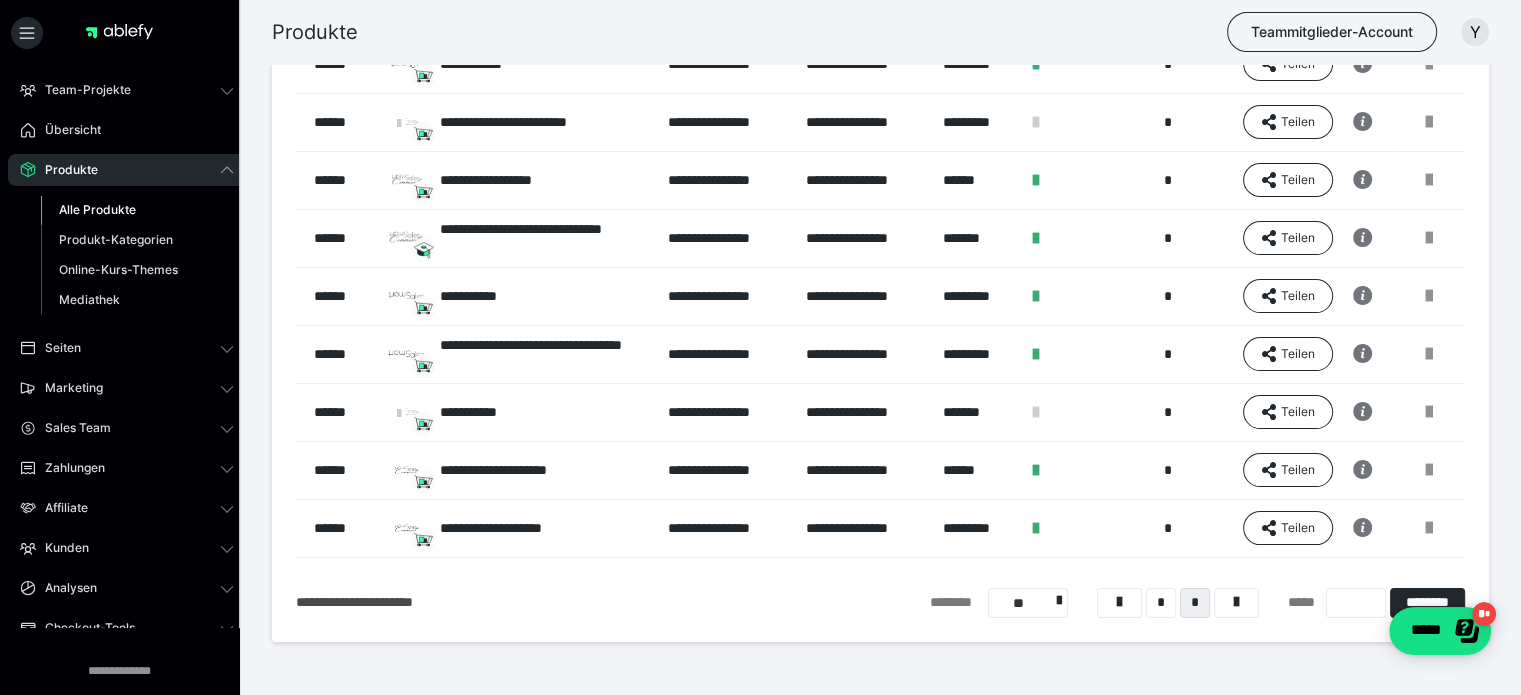 scroll, scrollTop: 337, scrollLeft: 0, axis: vertical 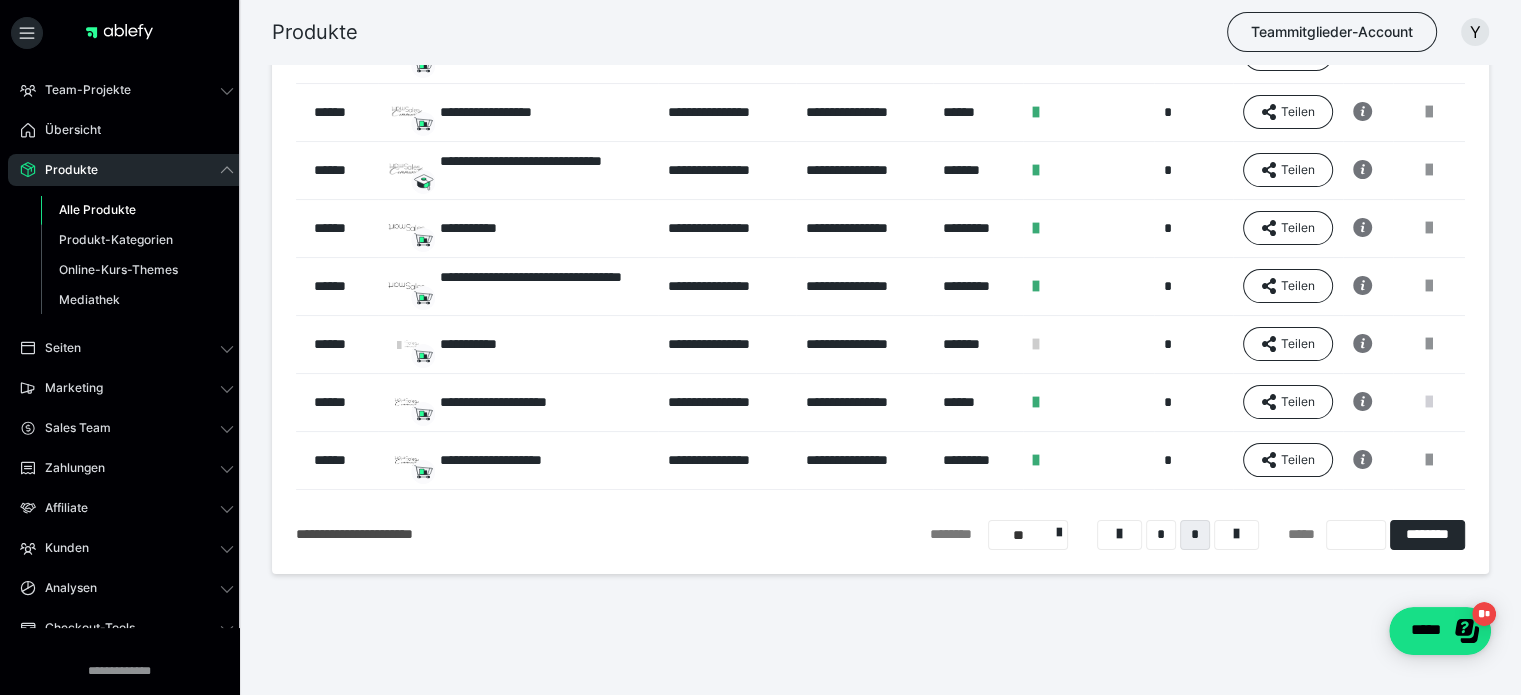 click at bounding box center (1429, 402) 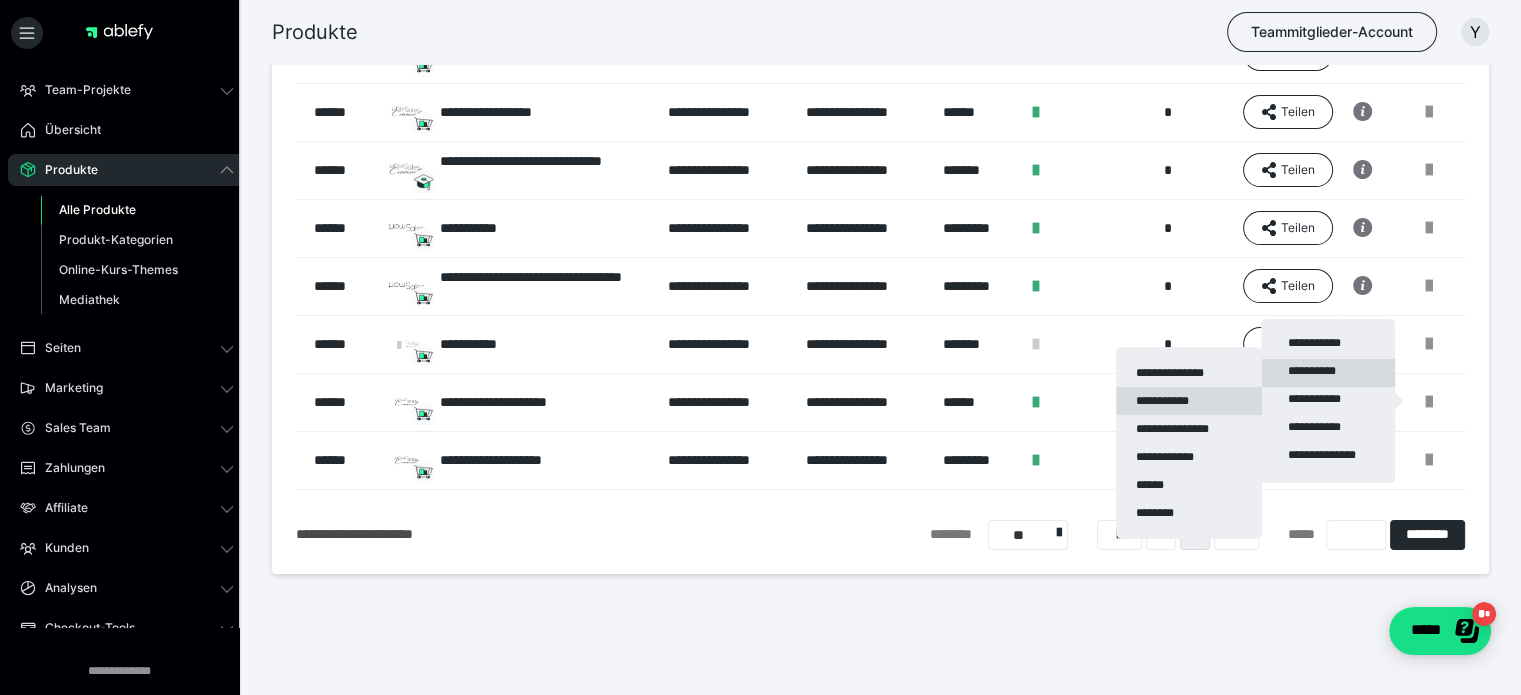 click on "**********" at bounding box center (1189, 401) 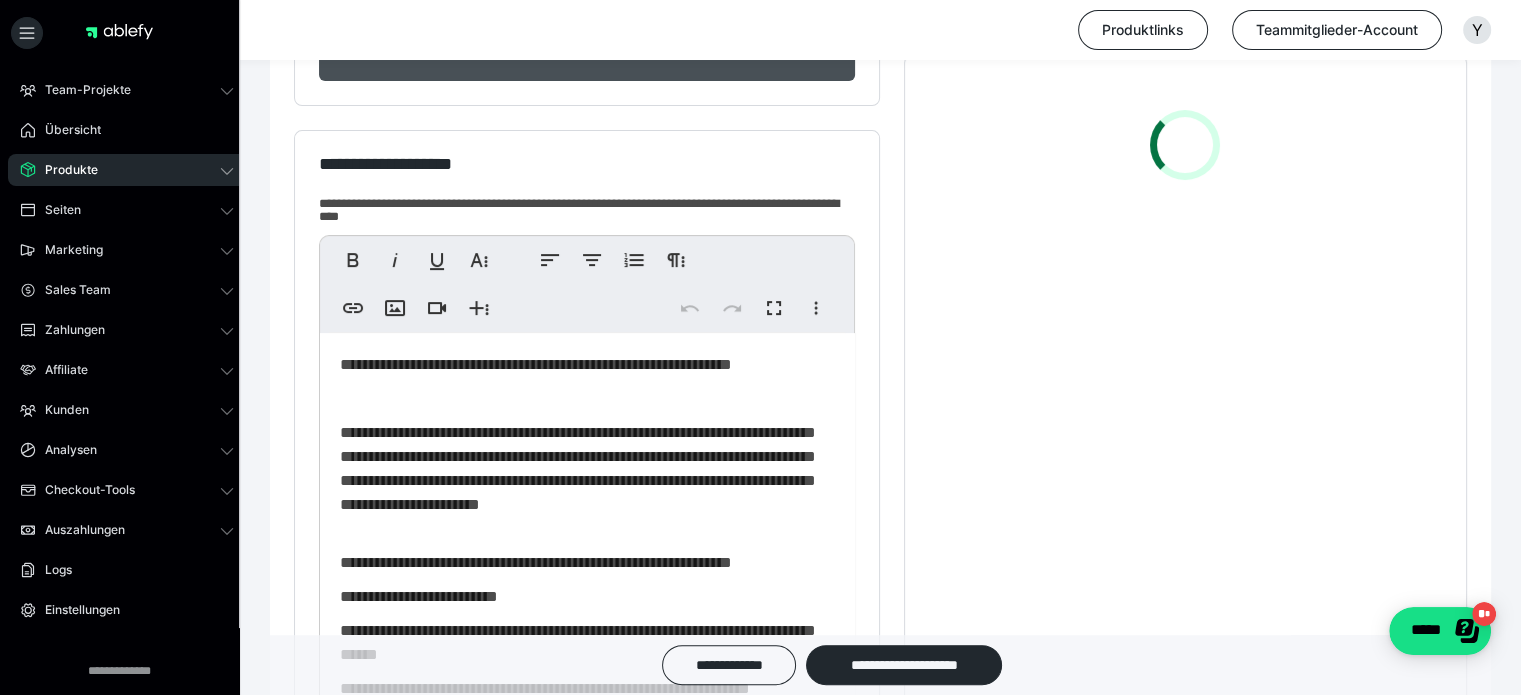 scroll, scrollTop: 650, scrollLeft: 0, axis: vertical 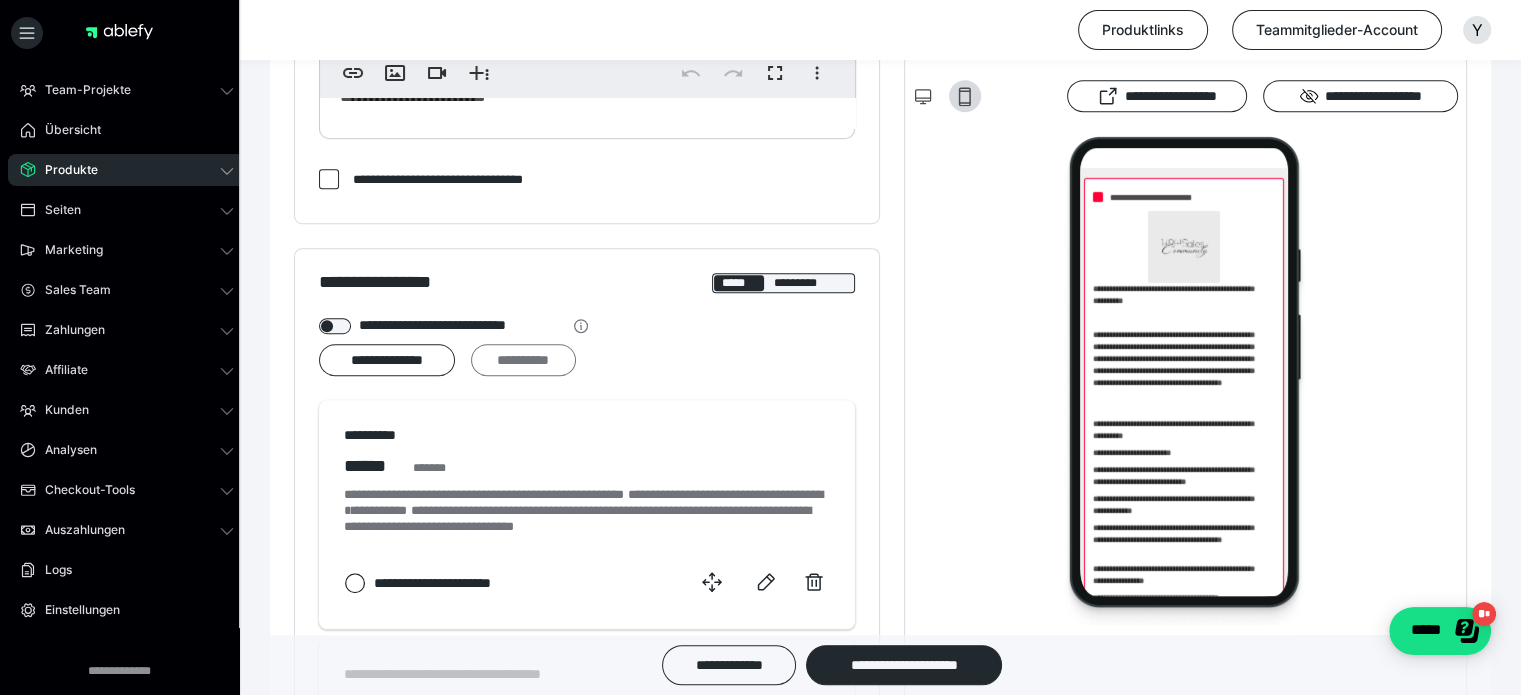 click on "**********" at bounding box center [523, 360] 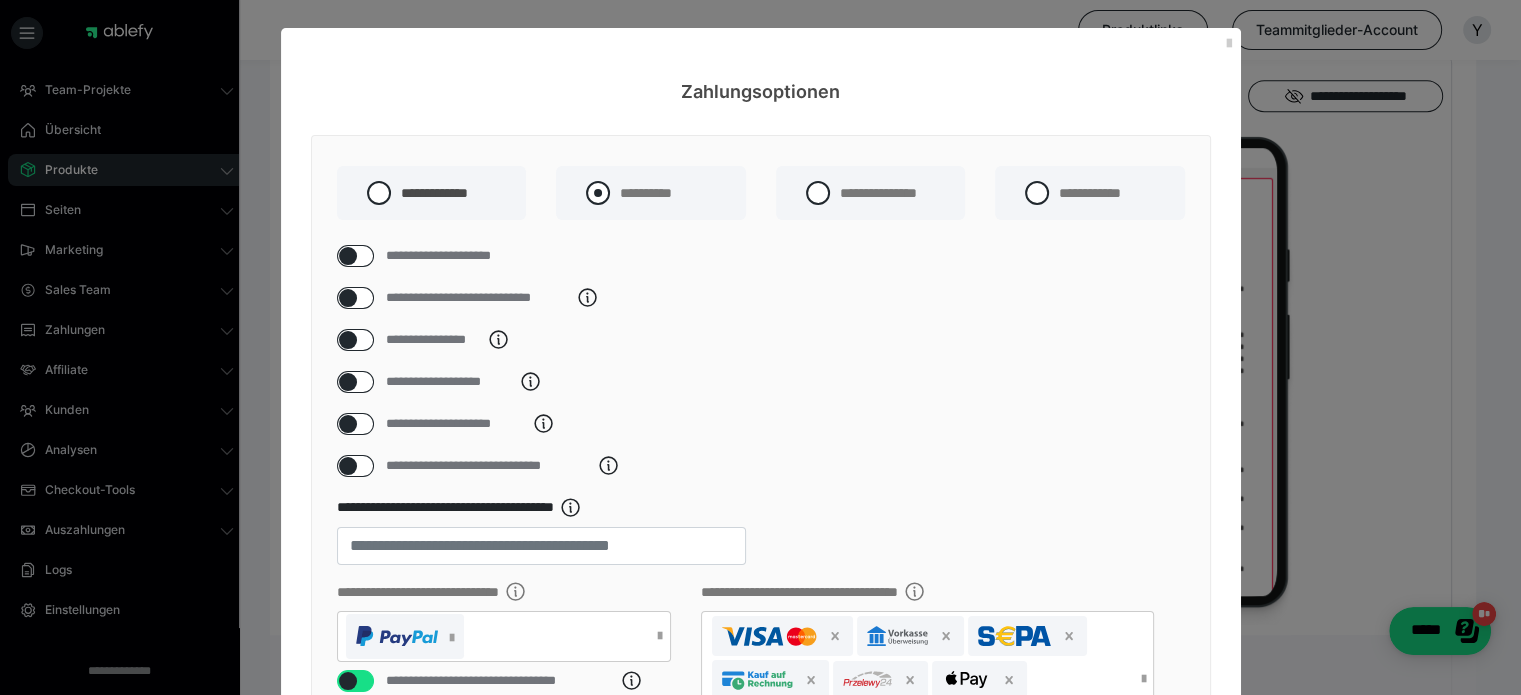 click at bounding box center (598, 193) 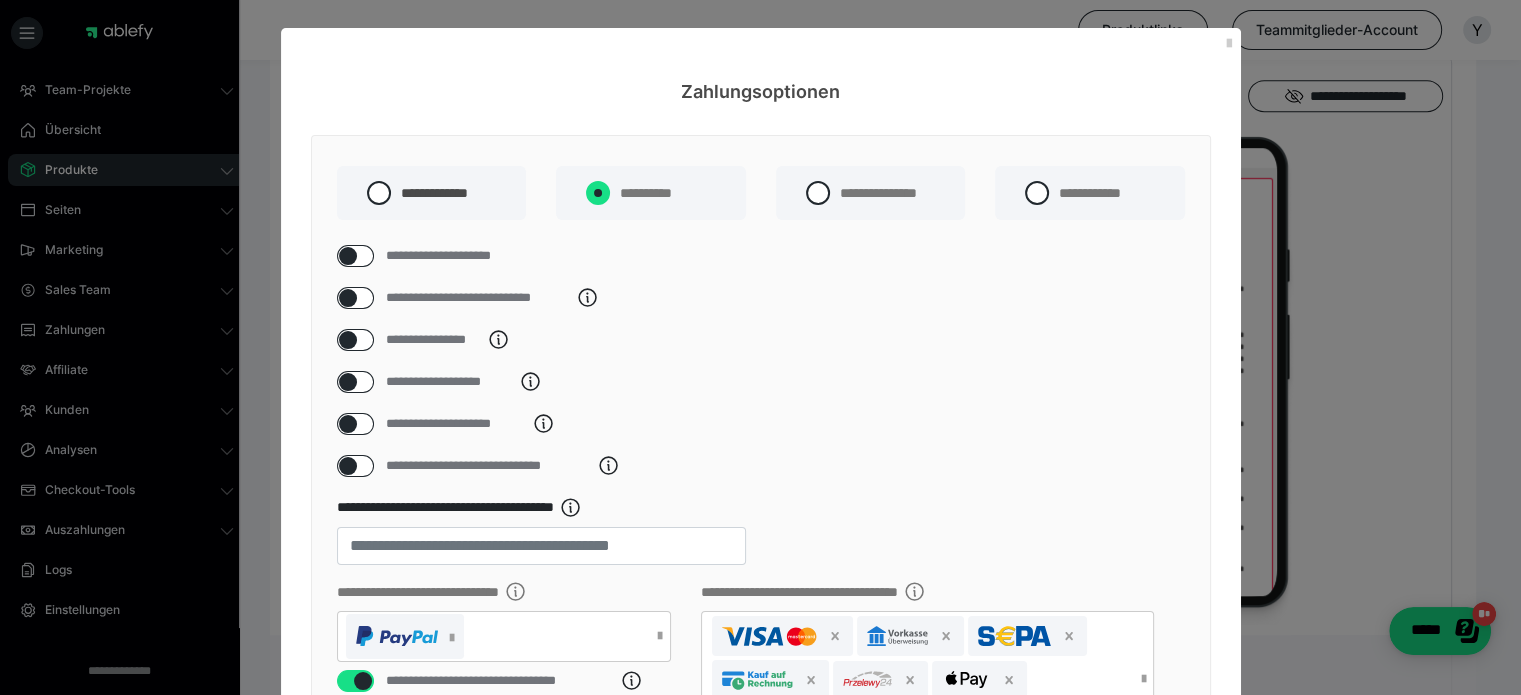 radio on "****" 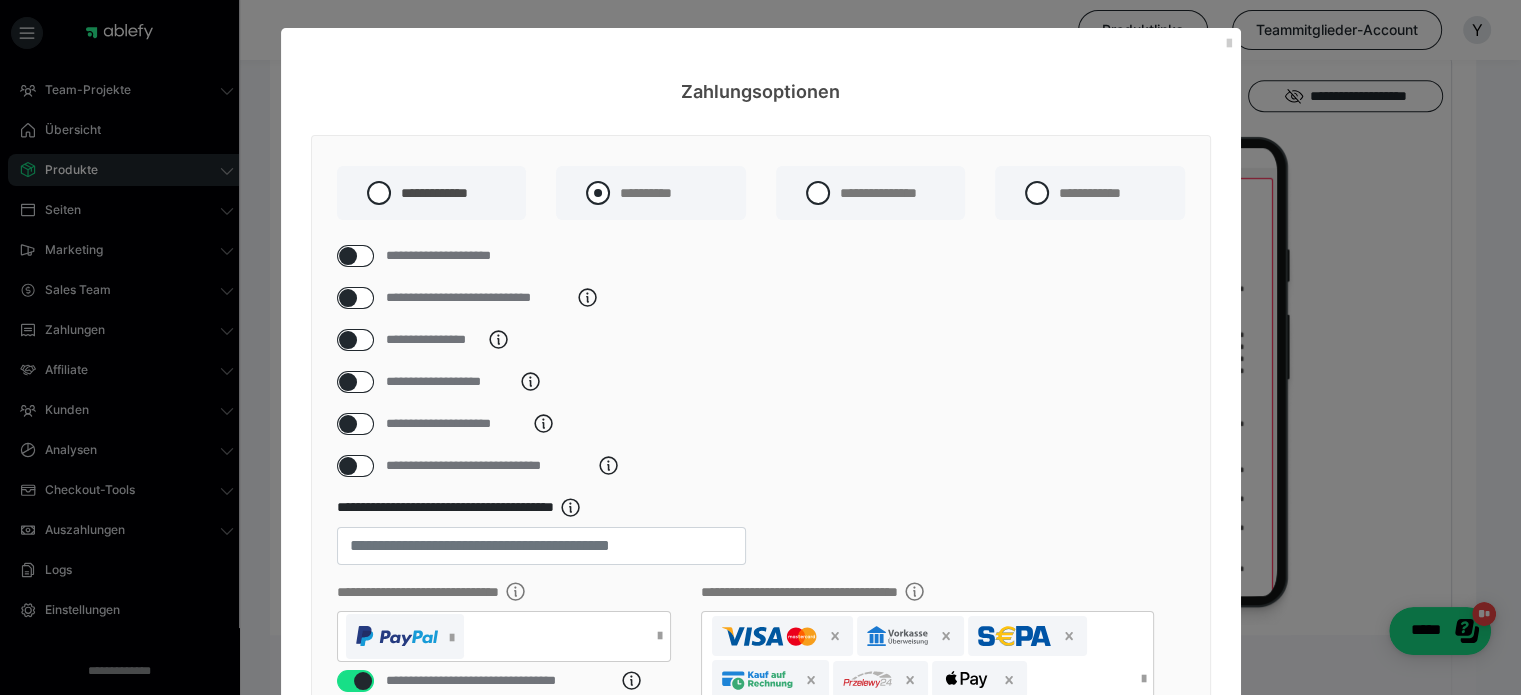 radio on "*****" 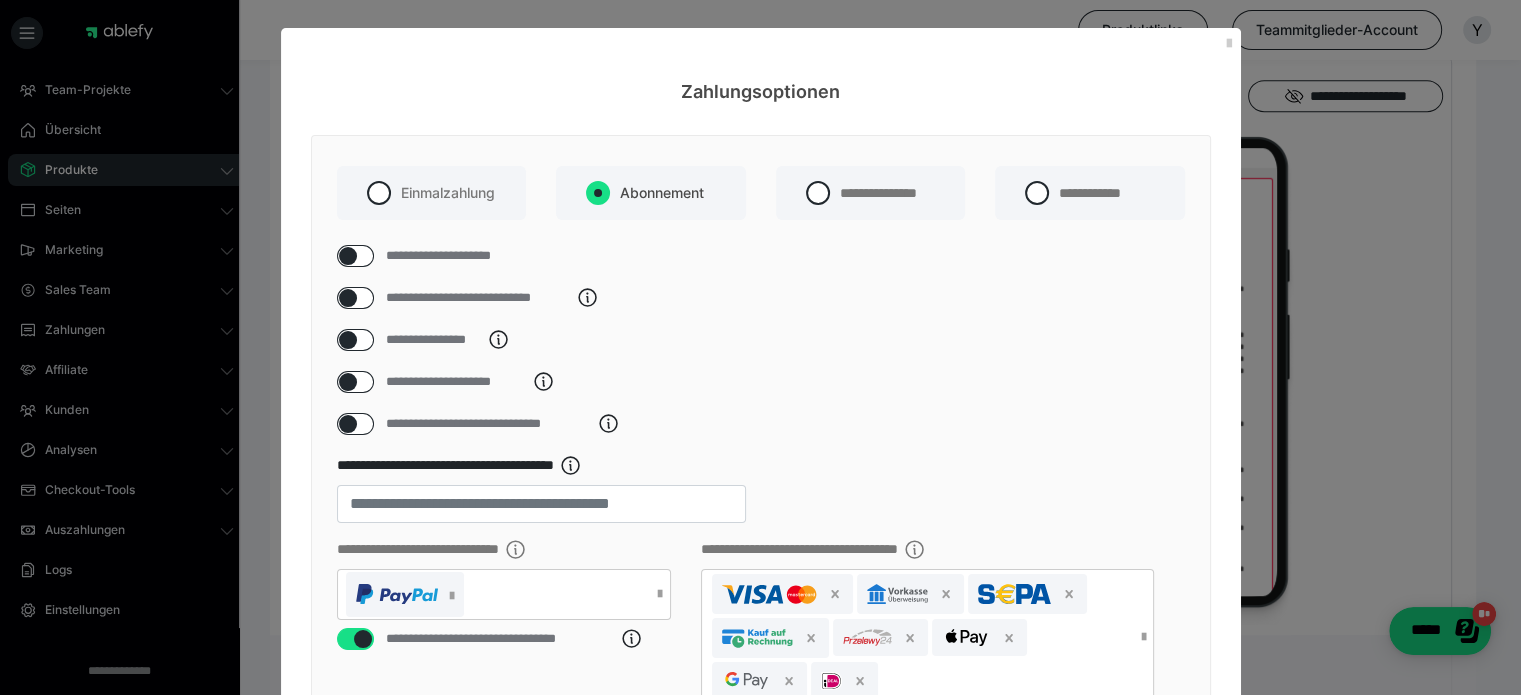 click at bounding box center (348, 256) 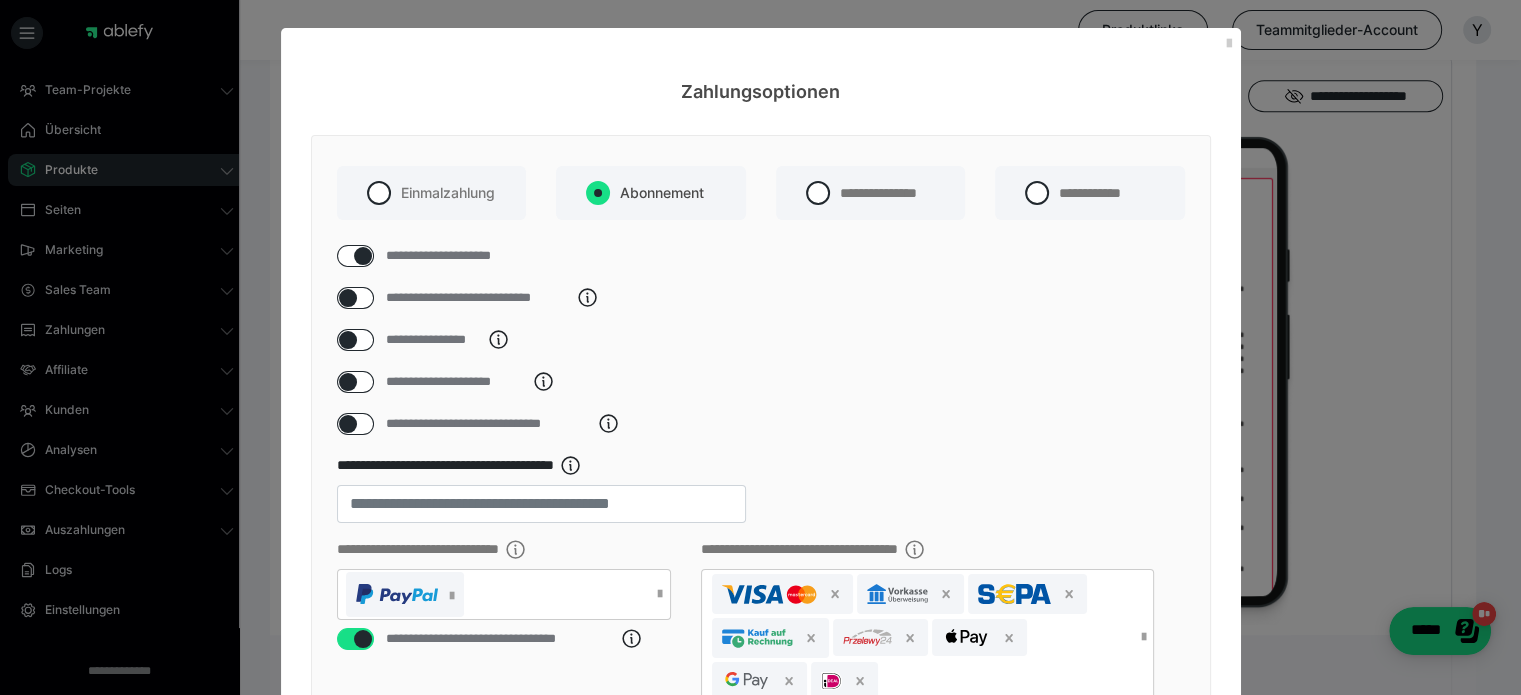 checkbox on "****" 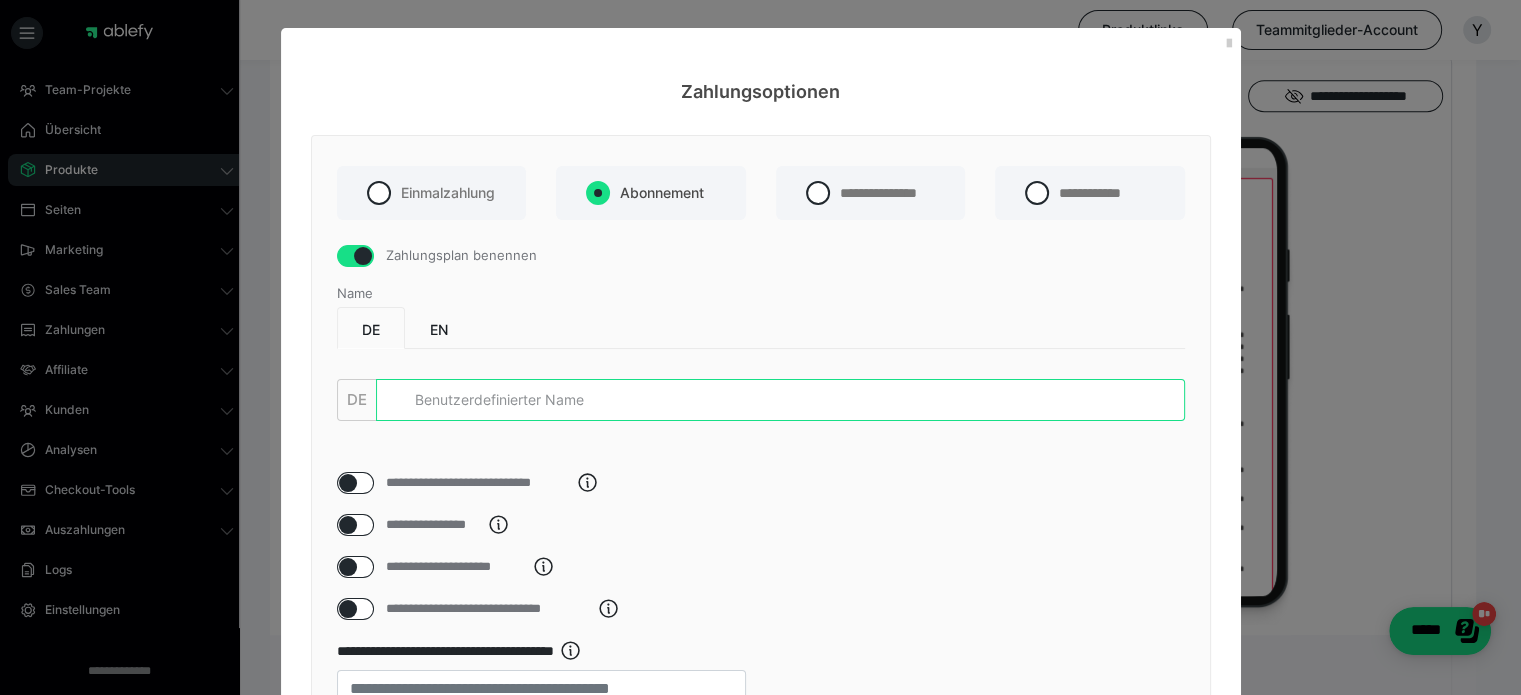 click at bounding box center (780, 400) 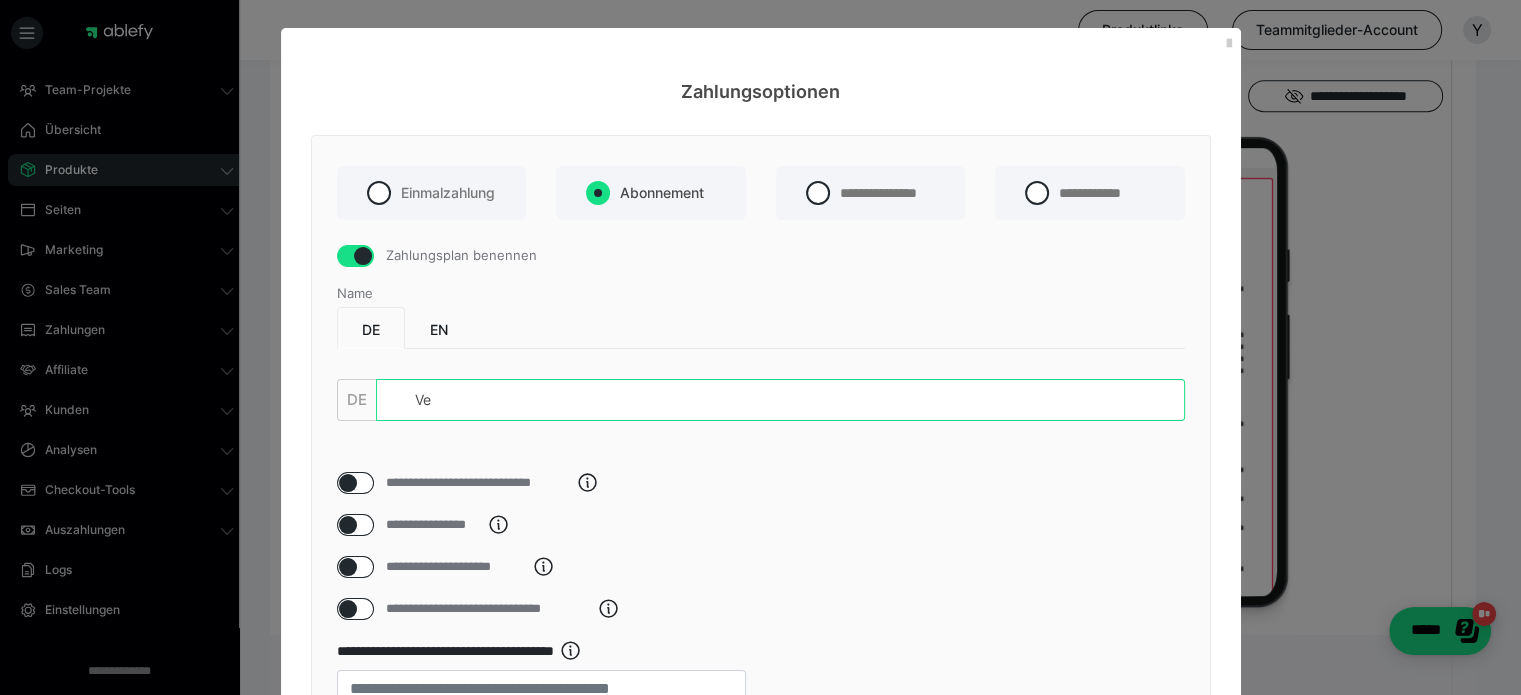 type on "V" 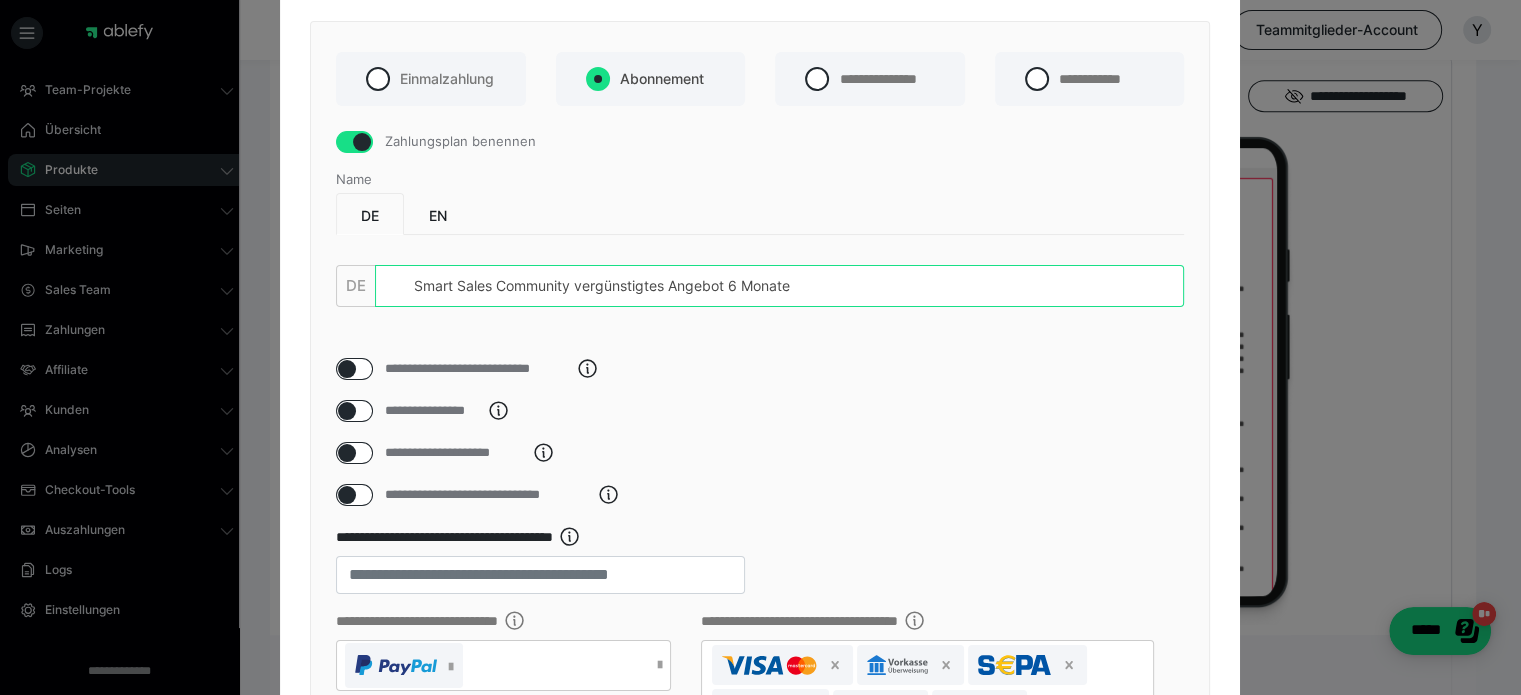 scroll, scrollTop: 124, scrollLeft: 0, axis: vertical 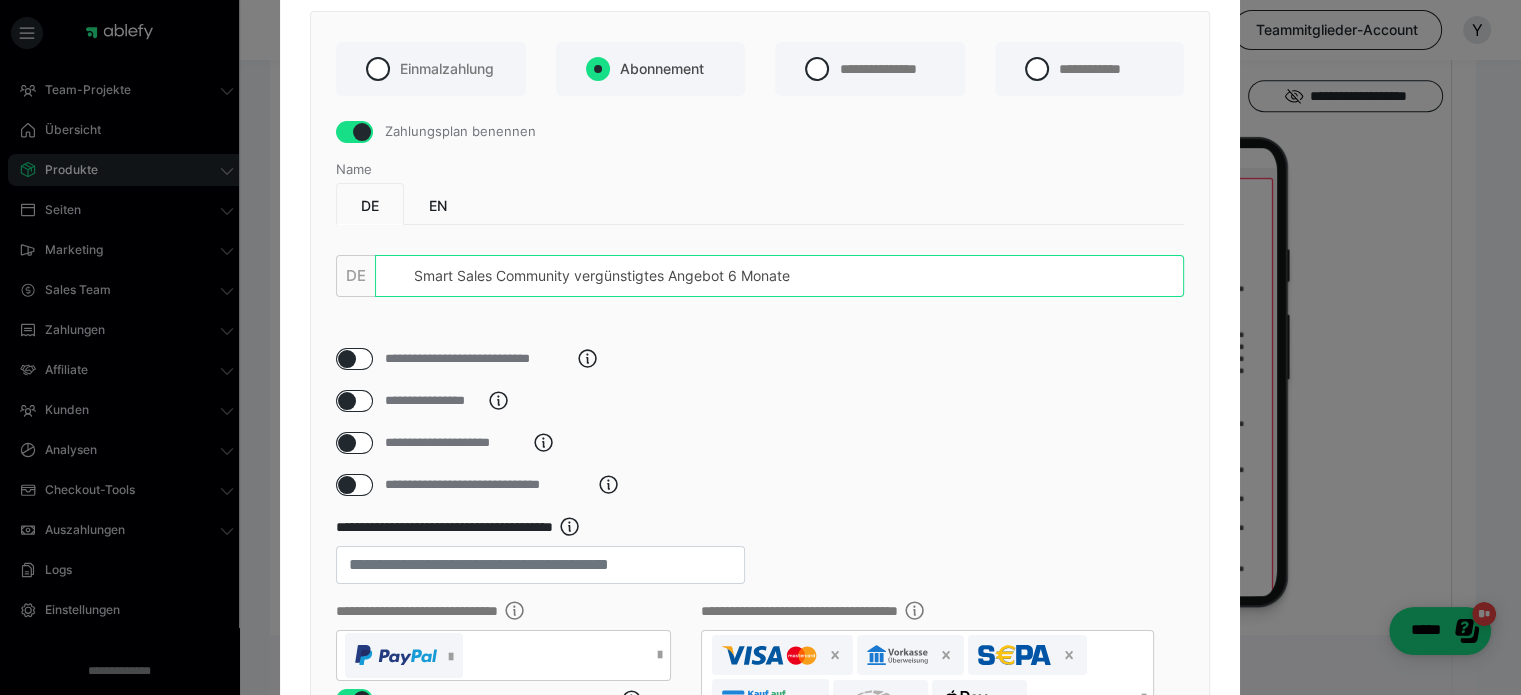 type on "Smart Sales Community vergünstigtes Angebot 6 Monate" 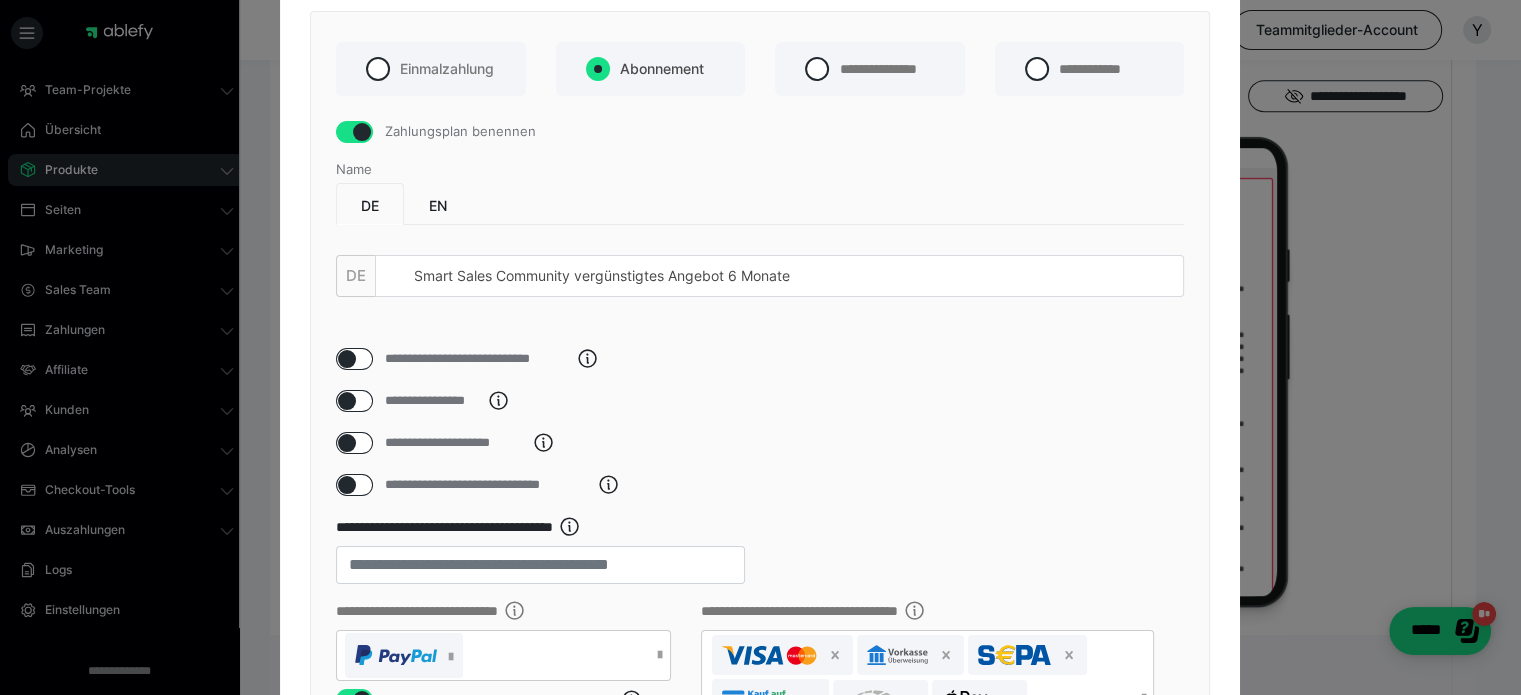 click at bounding box center [347, 401] 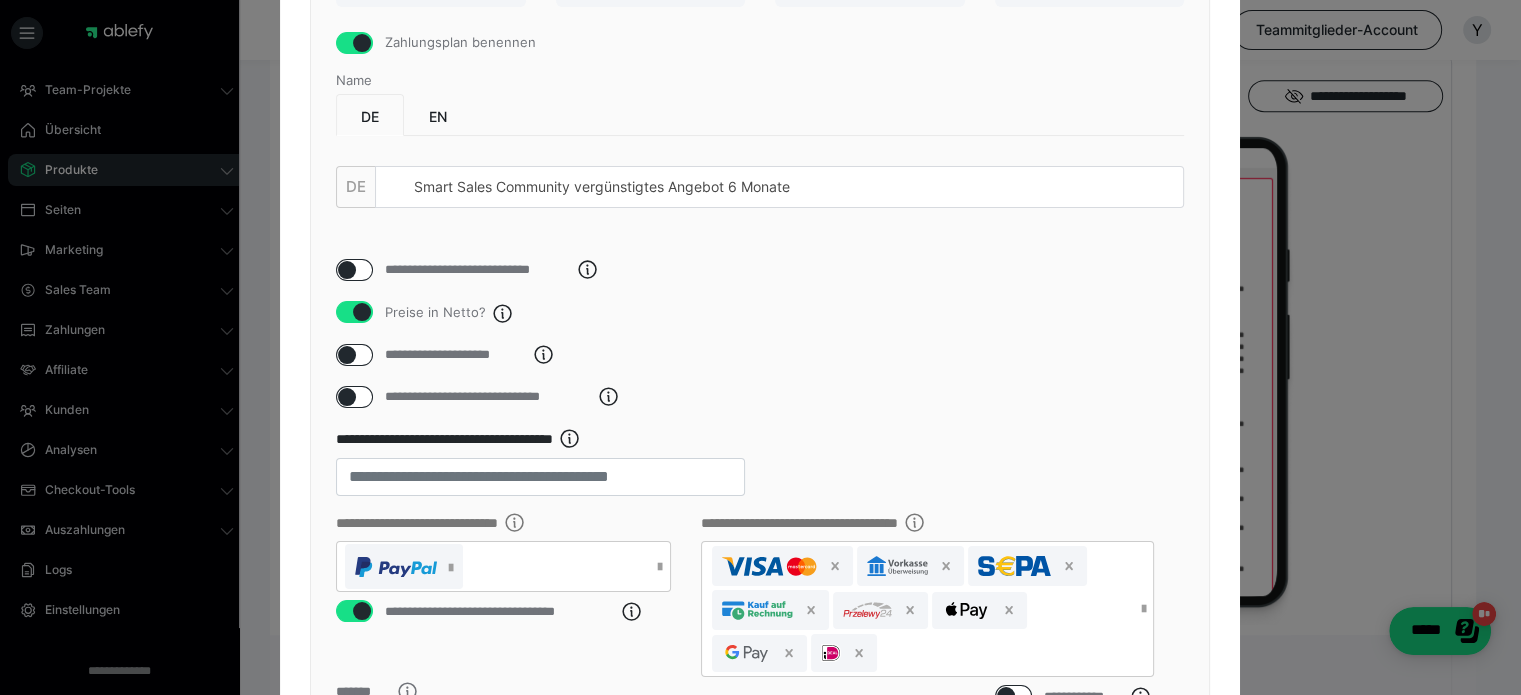 scroll, scrollTop: 224, scrollLeft: 0, axis: vertical 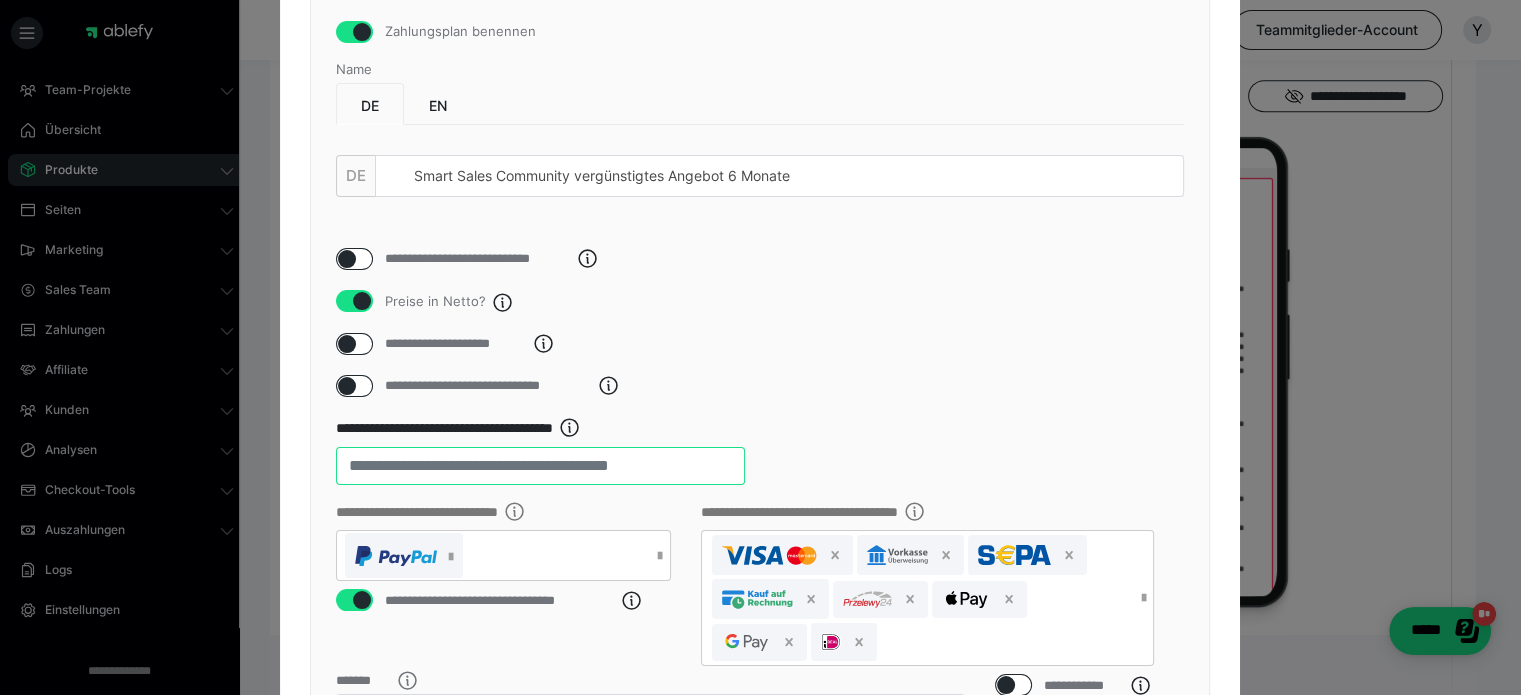 click on "**" at bounding box center [540, 466] 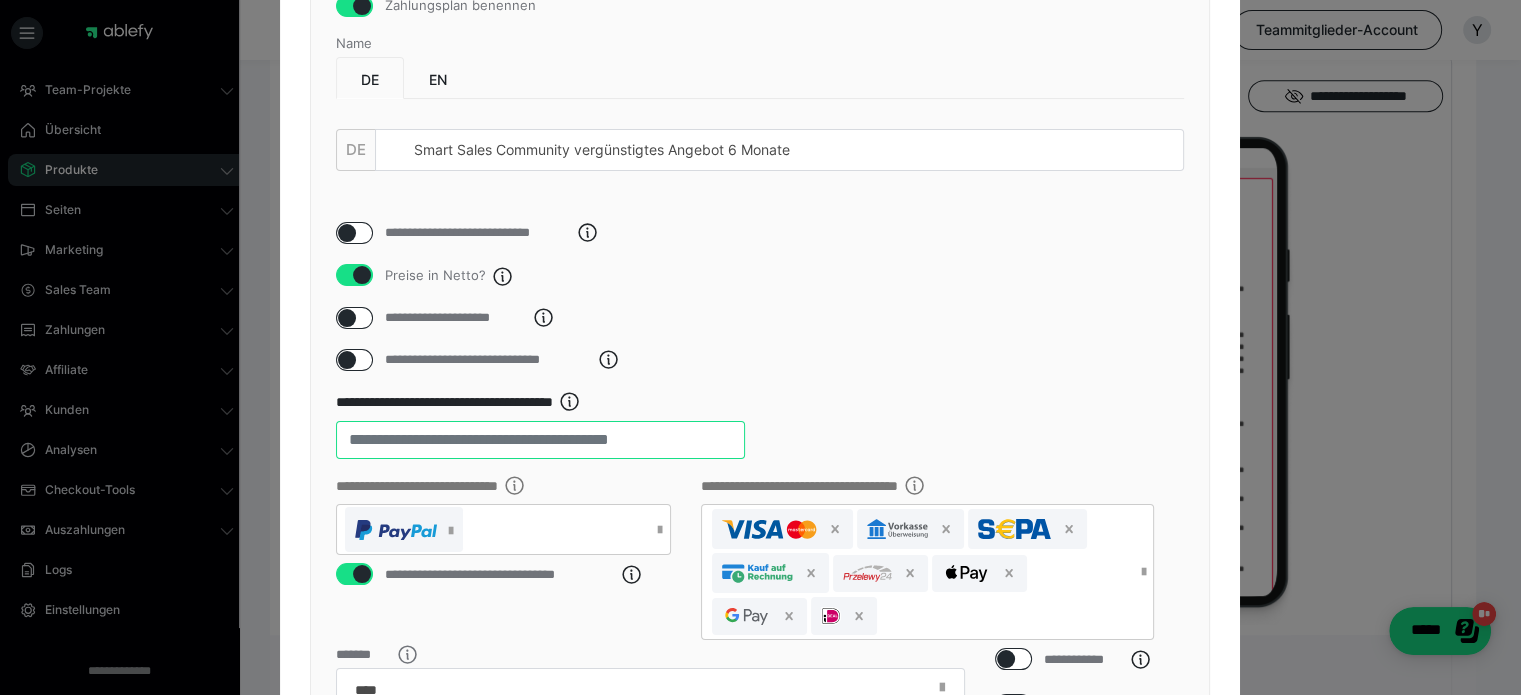 scroll, scrollTop: 400, scrollLeft: 0, axis: vertical 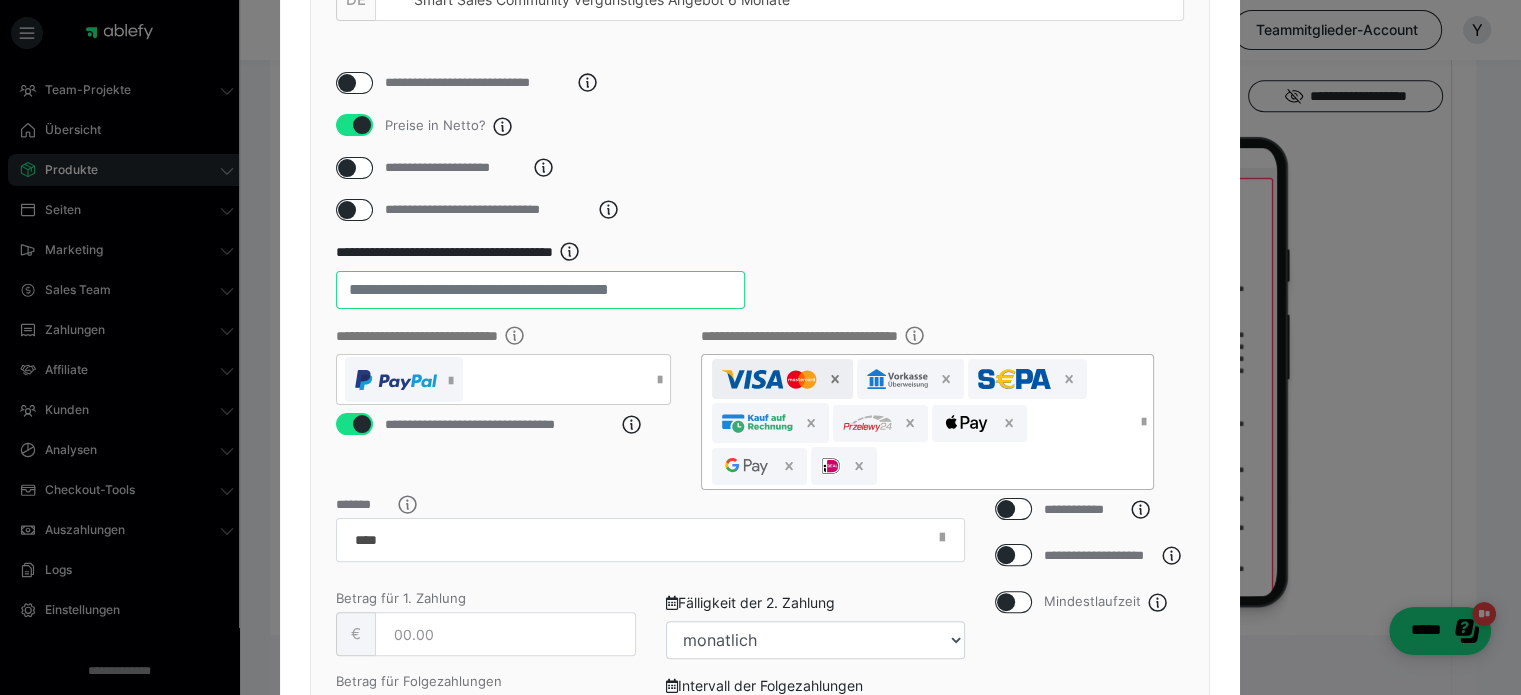 click 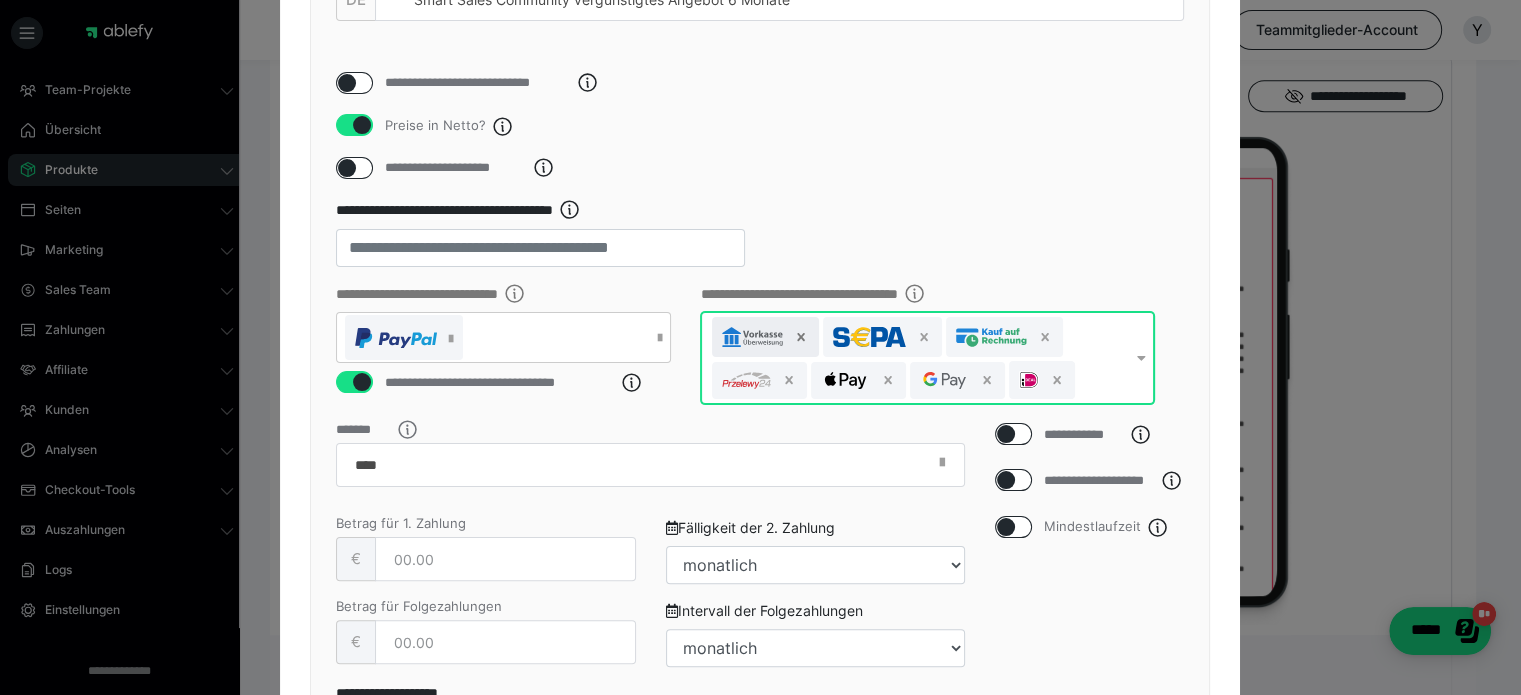 click 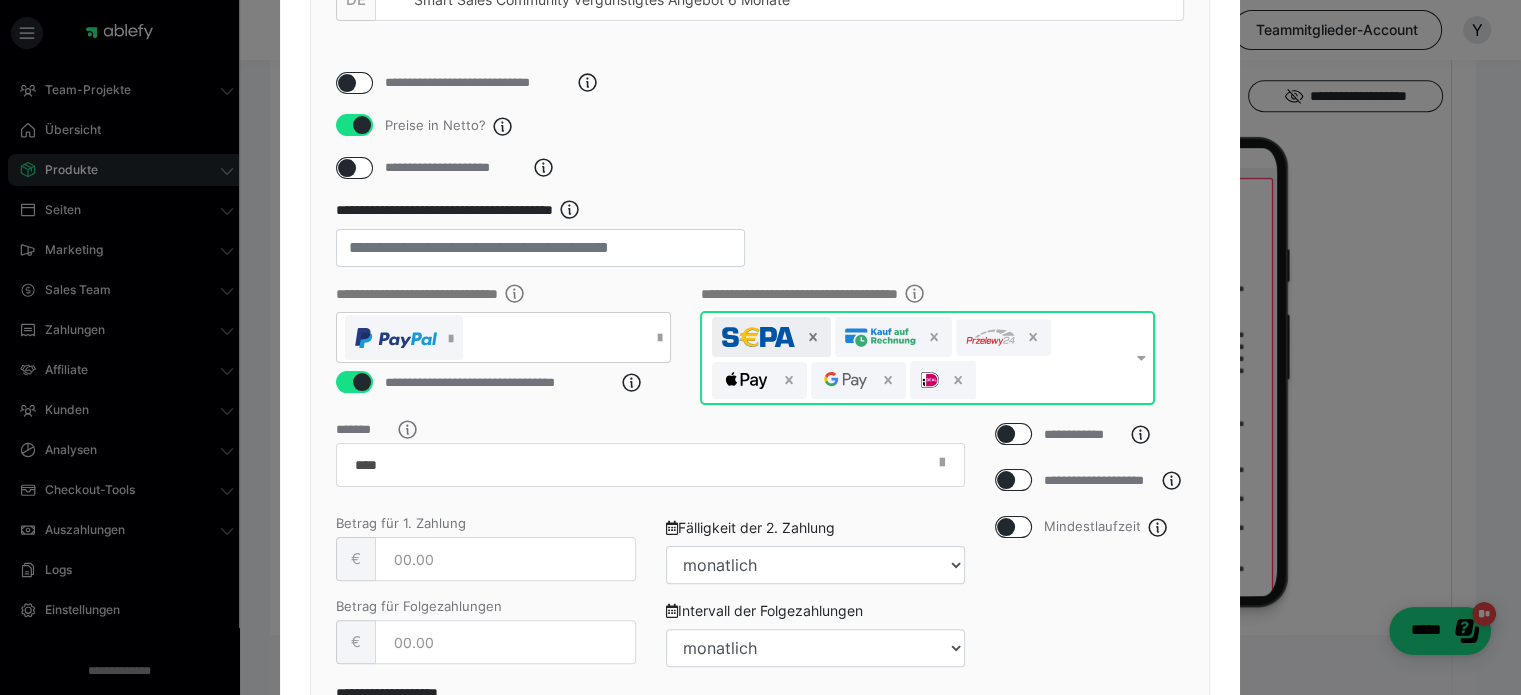 click 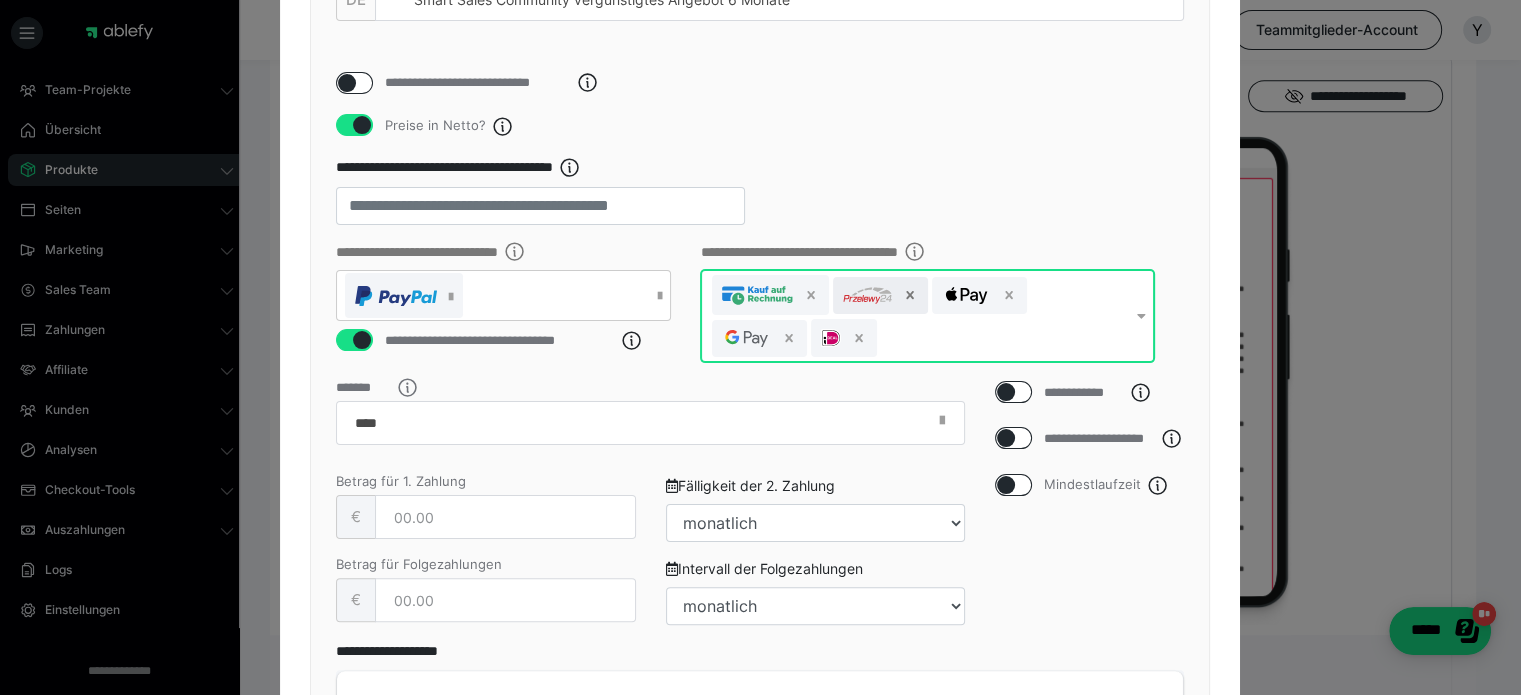 click 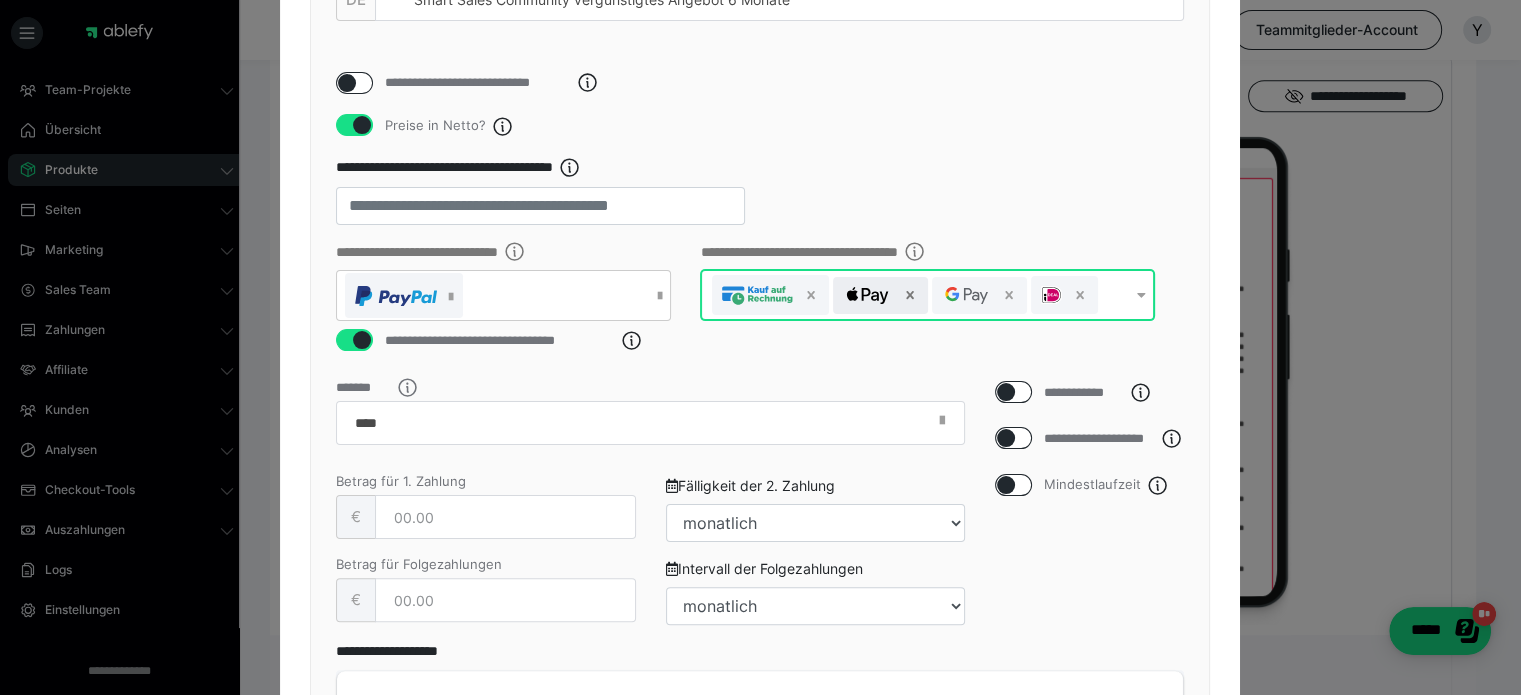 click 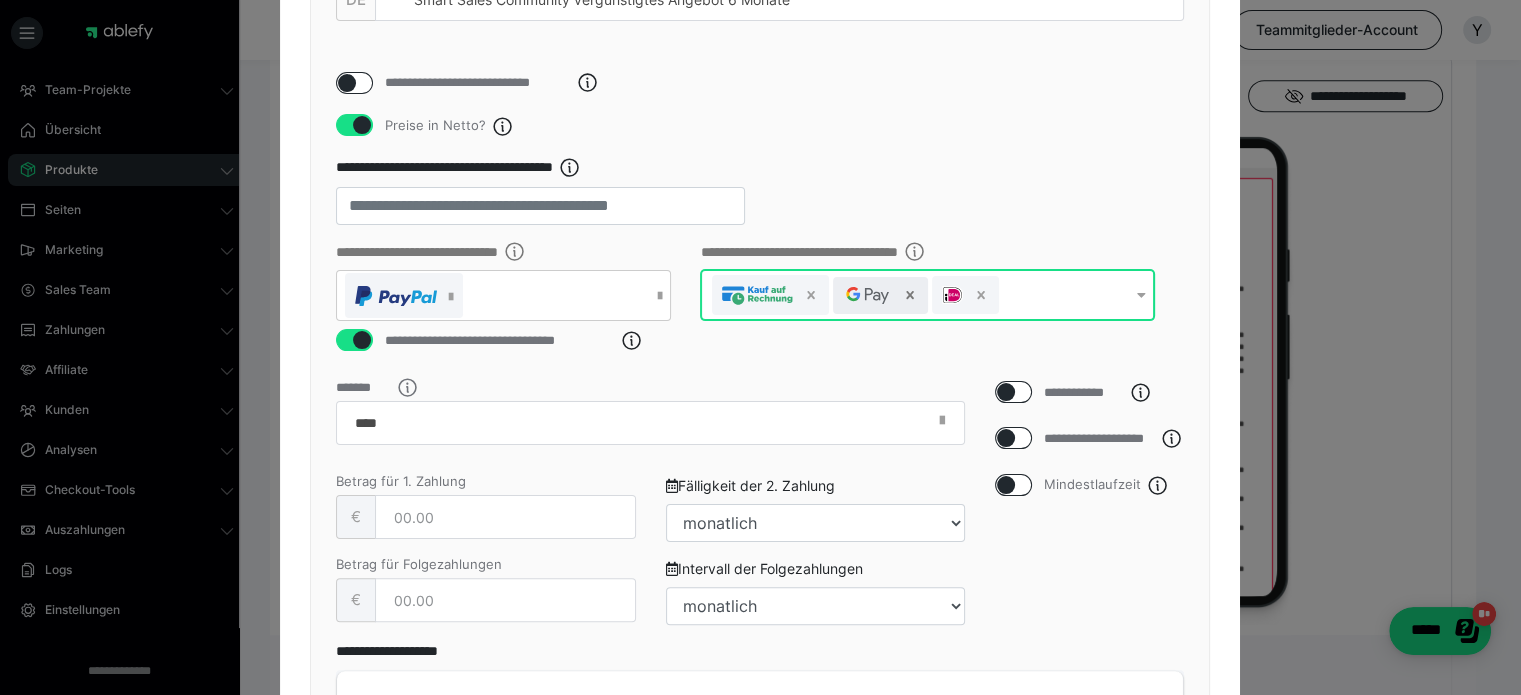 click 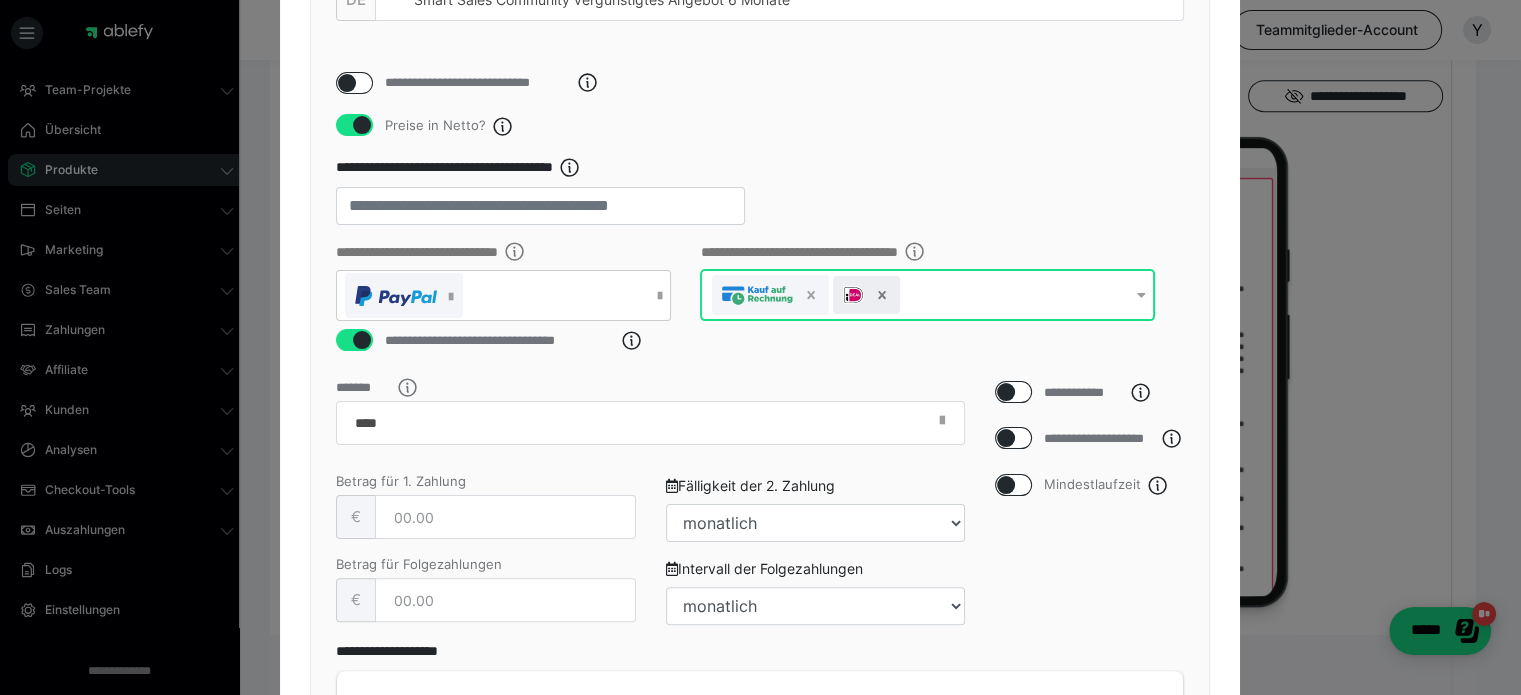 click 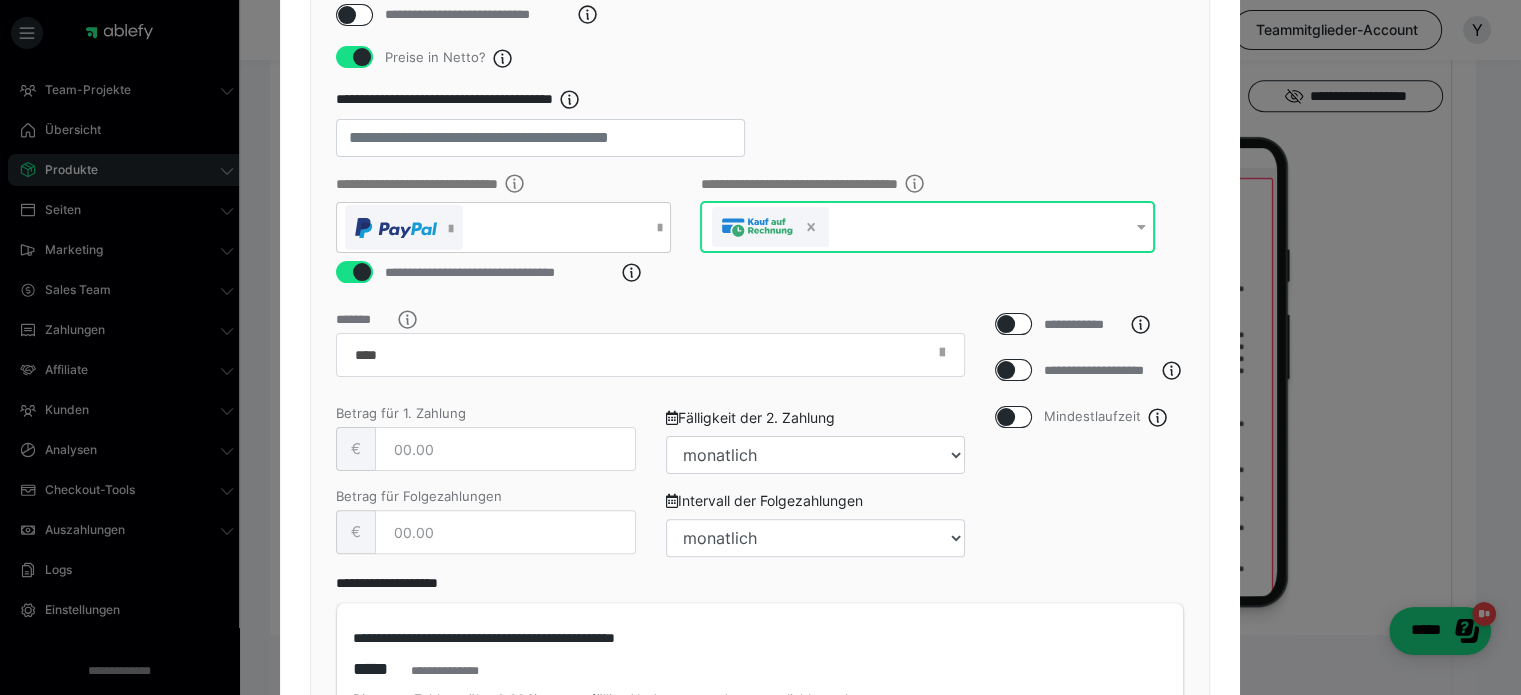 scroll, scrollTop: 475, scrollLeft: 0, axis: vertical 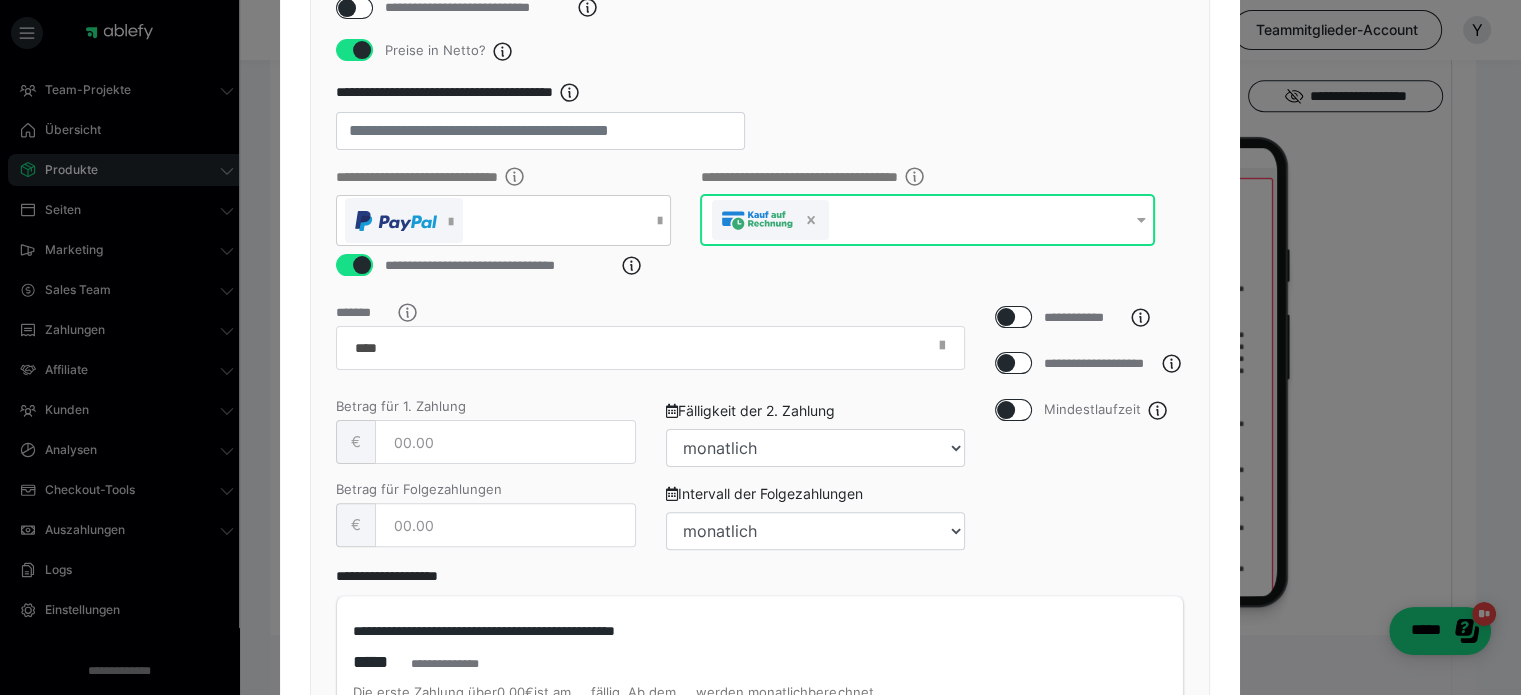 click at bounding box center (1006, 410) 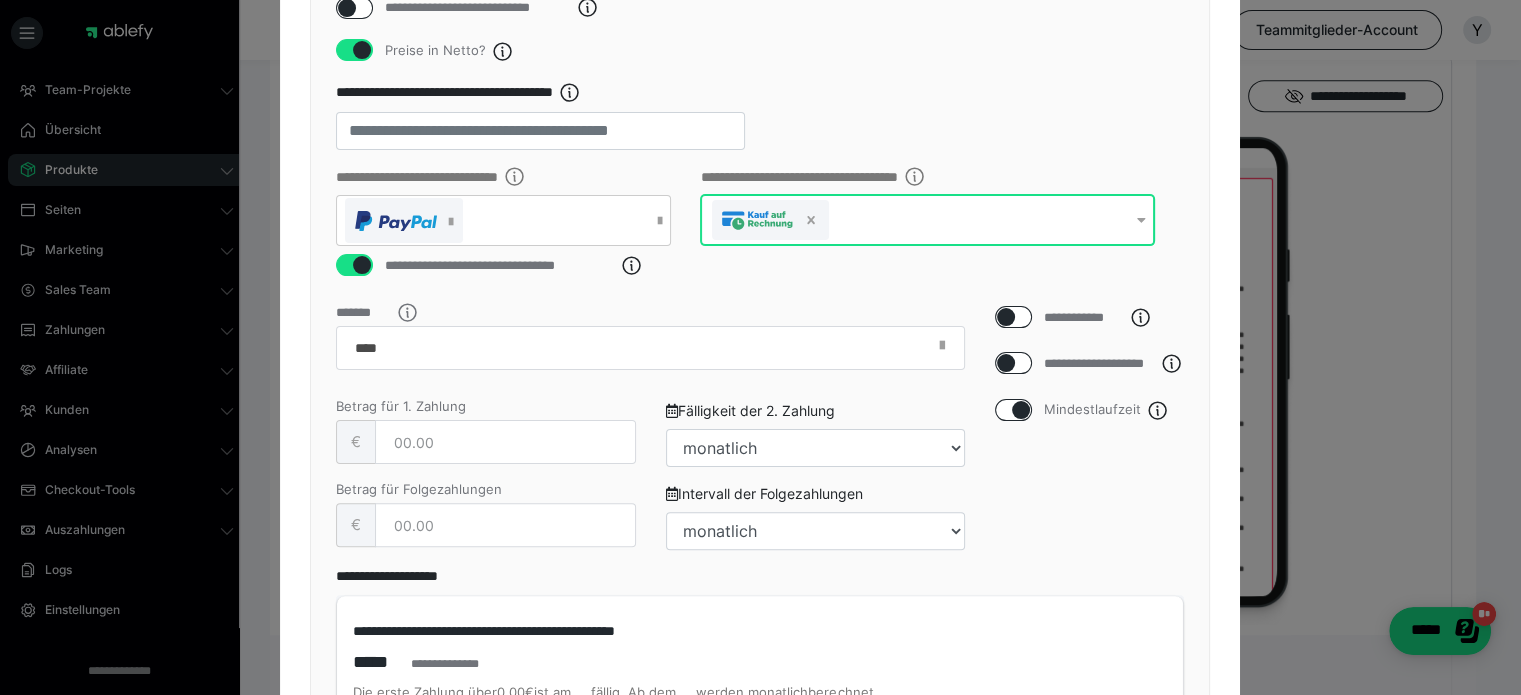 checkbox on "true" 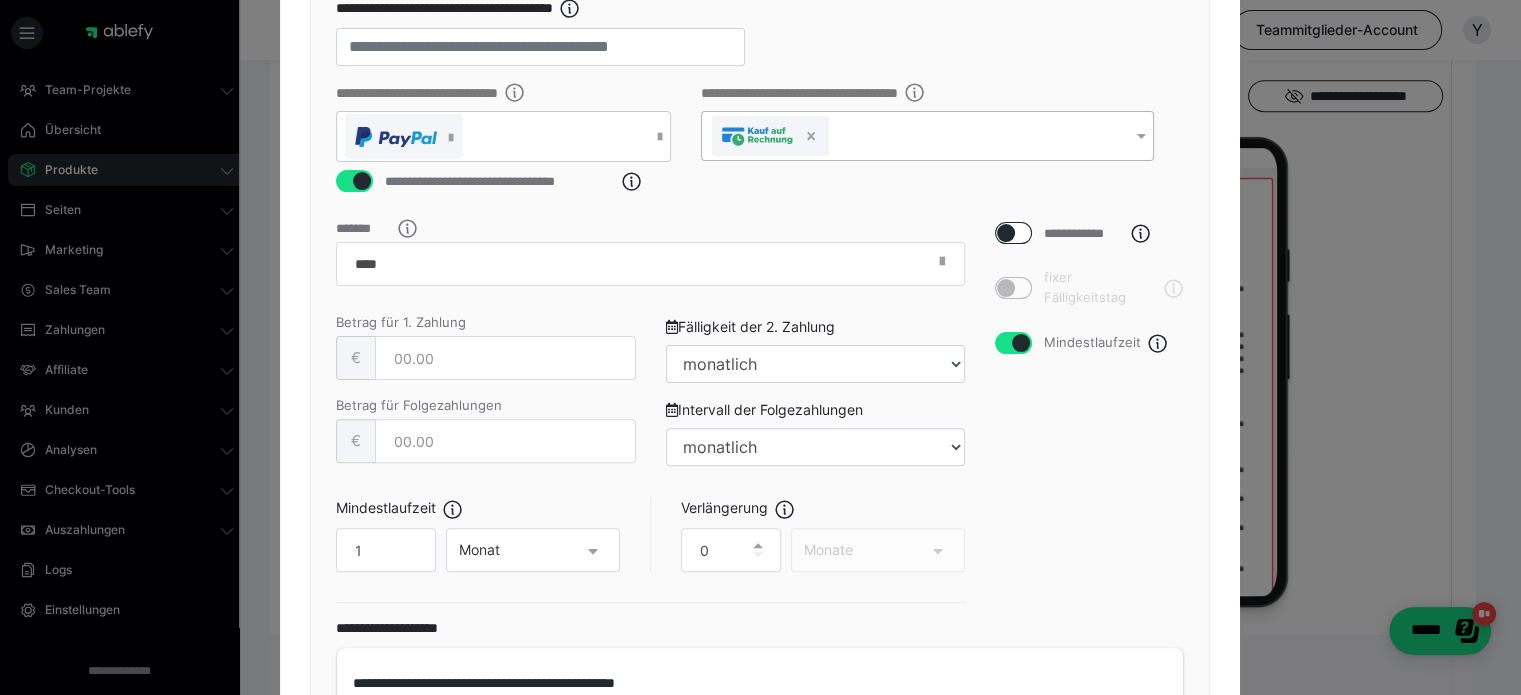 scroll, scrollTop: 600, scrollLeft: 0, axis: vertical 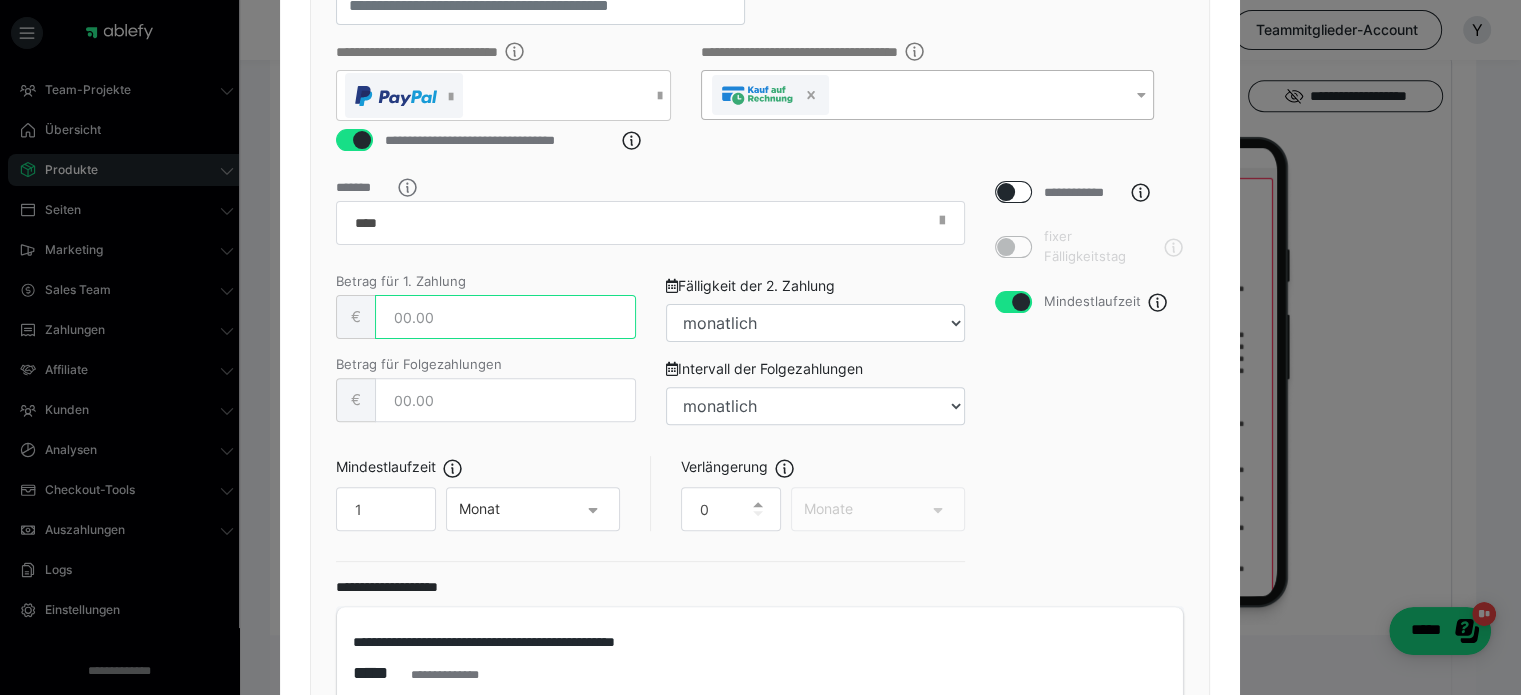 click at bounding box center [505, 317] 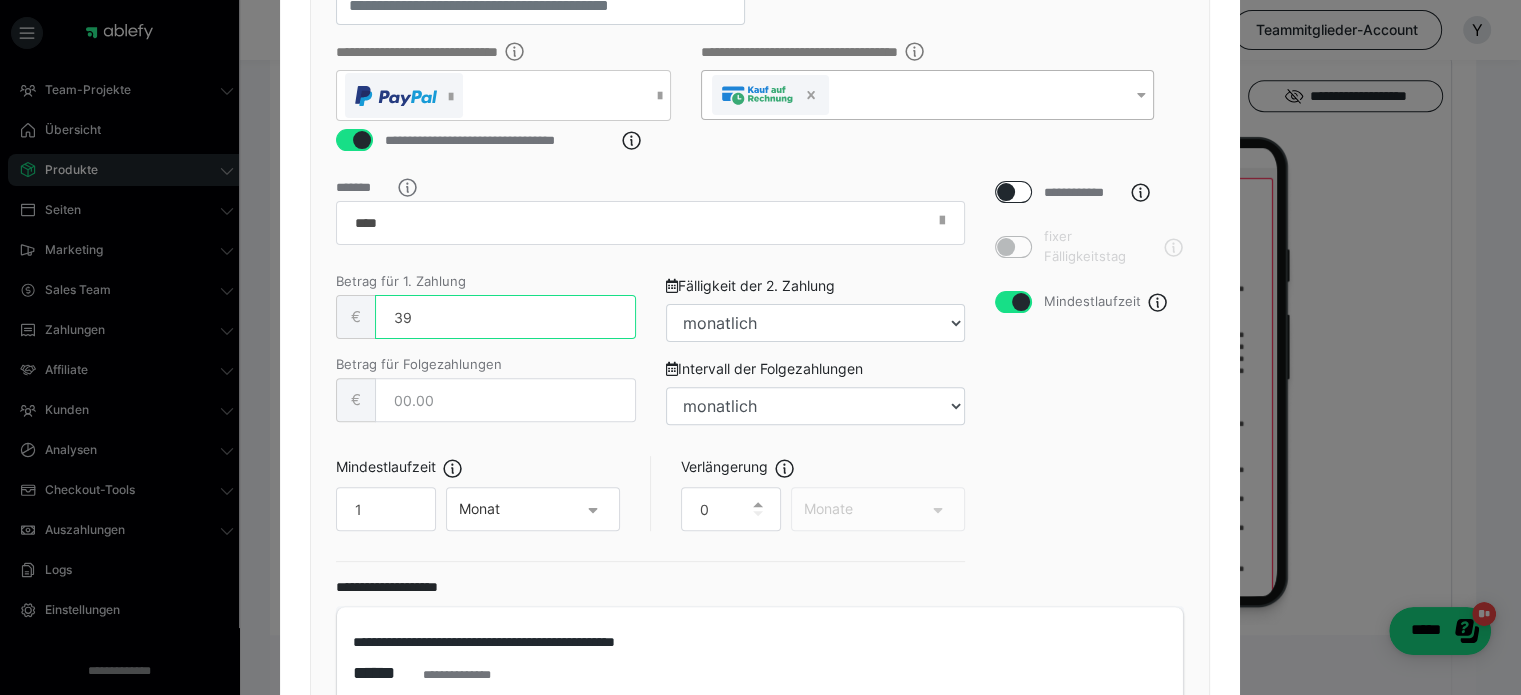 type on "39" 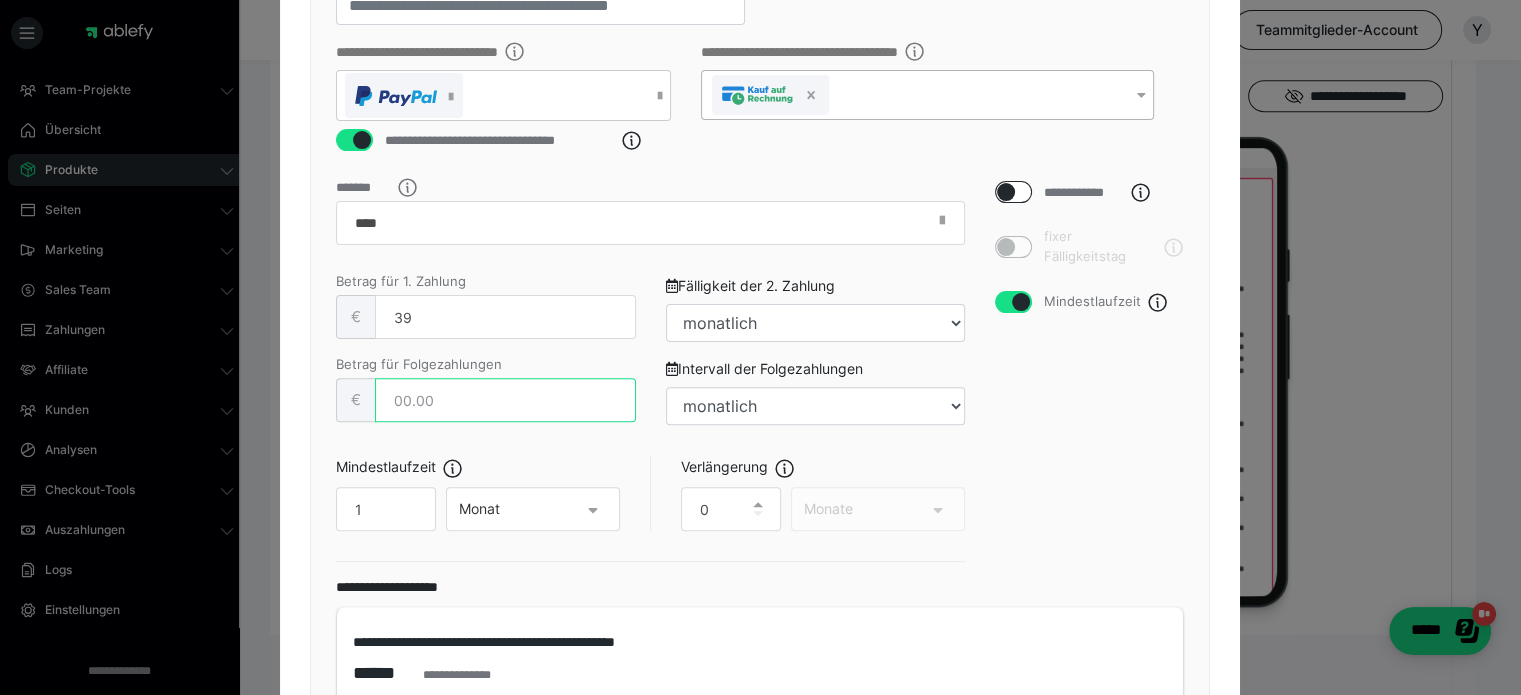 click at bounding box center [505, 400] 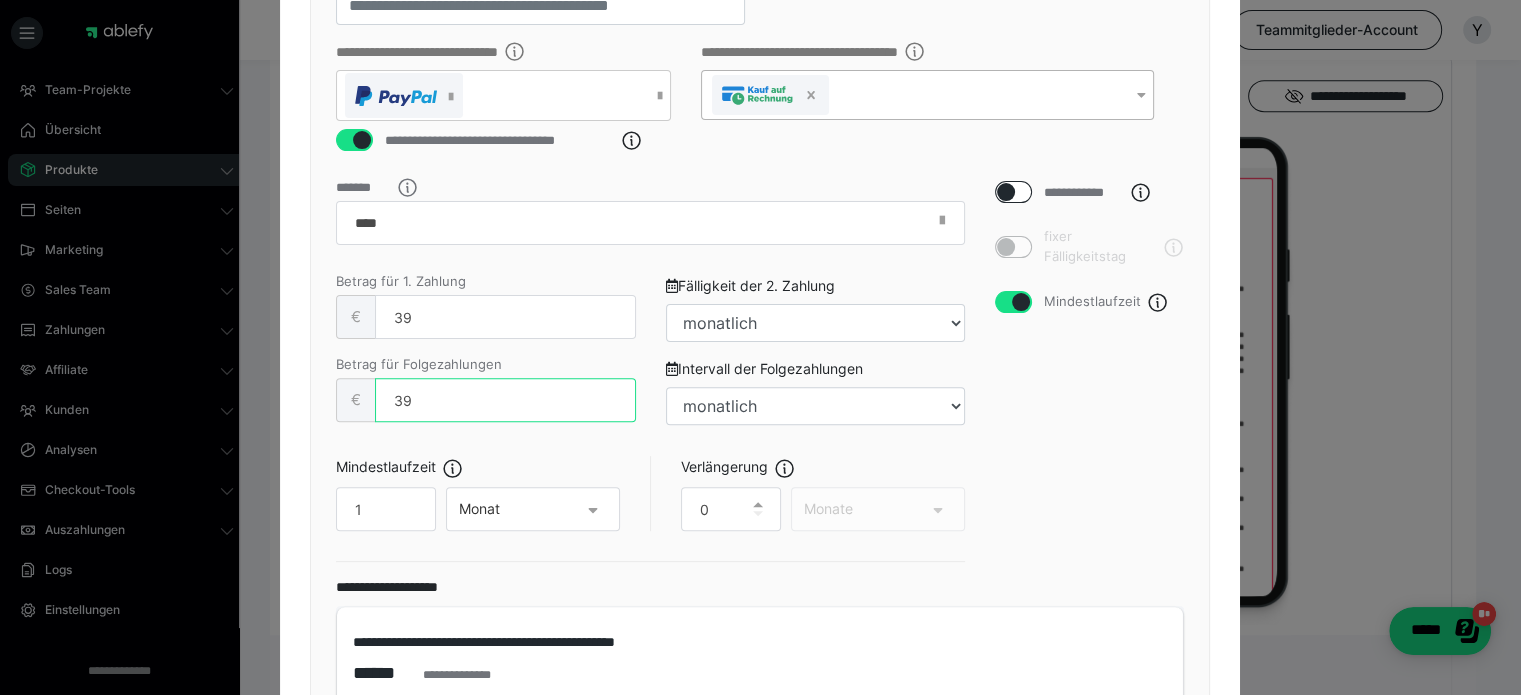 type on "39" 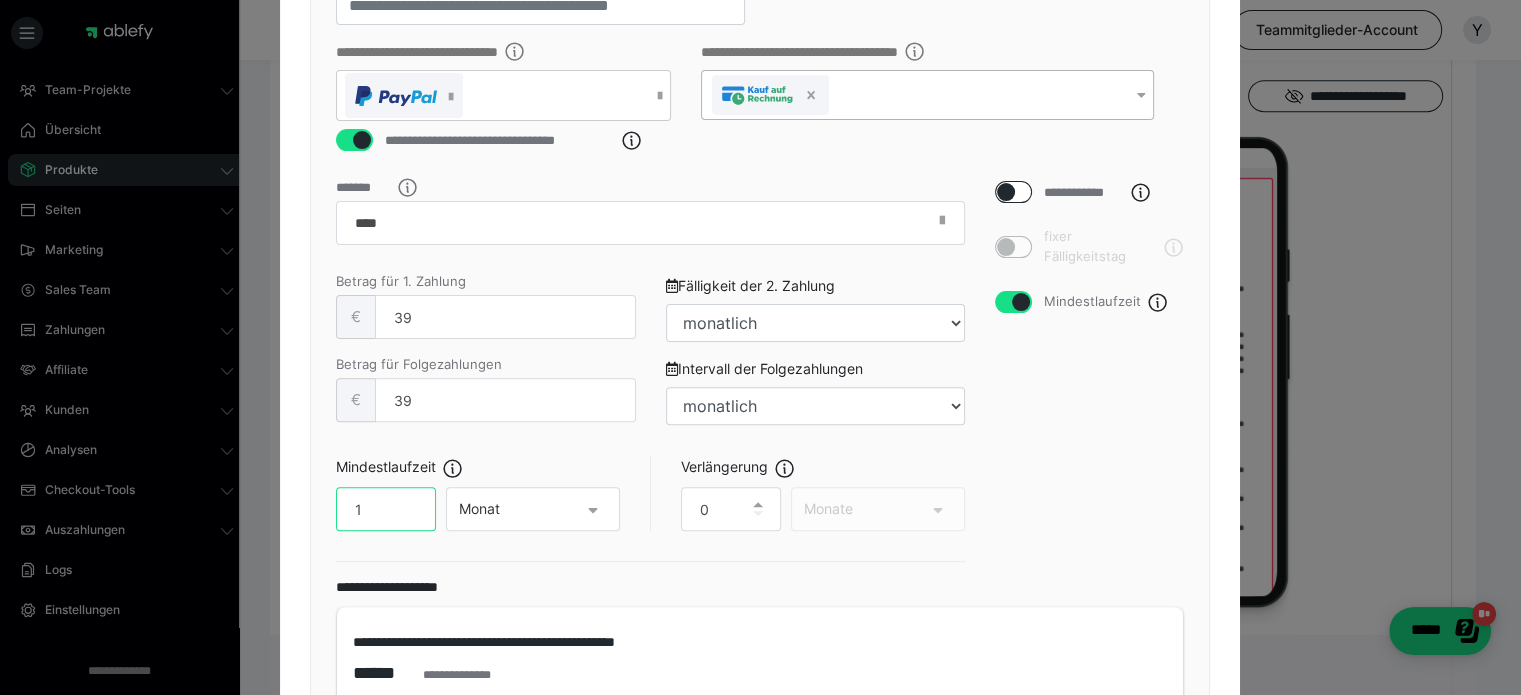 click on "1" at bounding box center (386, 509) 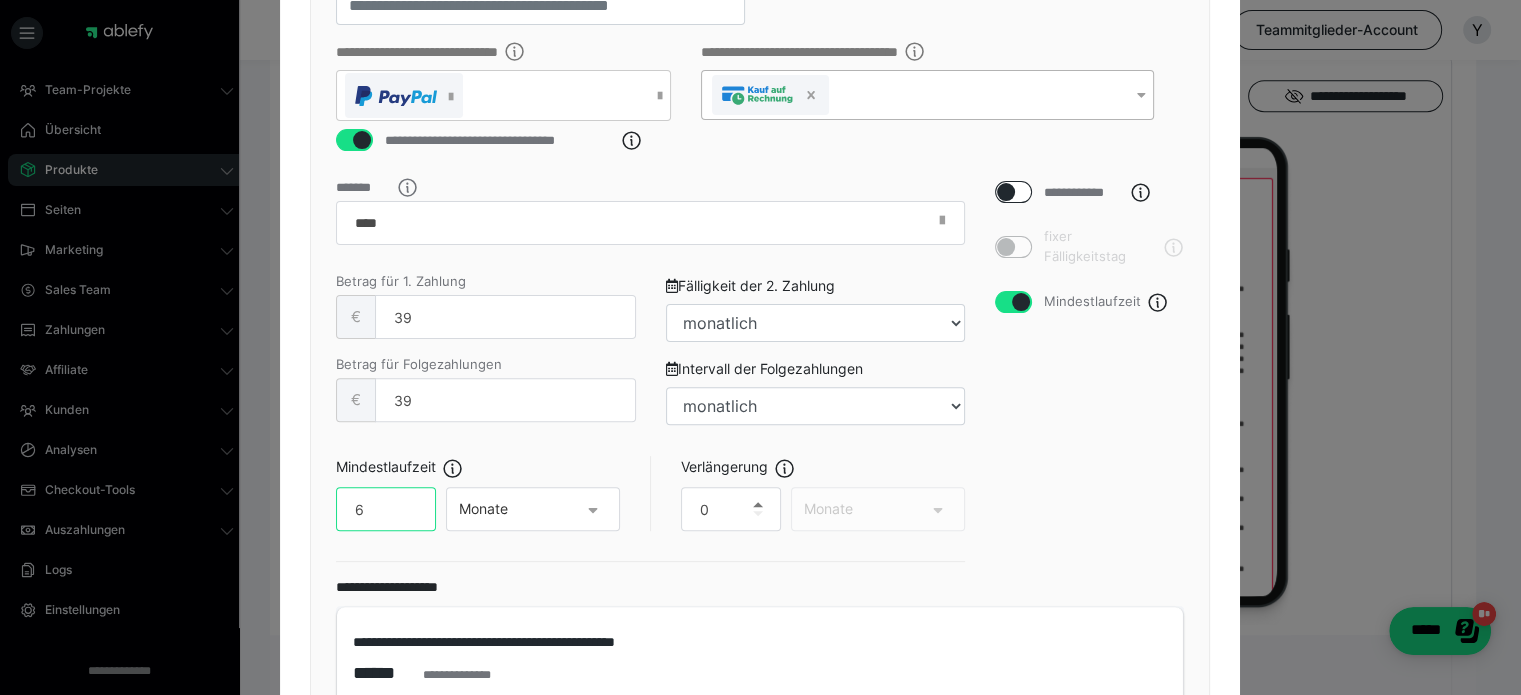 type on "6" 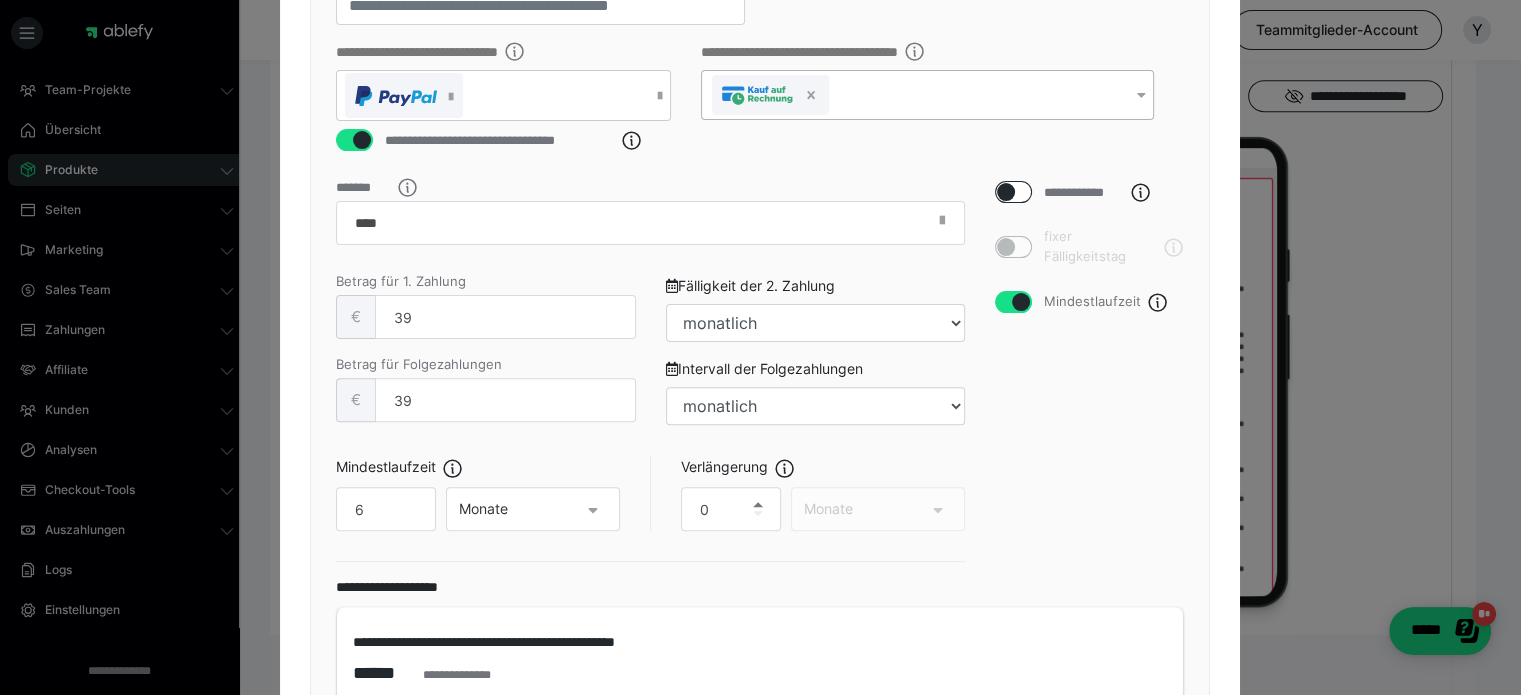 click at bounding box center (758, 504) 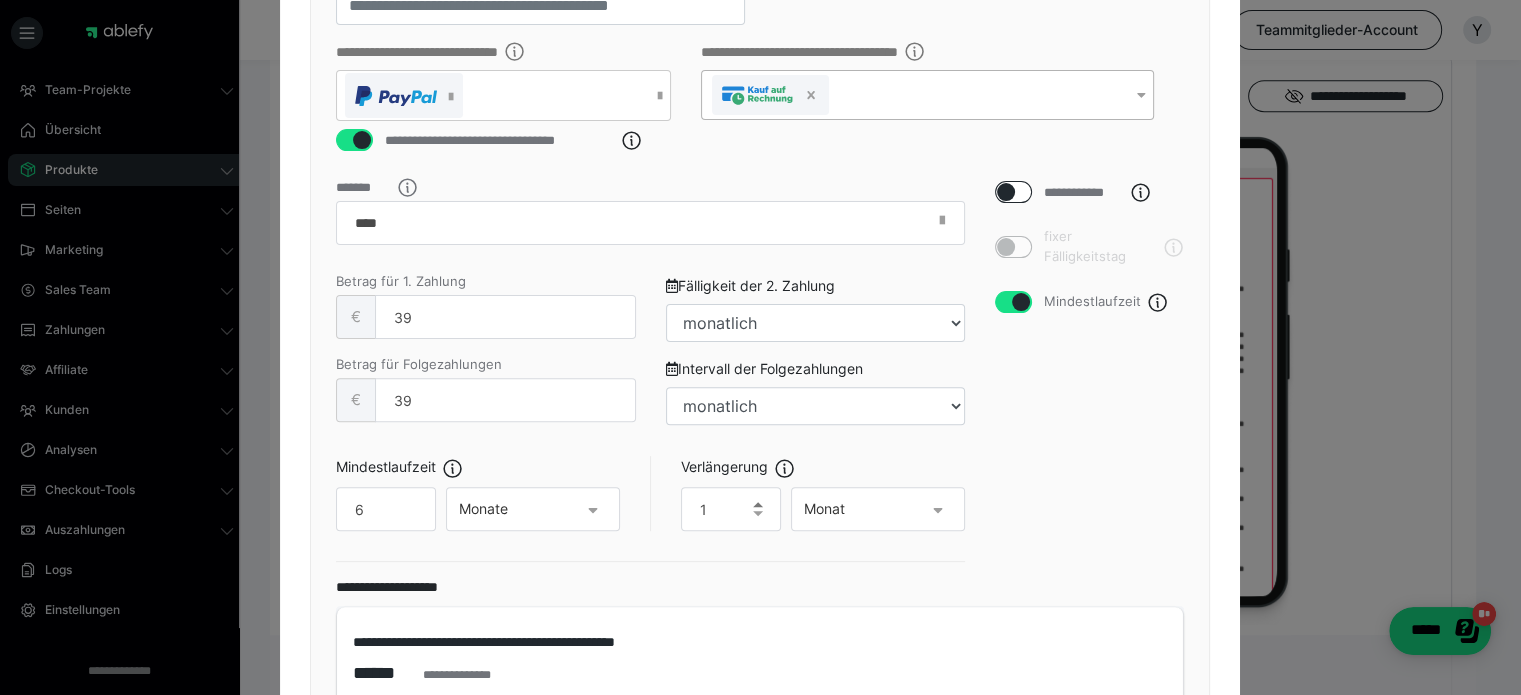 click at bounding box center (758, 504) 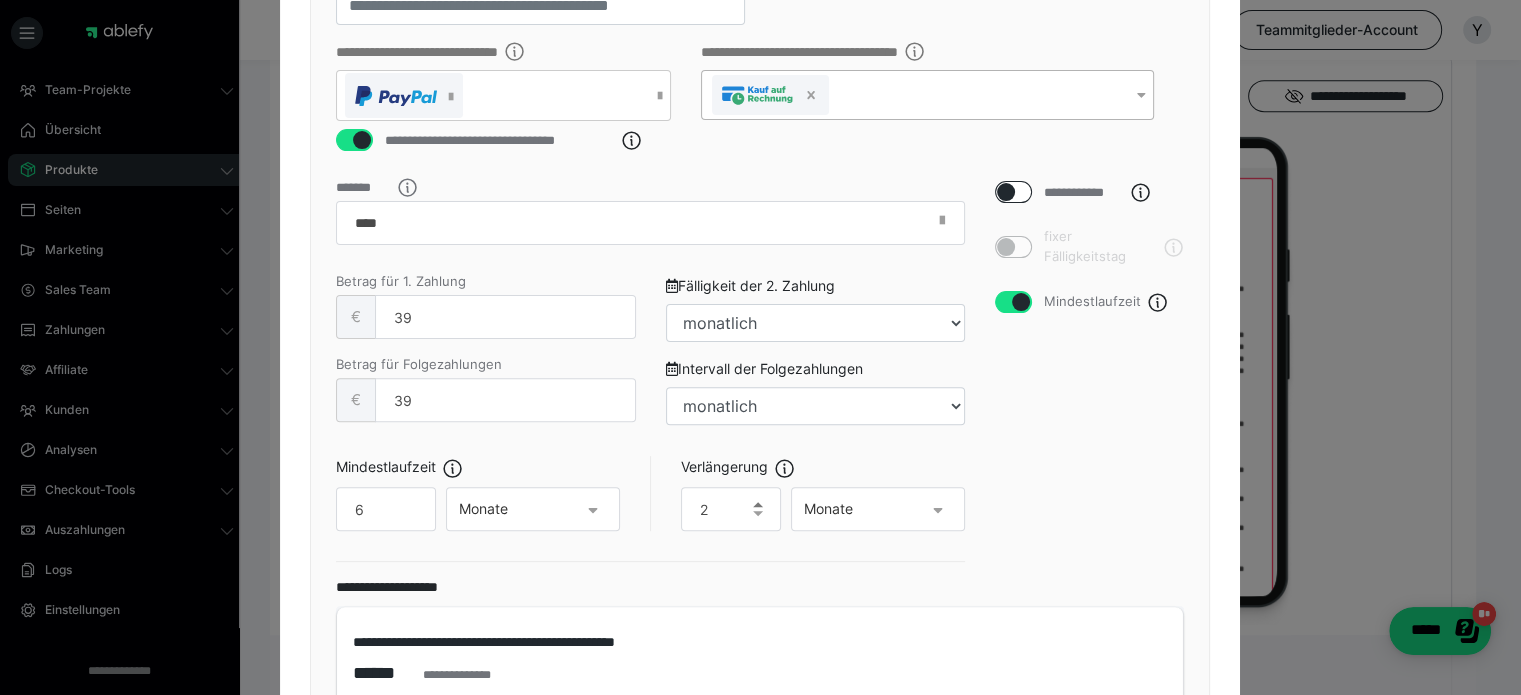 click at bounding box center [758, 504] 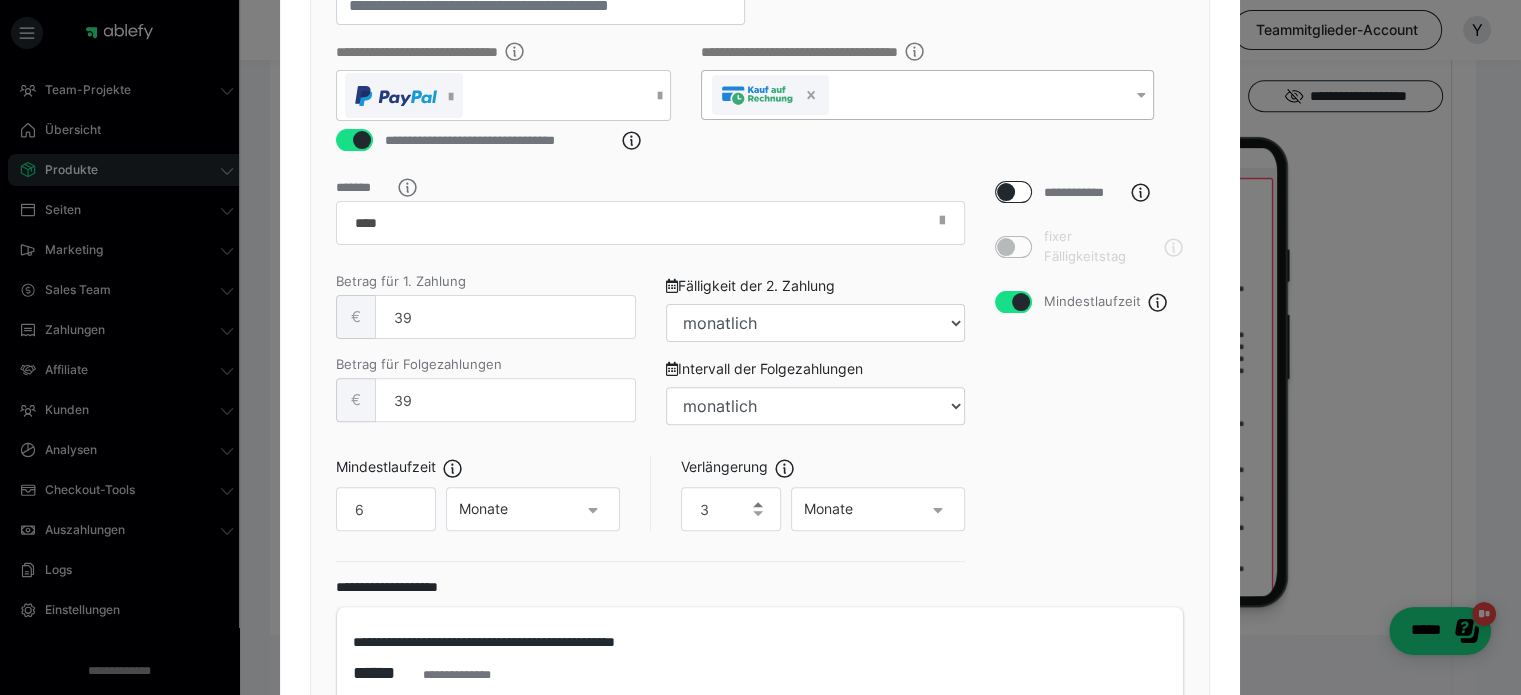 click at bounding box center (758, 504) 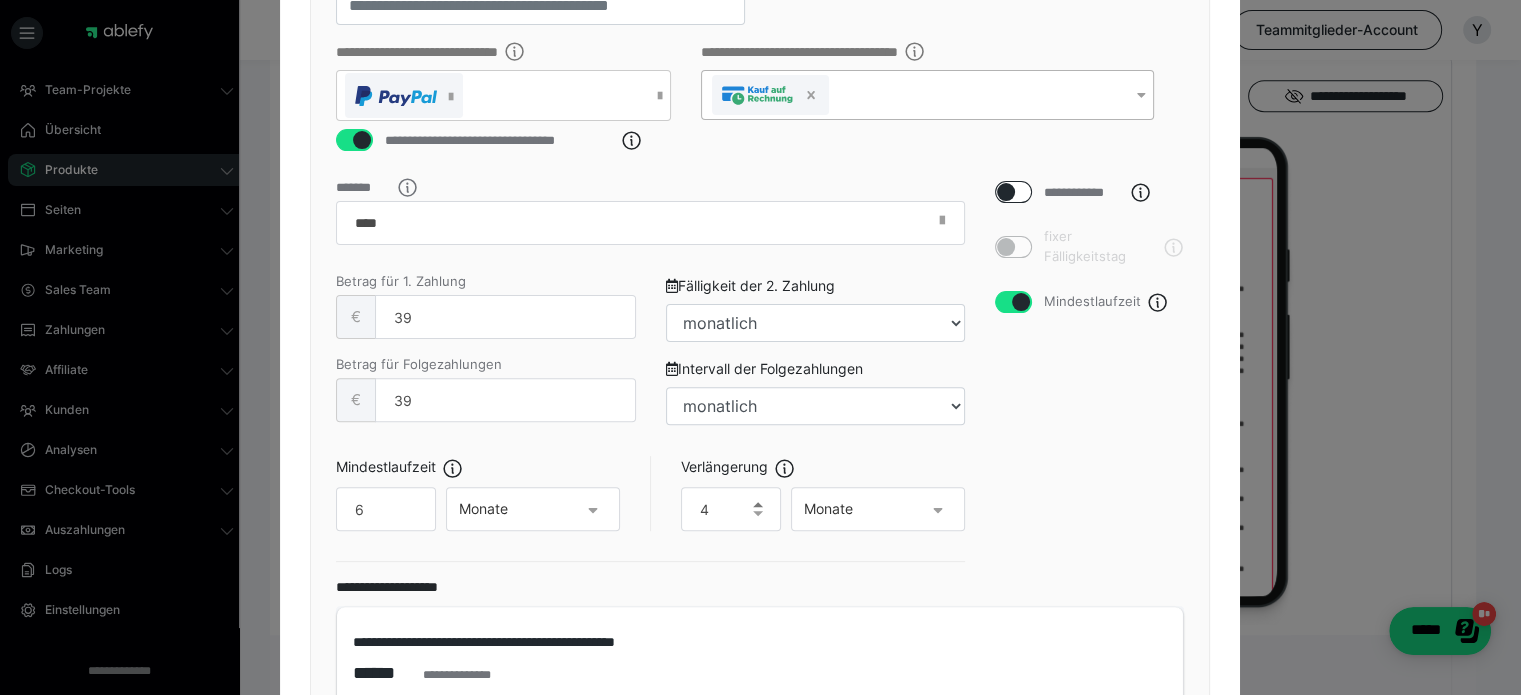 click at bounding box center [758, 504] 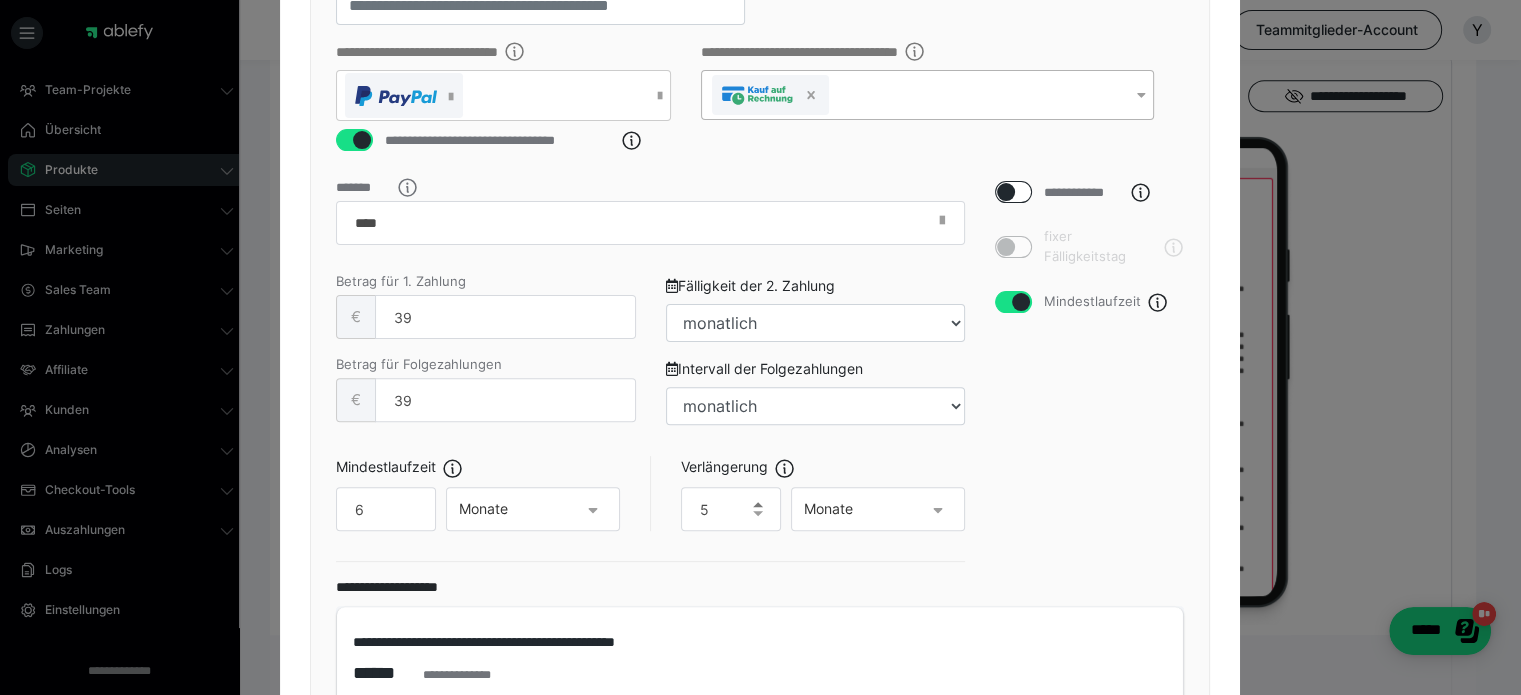 click at bounding box center (758, 504) 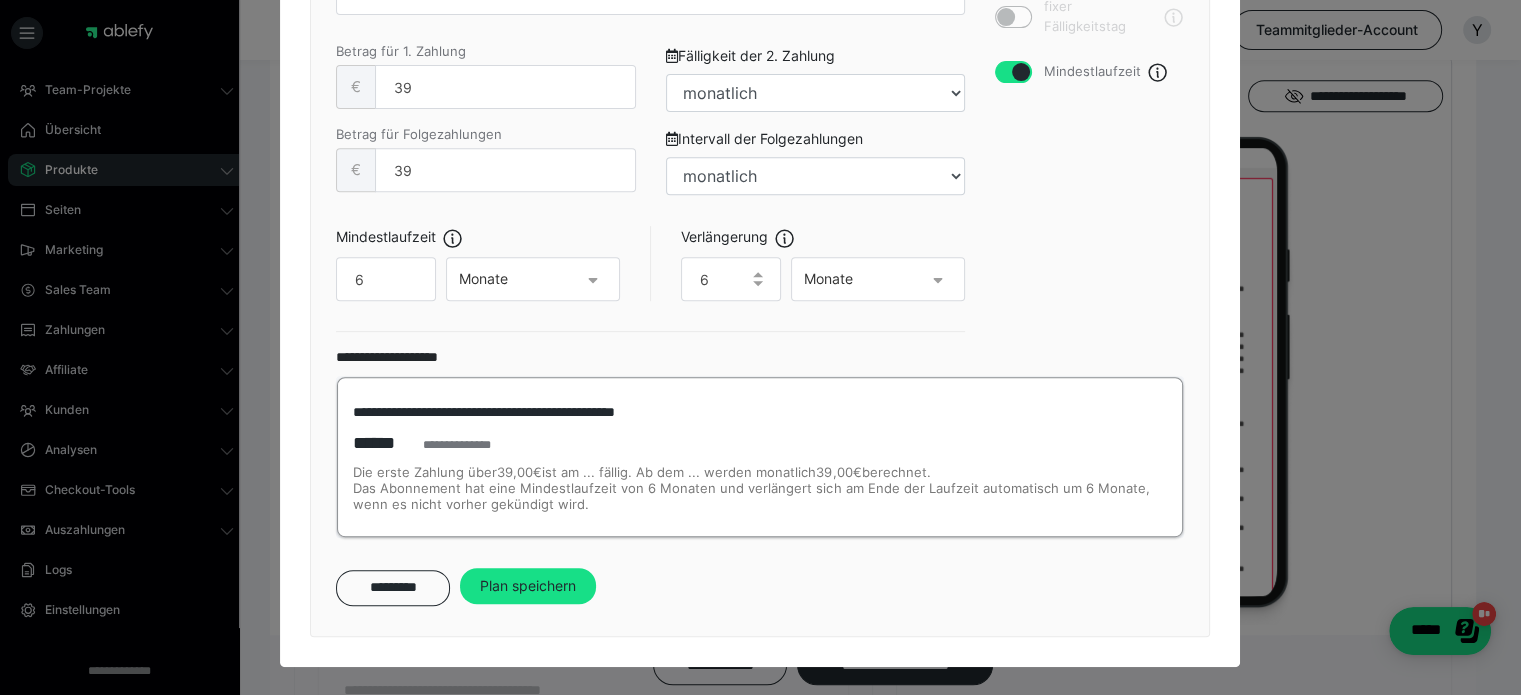 scroll, scrollTop: 847, scrollLeft: 0, axis: vertical 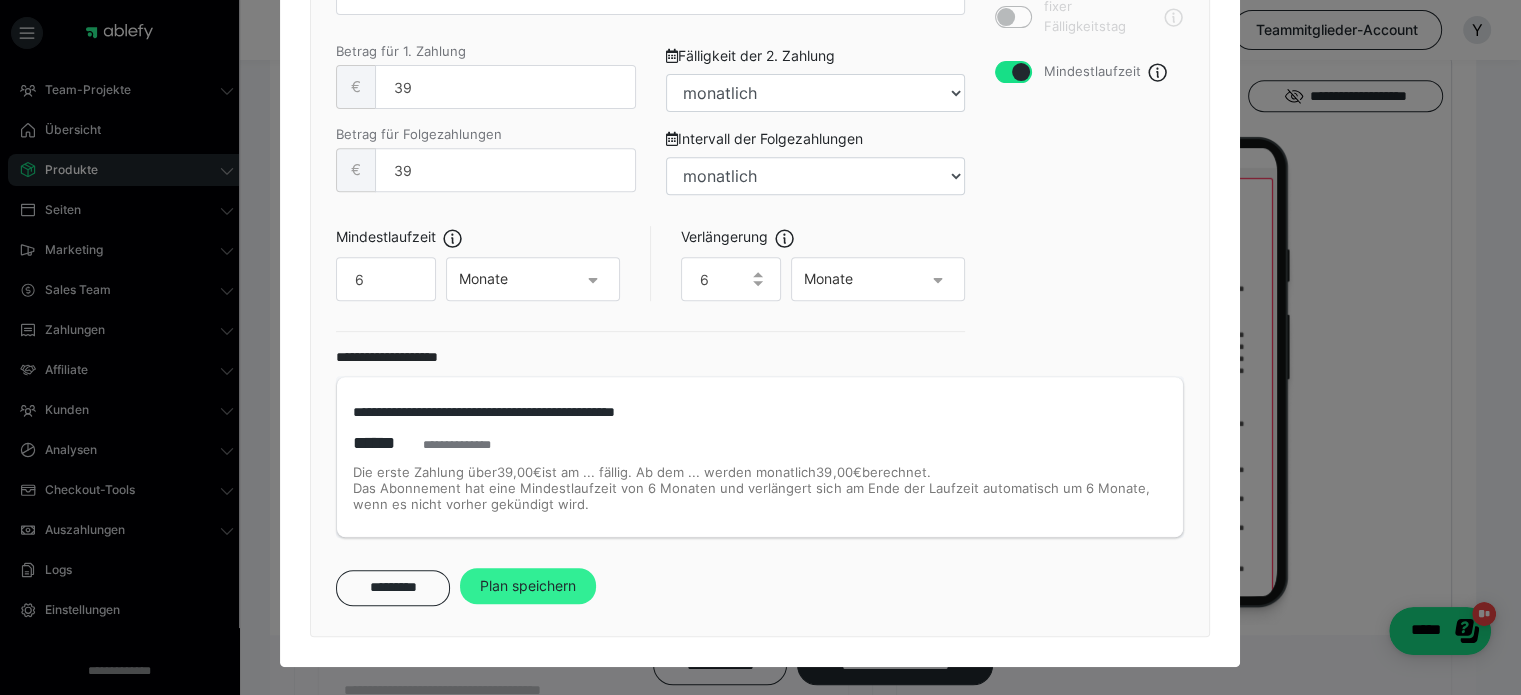 click on "Plan speichern" at bounding box center [528, 586] 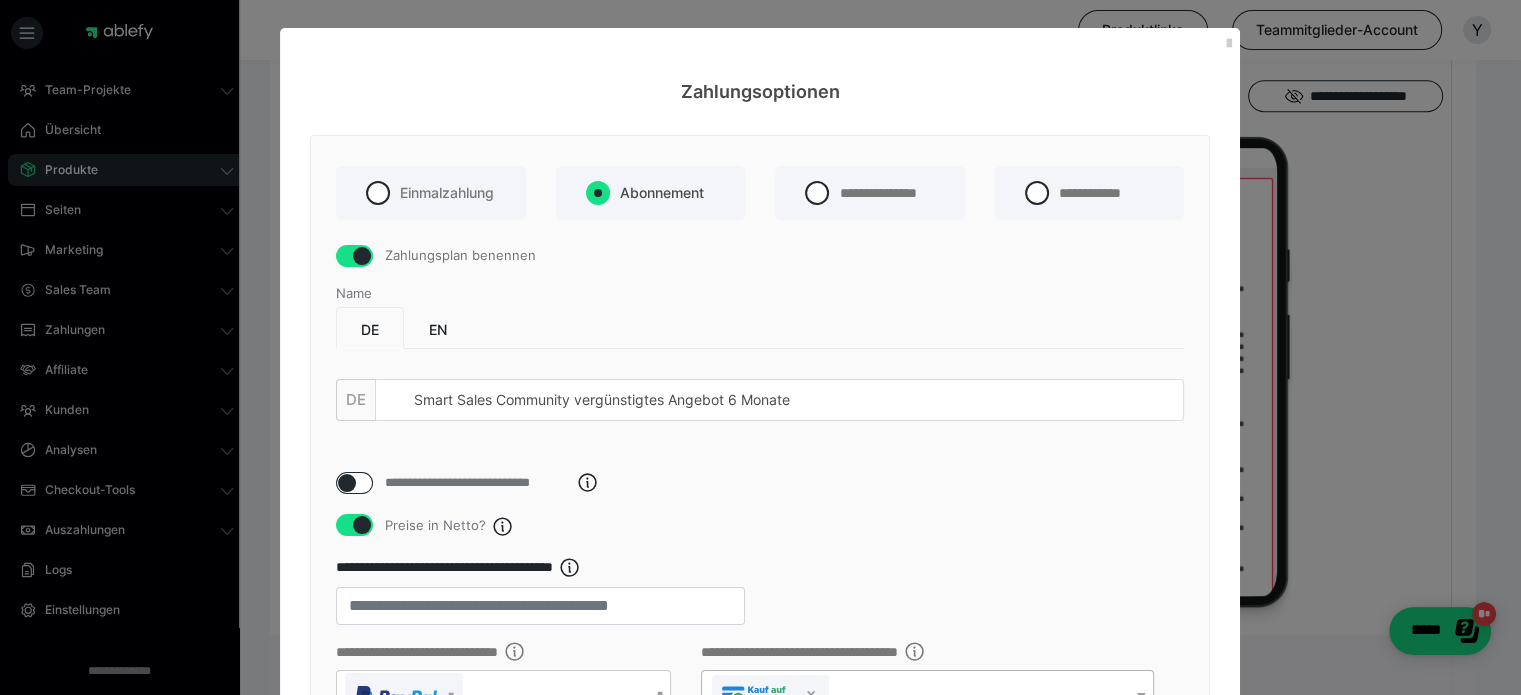 select on "**" 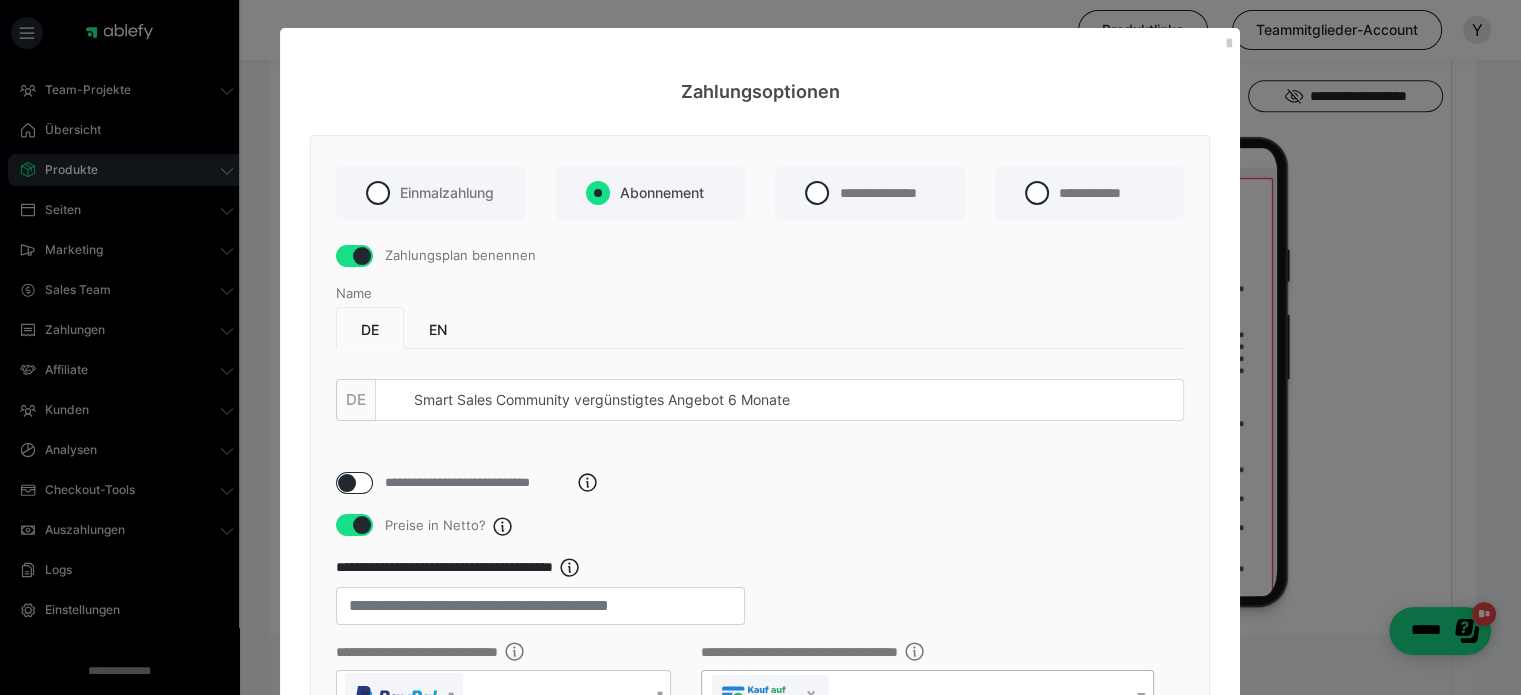 select on "**" 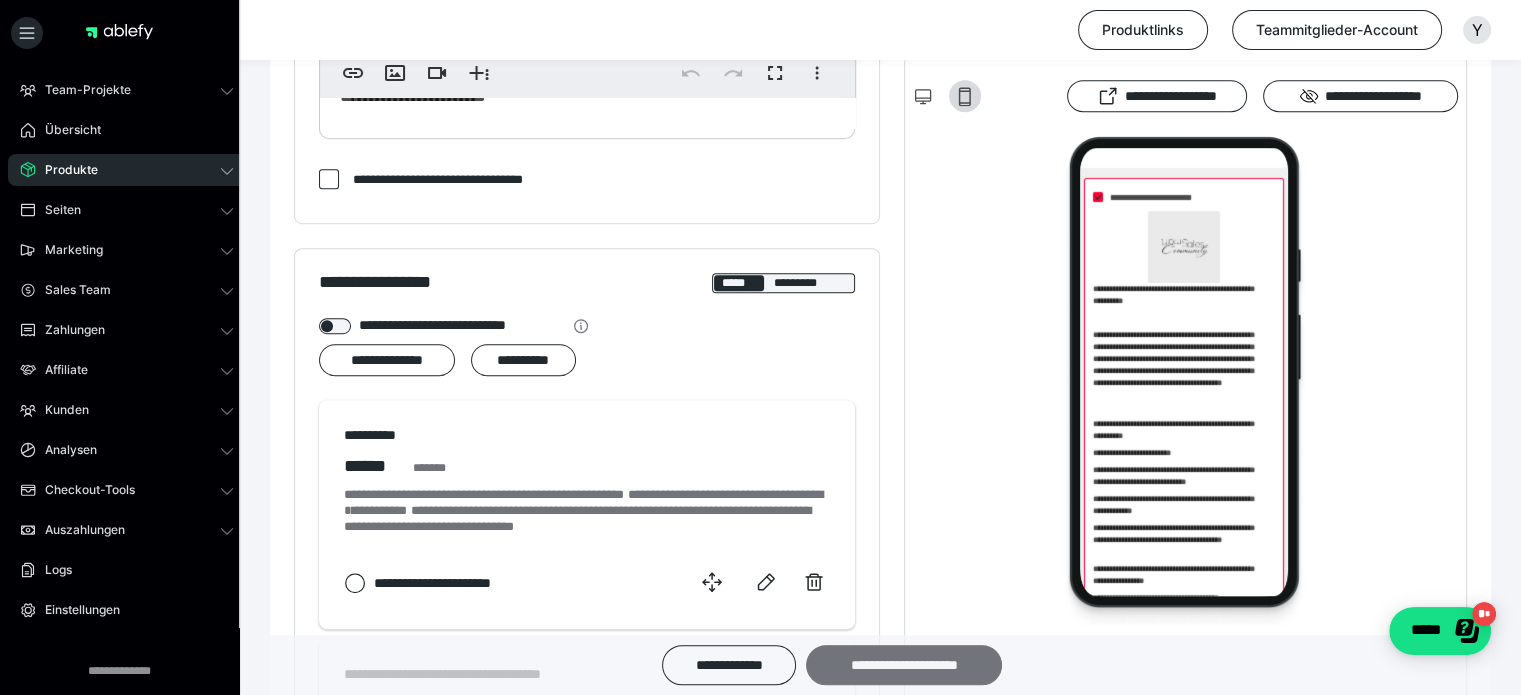 click on "**********" at bounding box center [904, 665] 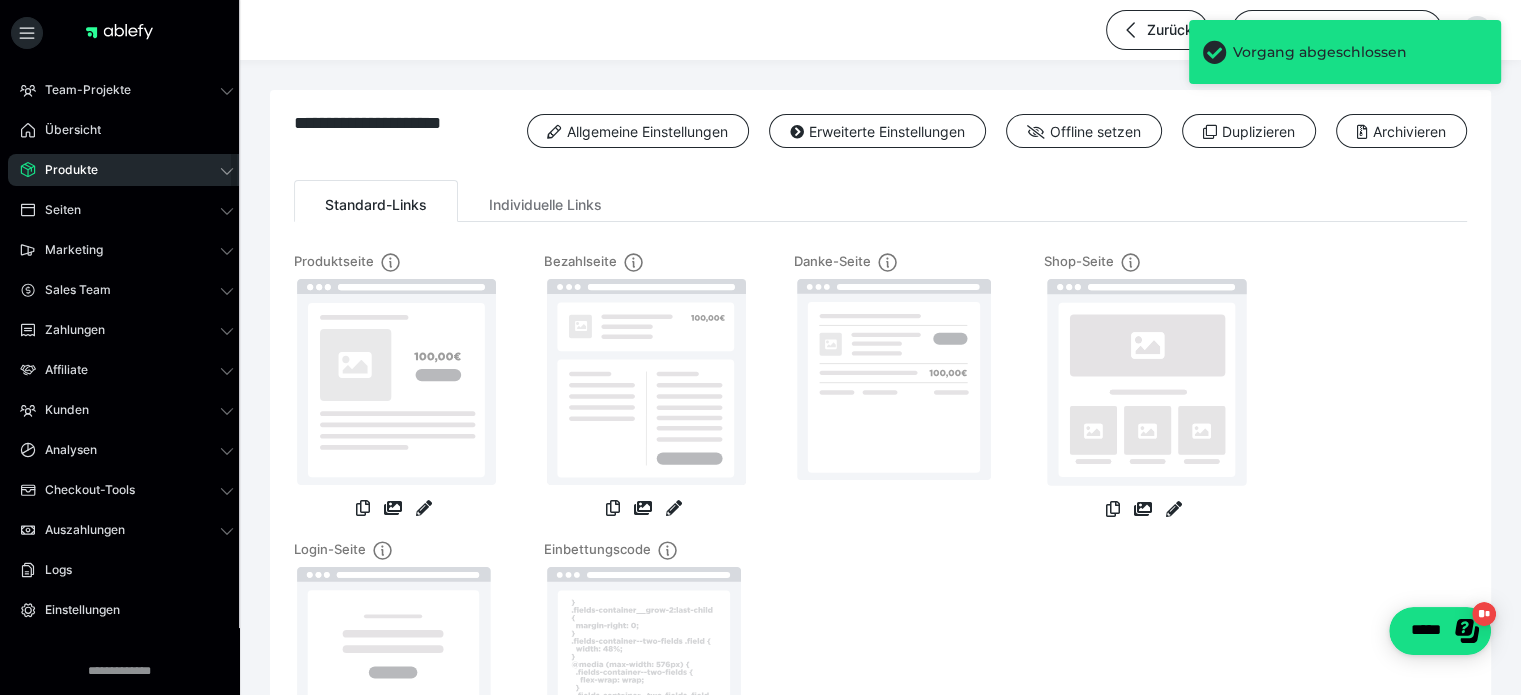 click 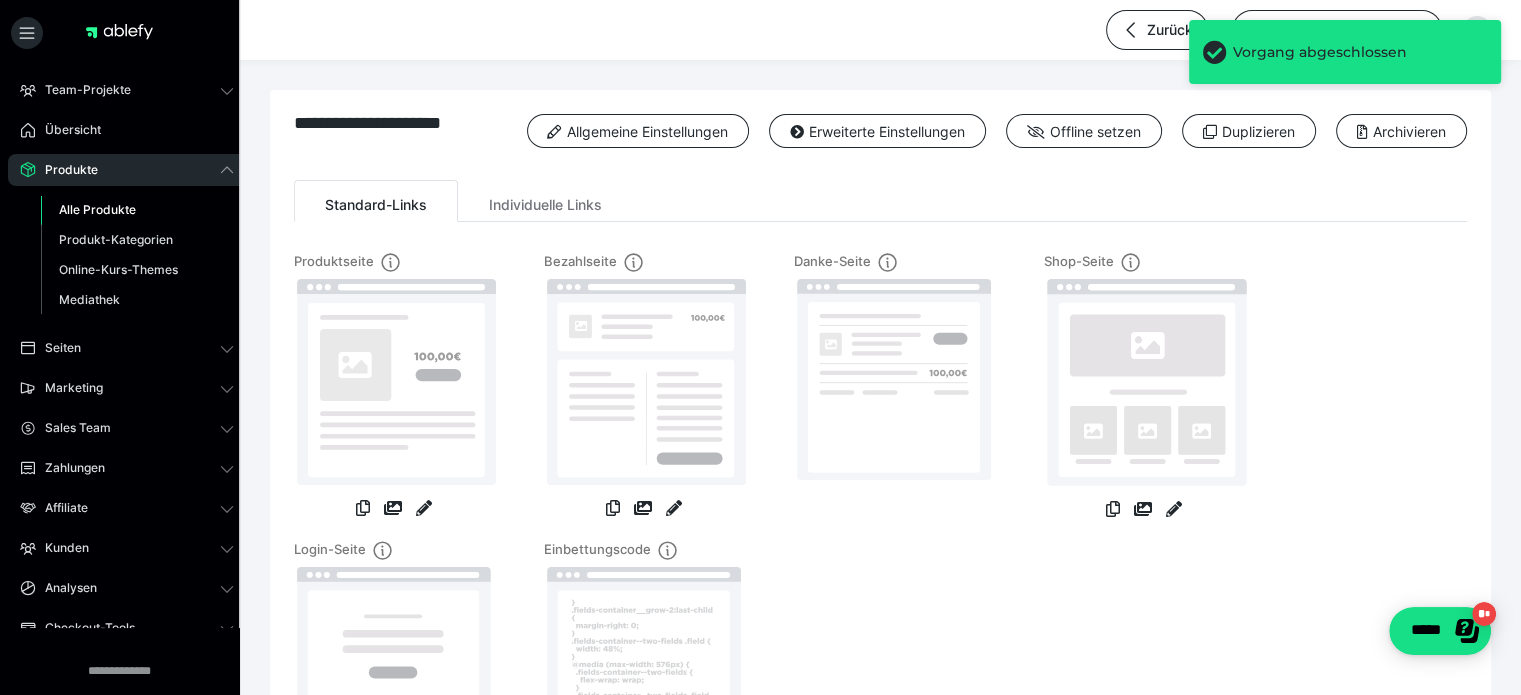 click on "Alle Produkte" at bounding box center [97, 209] 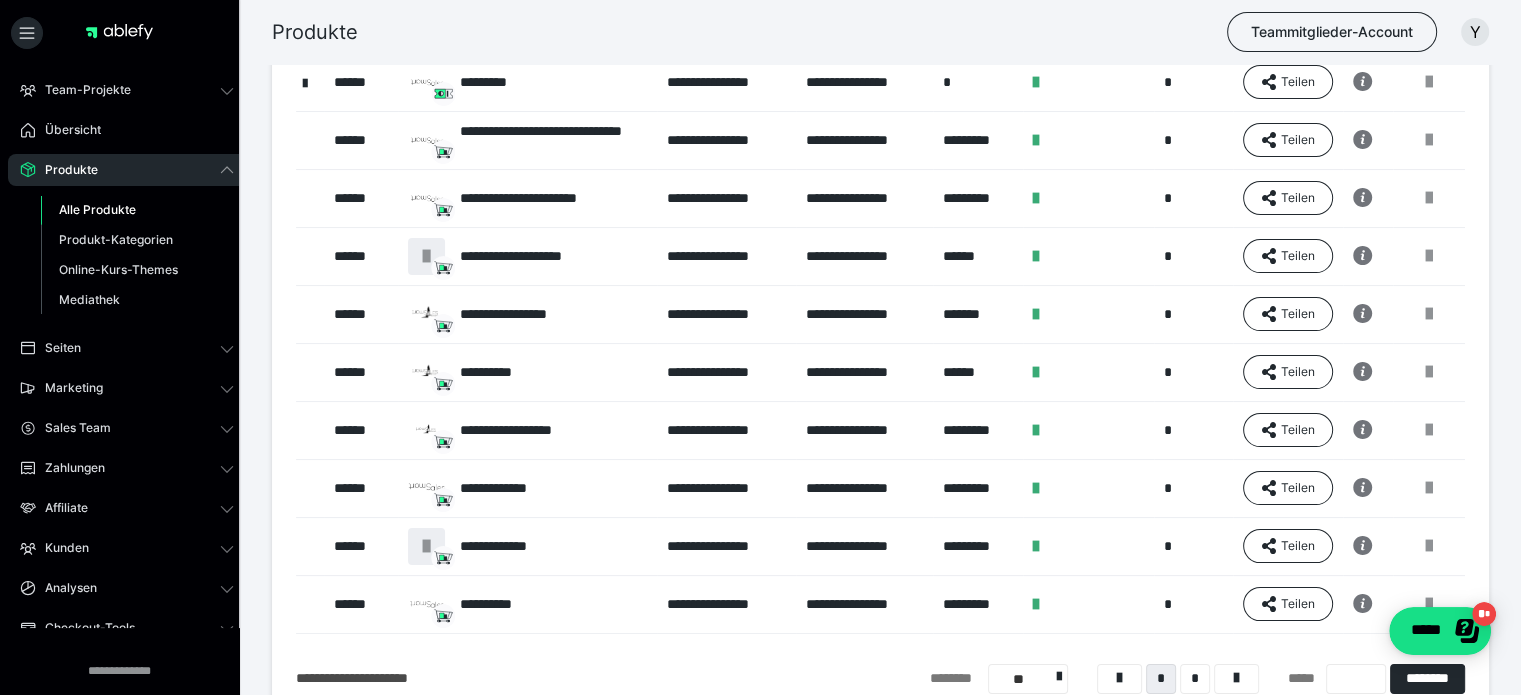 scroll, scrollTop: 324, scrollLeft: 0, axis: vertical 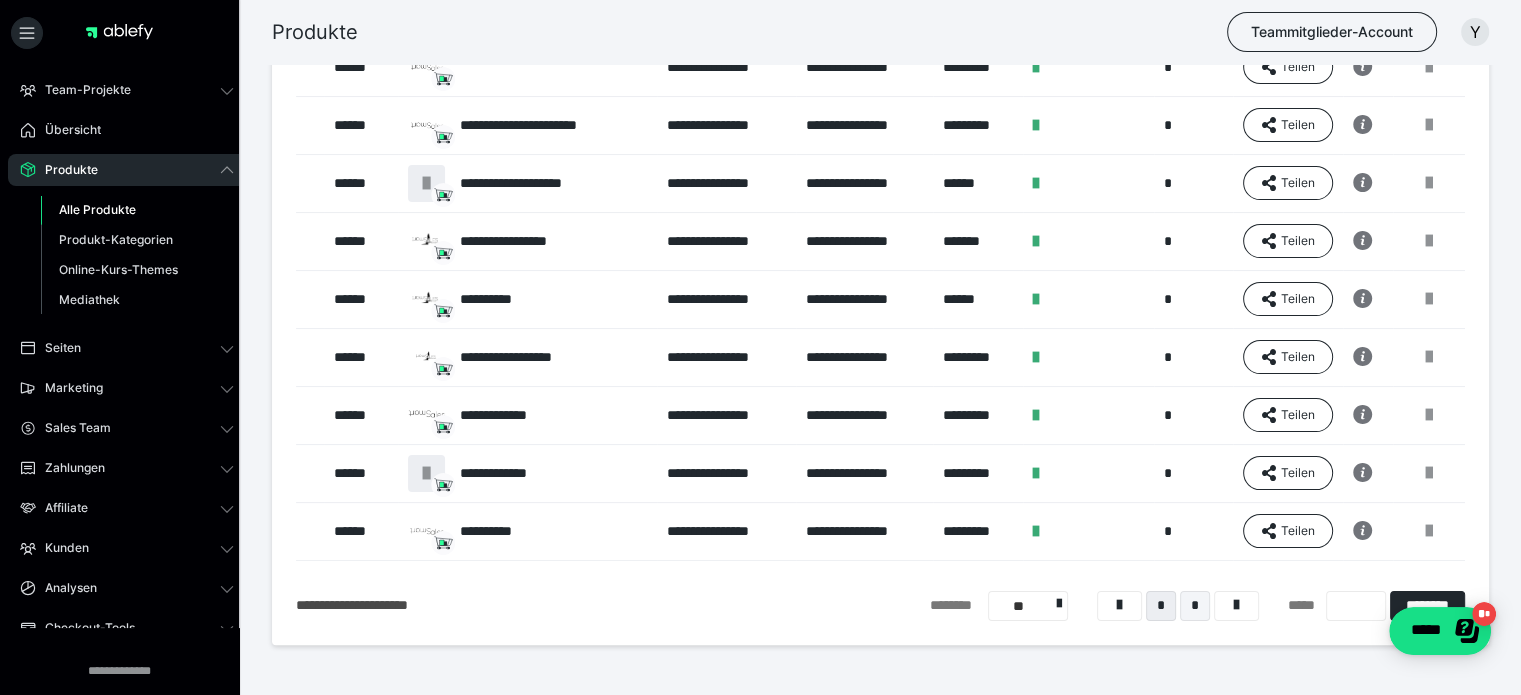 click on "*" at bounding box center (1195, 606) 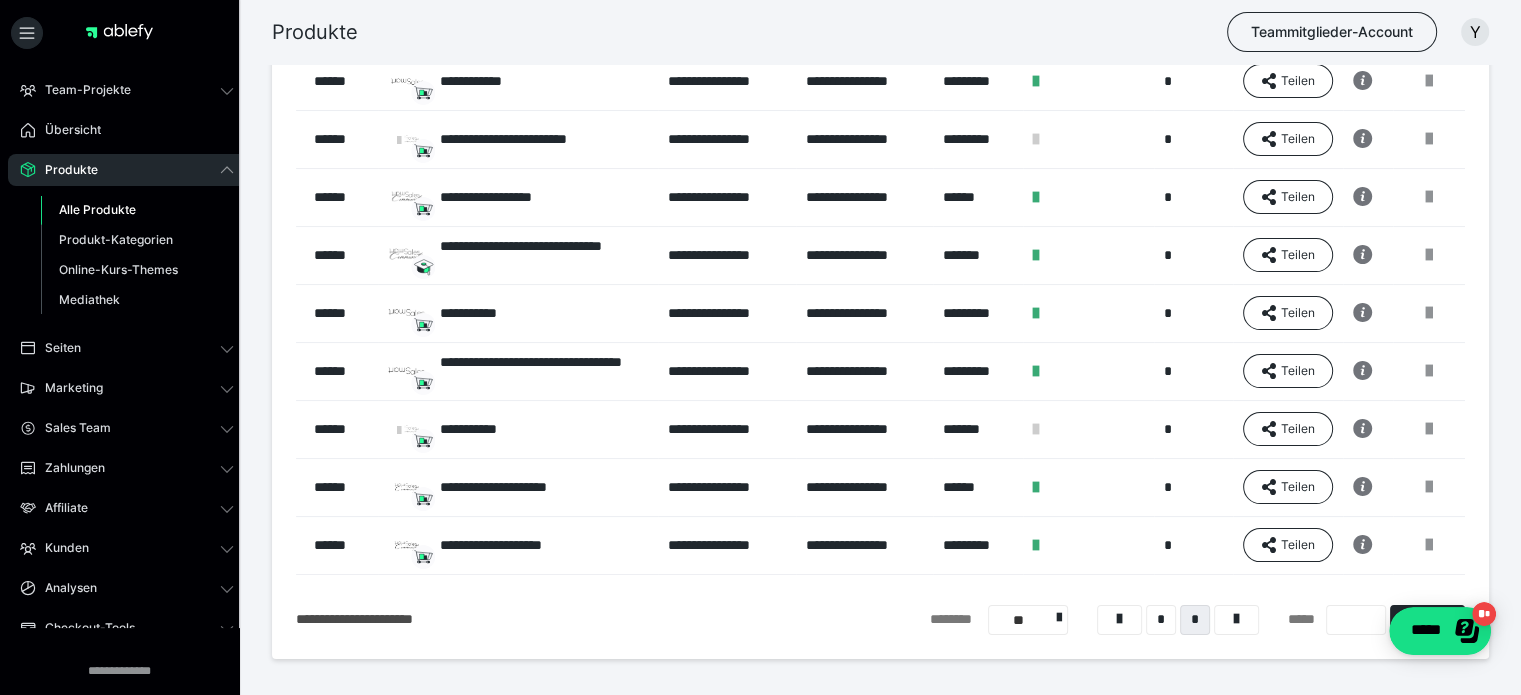 scroll, scrollTop: 255, scrollLeft: 0, axis: vertical 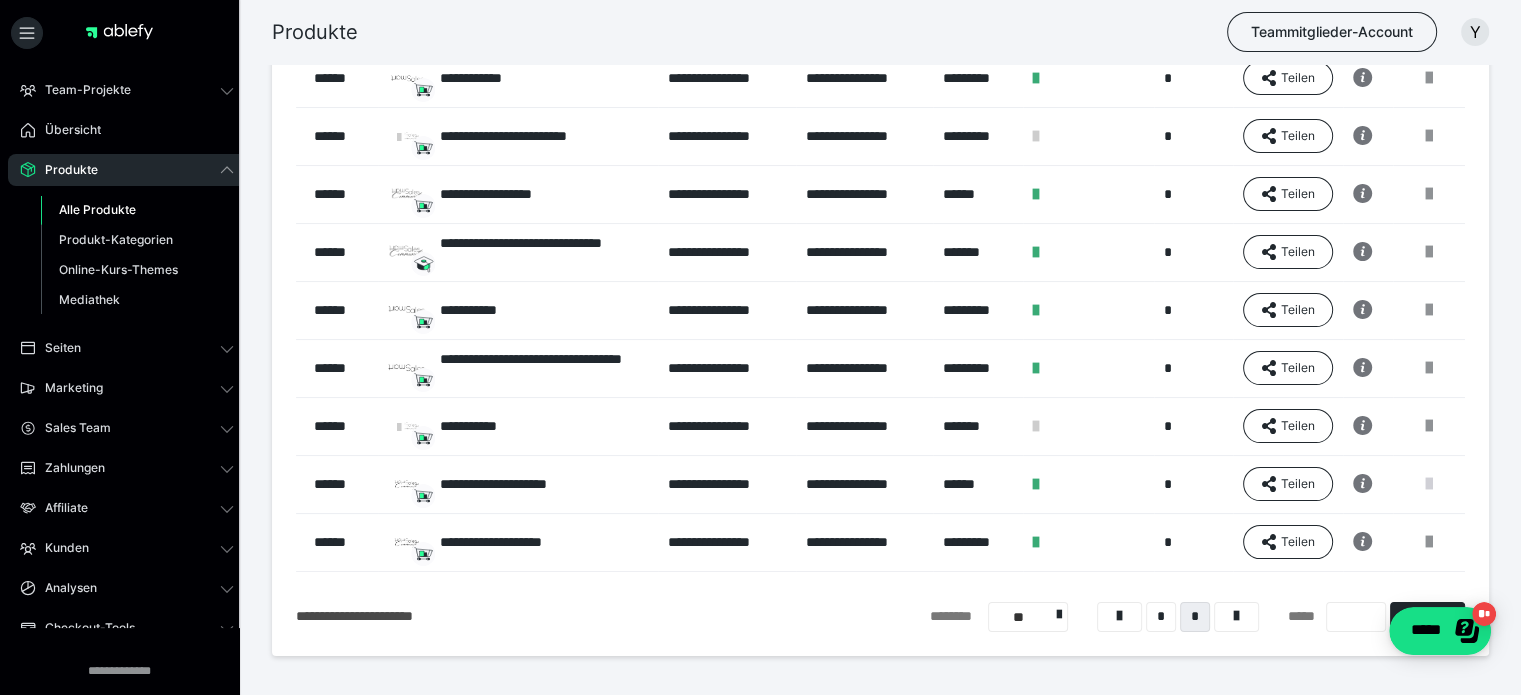 click at bounding box center (1429, 484) 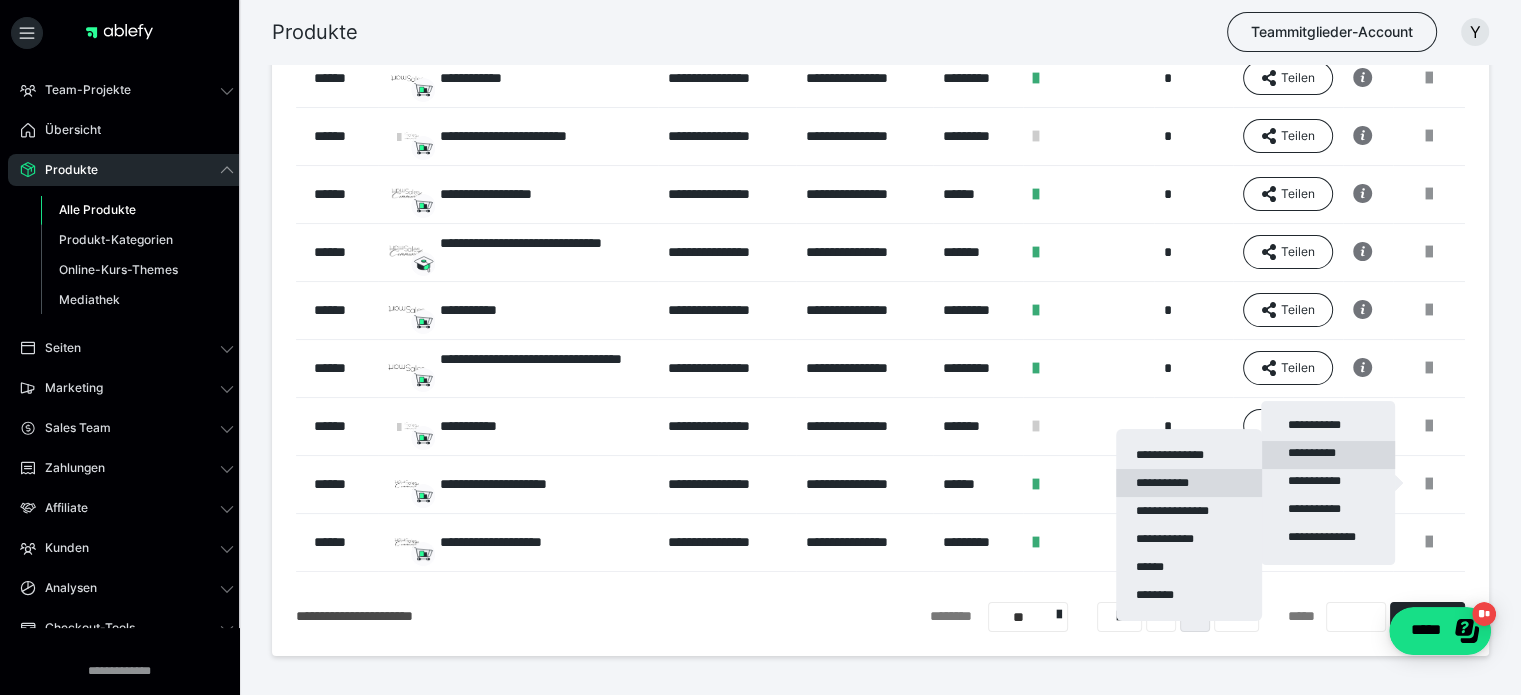 click on "**********" at bounding box center [1189, 483] 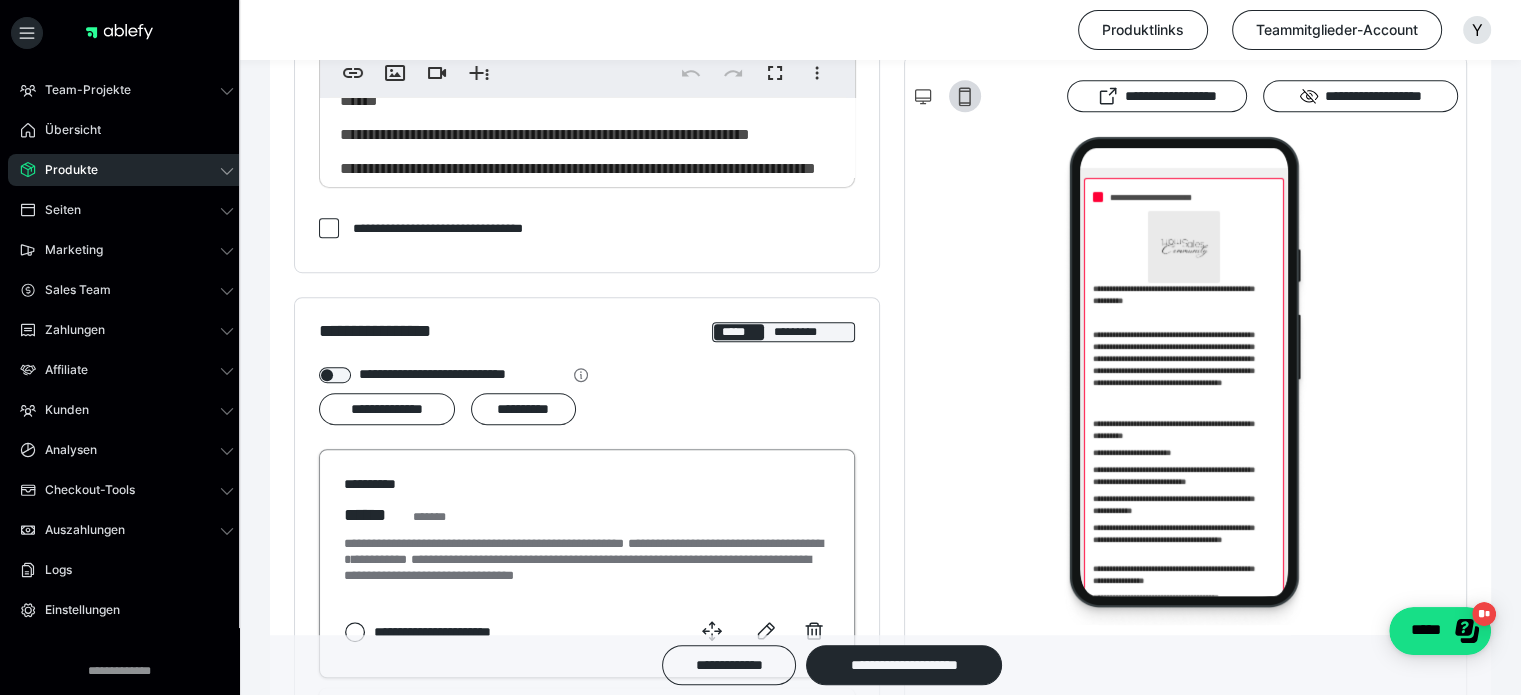 scroll, scrollTop: 1124, scrollLeft: 0, axis: vertical 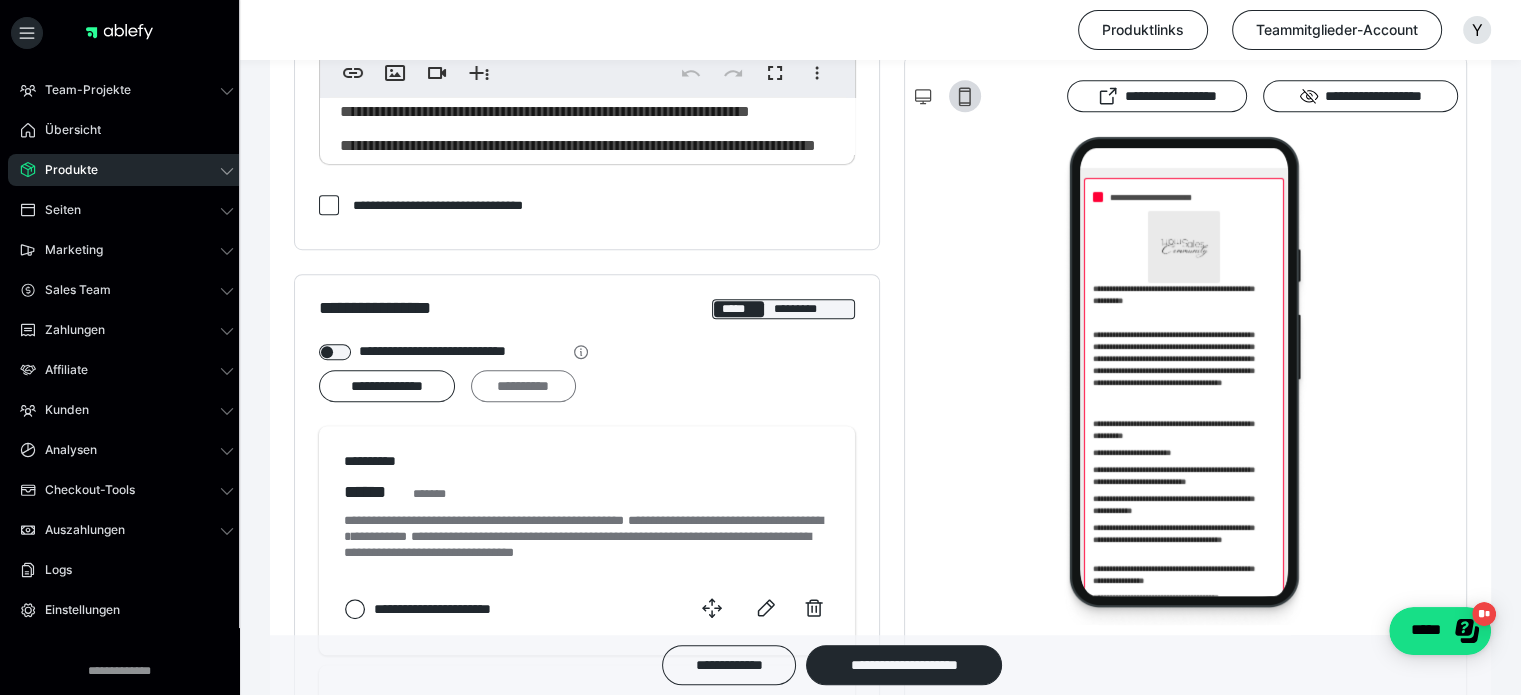 click on "**********" at bounding box center [523, 386] 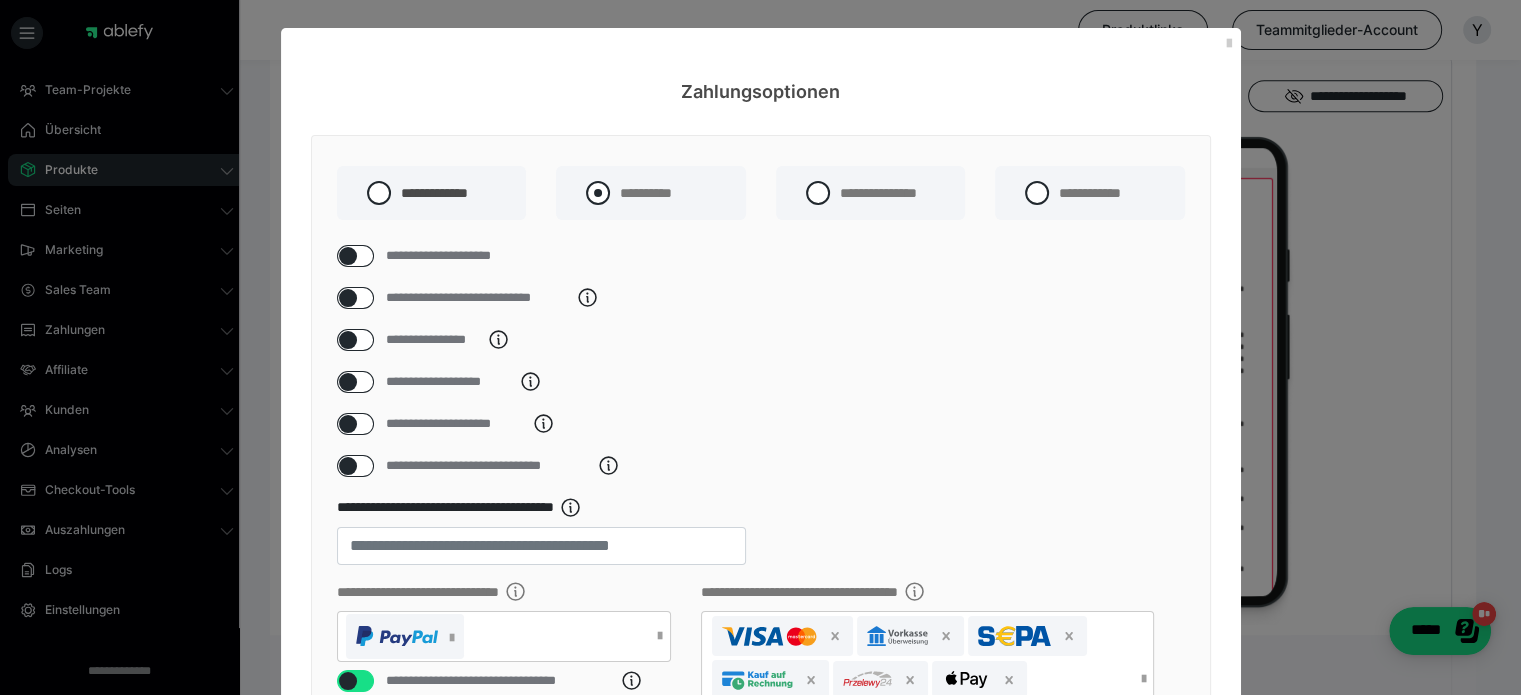 click at bounding box center (598, 193) 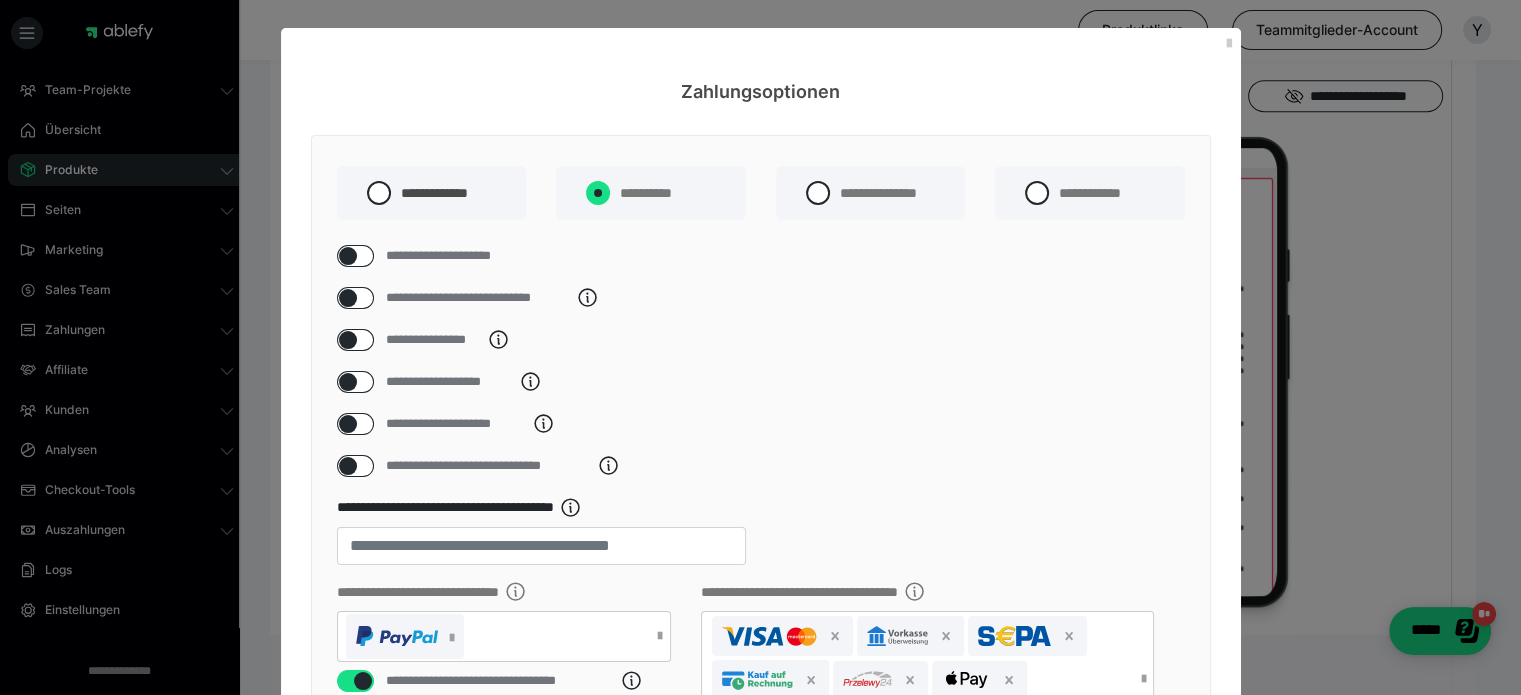 radio on "****" 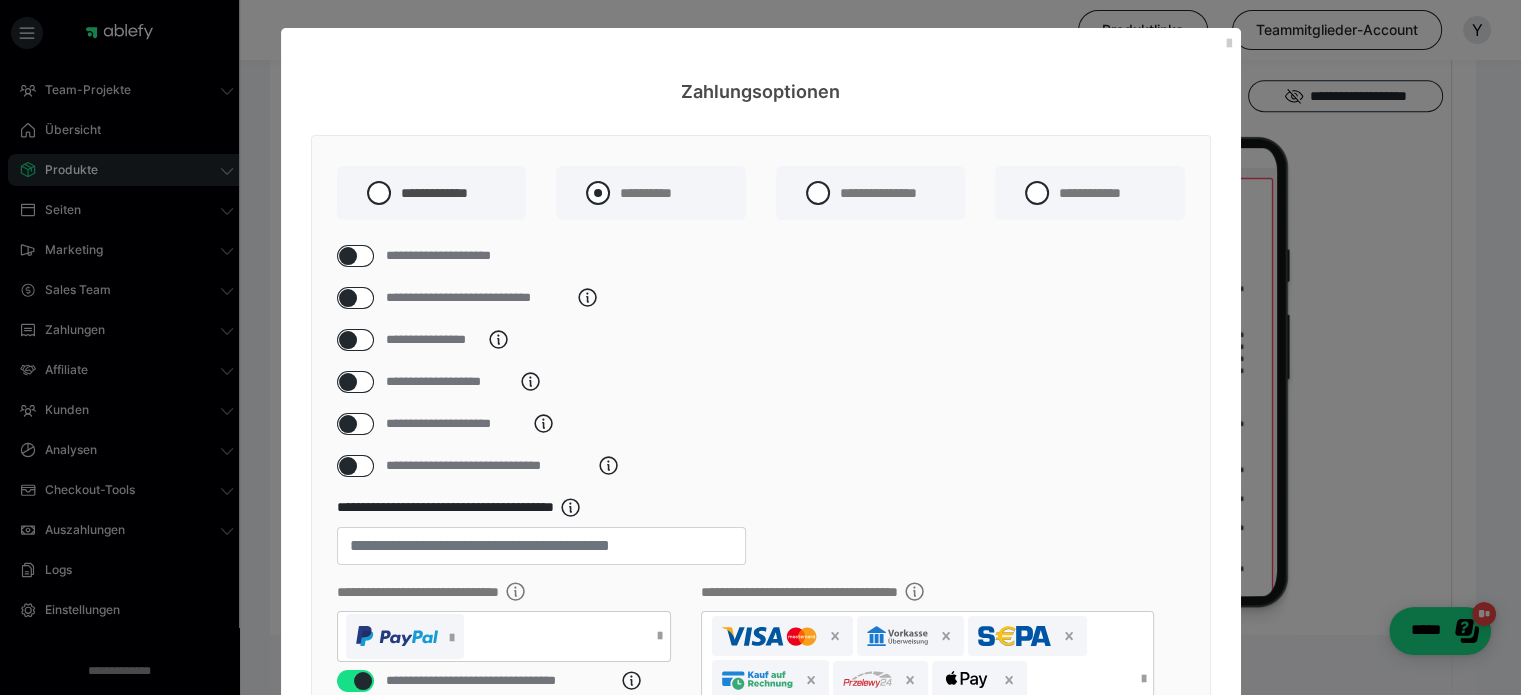 radio on "*****" 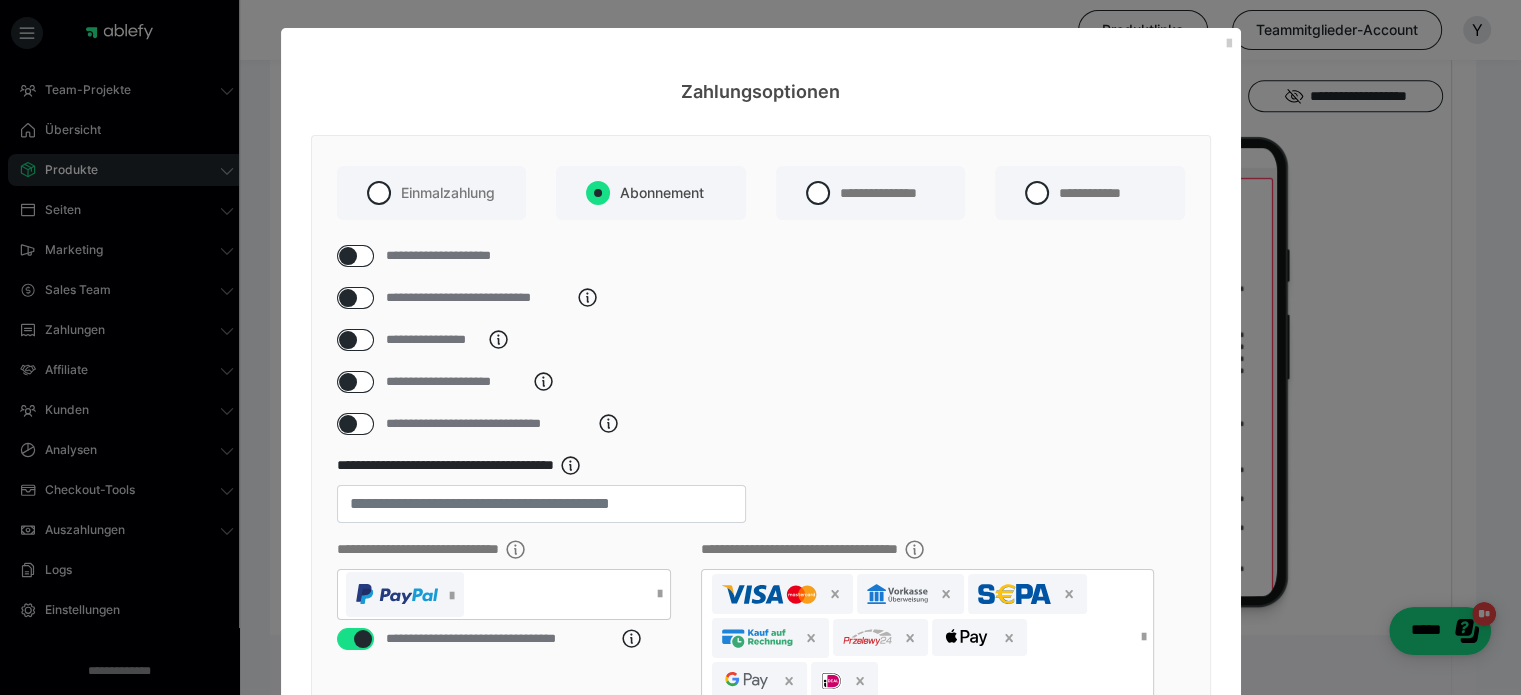 click at bounding box center (348, 256) 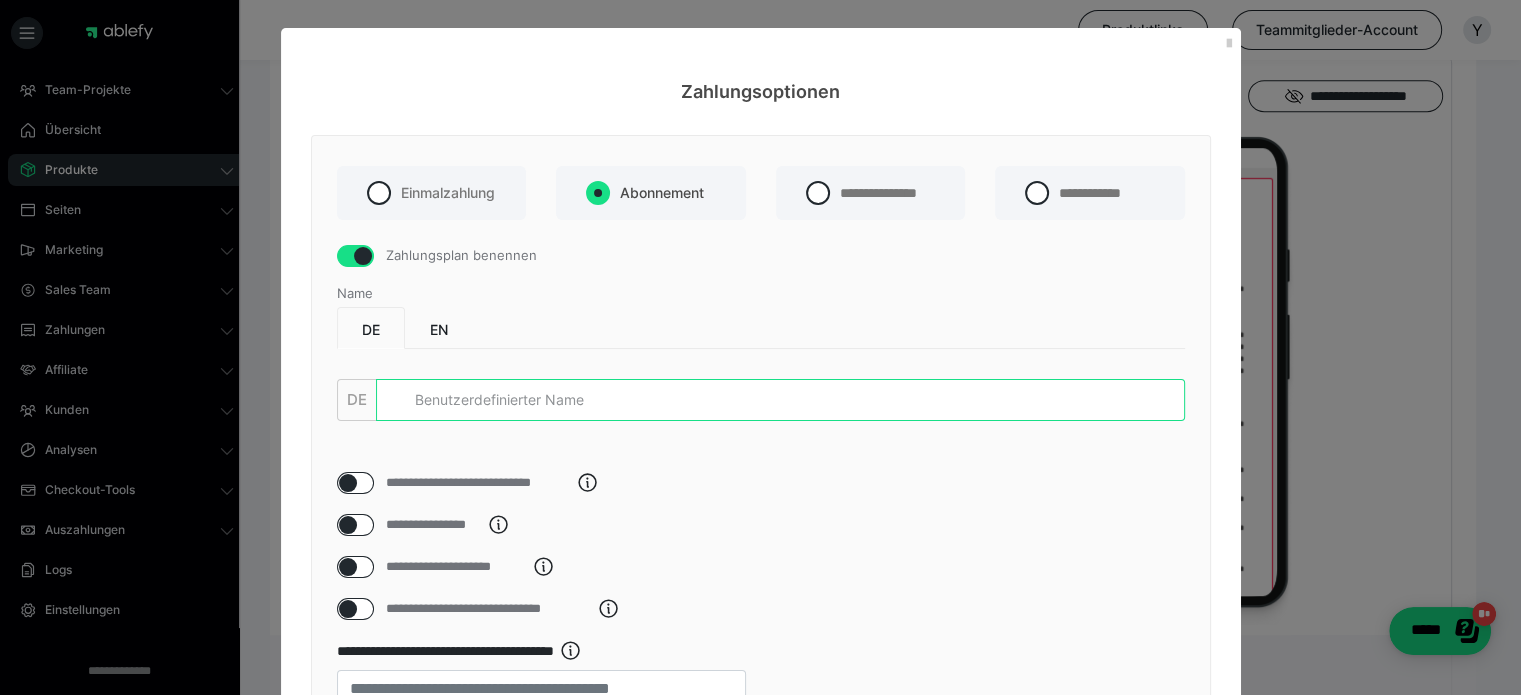 click at bounding box center (780, 400) 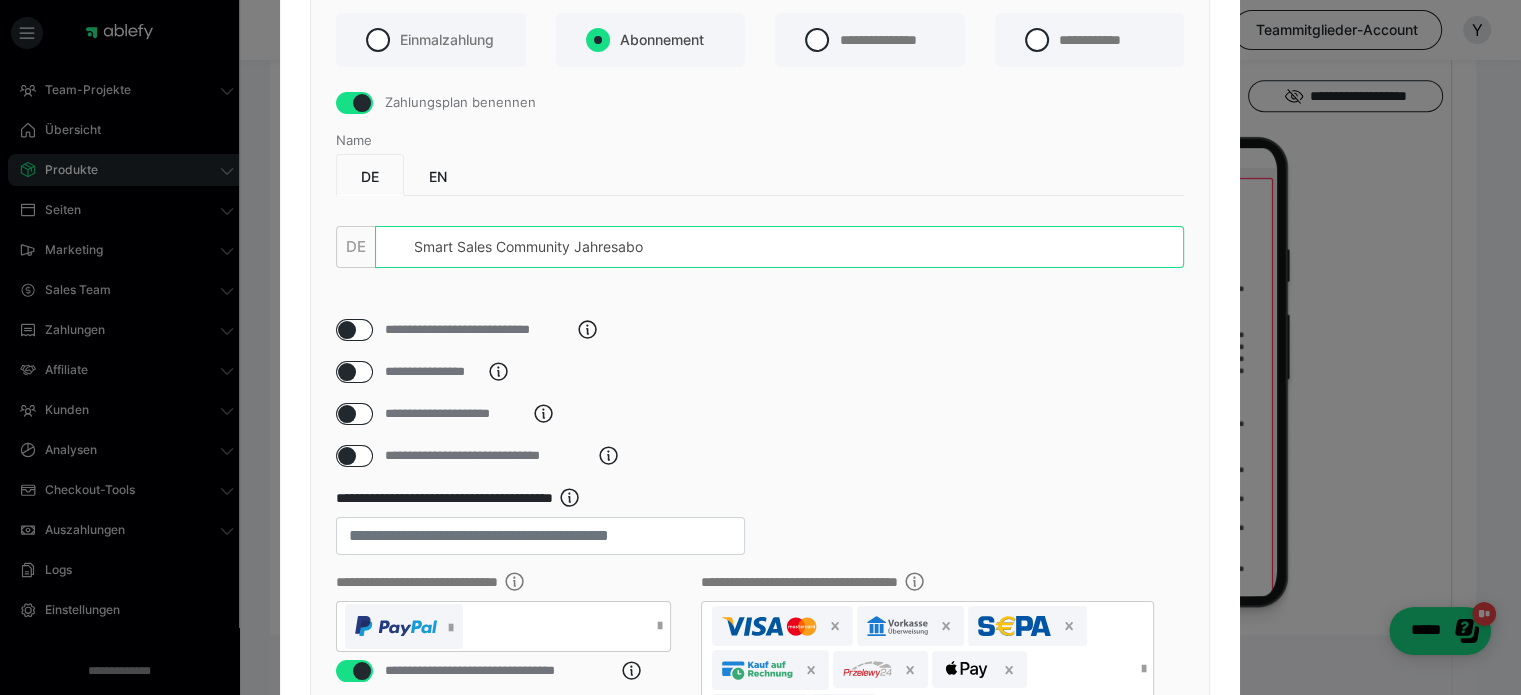 scroll, scrollTop: 200, scrollLeft: 0, axis: vertical 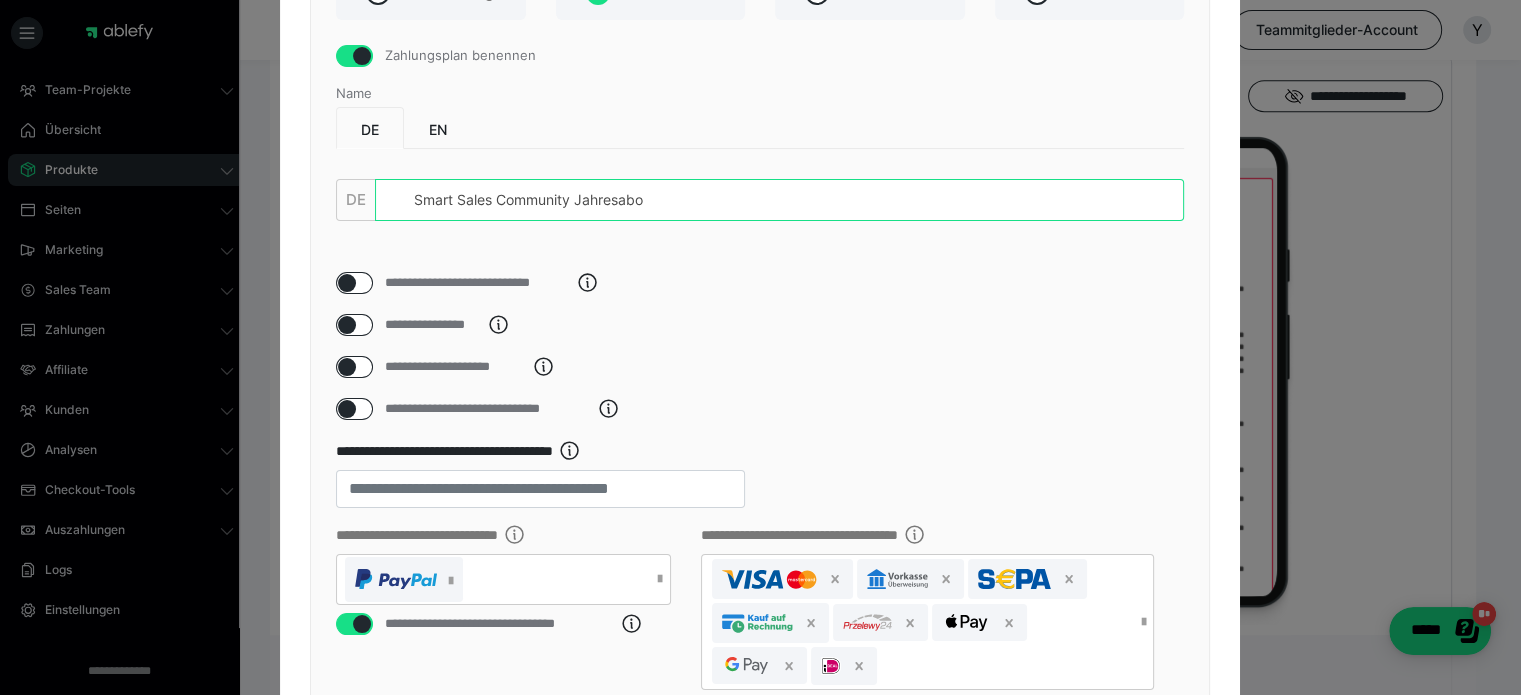 type on "Smart Sales Community Jahresabo" 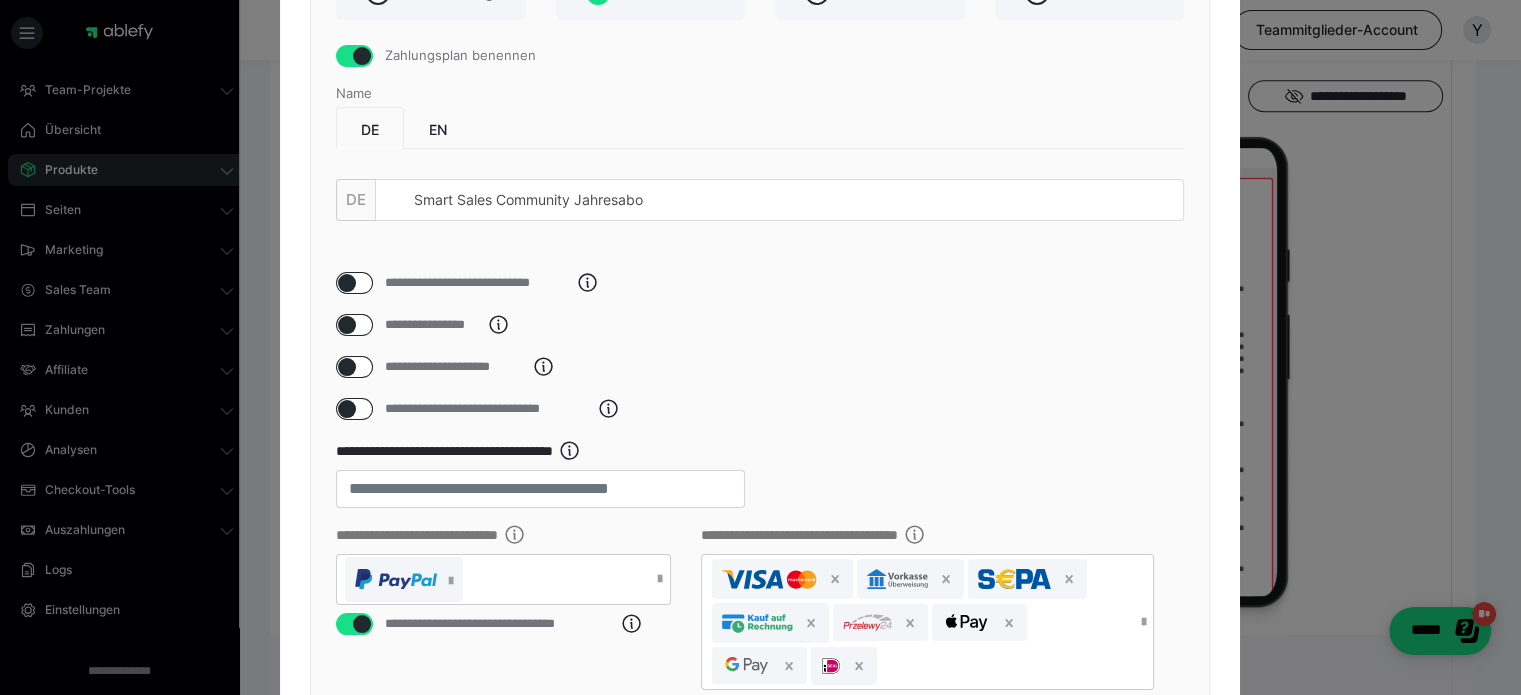 click at bounding box center [347, 325] 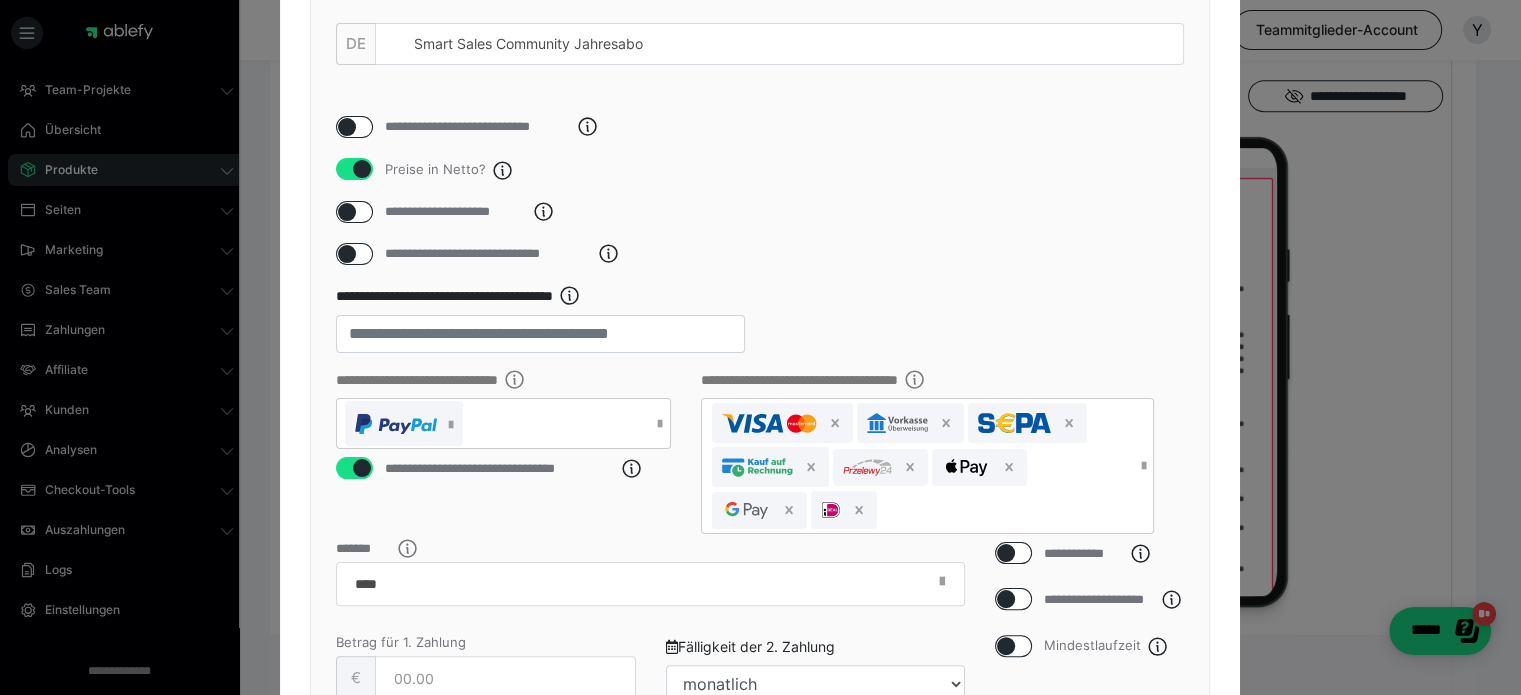 scroll, scrollTop: 375, scrollLeft: 0, axis: vertical 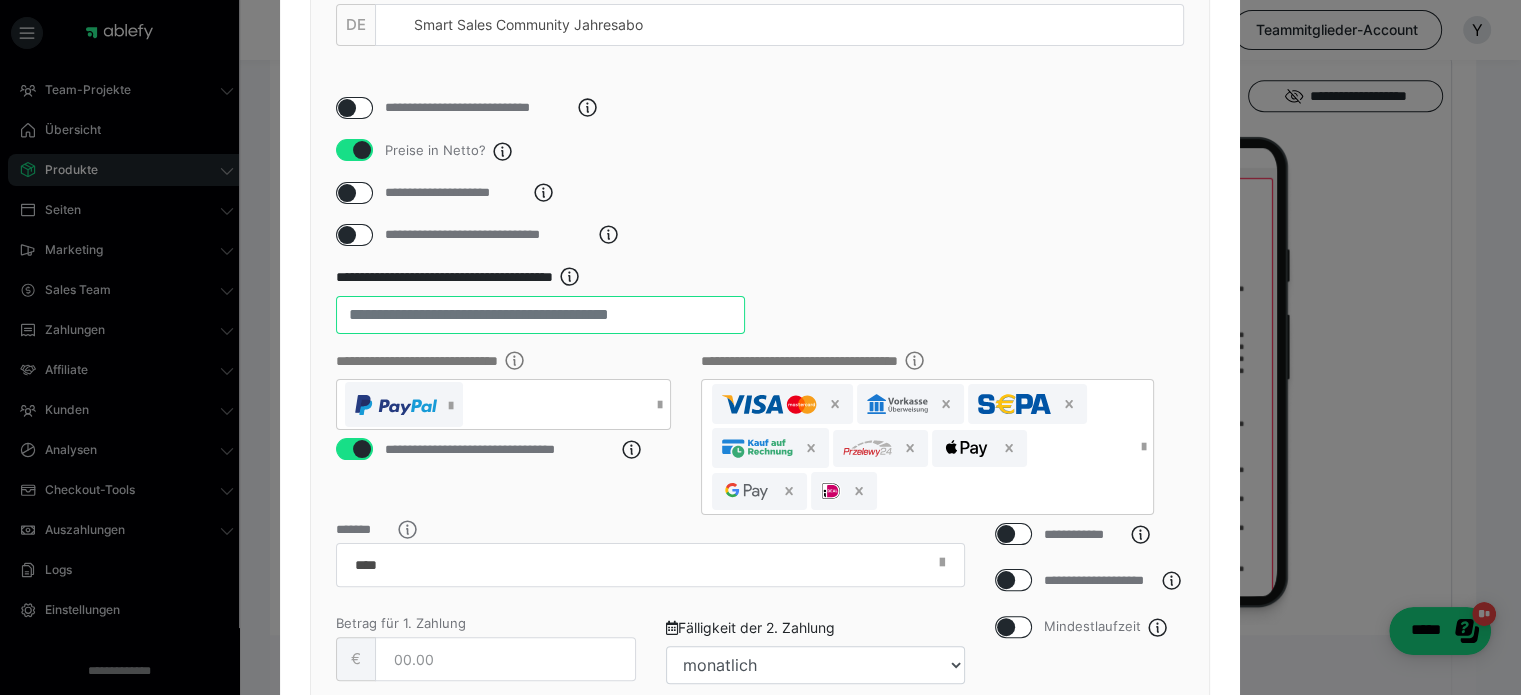 click on "**" at bounding box center [540, 315] 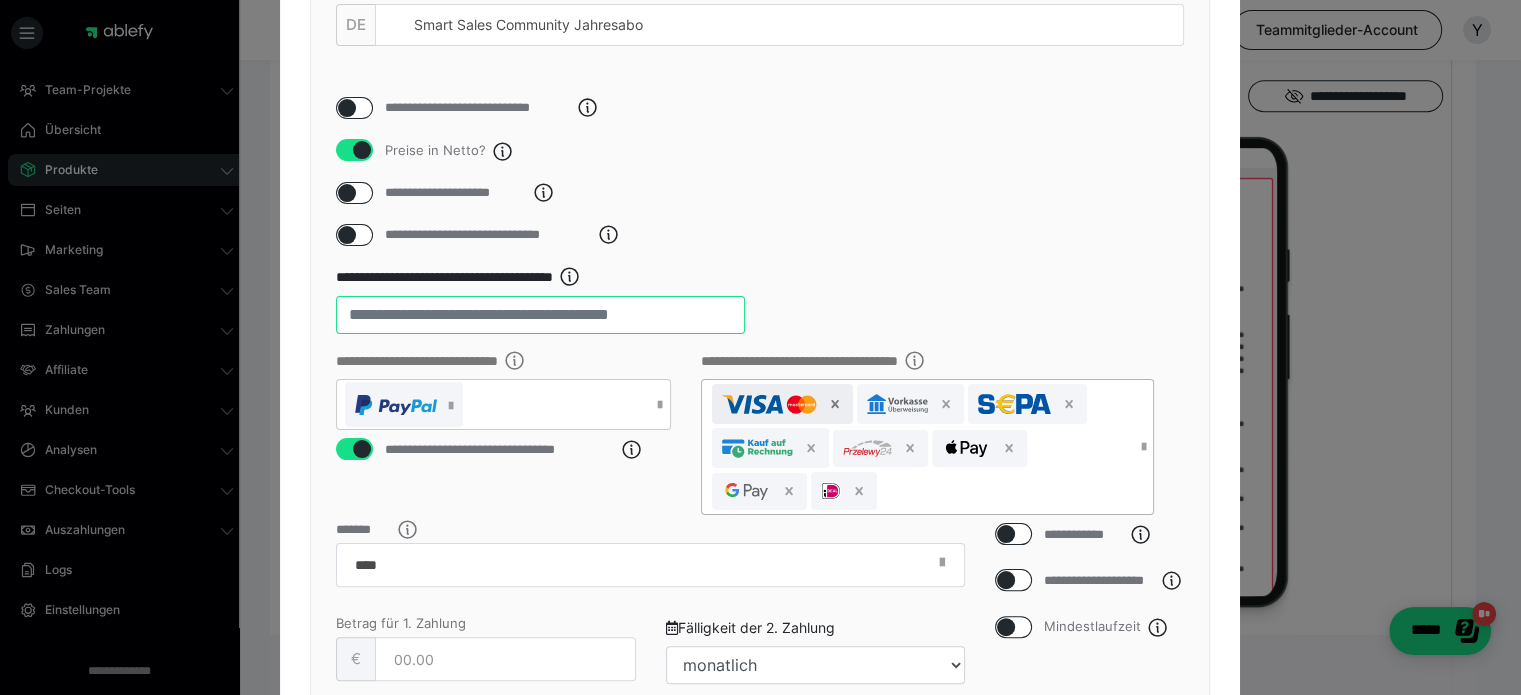 click 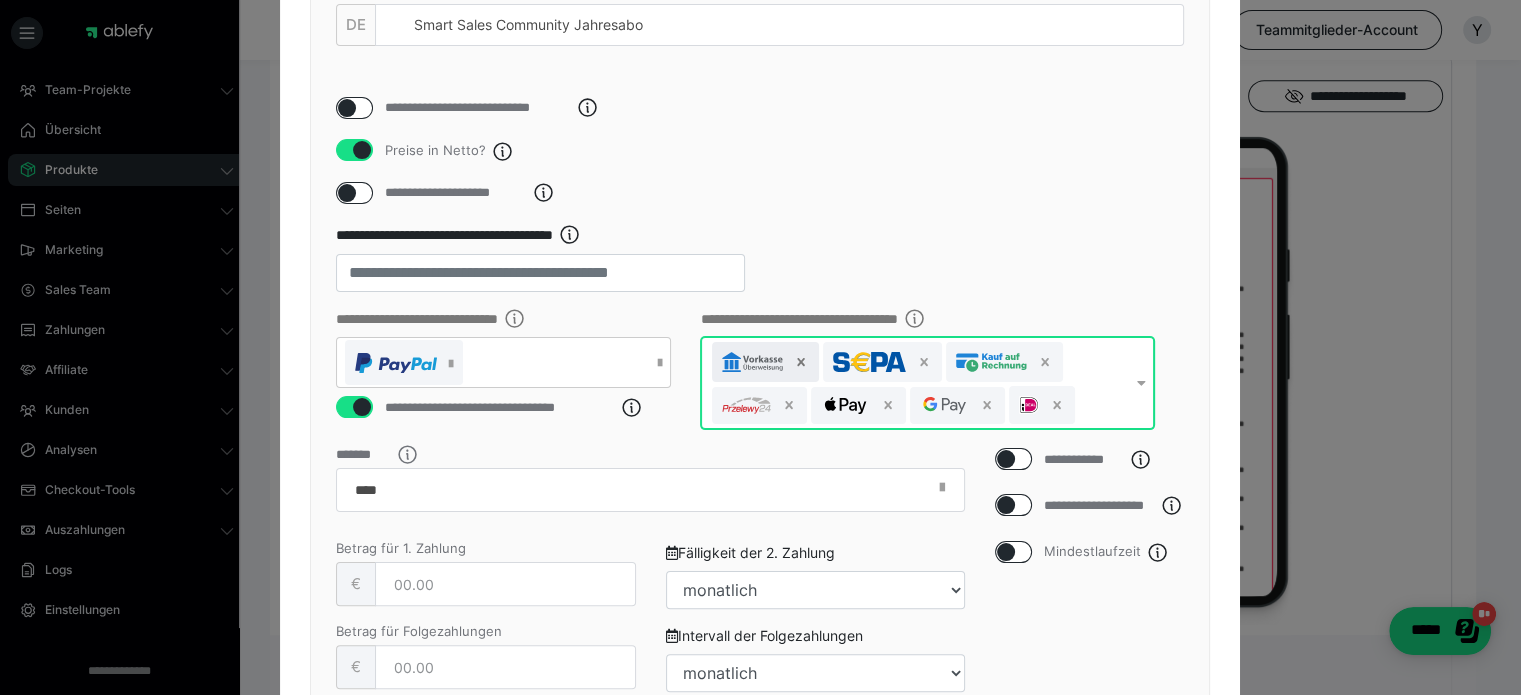 click 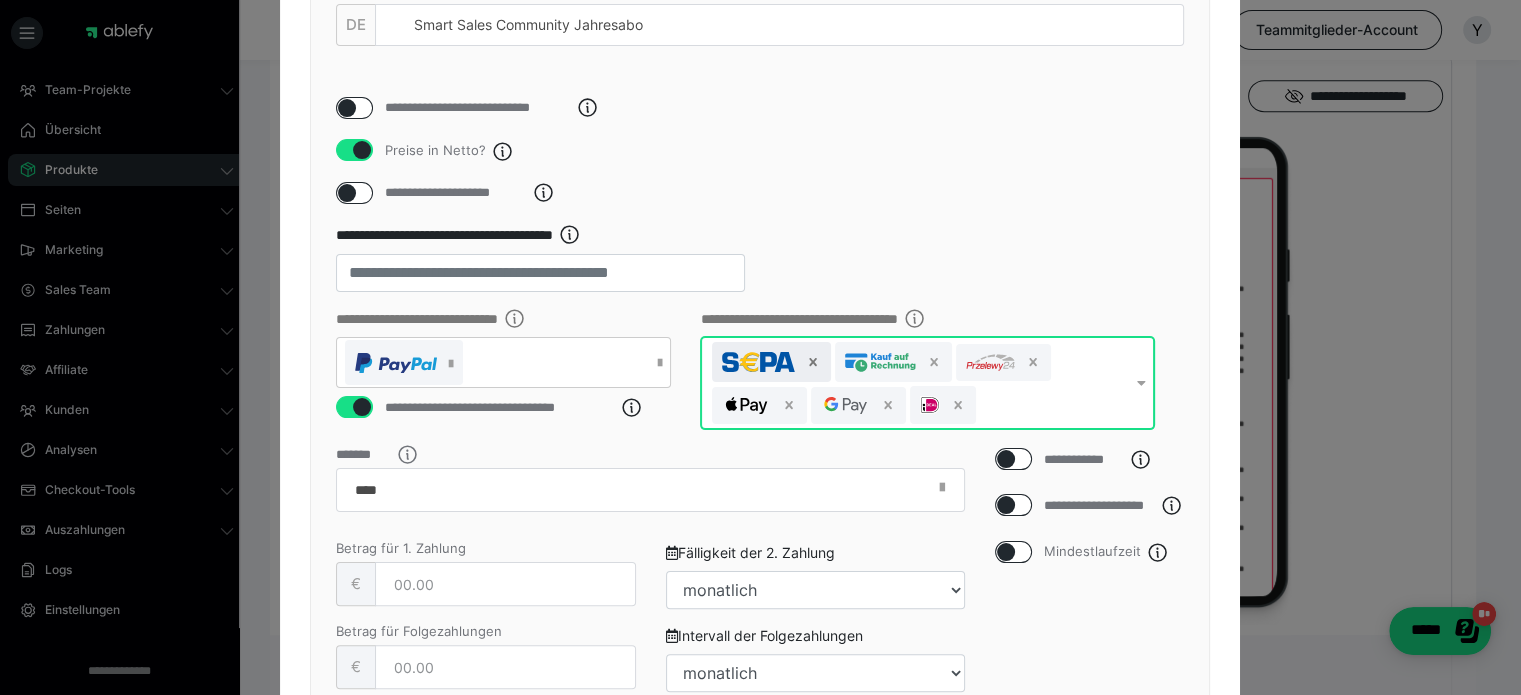click 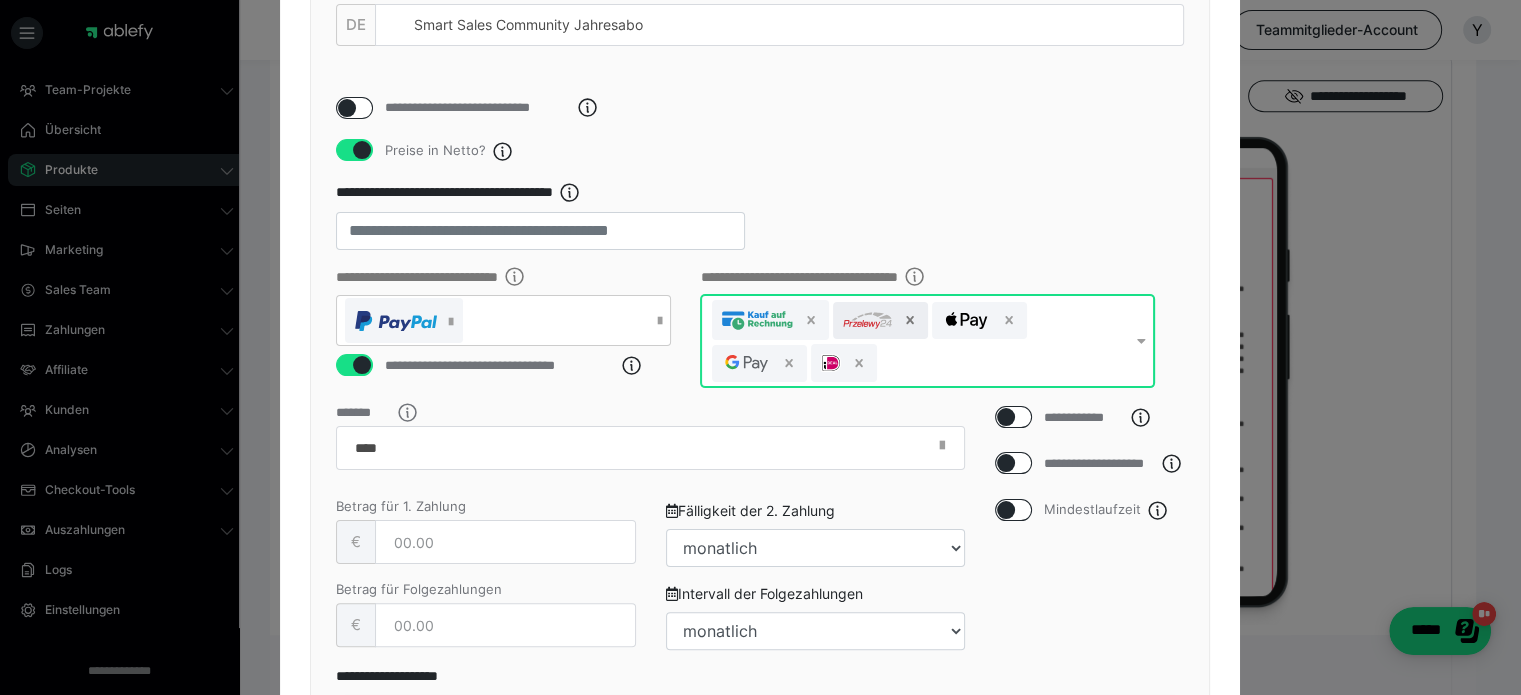 click 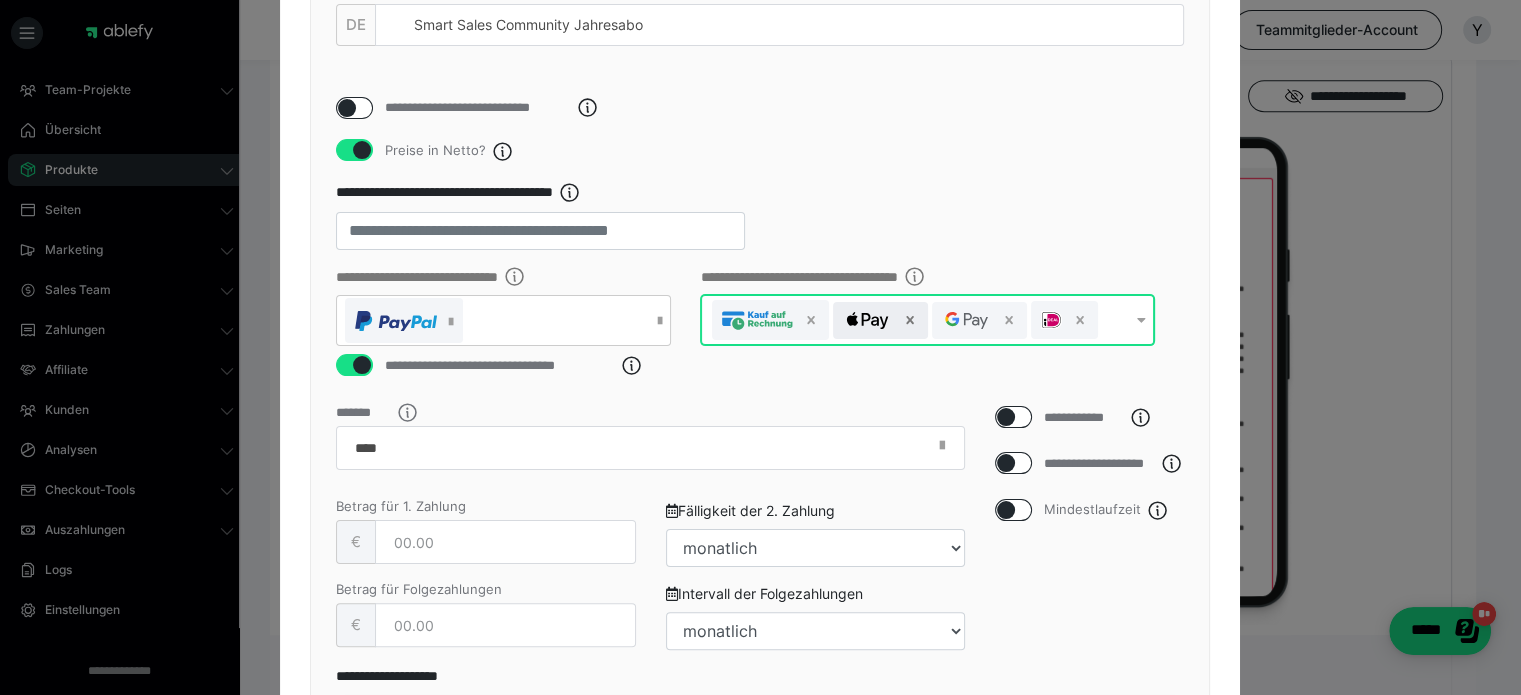 click 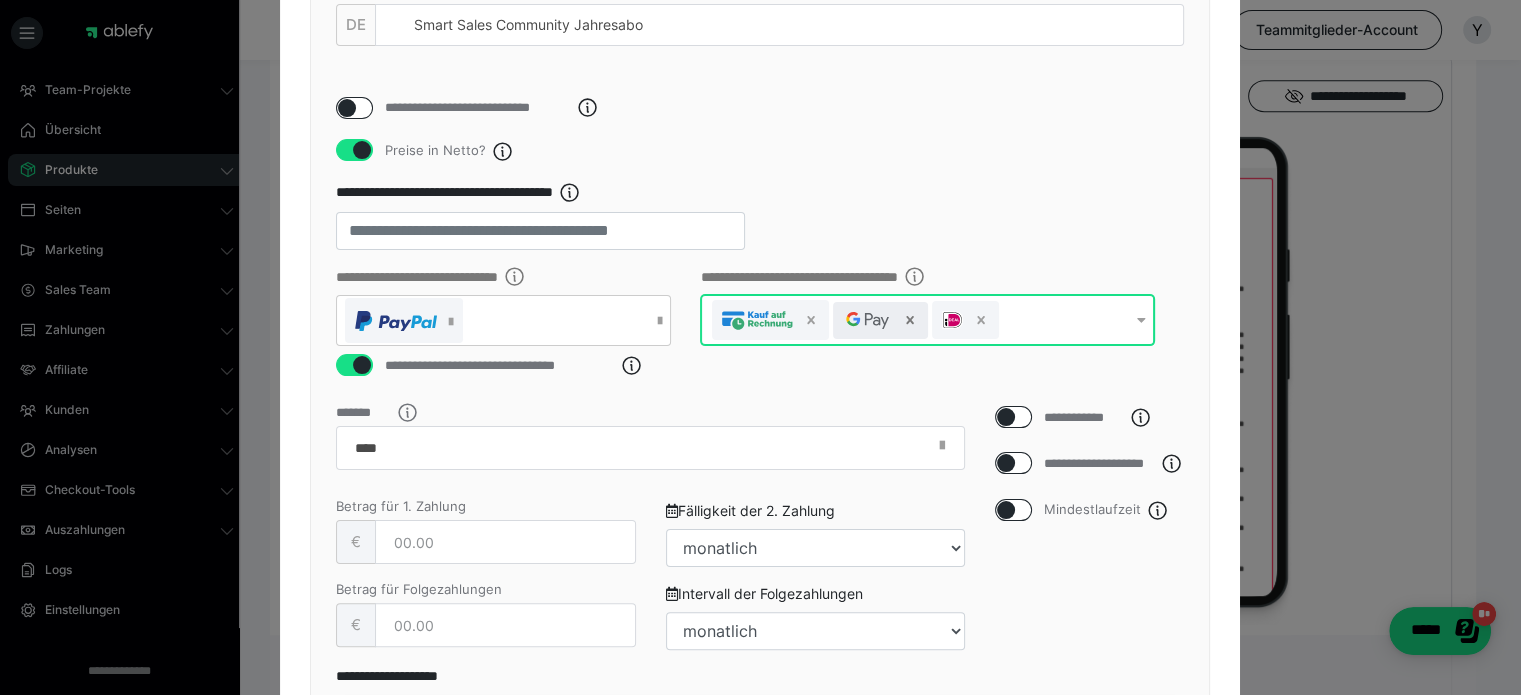click 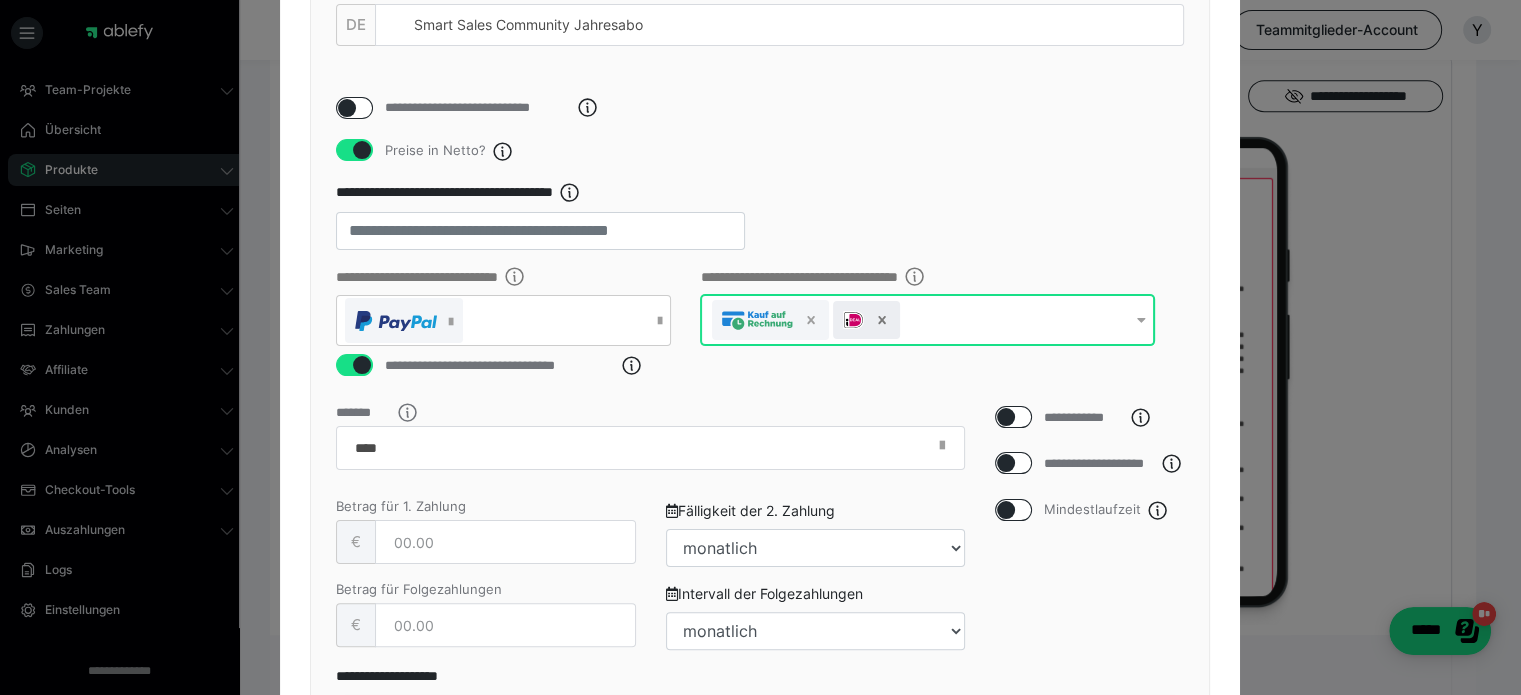 click 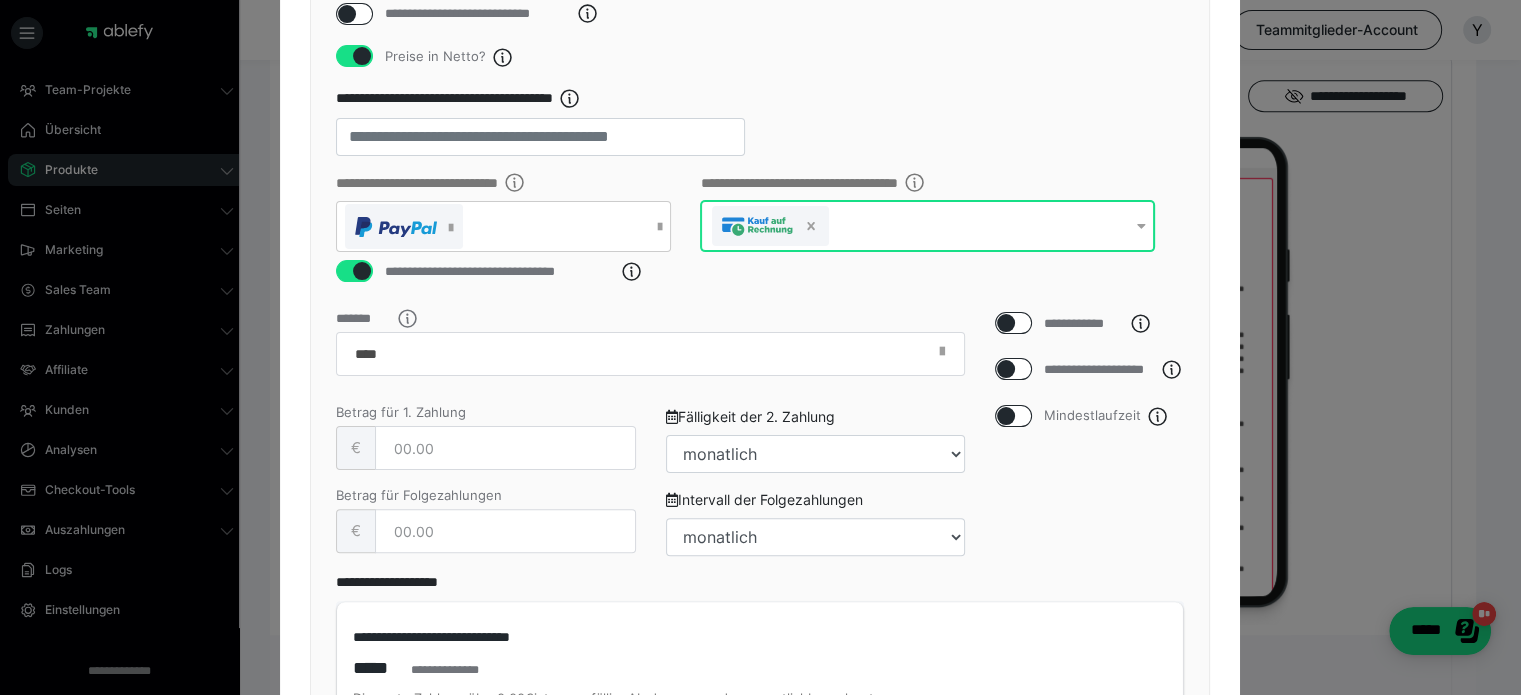 scroll, scrollTop: 475, scrollLeft: 0, axis: vertical 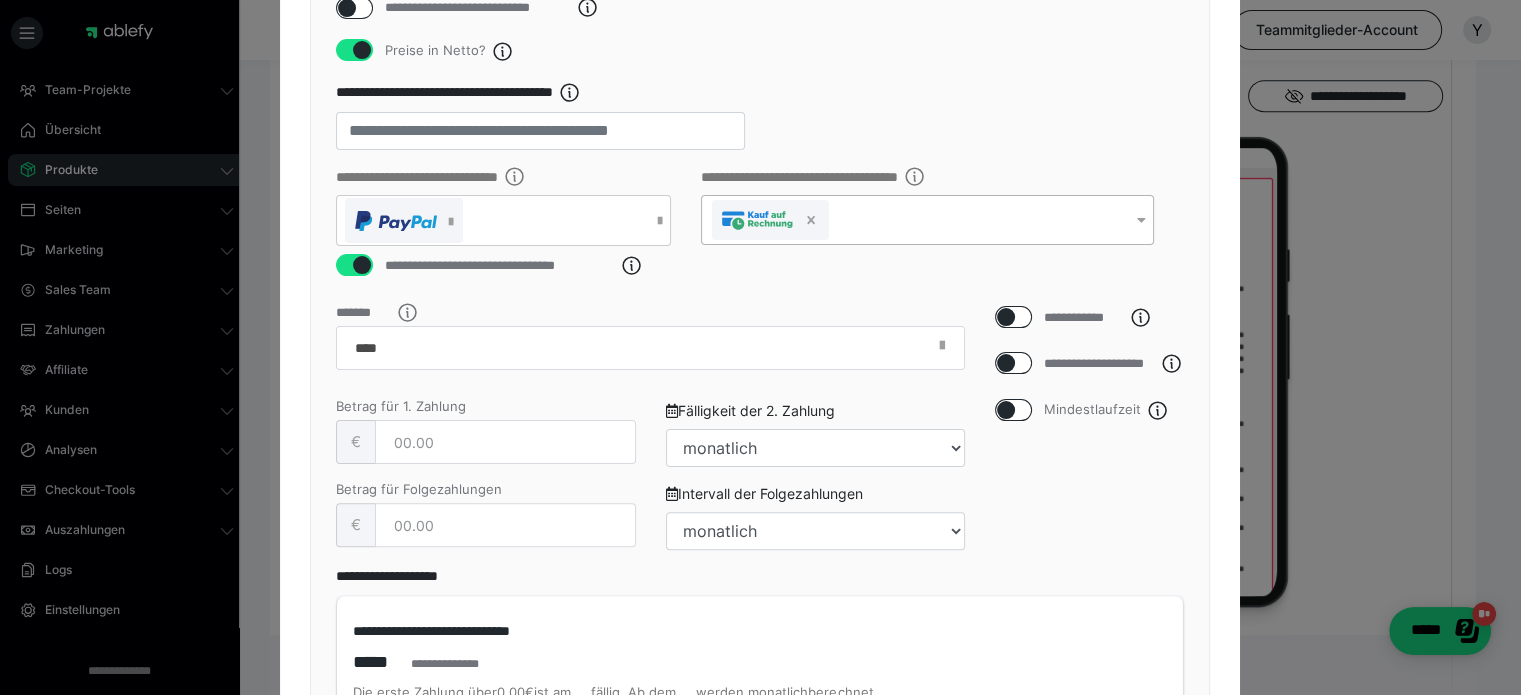 click at bounding box center [1006, 410] 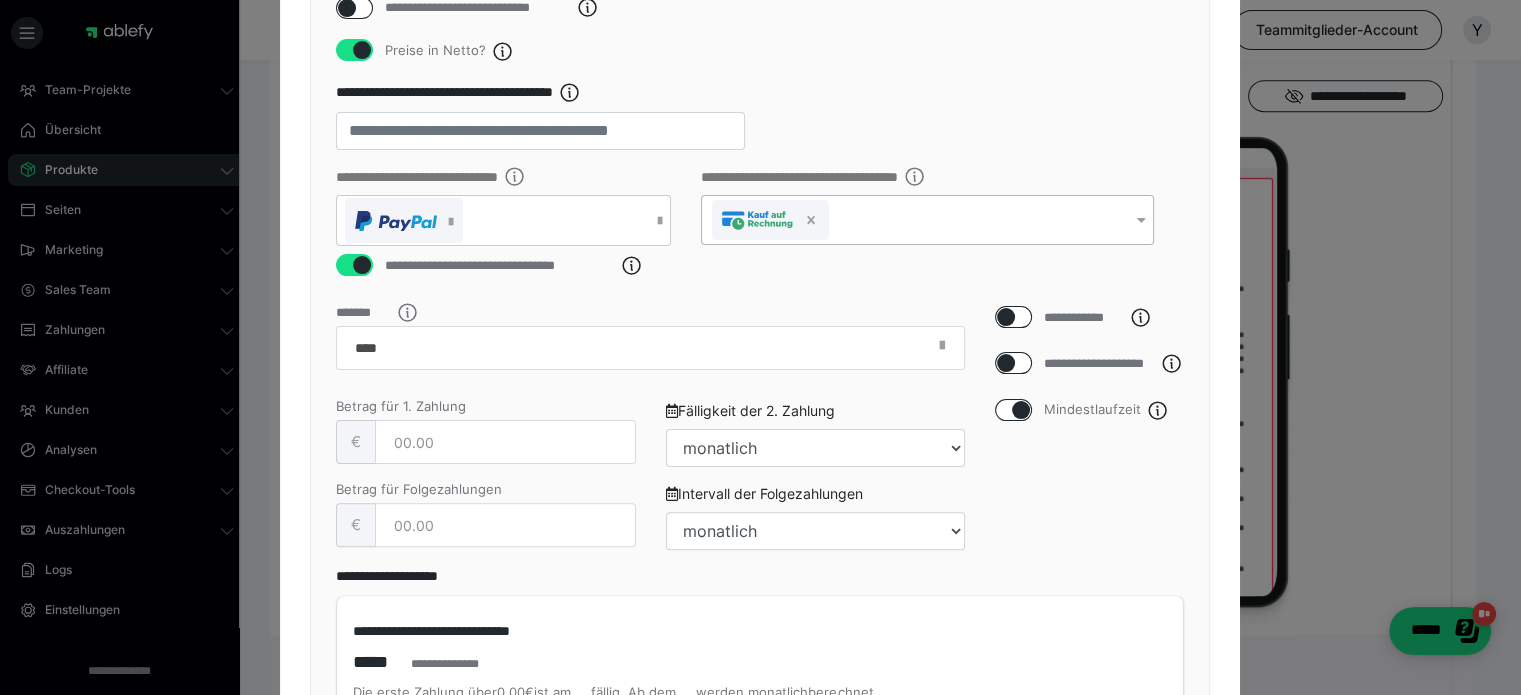 checkbox on "true" 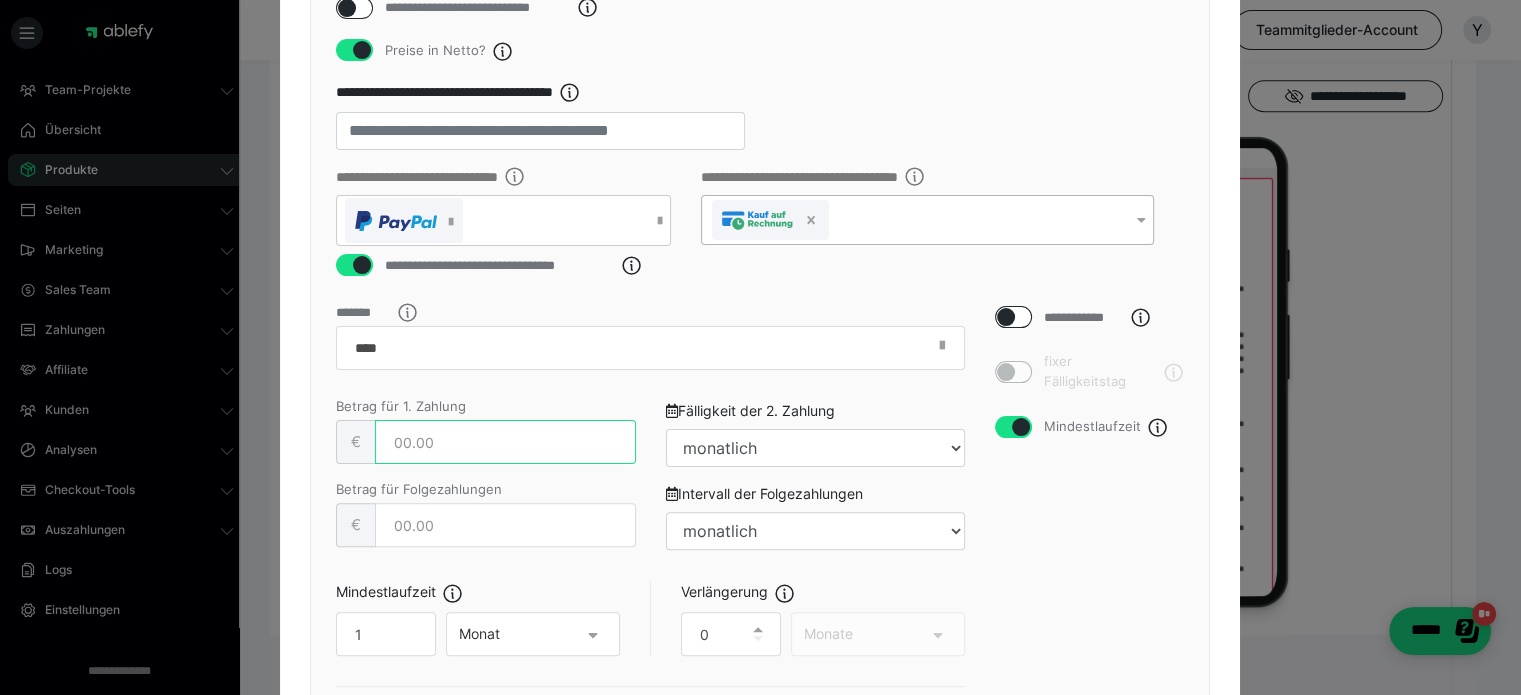 click at bounding box center (505, 442) 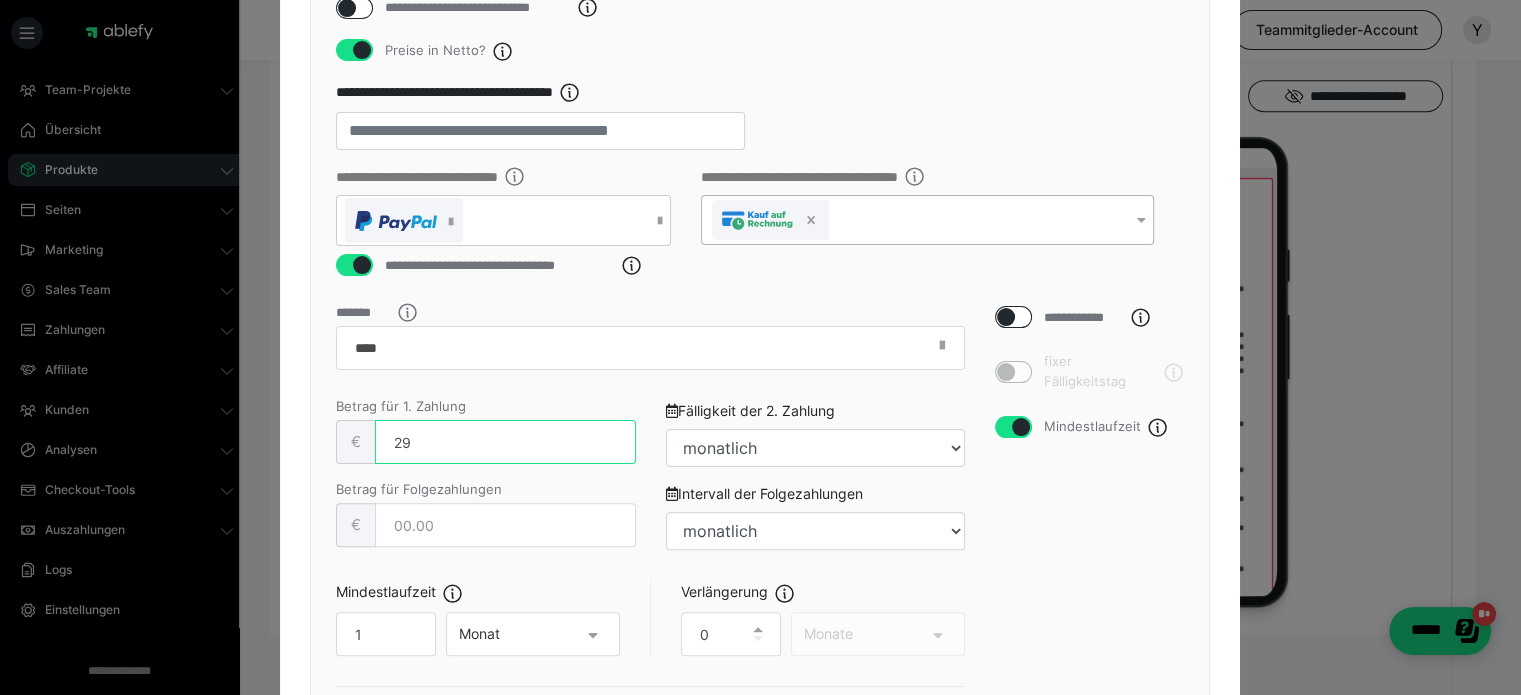 type on "29" 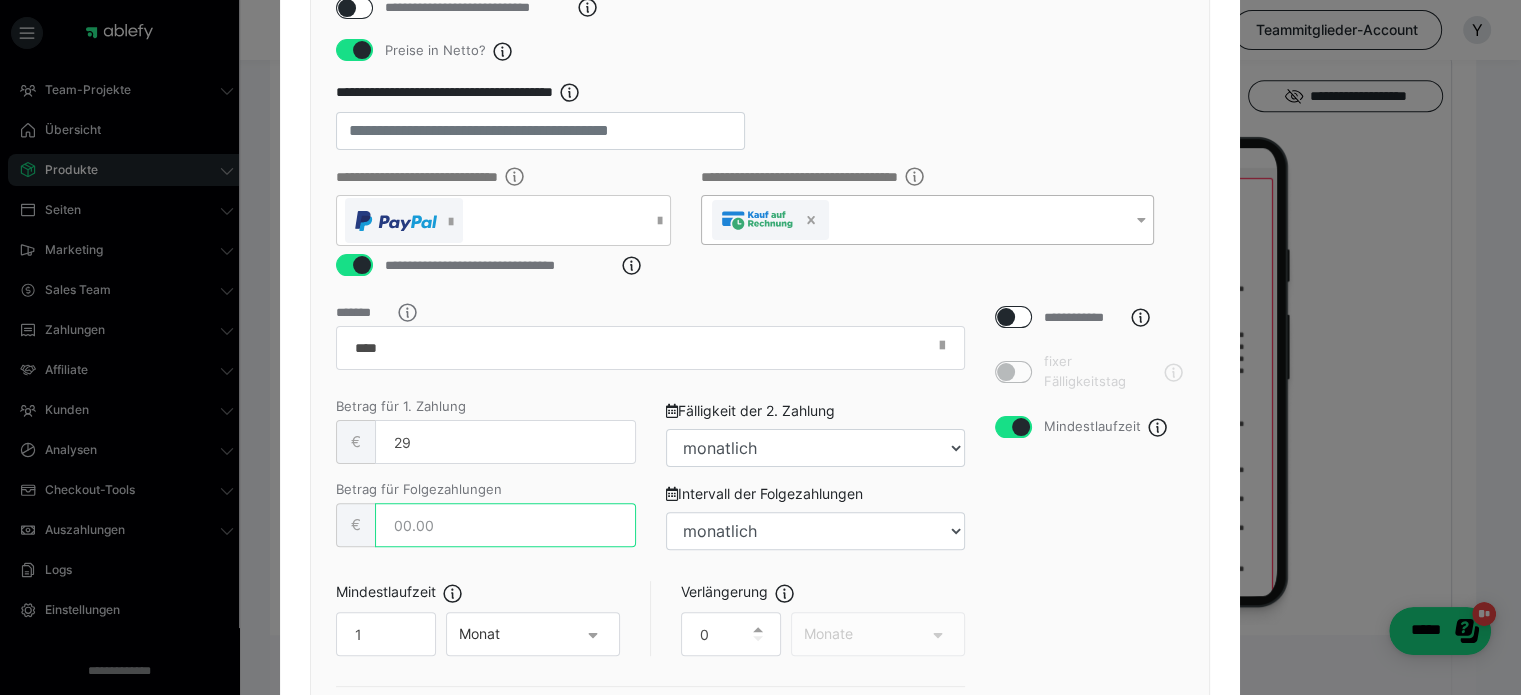 click at bounding box center (505, 525) 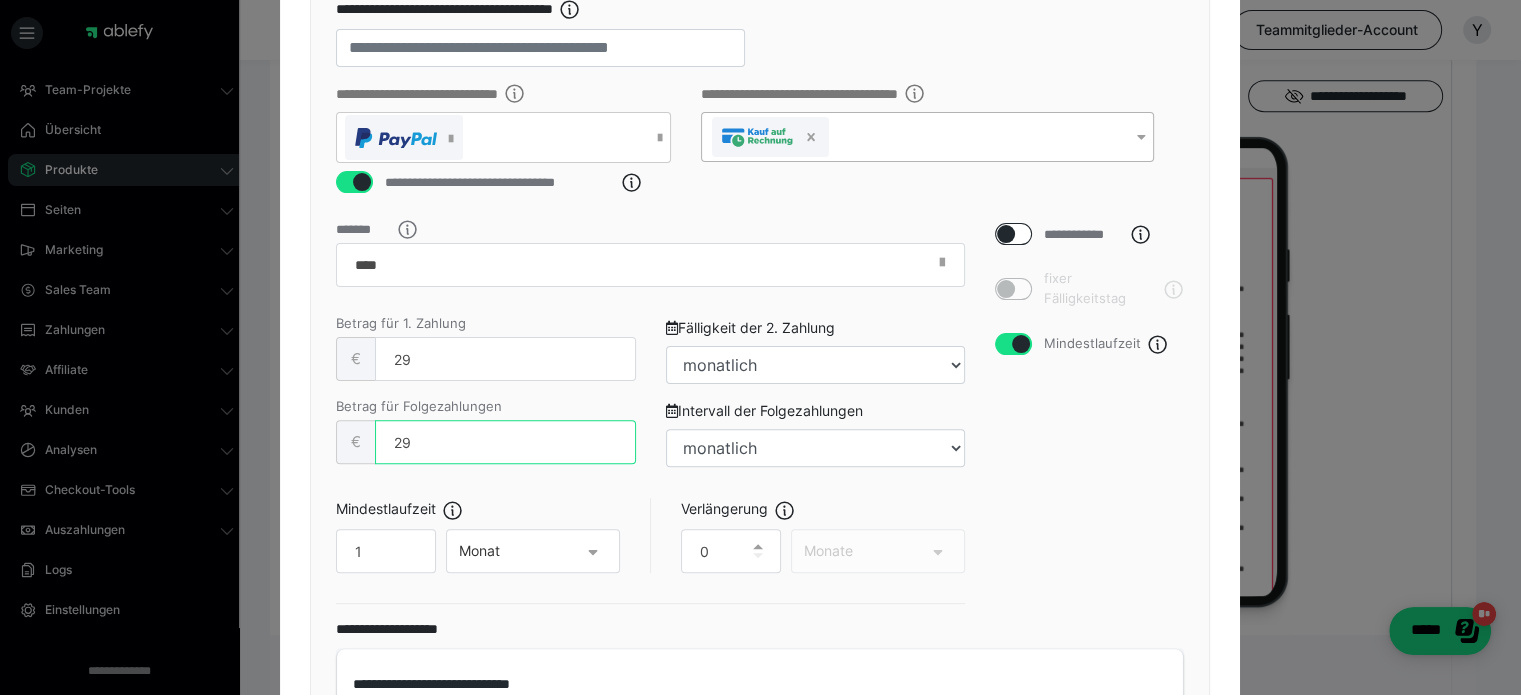 scroll, scrollTop: 600, scrollLeft: 0, axis: vertical 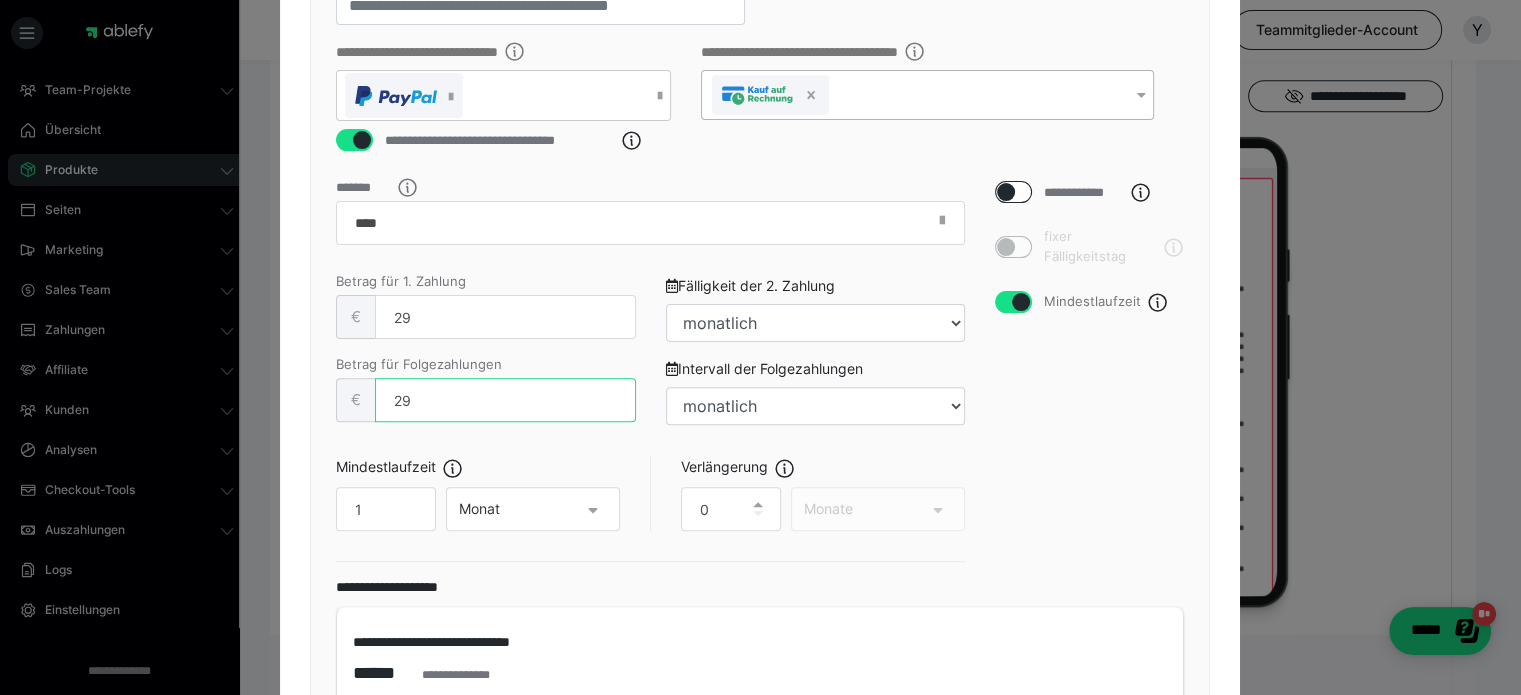 type on "29" 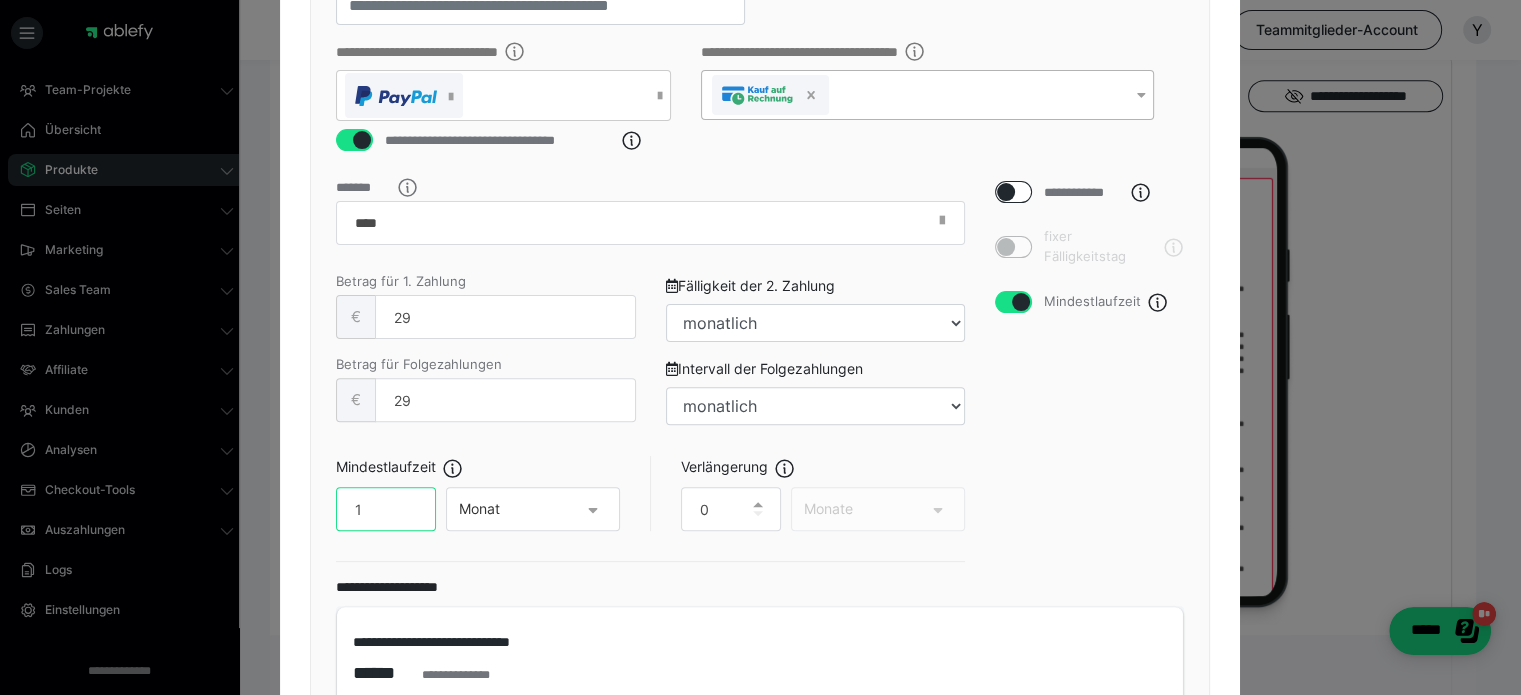 click on "1" at bounding box center [386, 509] 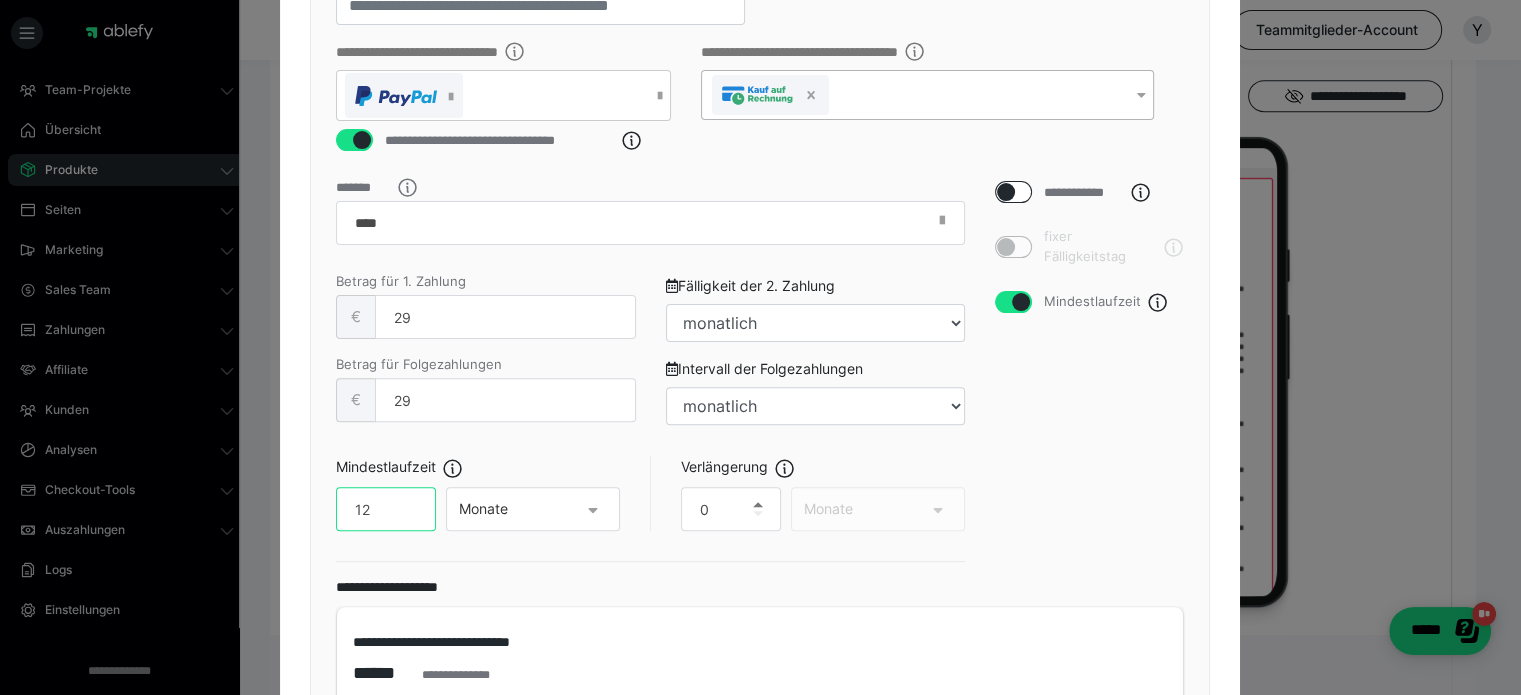 type on "12" 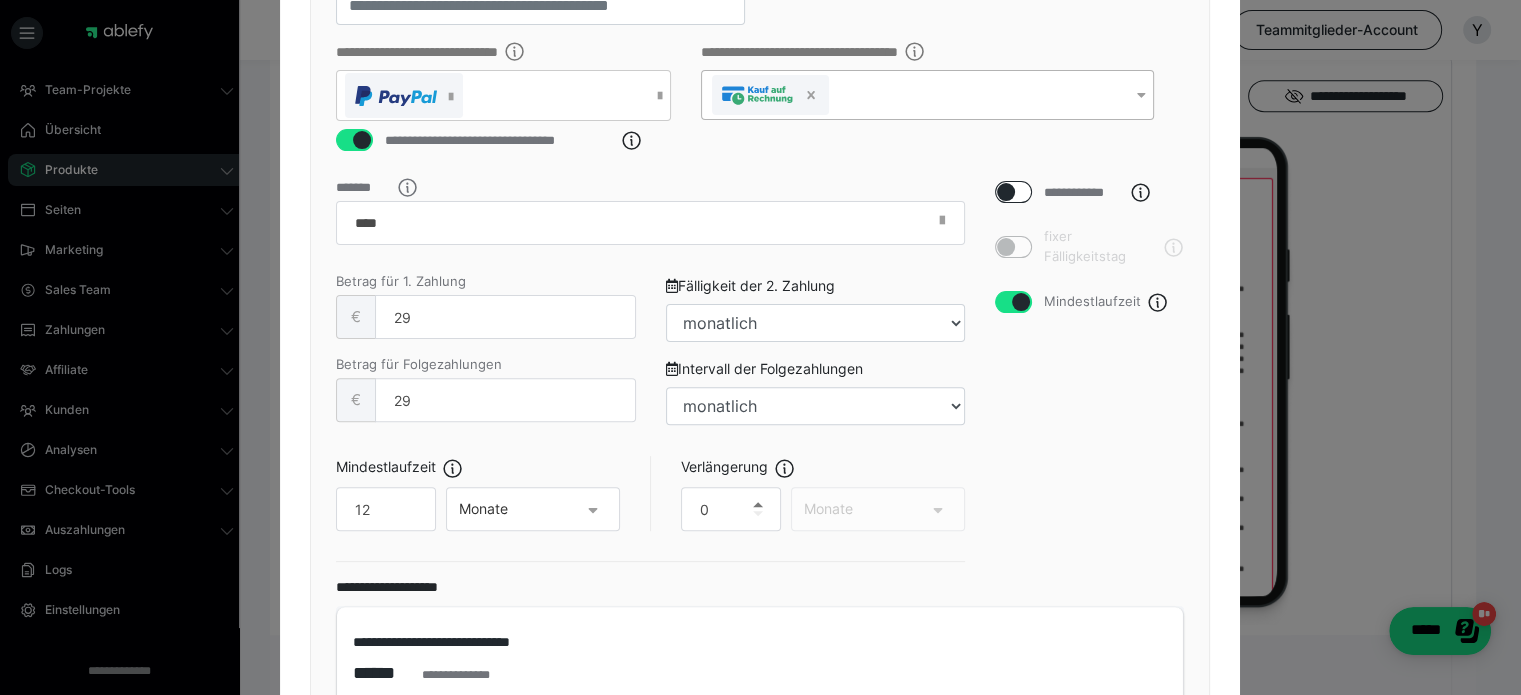 click at bounding box center (758, 504) 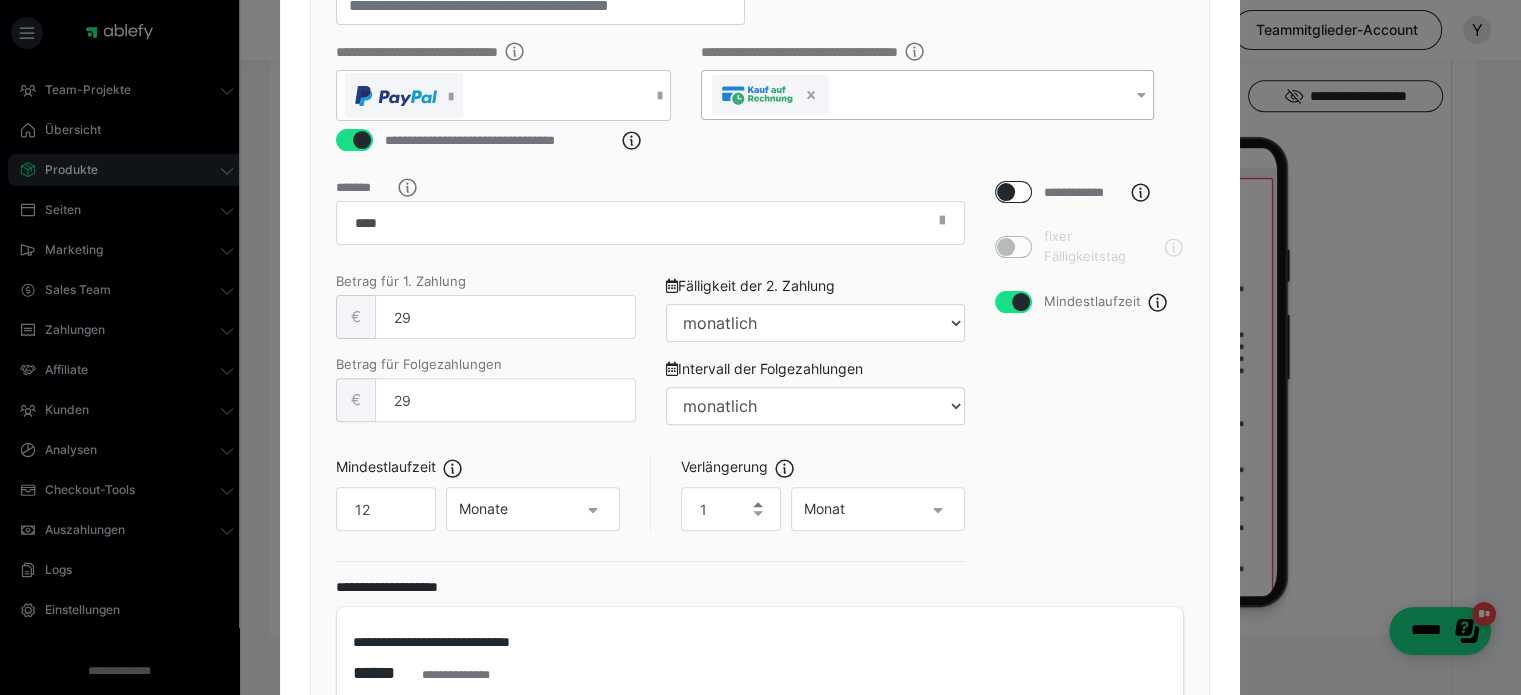click at bounding box center (758, 504) 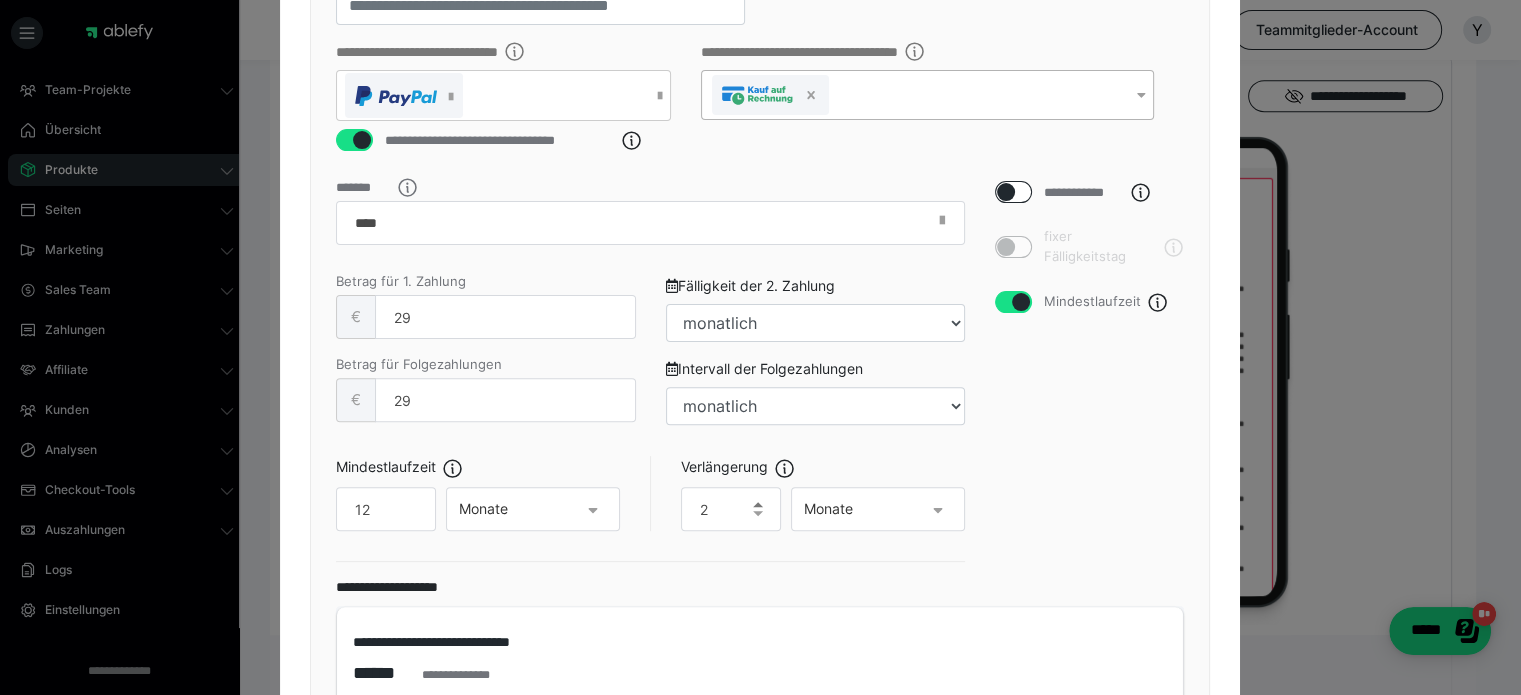 click at bounding box center [758, 504] 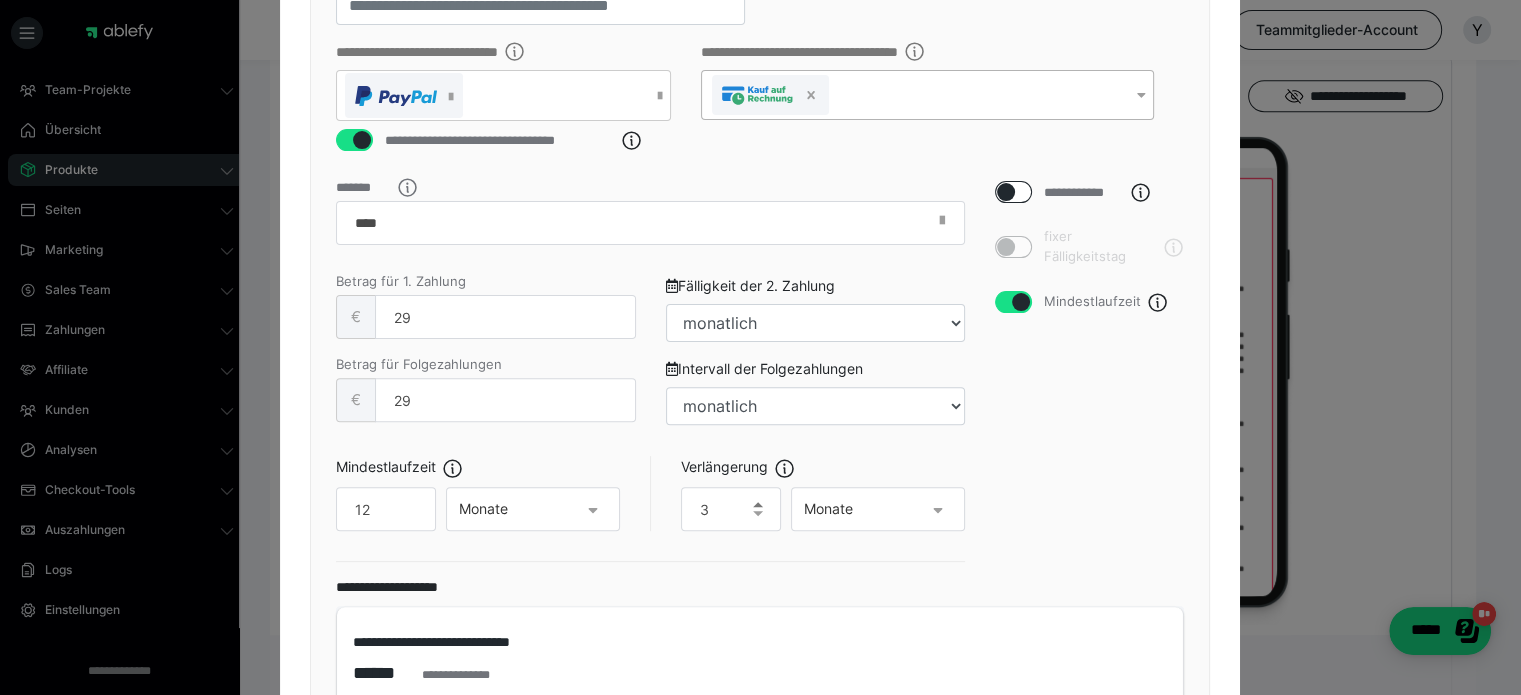 click at bounding box center (758, 504) 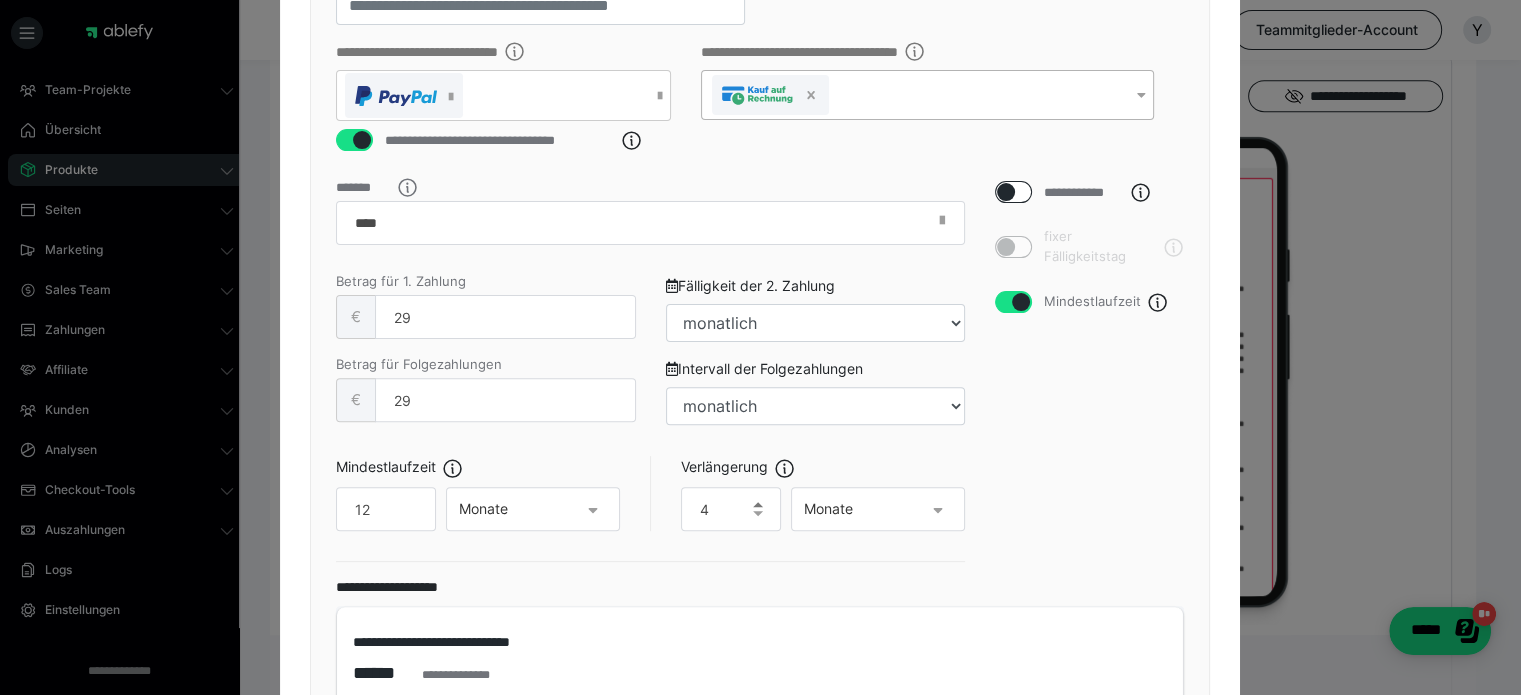 click at bounding box center (758, 504) 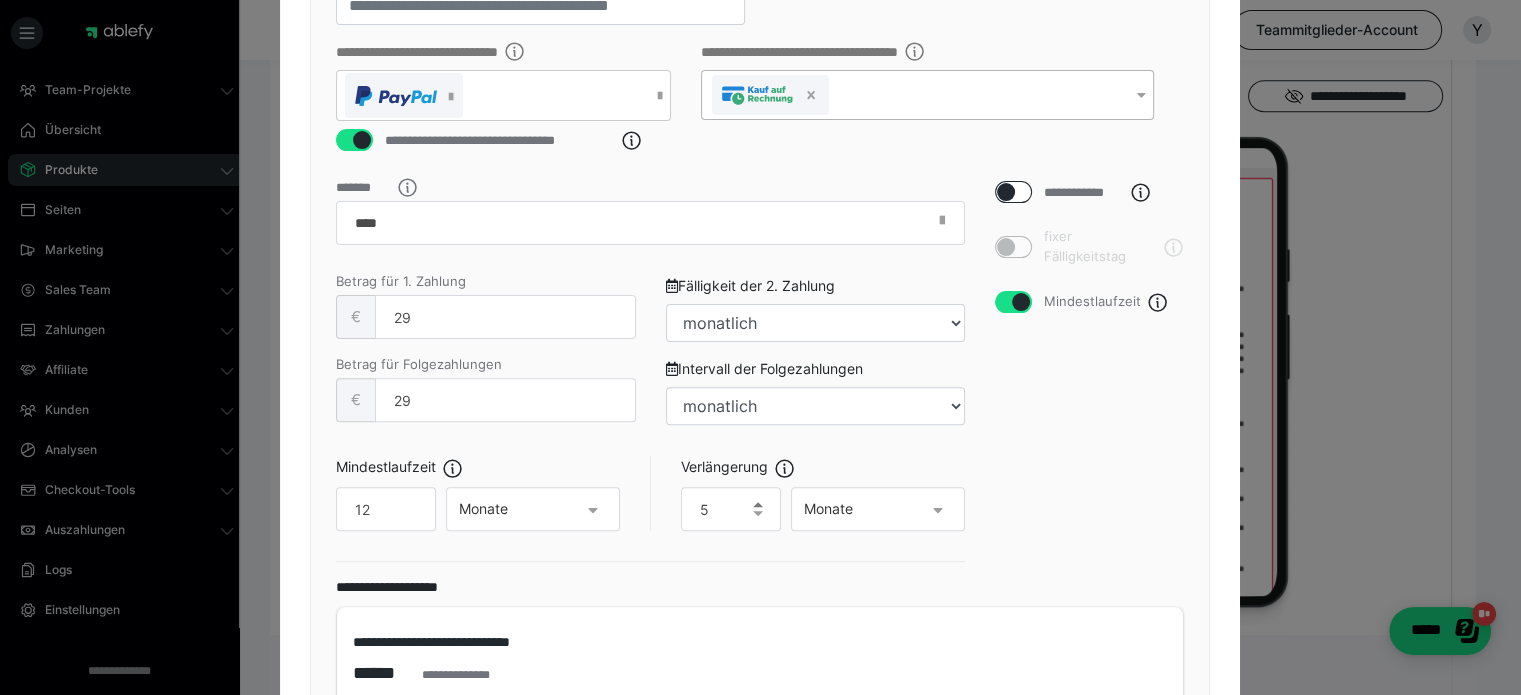 click at bounding box center [758, 504] 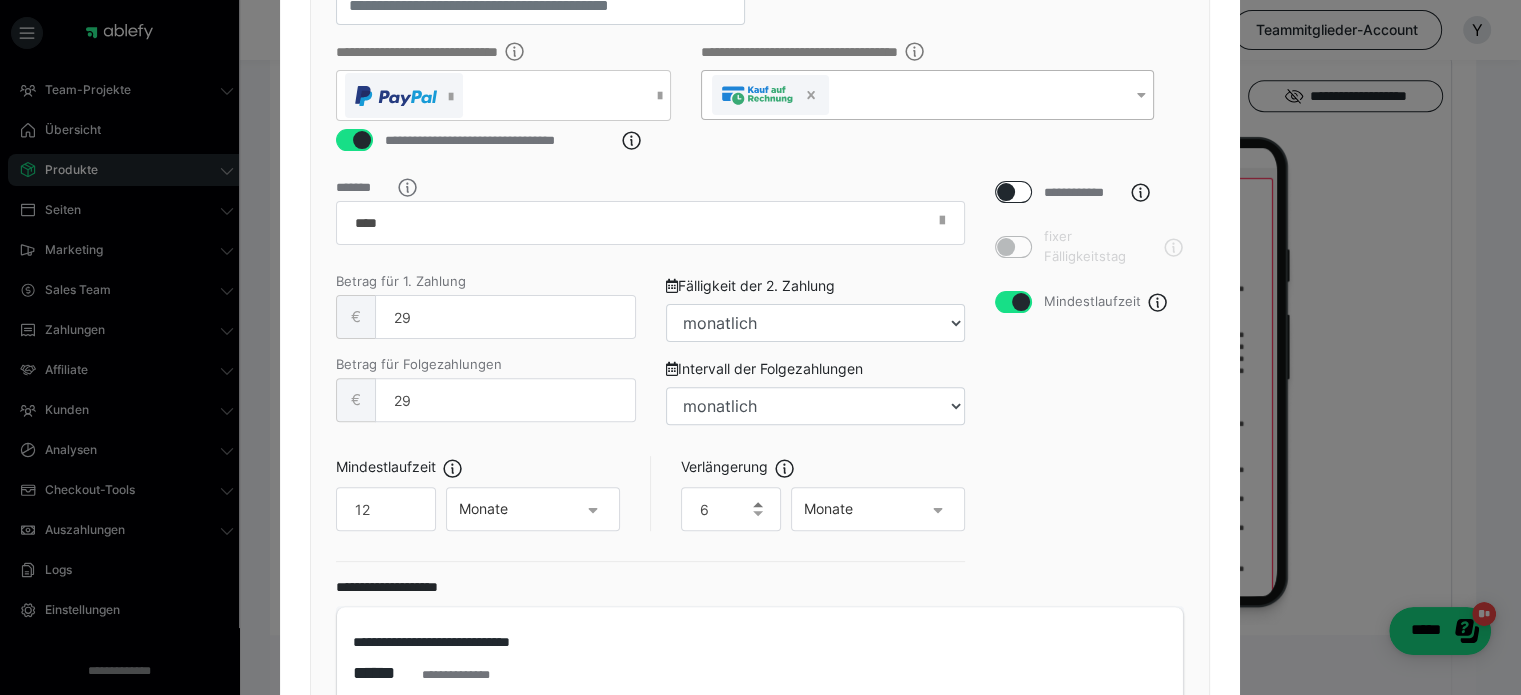 click at bounding box center (758, 504) 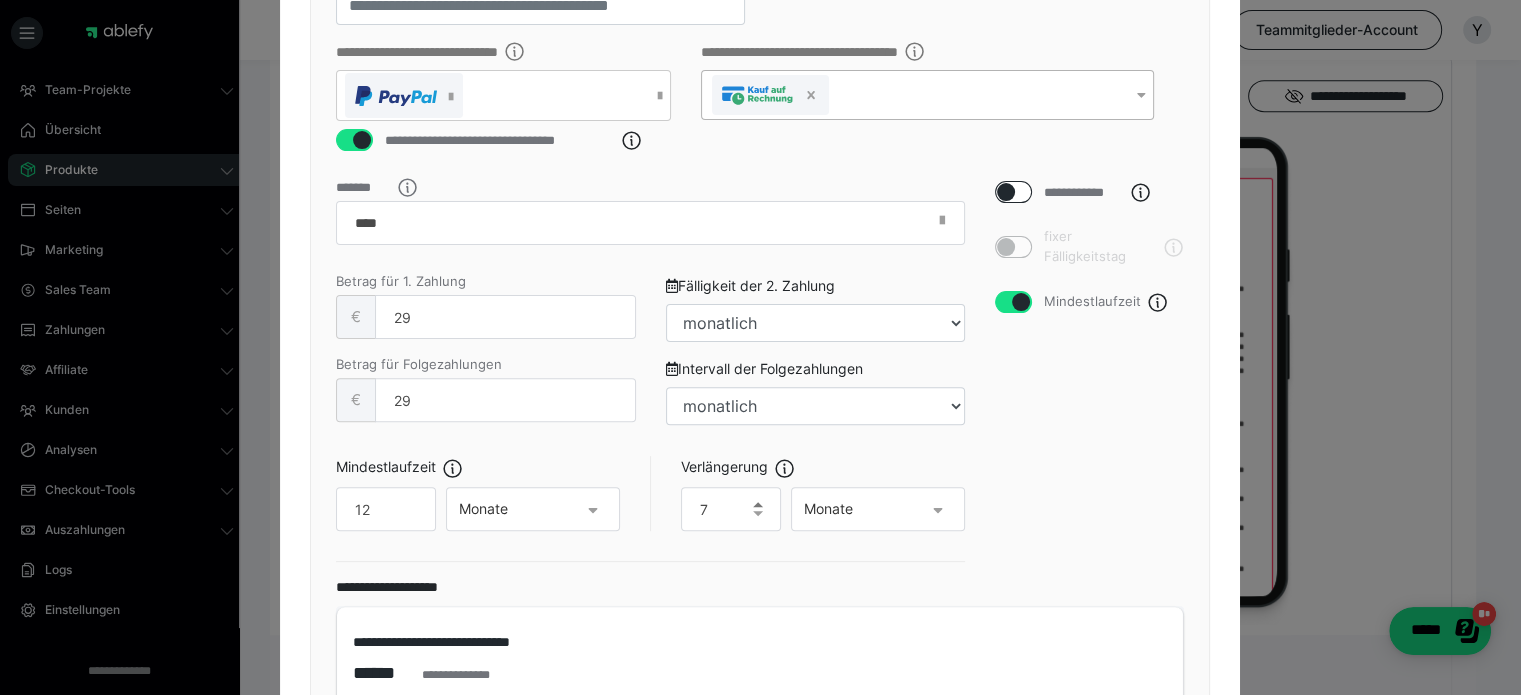 click at bounding box center (758, 504) 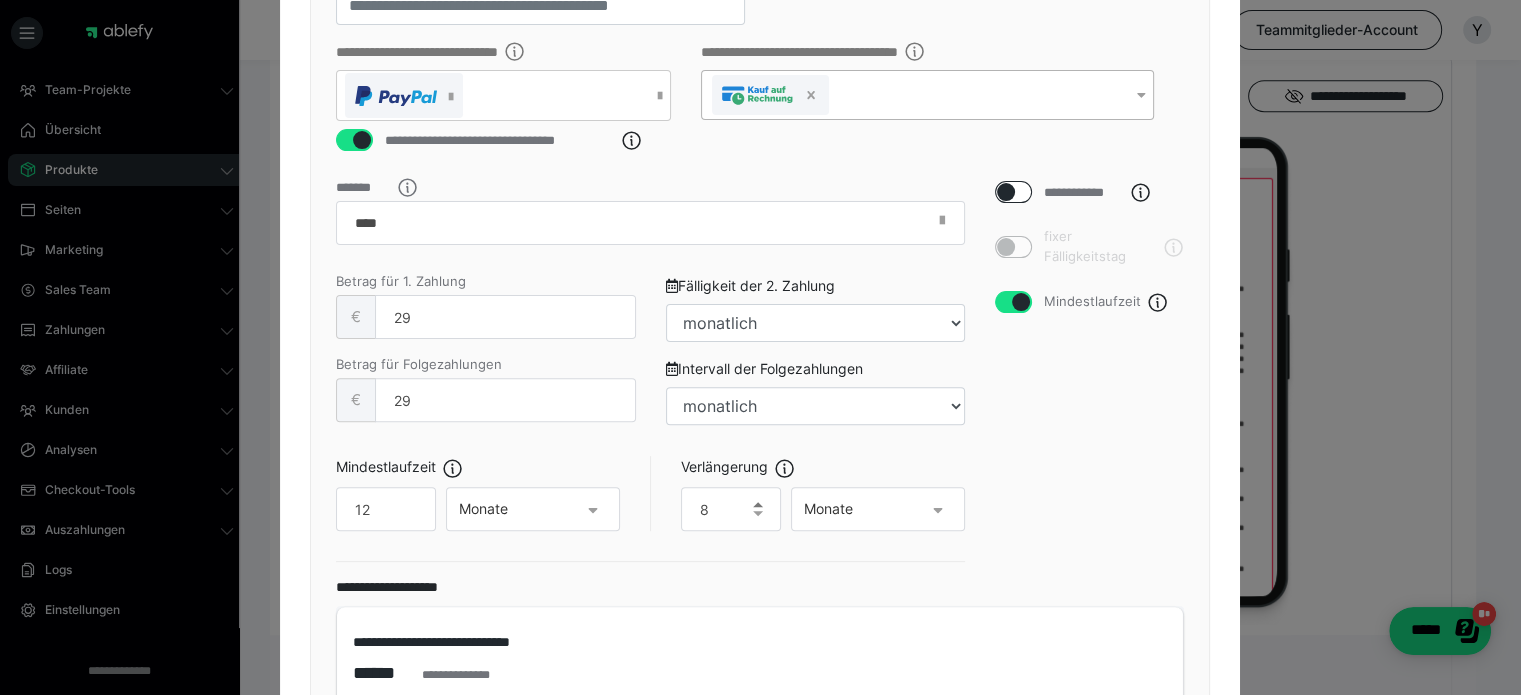 click at bounding box center [758, 504] 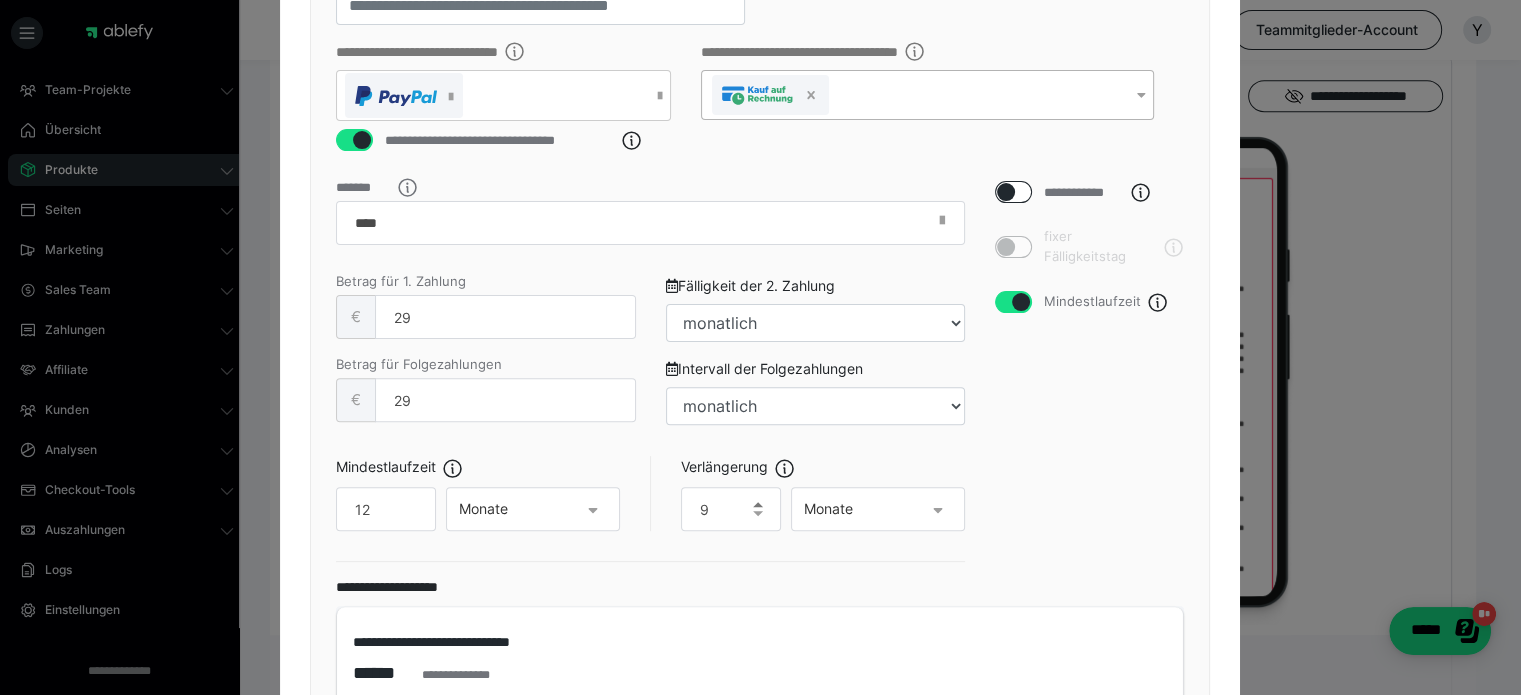 click at bounding box center (758, 504) 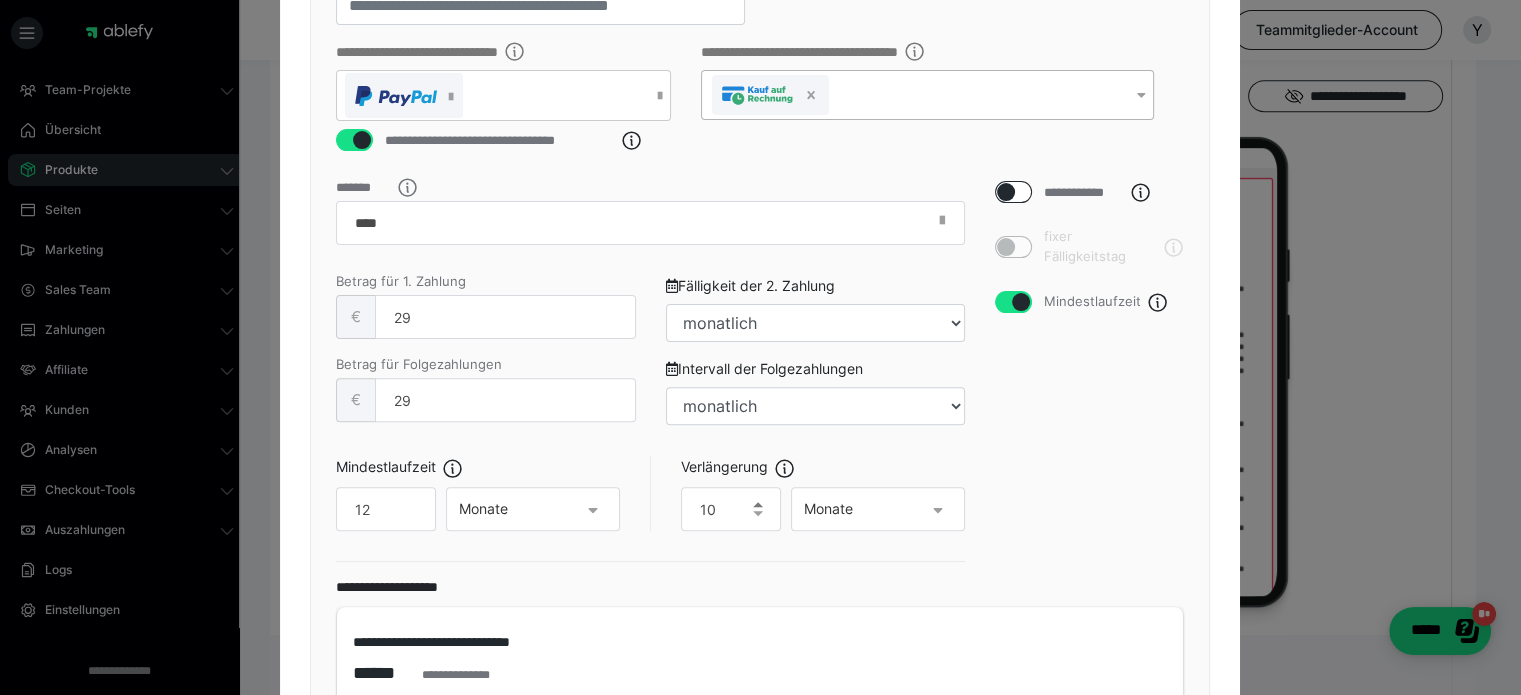 click at bounding box center [758, 504] 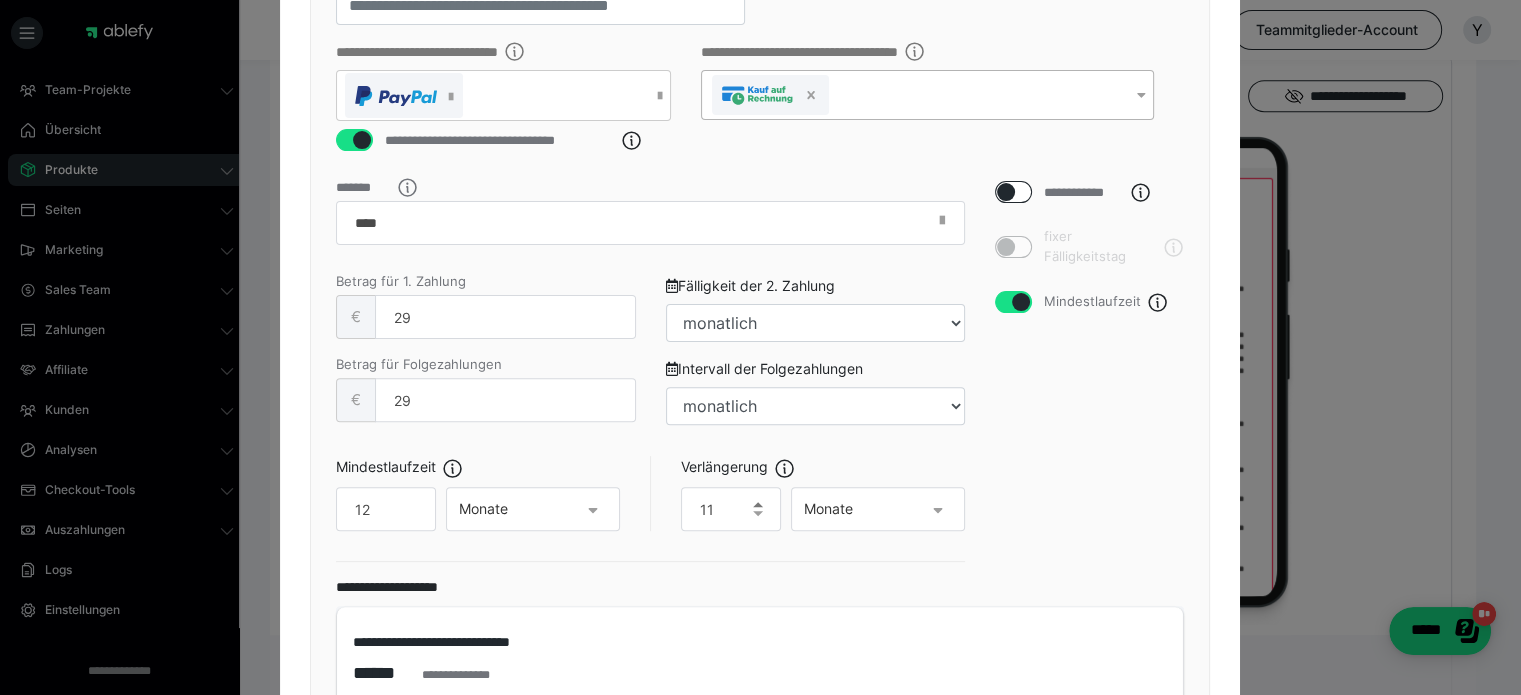 click at bounding box center (758, 504) 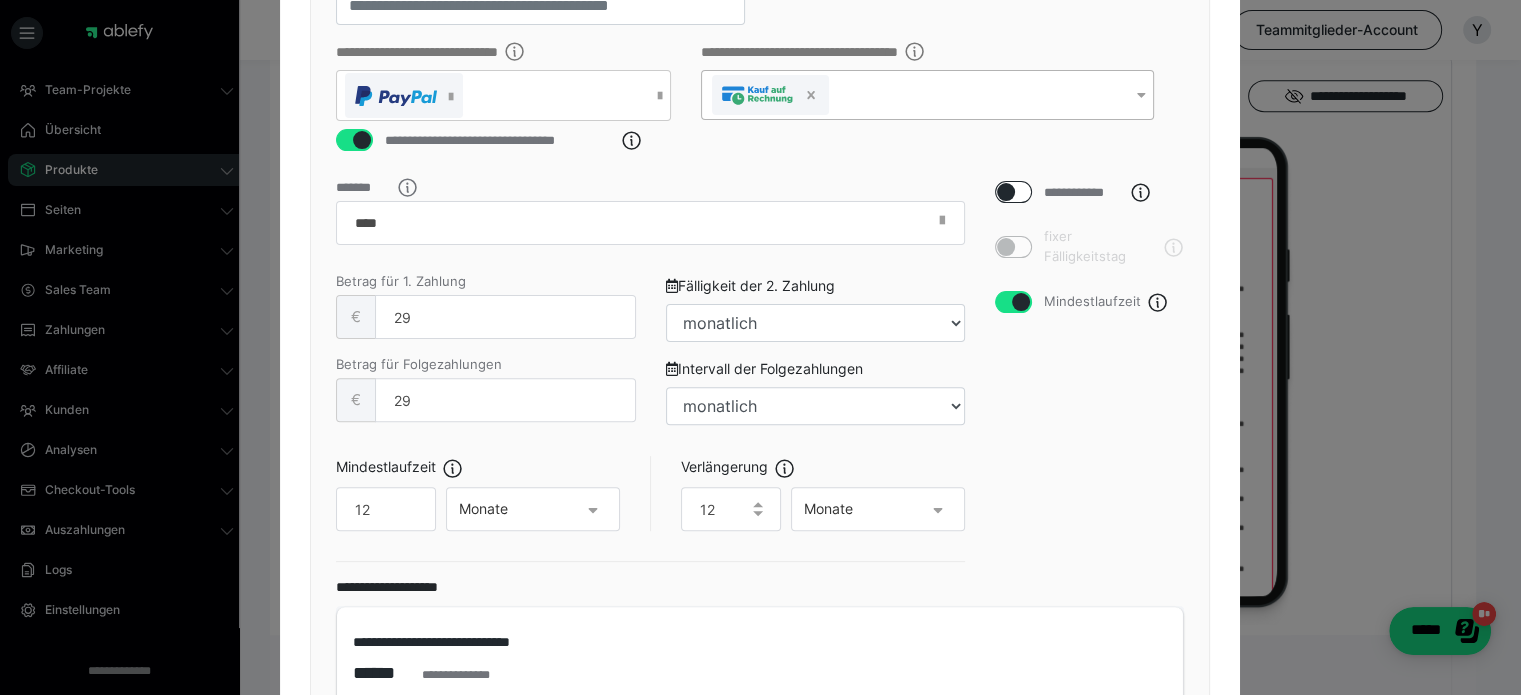 click on "**********" at bounding box center (1090, 379) 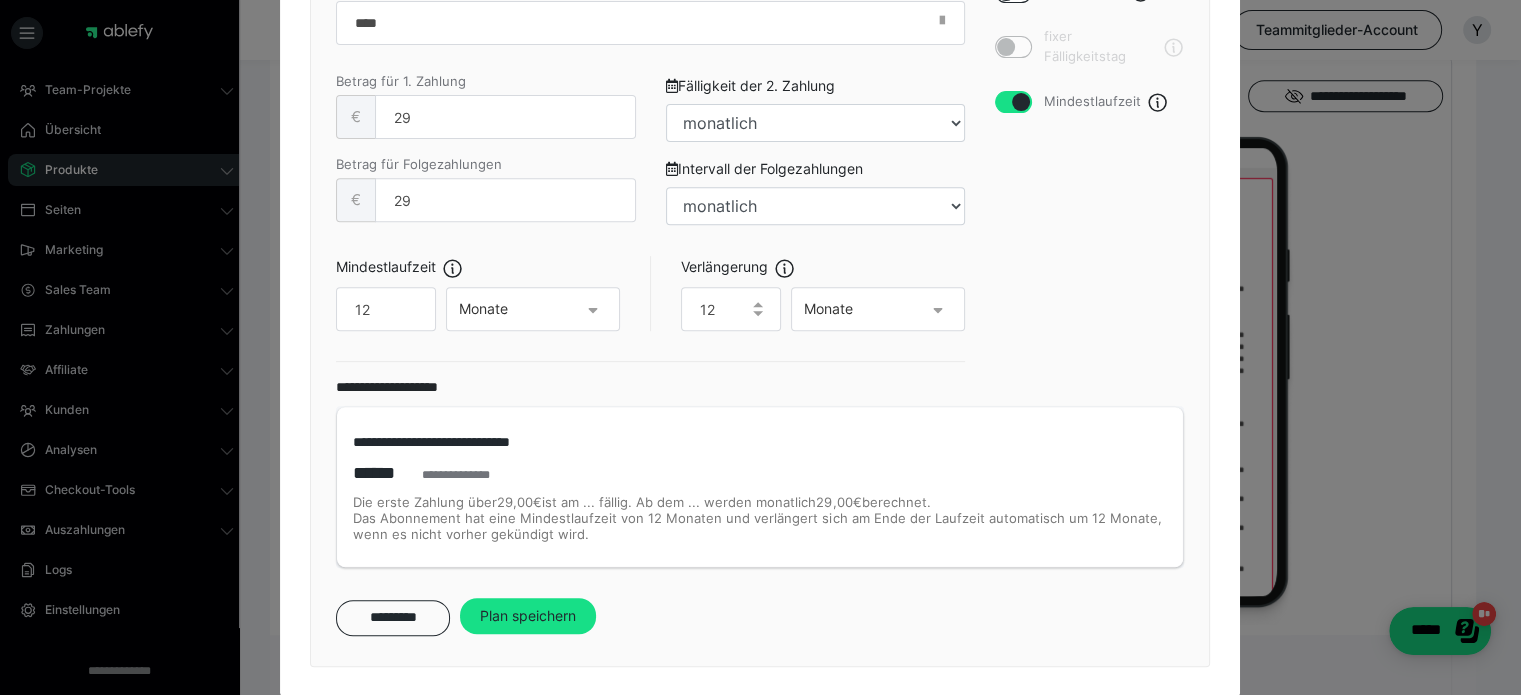 scroll, scrollTop: 847, scrollLeft: 0, axis: vertical 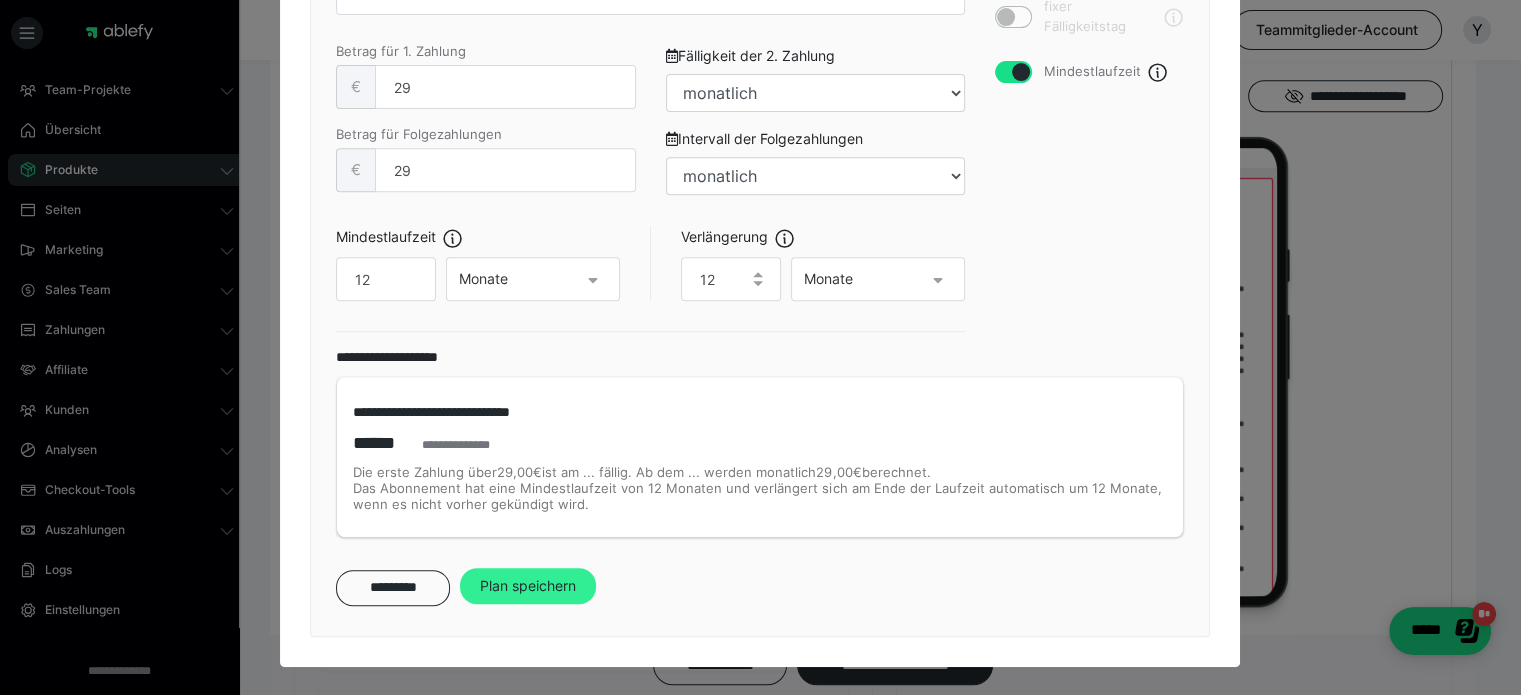 click on "Plan speichern" at bounding box center (528, 586) 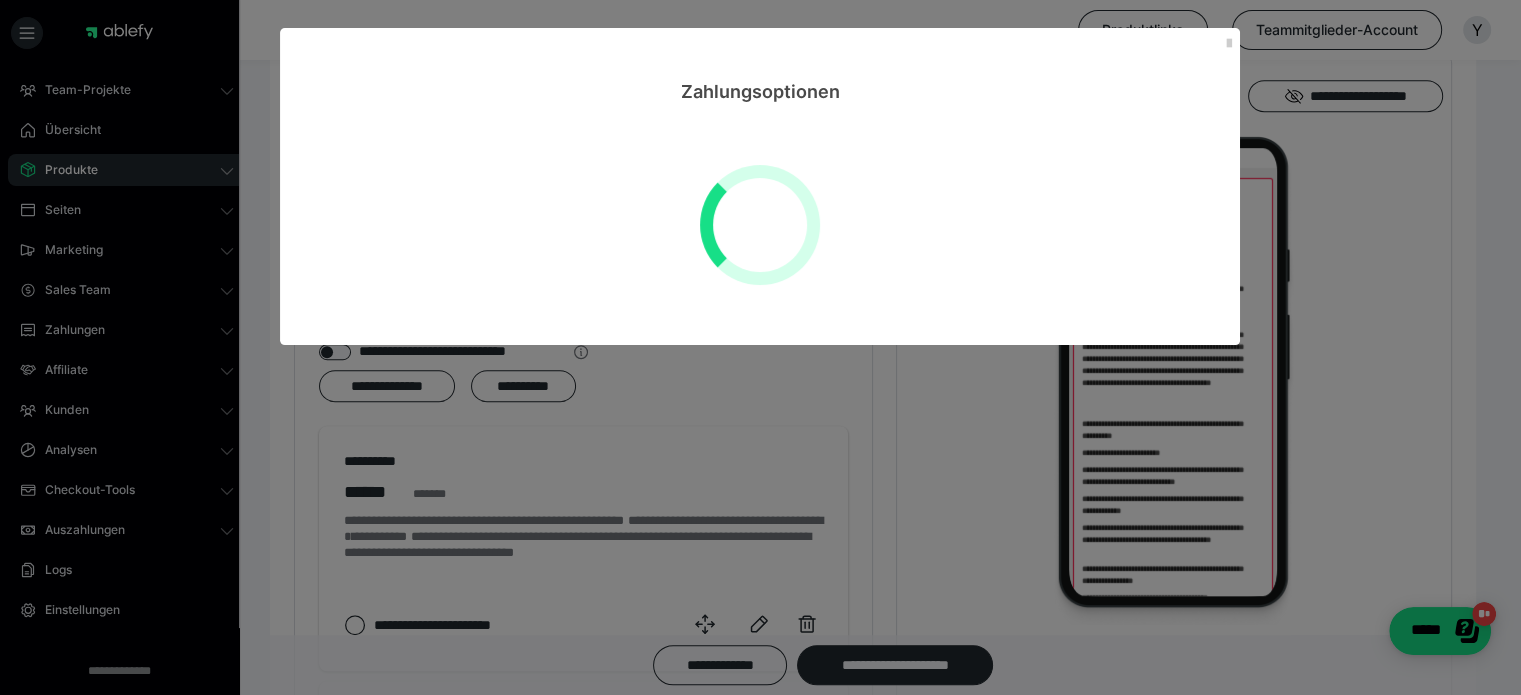 scroll, scrollTop: 0, scrollLeft: 0, axis: both 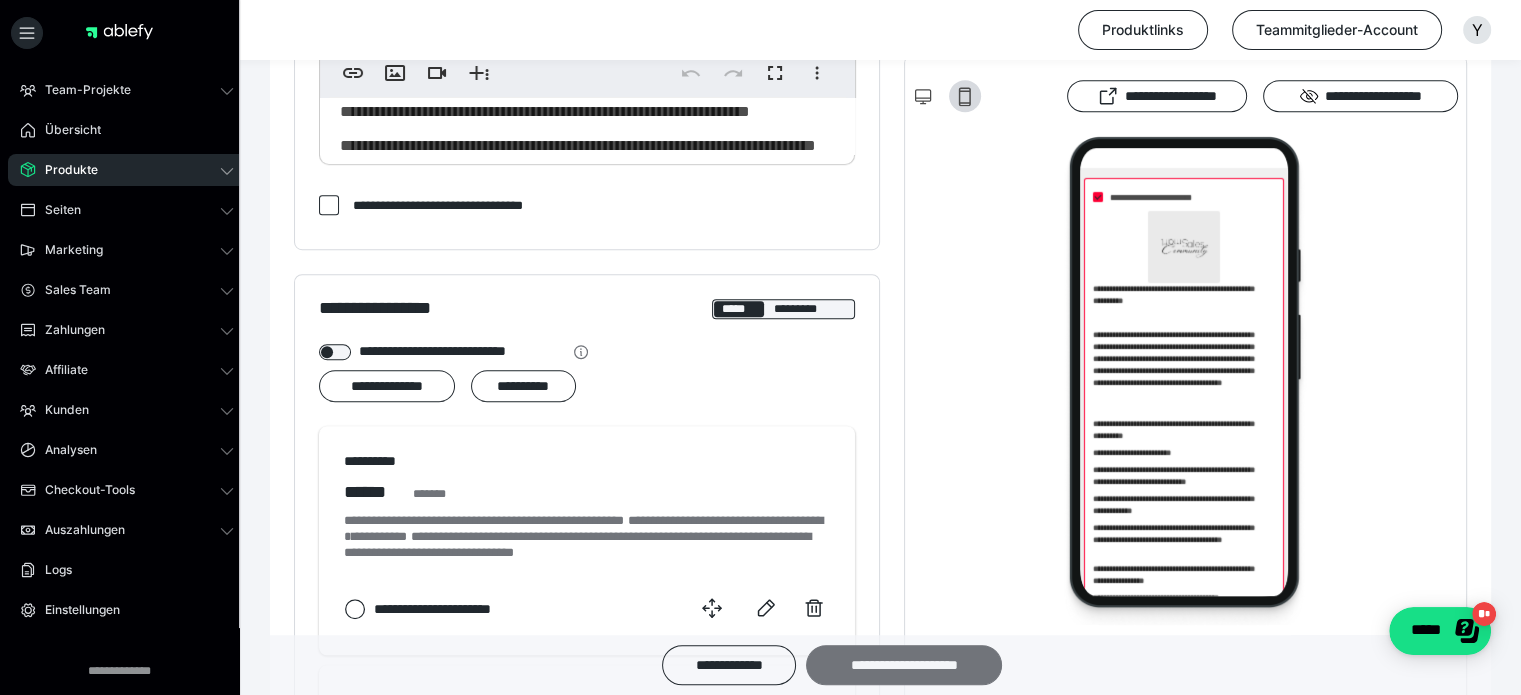 click on "**********" at bounding box center [904, 665] 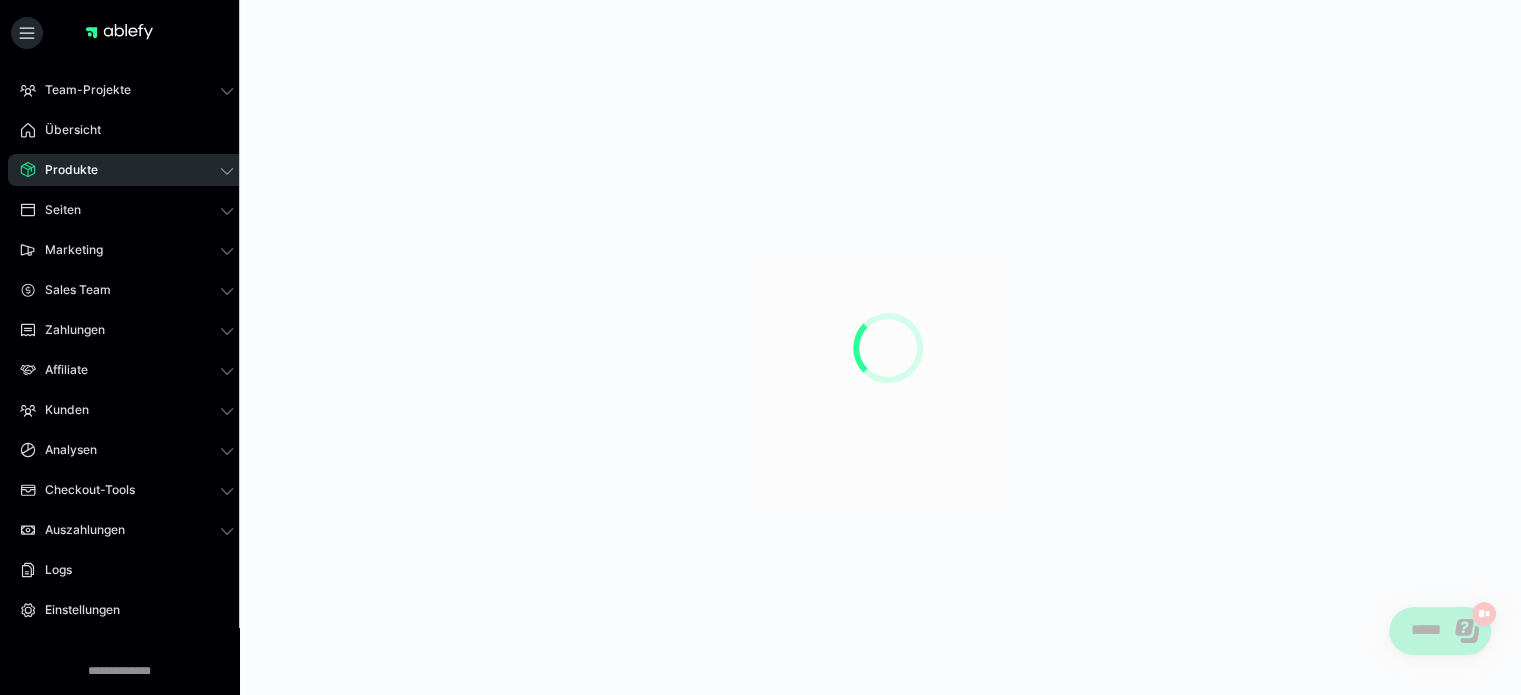 scroll, scrollTop: 0, scrollLeft: 0, axis: both 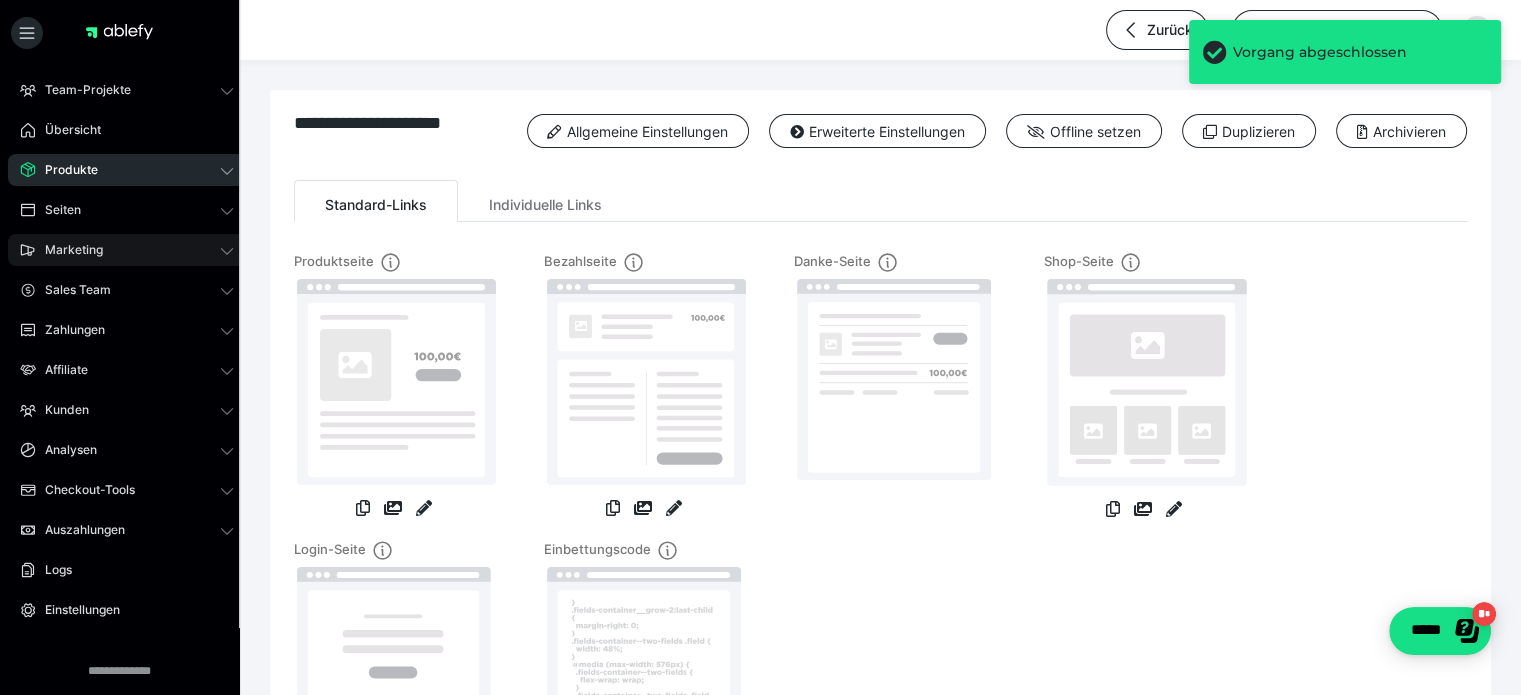 click 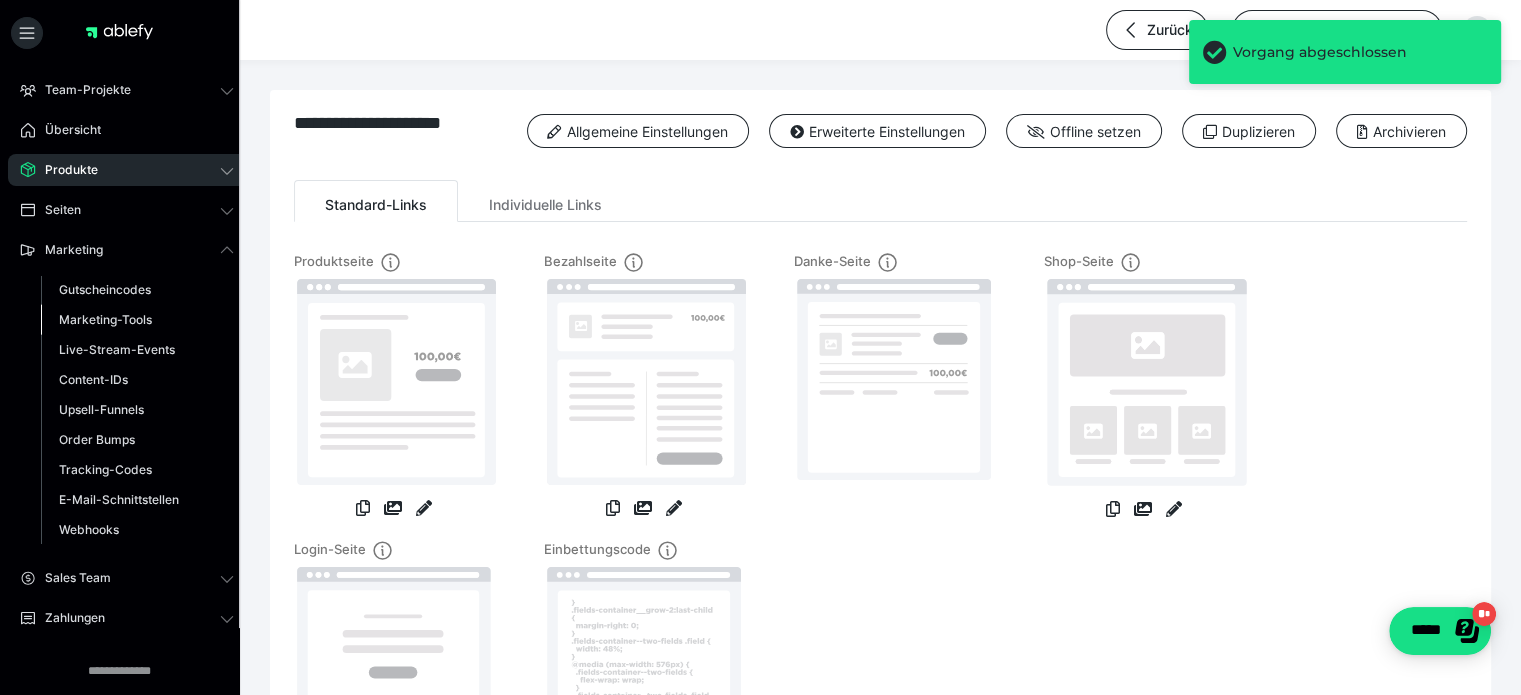 click on "Marketing-Tools" at bounding box center [105, 319] 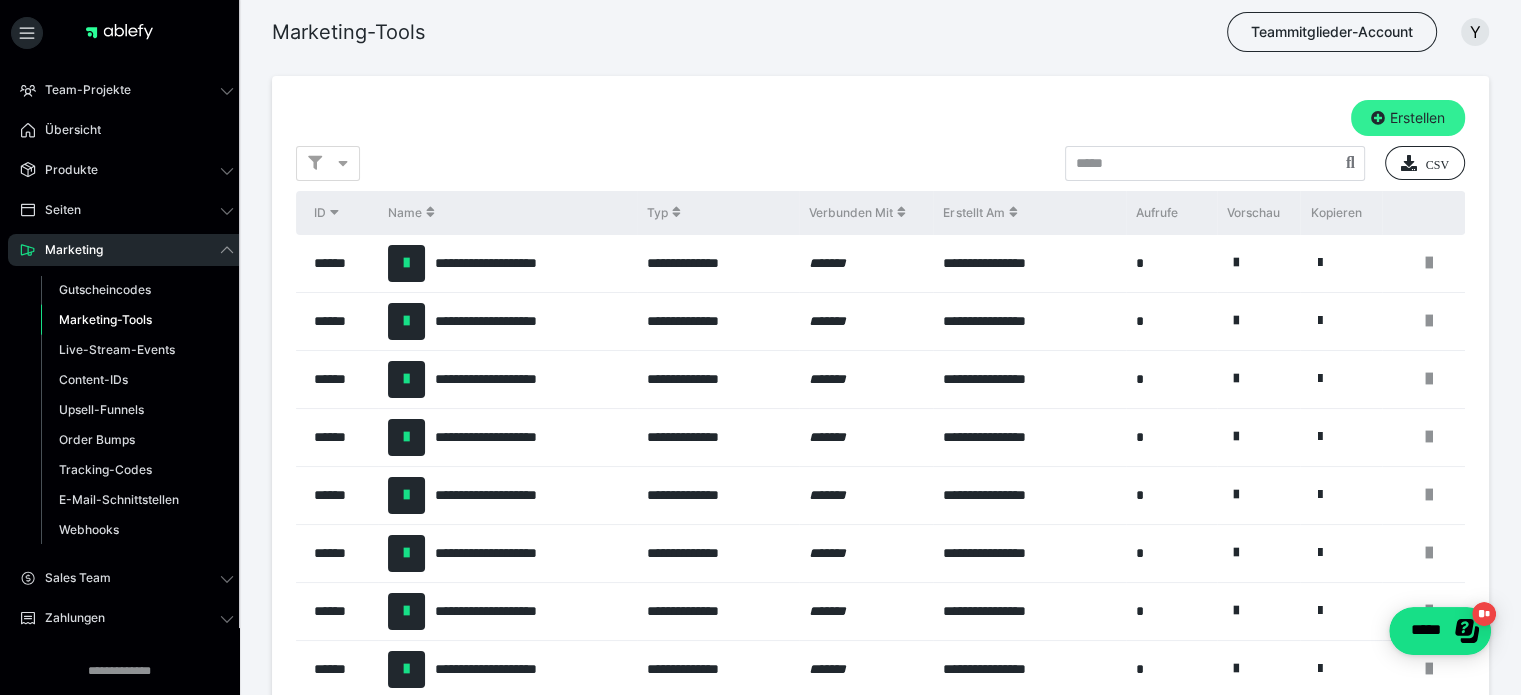 click on "Erstellen" at bounding box center [1408, 118] 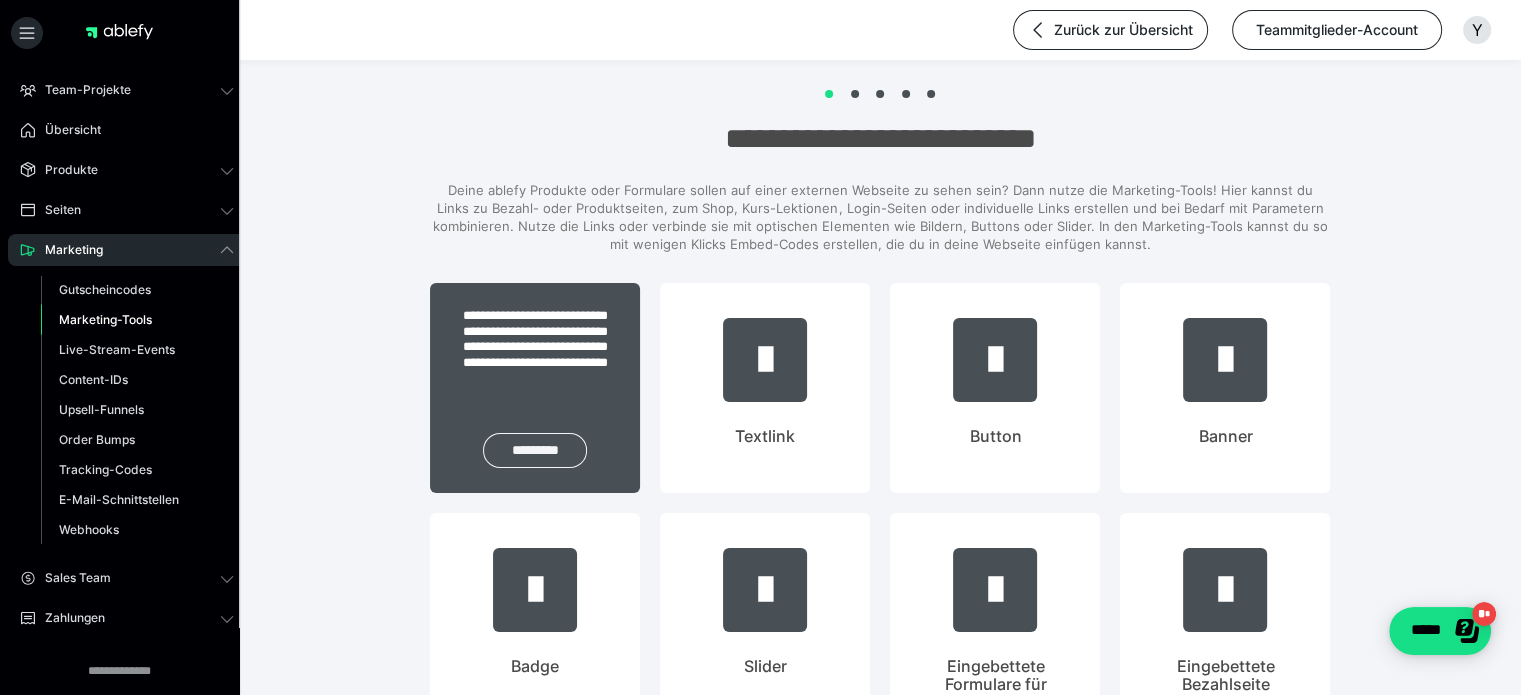 click on "*********" at bounding box center [535, 450] 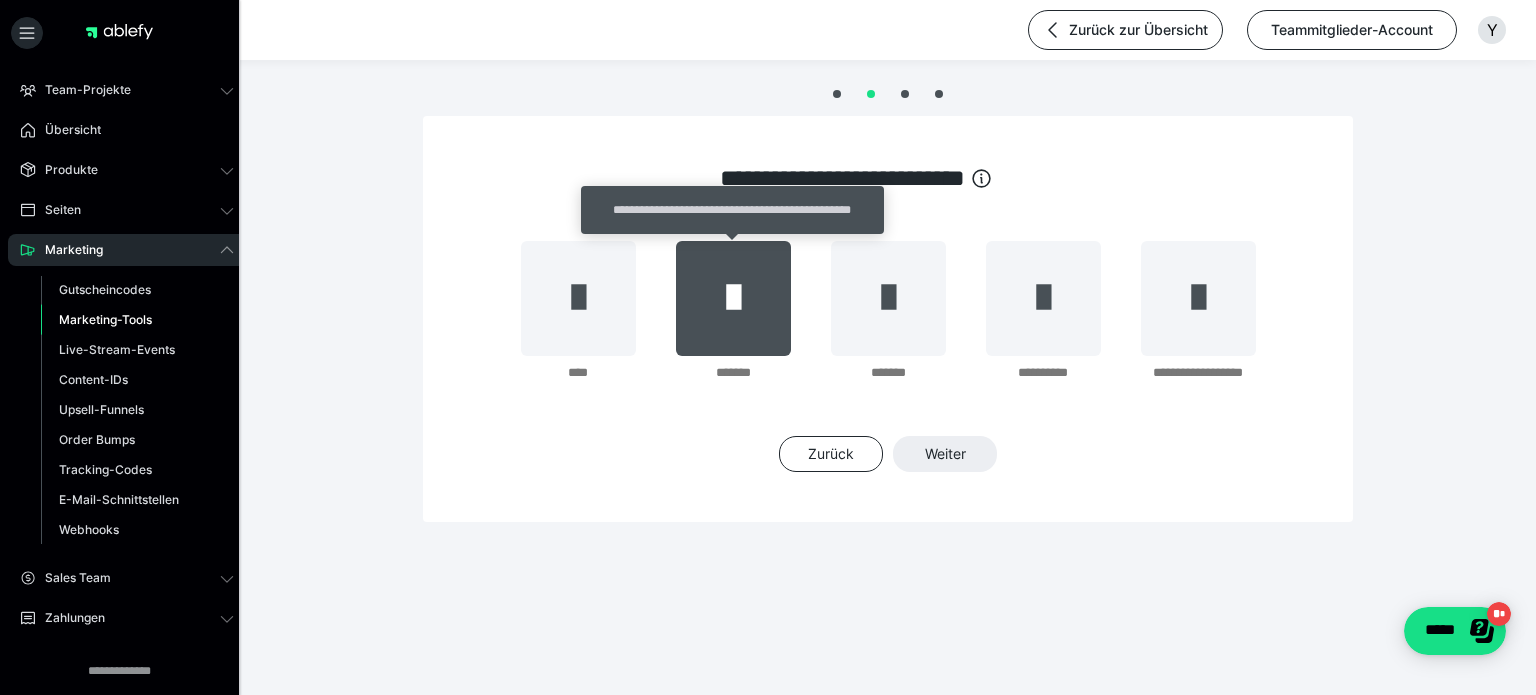 click at bounding box center (733, 298) 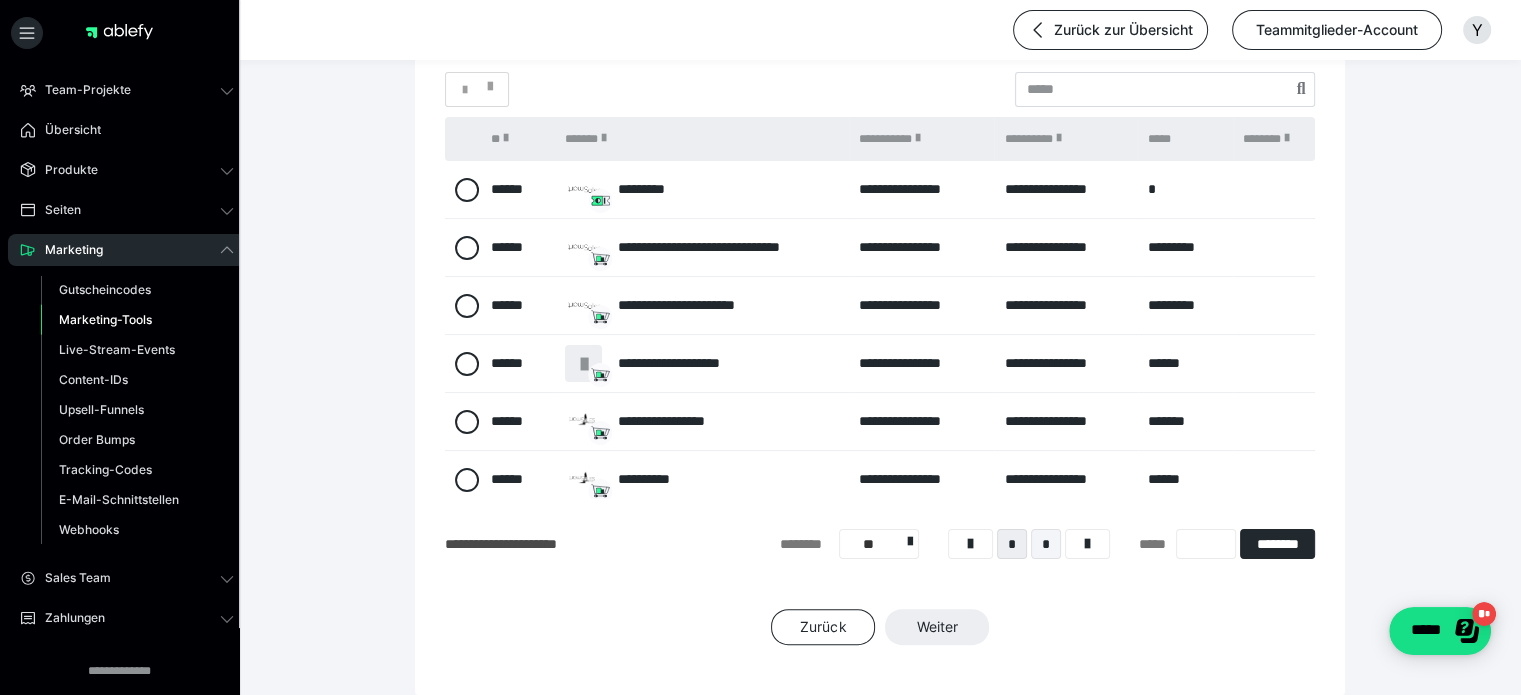 click on "*" at bounding box center (1046, 544) 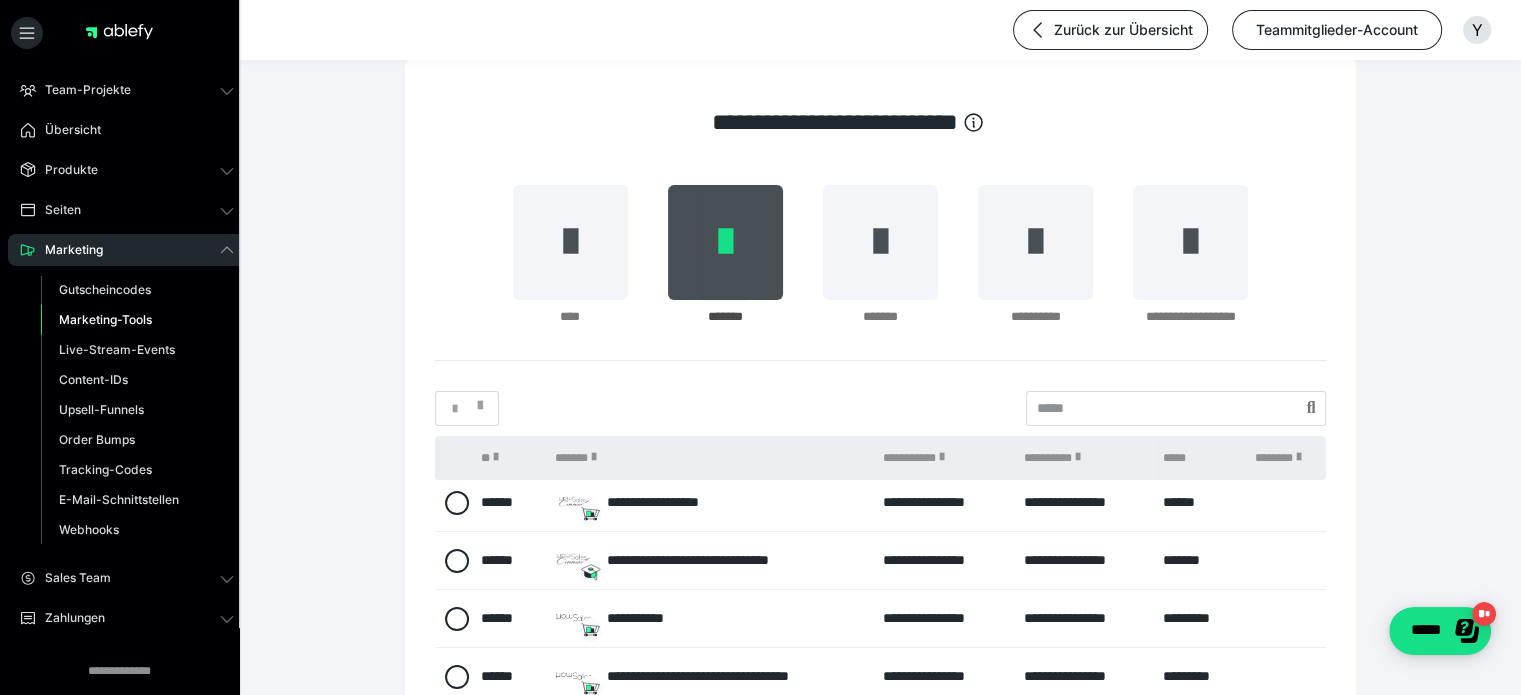 scroll, scrollTop: 66, scrollLeft: 0, axis: vertical 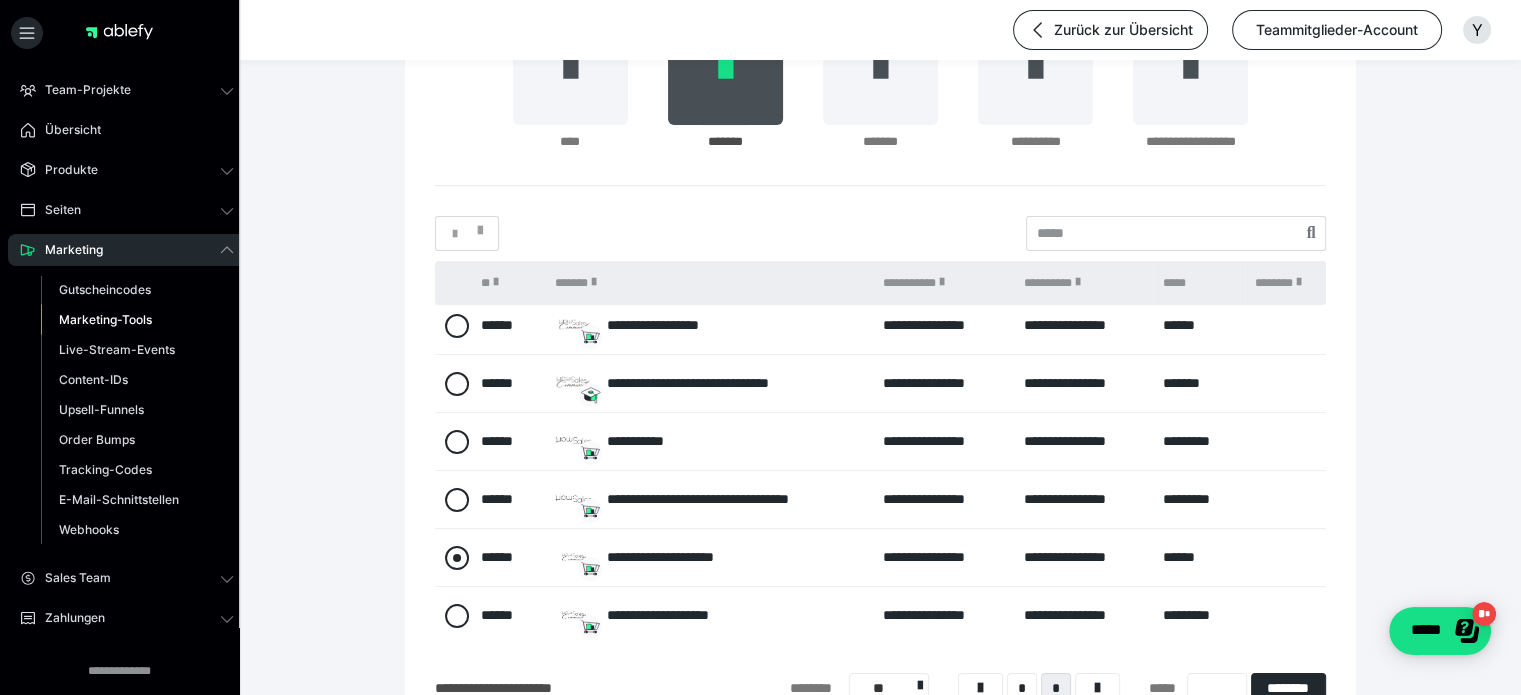 click at bounding box center (457, 558) 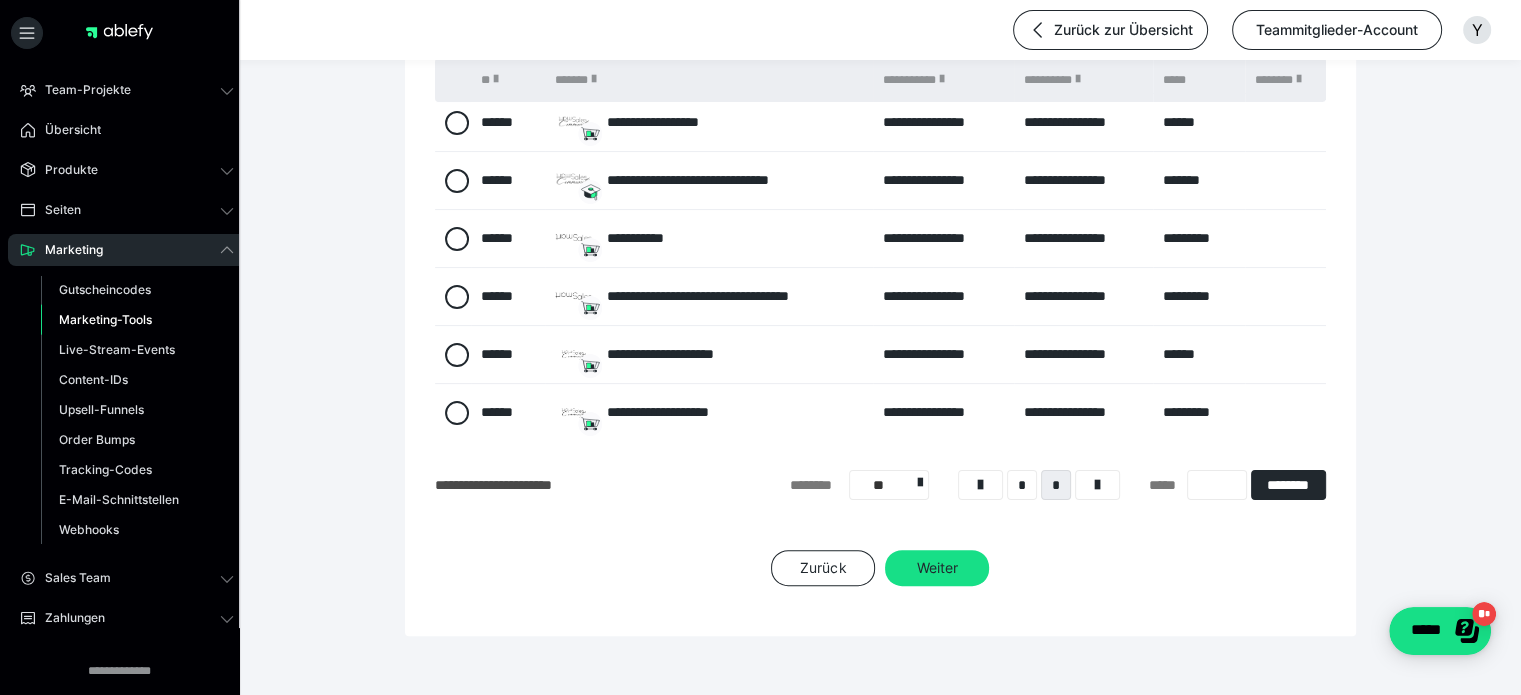 scroll, scrollTop: 475, scrollLeft: 0, axis: vertical 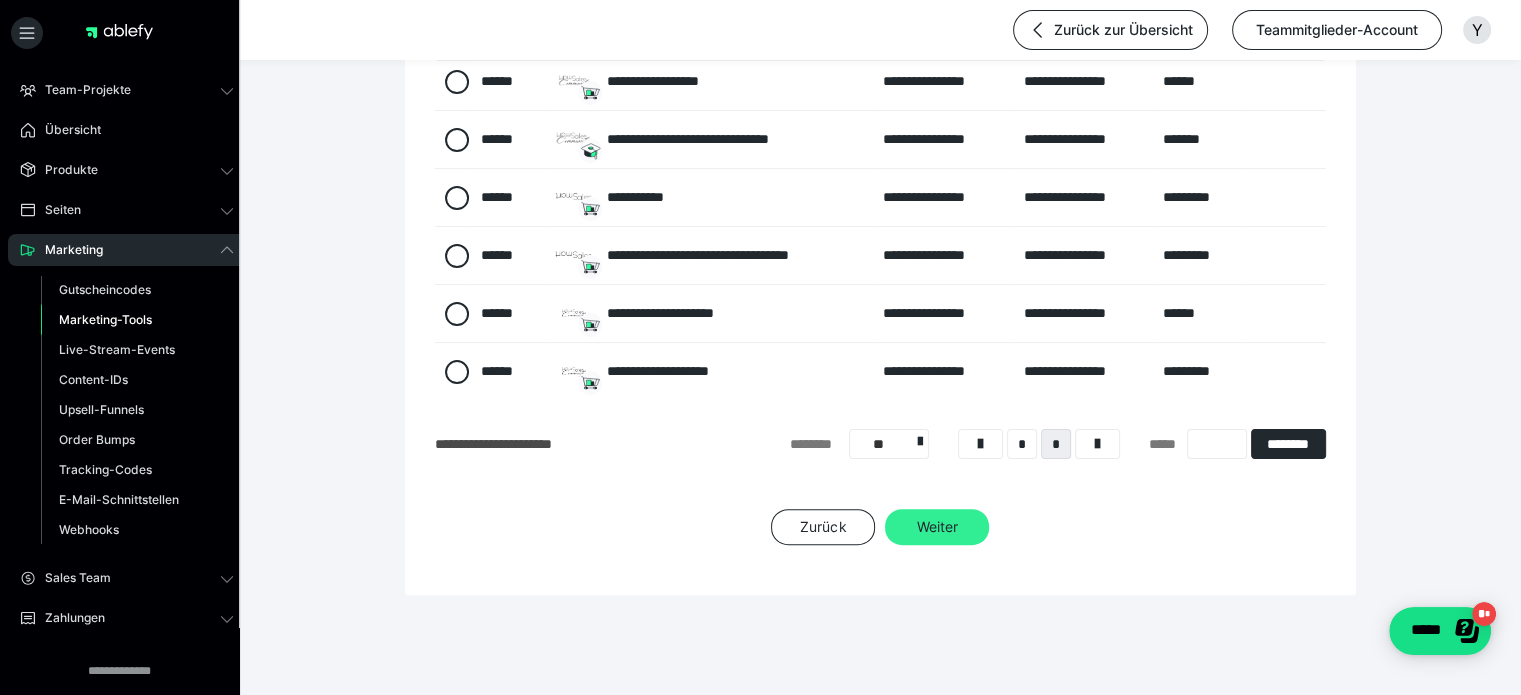 click on "Weiter" at bounding box center (937, 527) 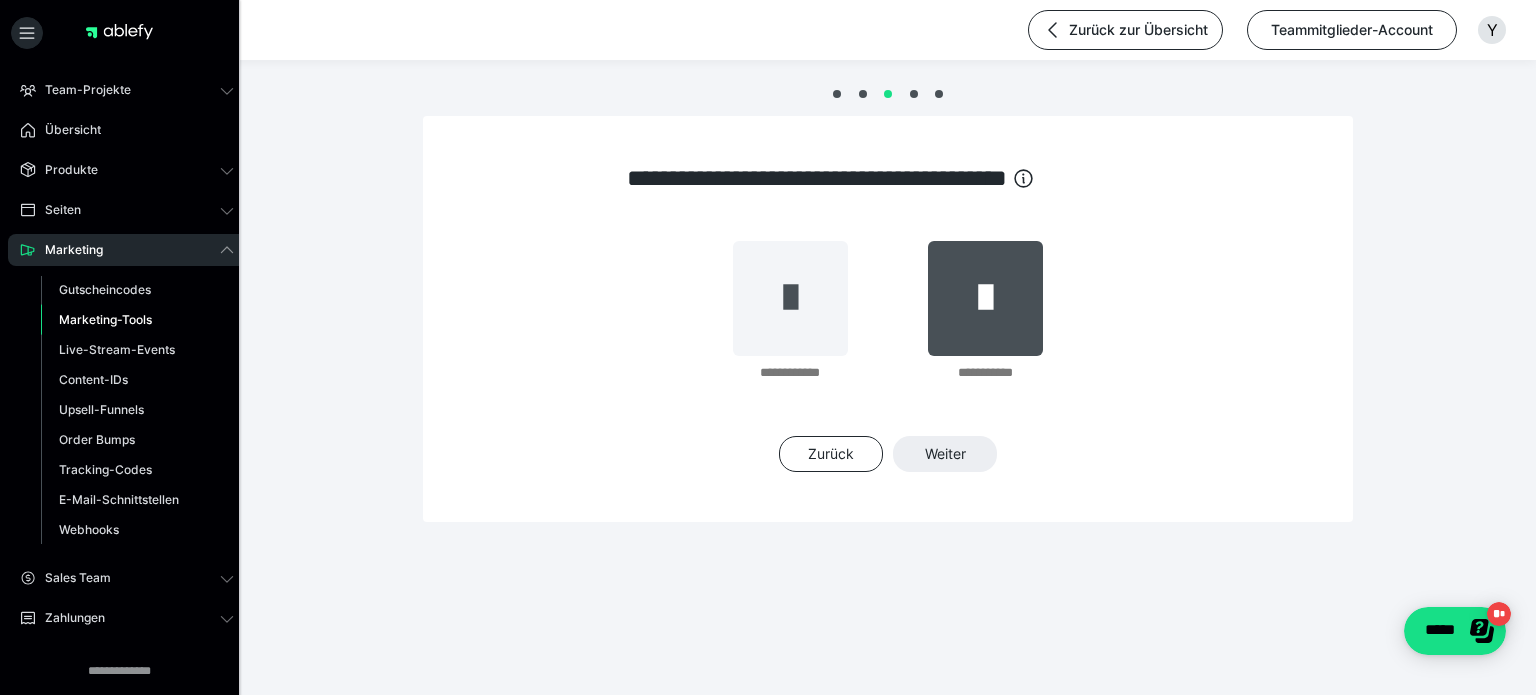 click at bounding box center (985, 298) 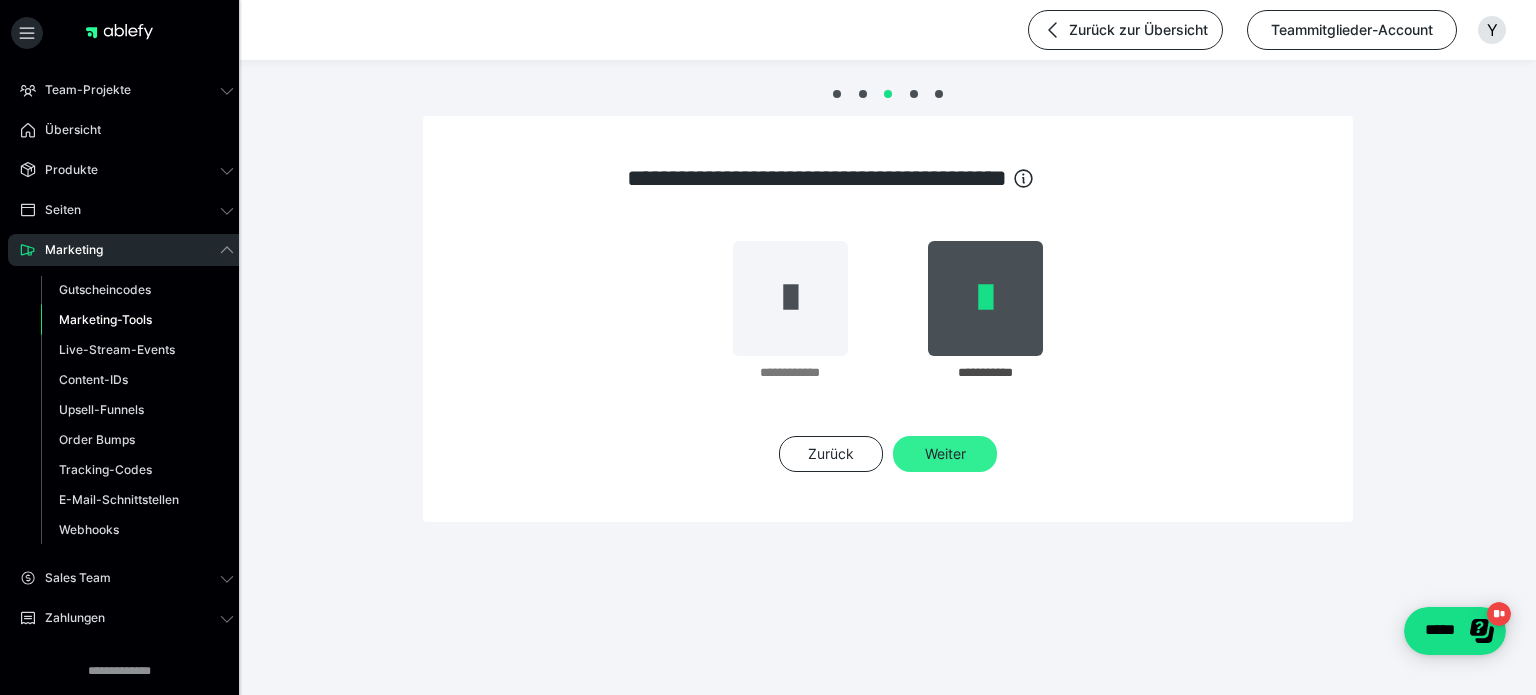 click on "Weiter" at bounding box center (945, 454) 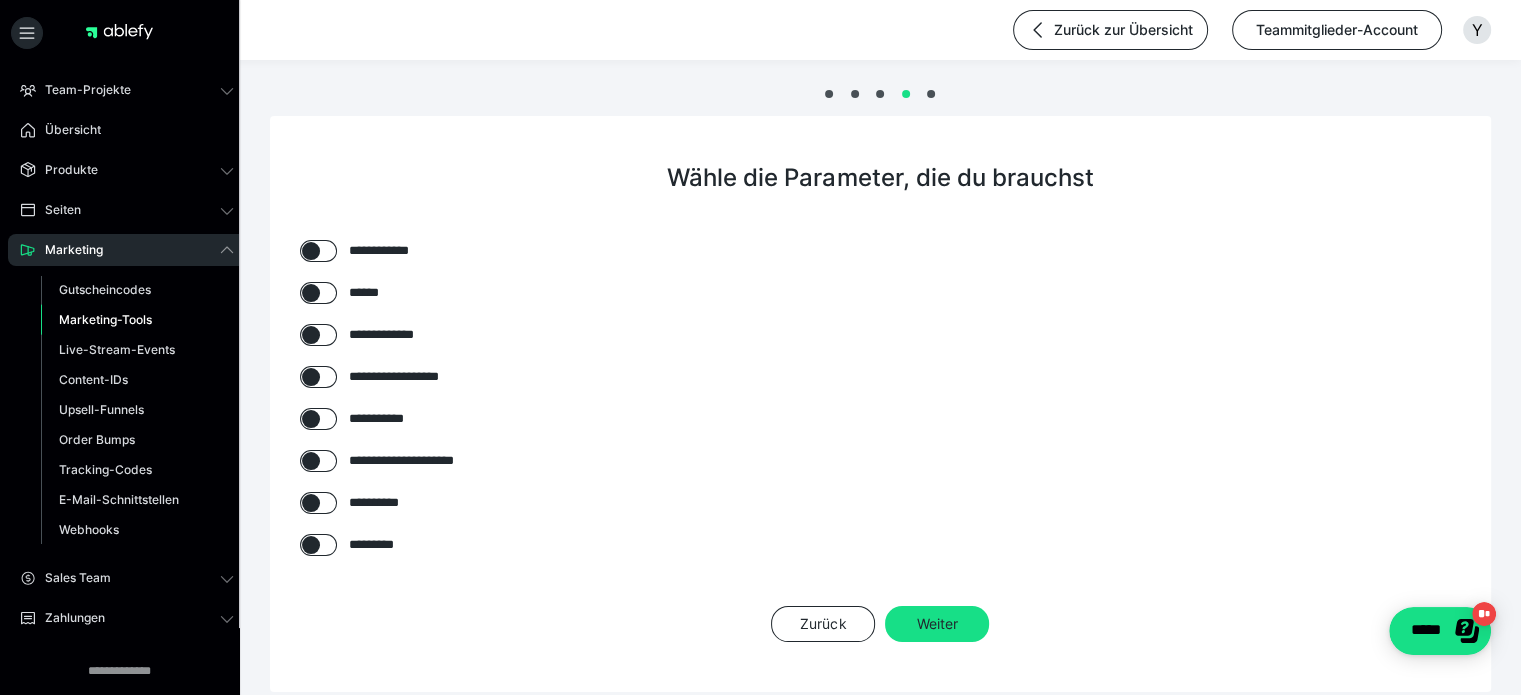 click at bounding box center [311, 251] 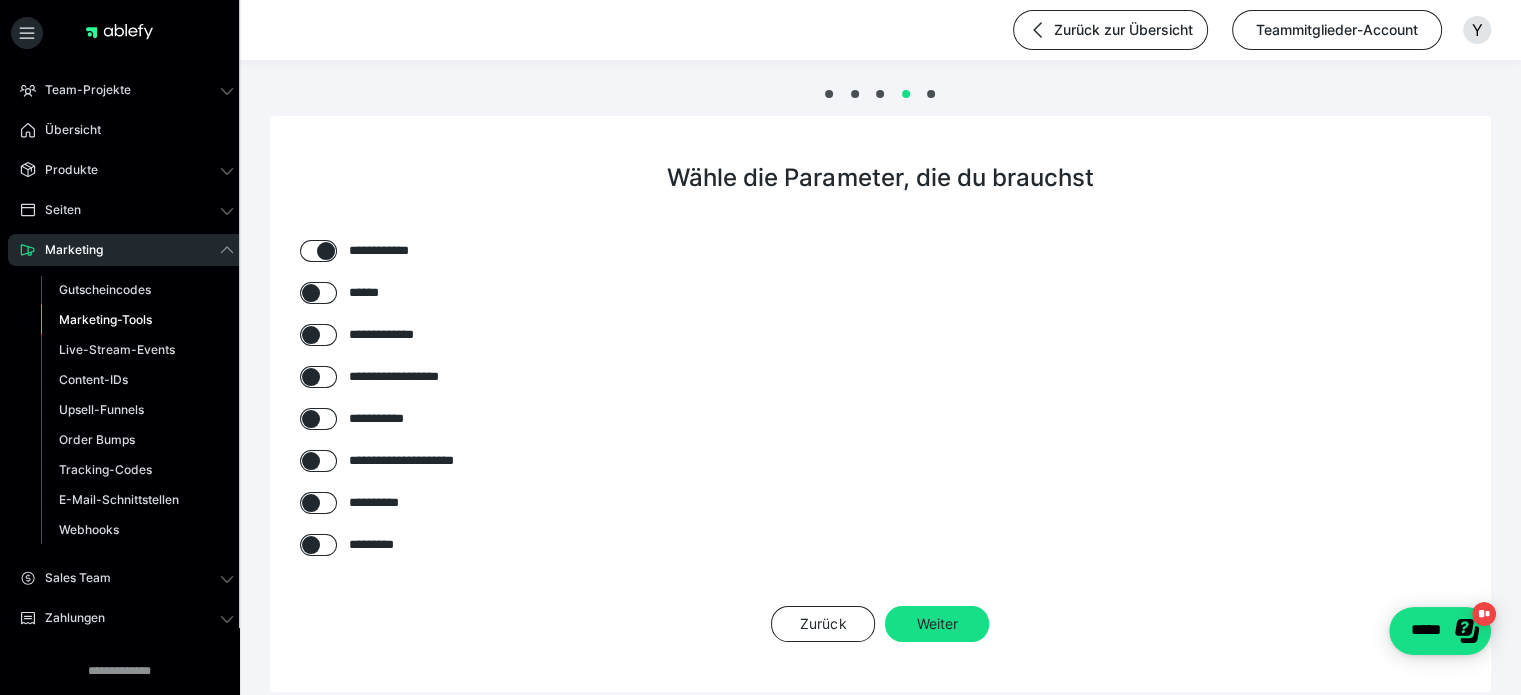 checkbox on "****" 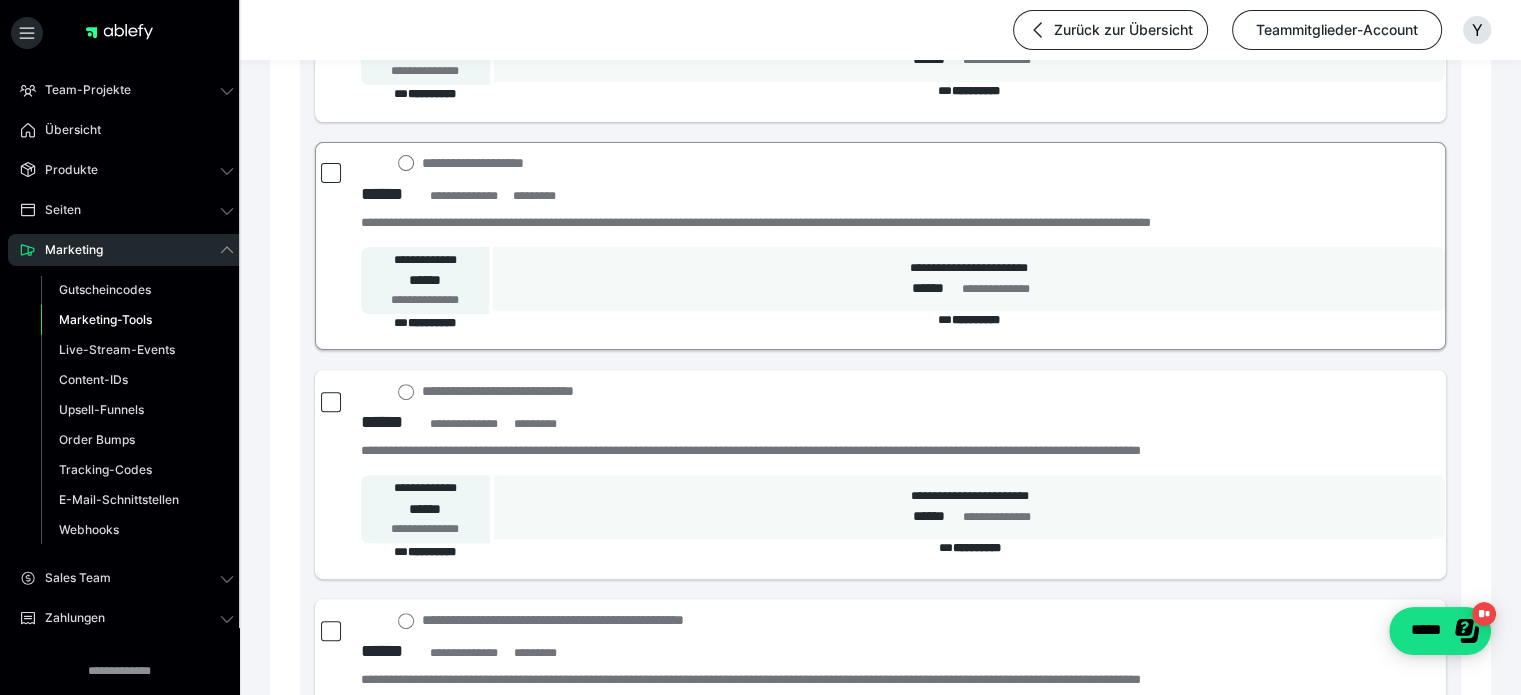 scroll, scrollTop: 650, scrollLeft: 0, axis: vertical 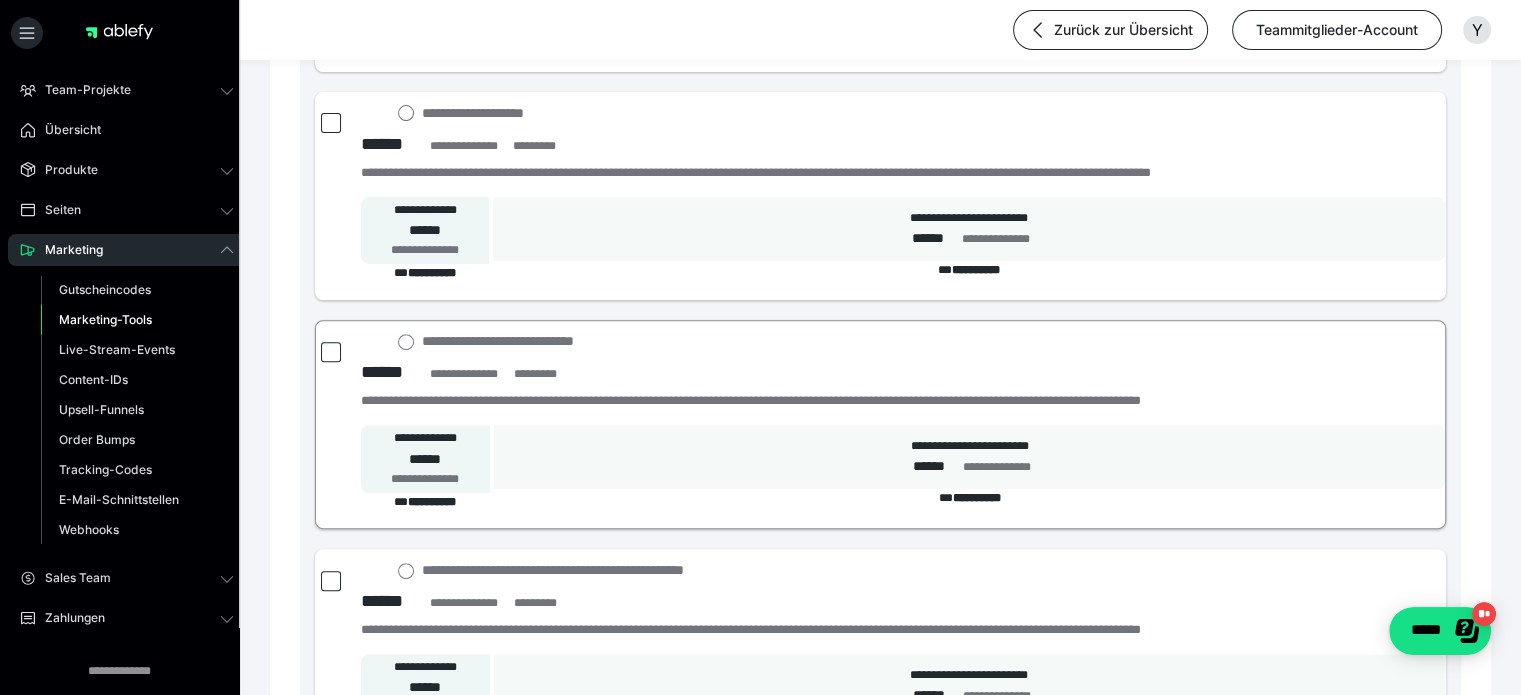 click at bounding box center (331, 352) 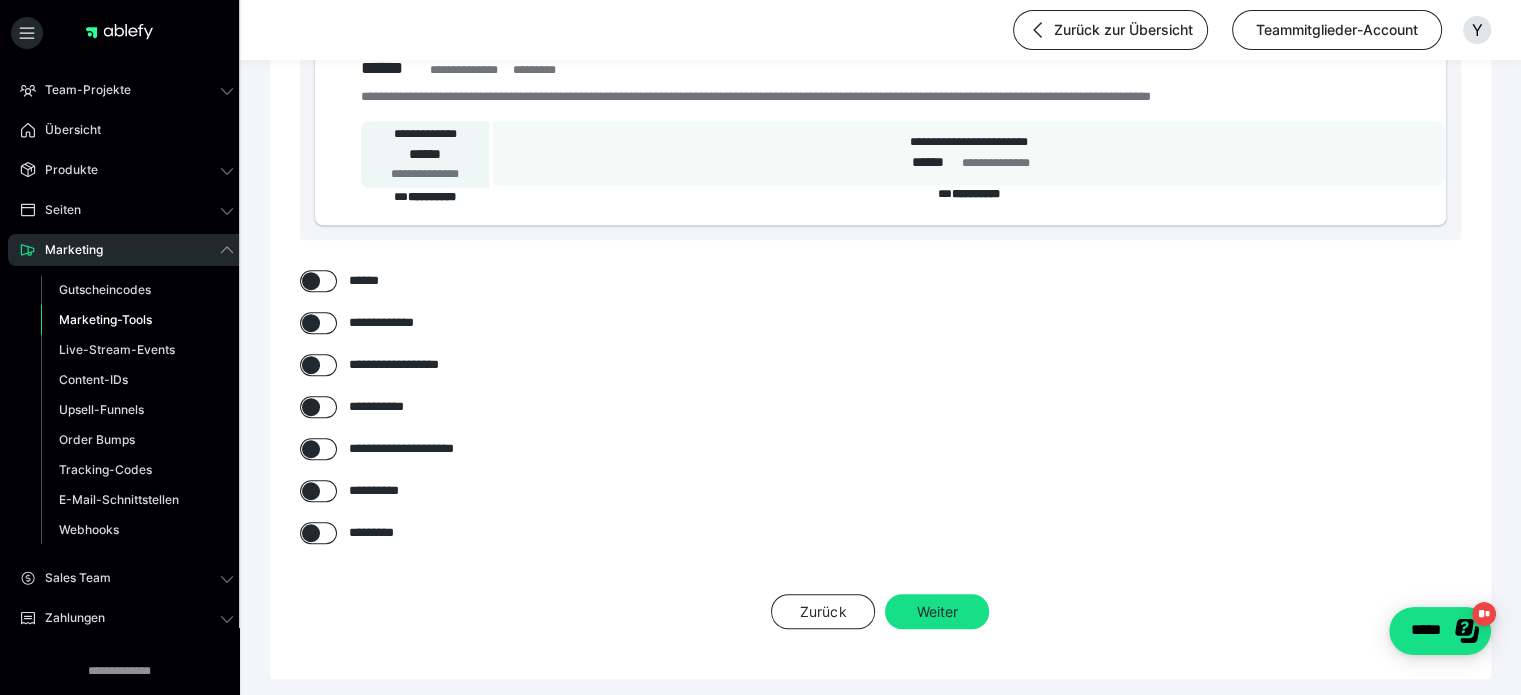 scroll, scrollTop: 1475, scrollLeft: 0, axis: vertical 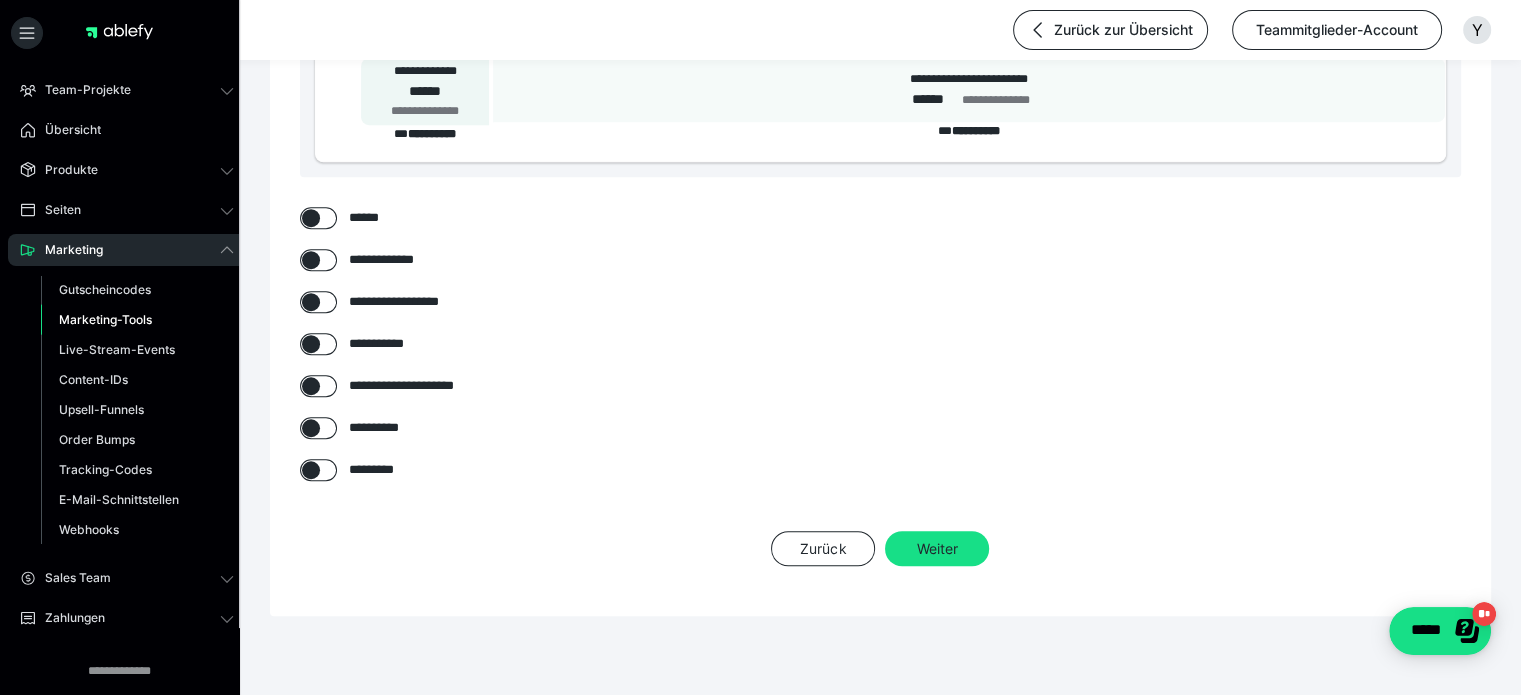 click at bounding box center (311, 302) 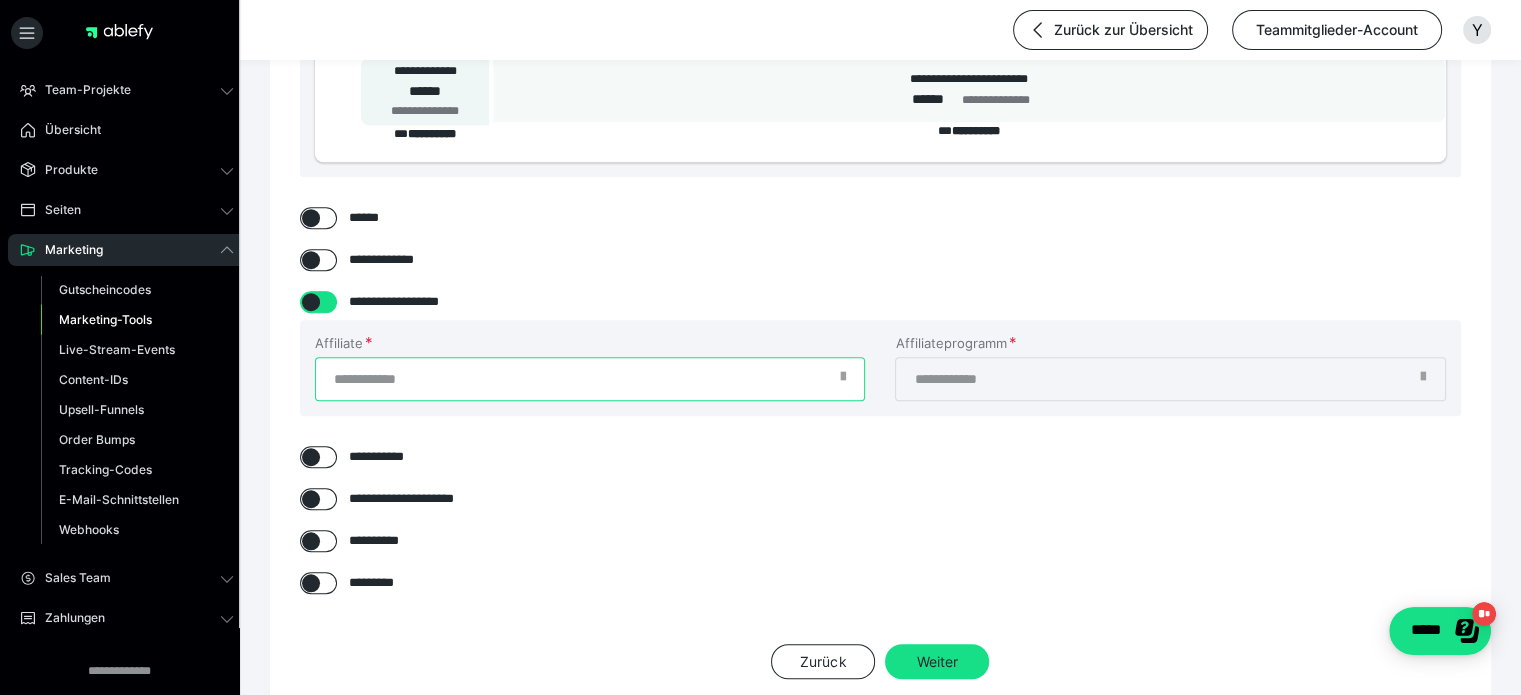 click on "Affiliate" at bounding box center [590, 379] 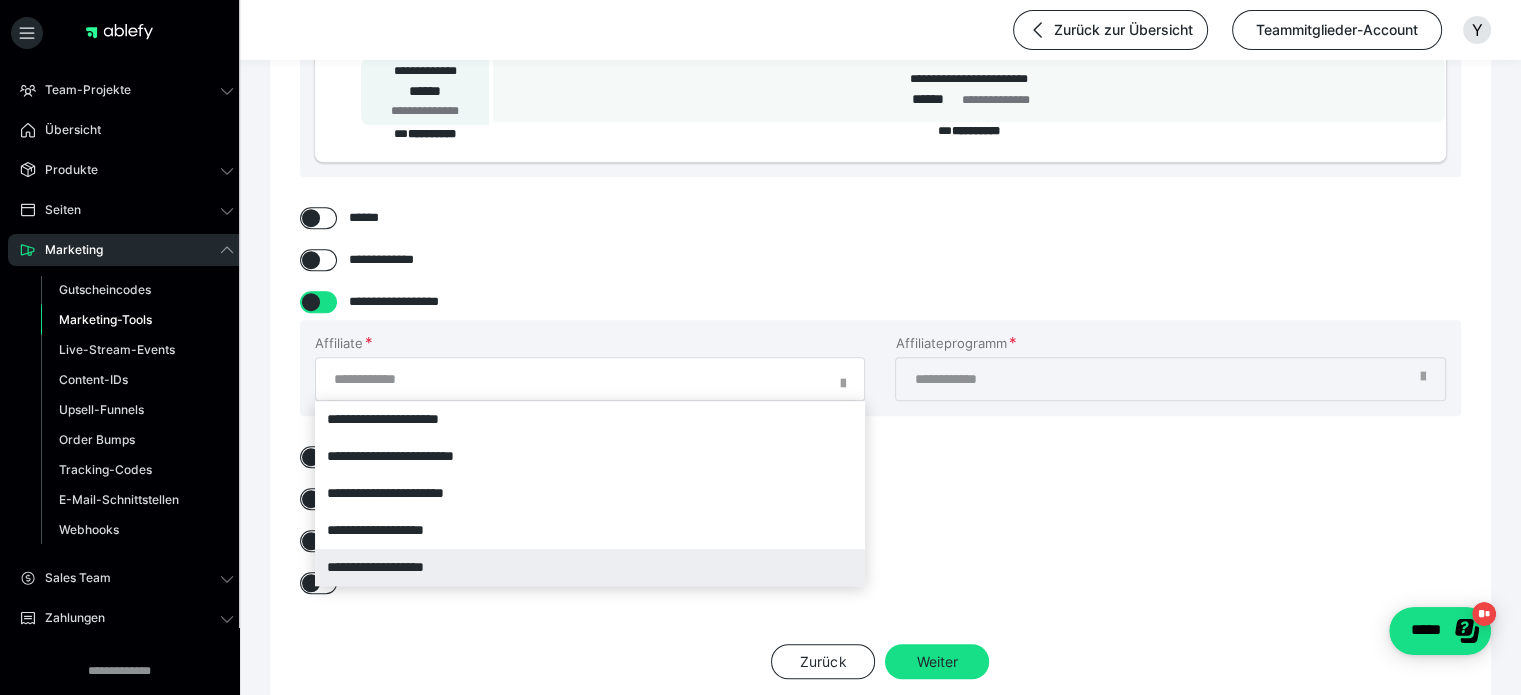 click on "**********" at bounding box center [590, 567] 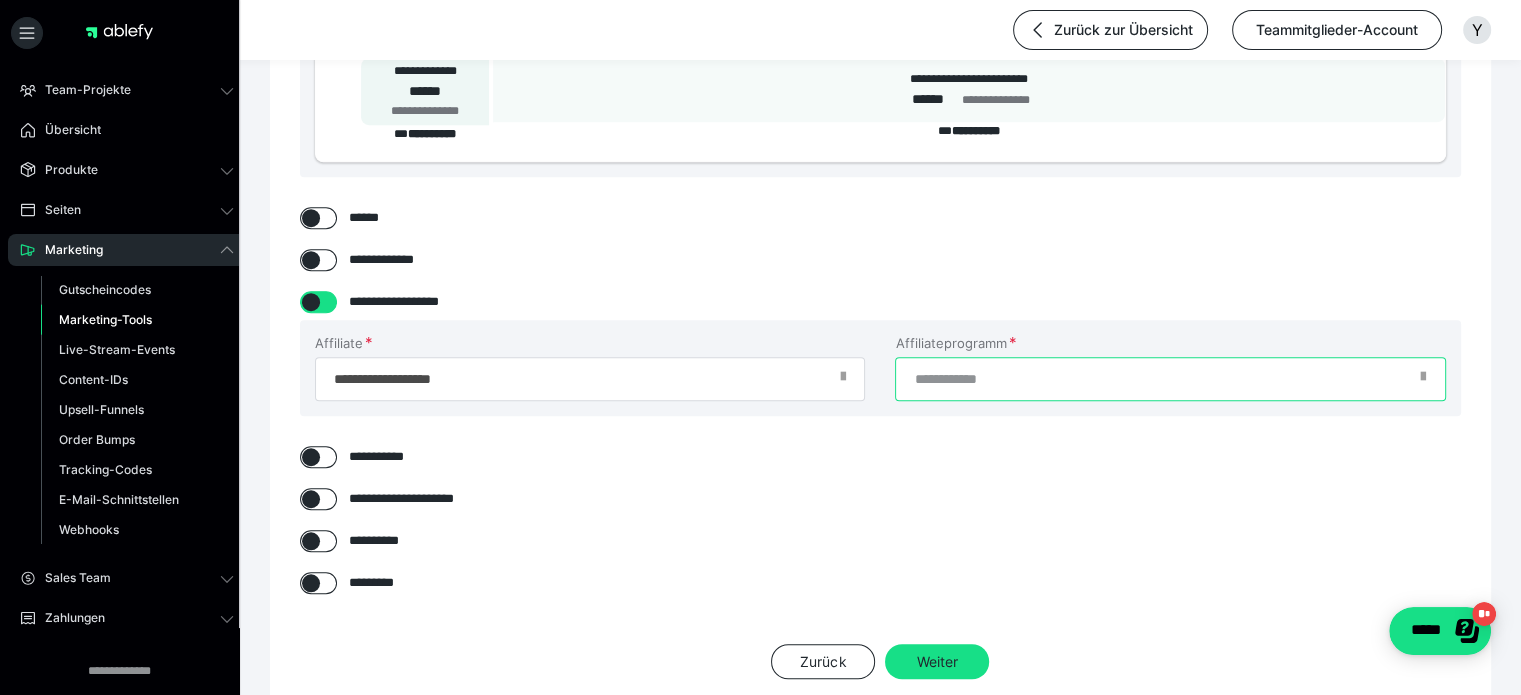 click on "Affiliateprogramm" at bounding box center [1170, 379] 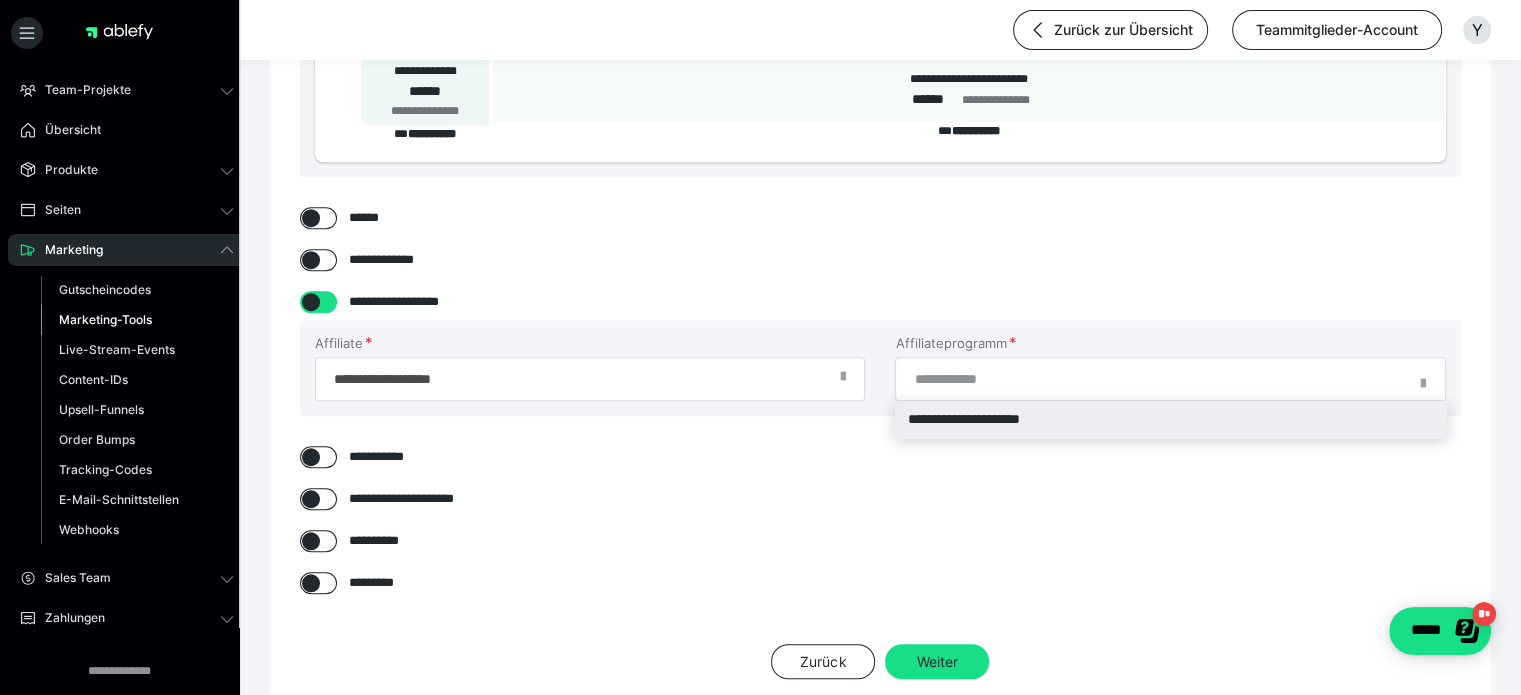click on "**********" at bounding box center [1170, 419] 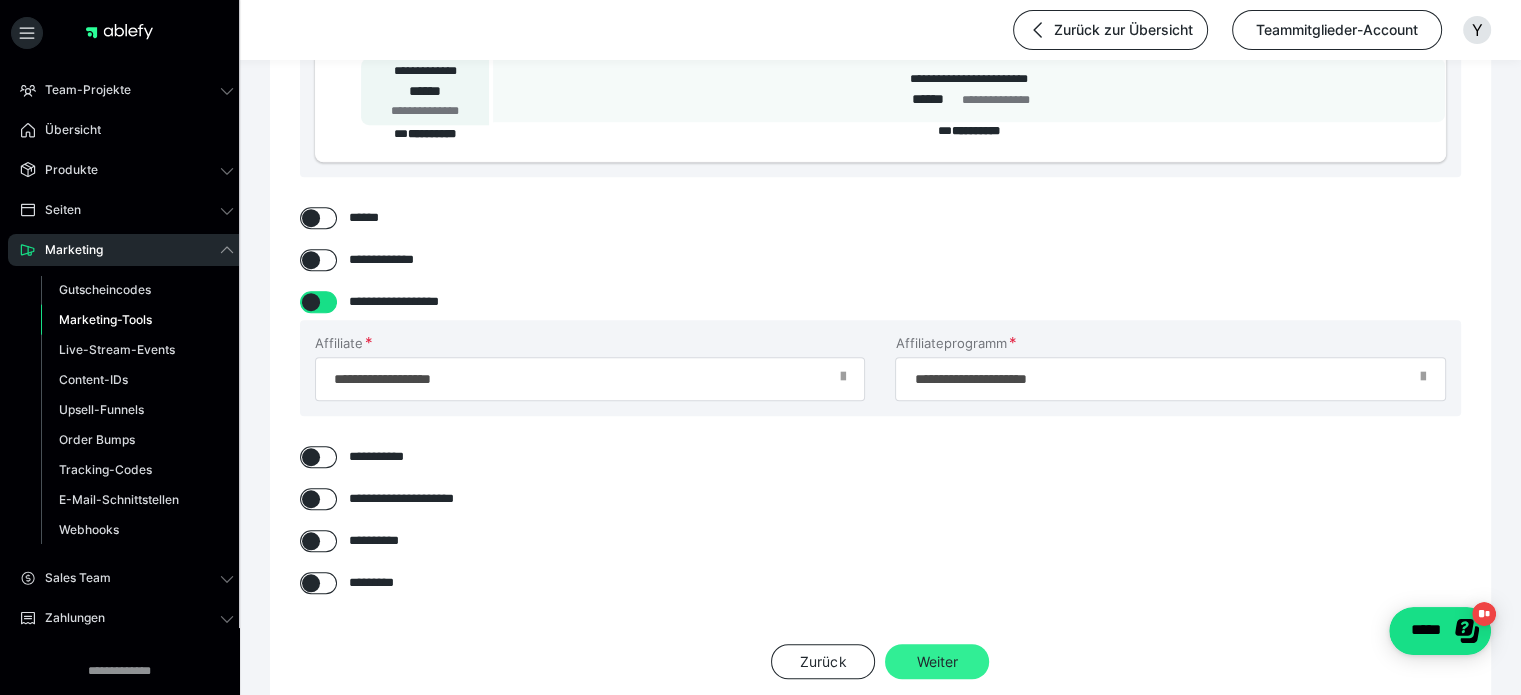 click on "Weiter" at bounding box center [937, 662] 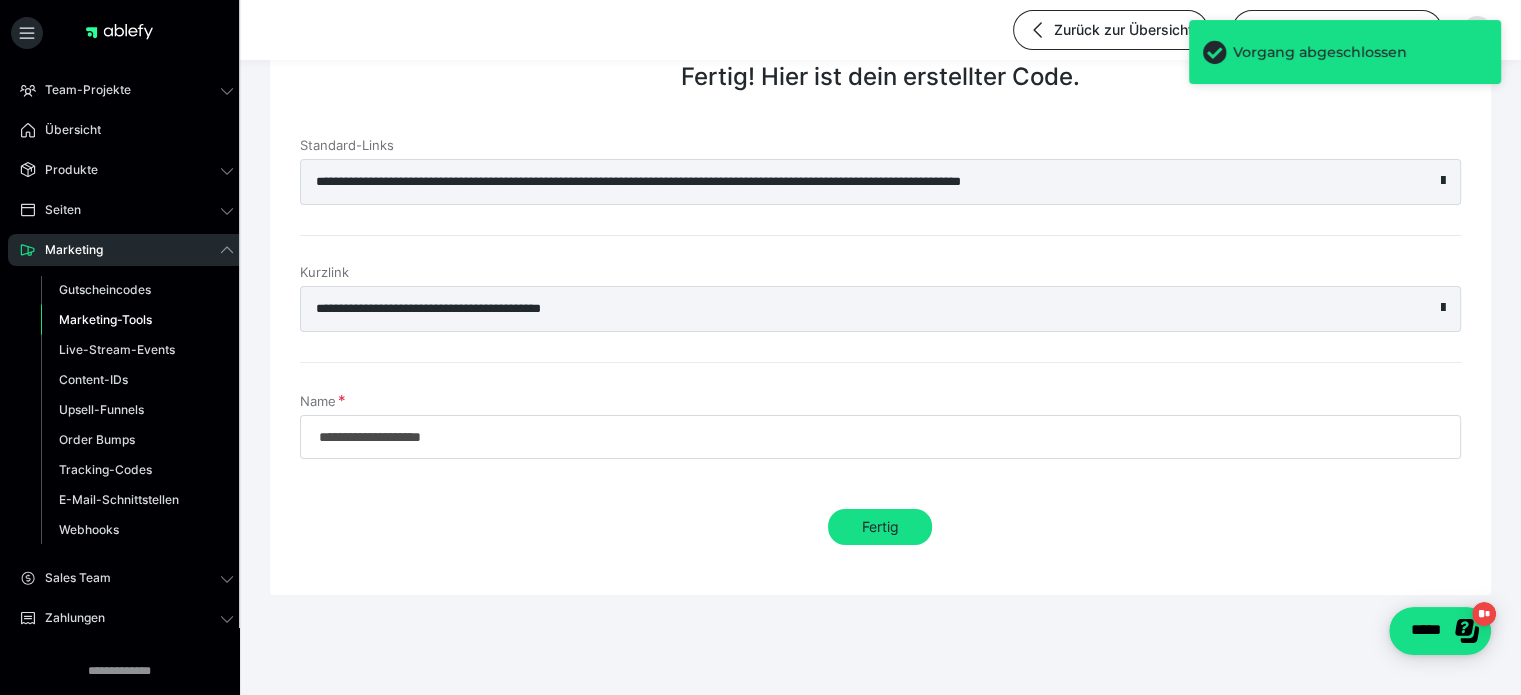 scroll, scrollTop: 99, scrollLeft: 0, axis: vertical 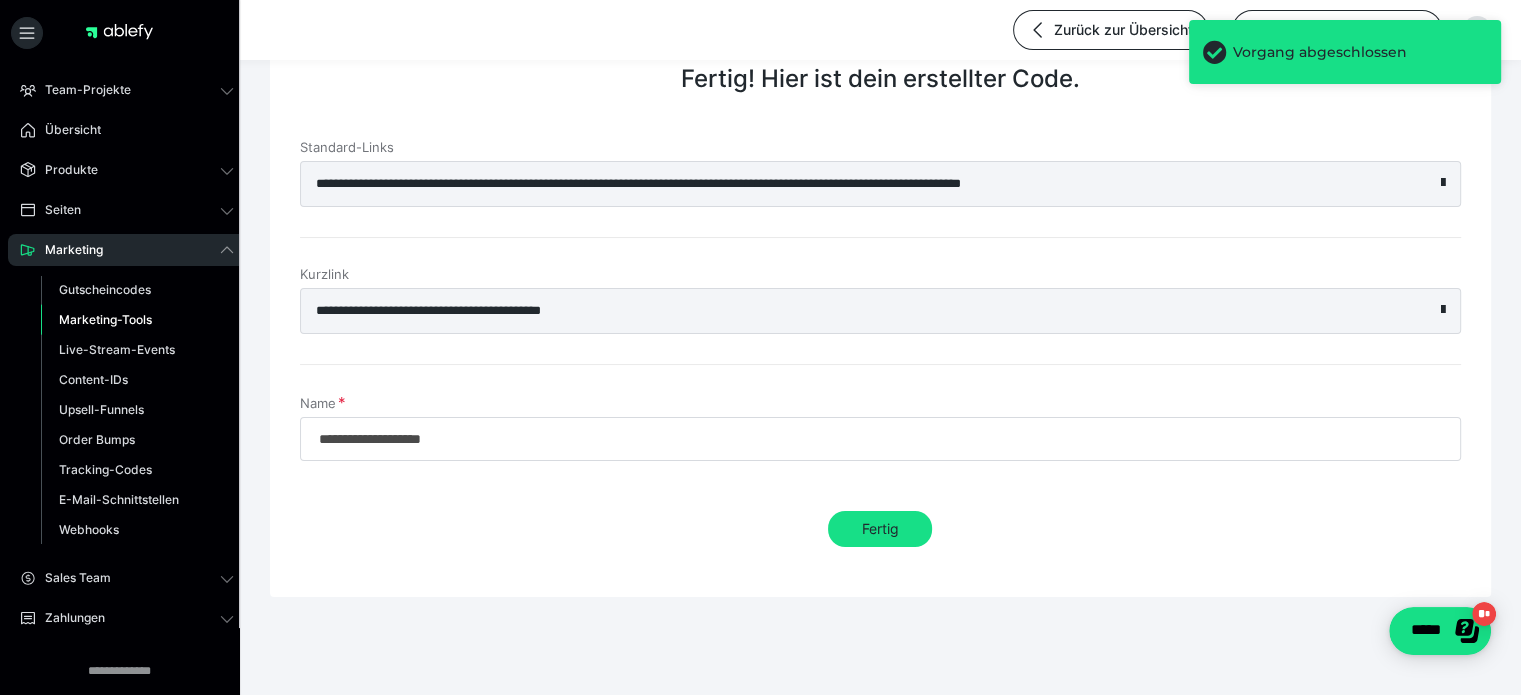 click on "**********" at bounding box center (835, 184) 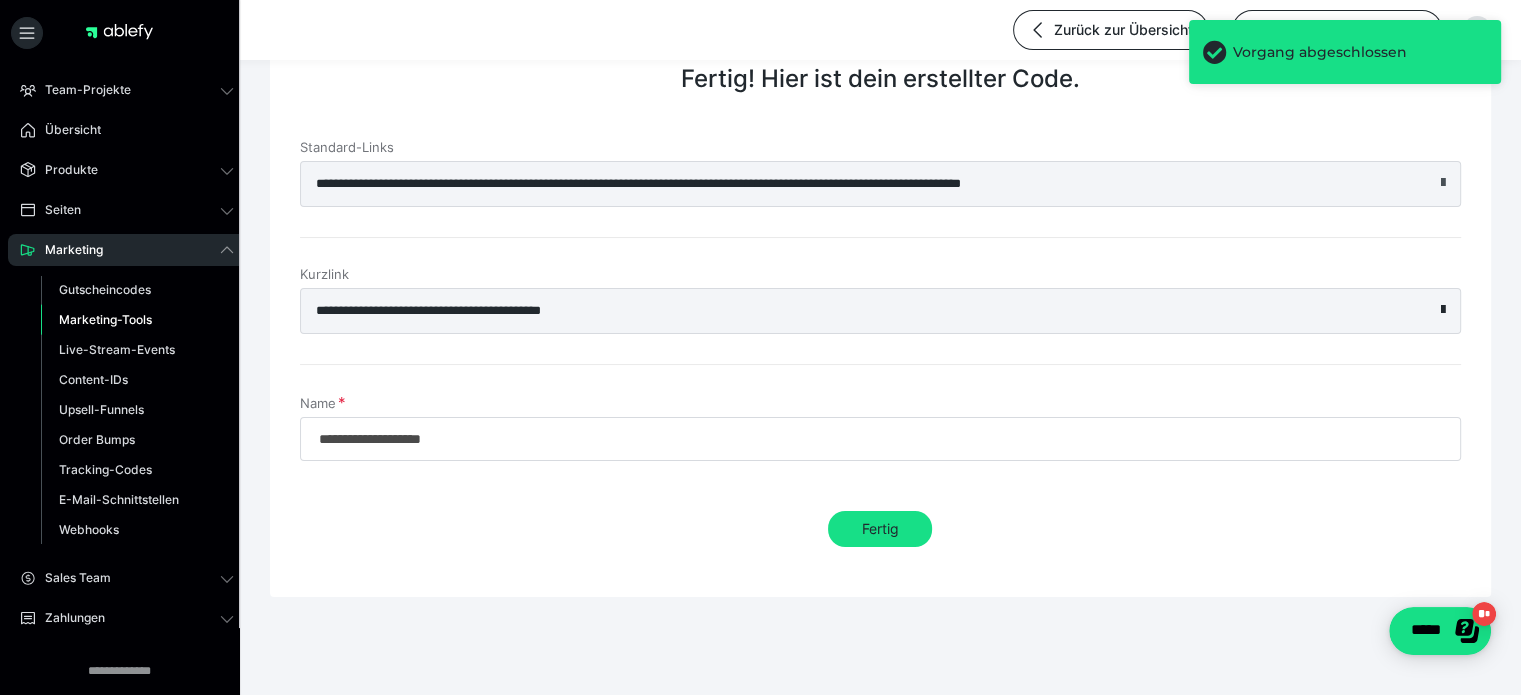 click at bounding box center [1443, 183] 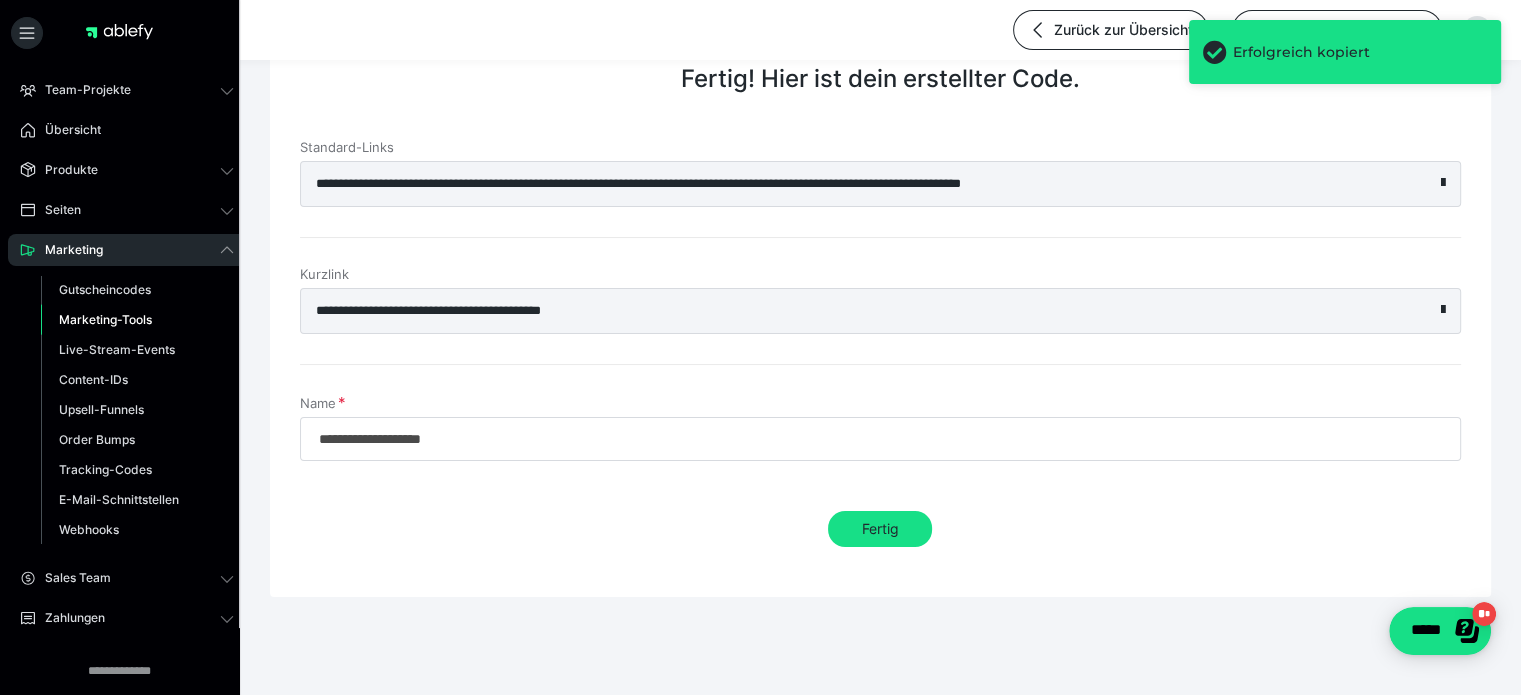 click on "Marketing-Tools" at bounding box center [105, 319] 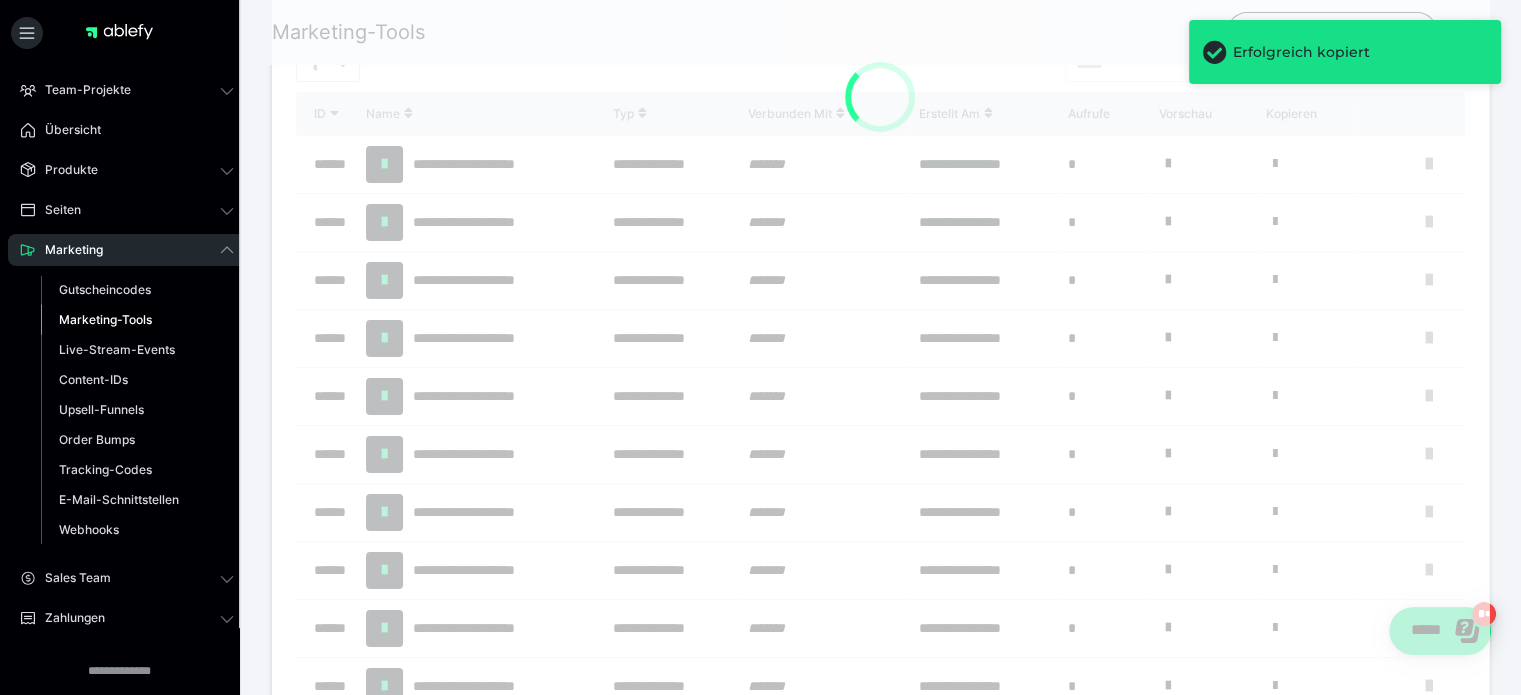 scroll, scrollTop: 0, scrollLeft: 0, axis: both 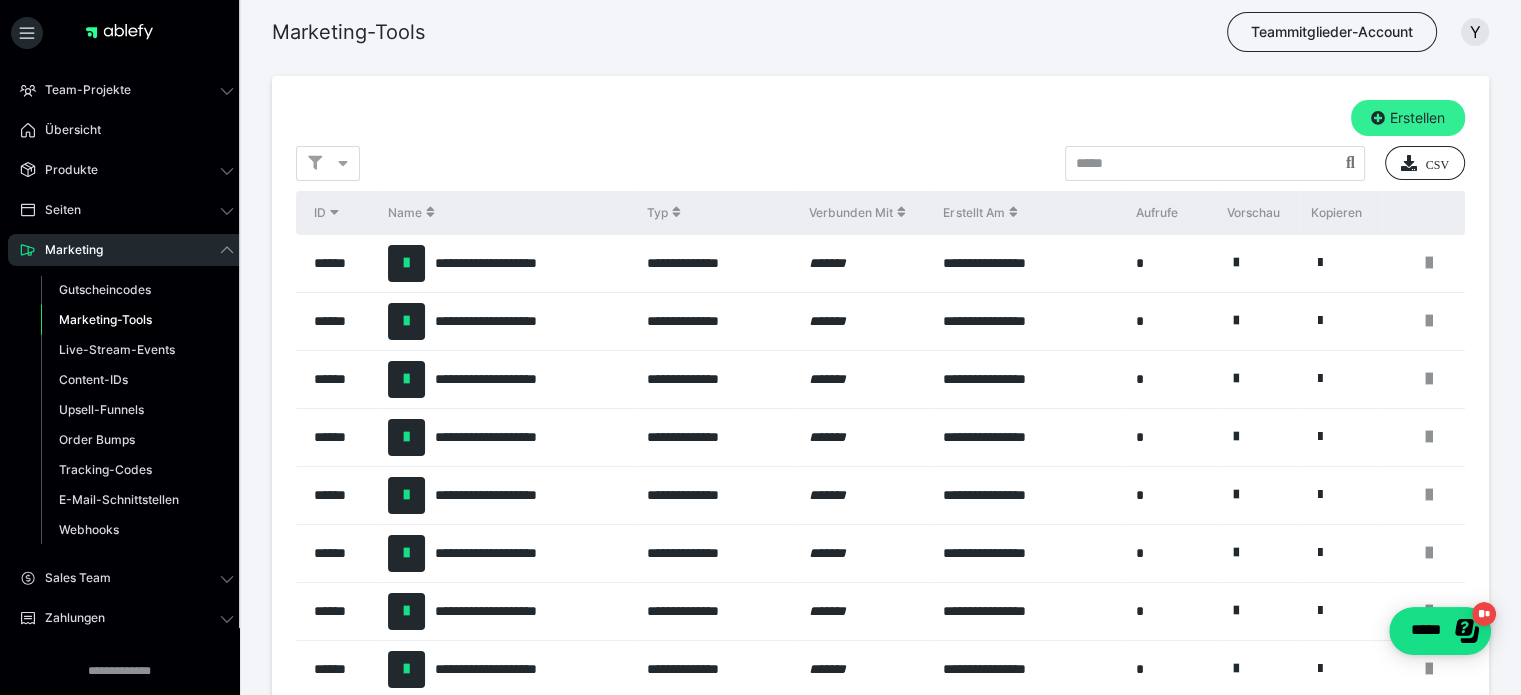 click on "Erstellen" at bounding box center (1408, 118) 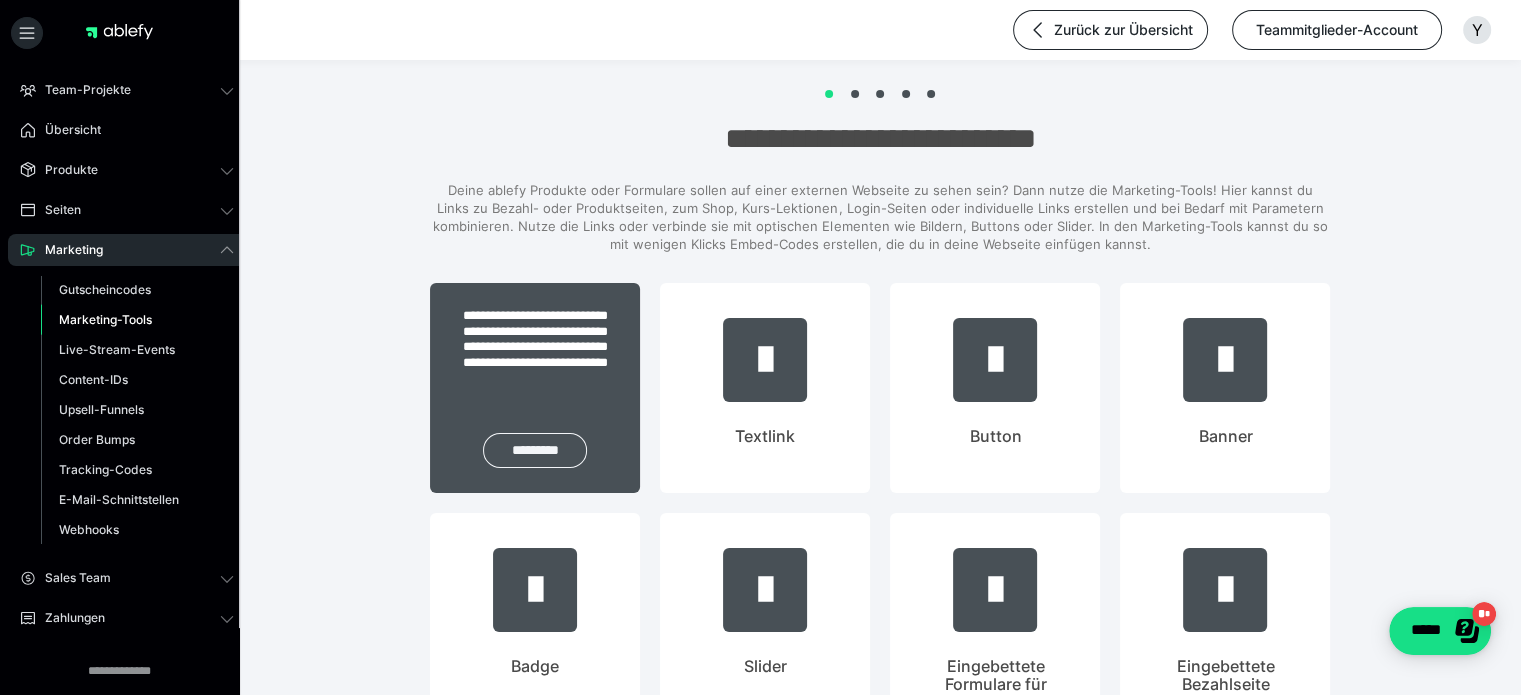 click on "*********" at bounding box center (535, 450) 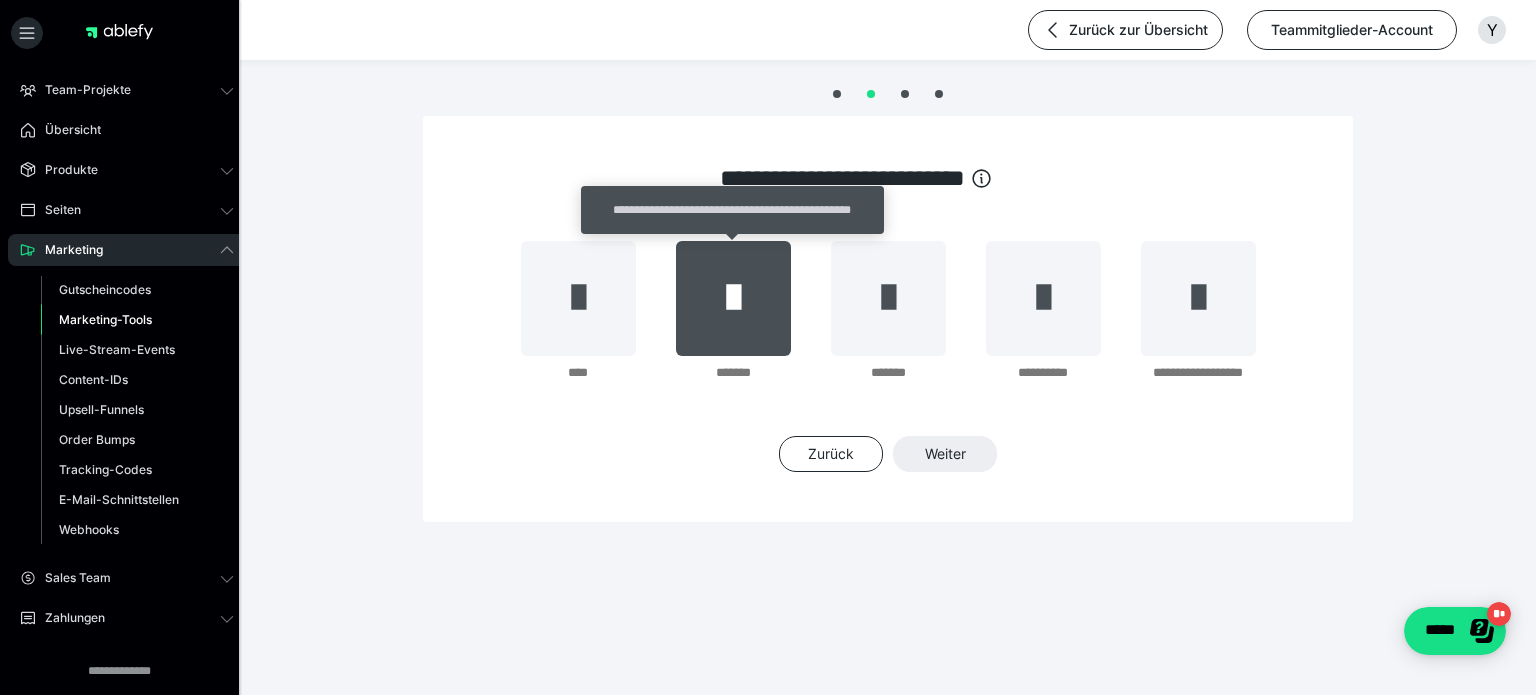 click at bounding box center [733, 298] 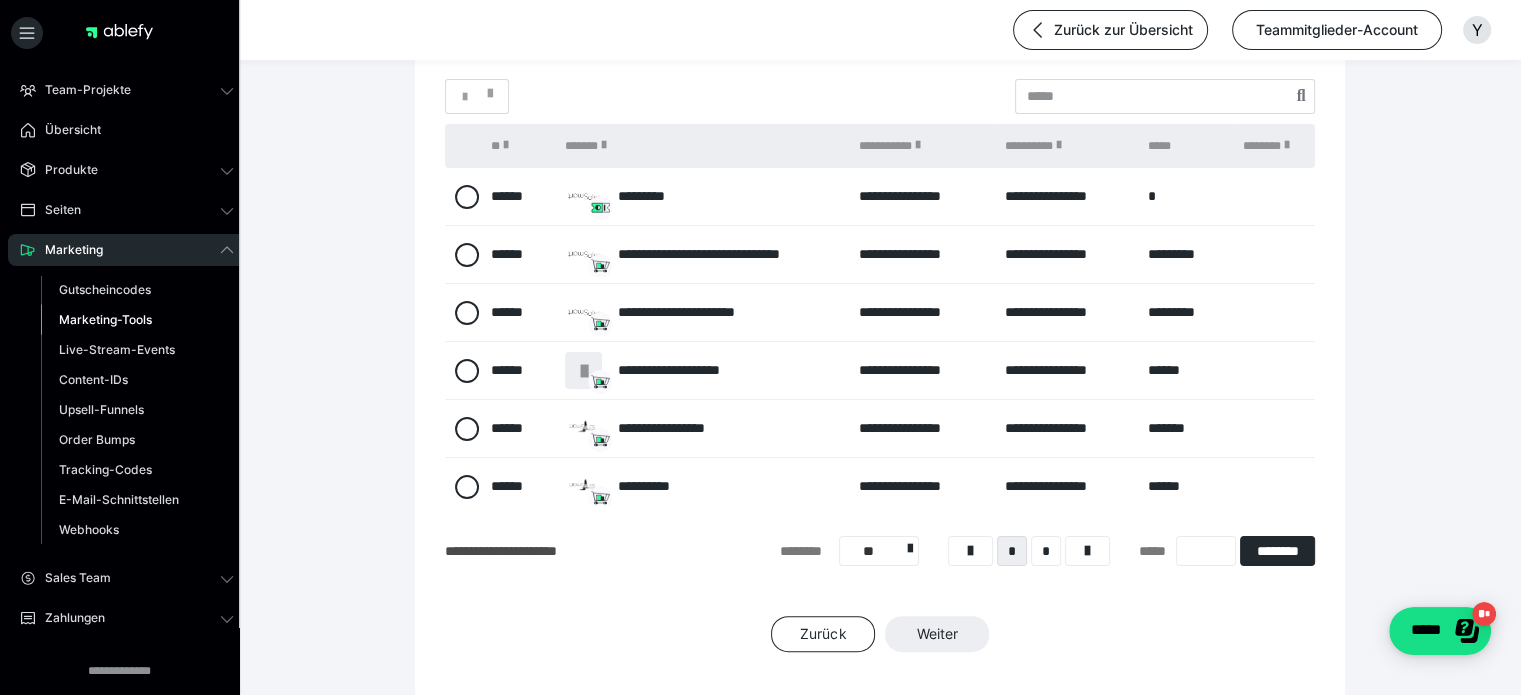 scroll, scrollTop: 475, scrollLeft: 0, axis: vertical 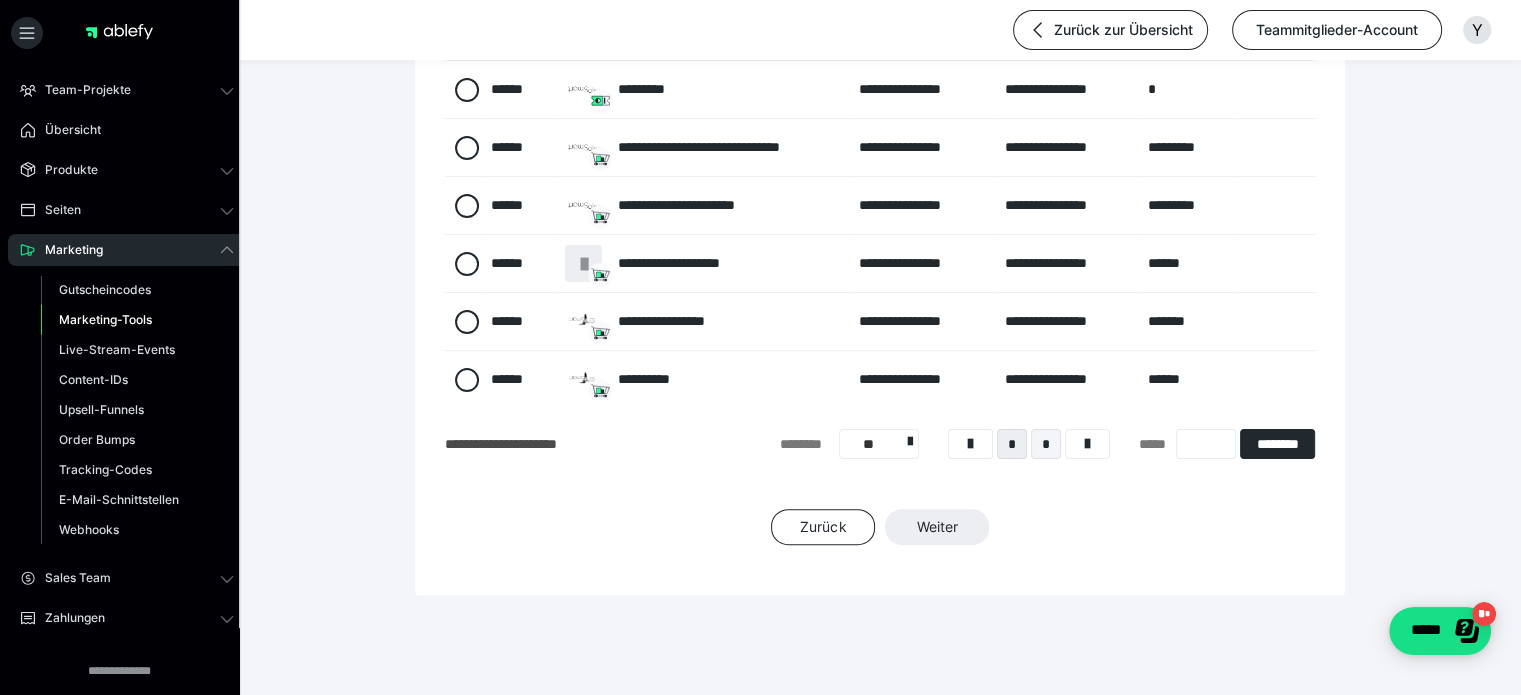 click on "*" at bounding box center [1046, 444] 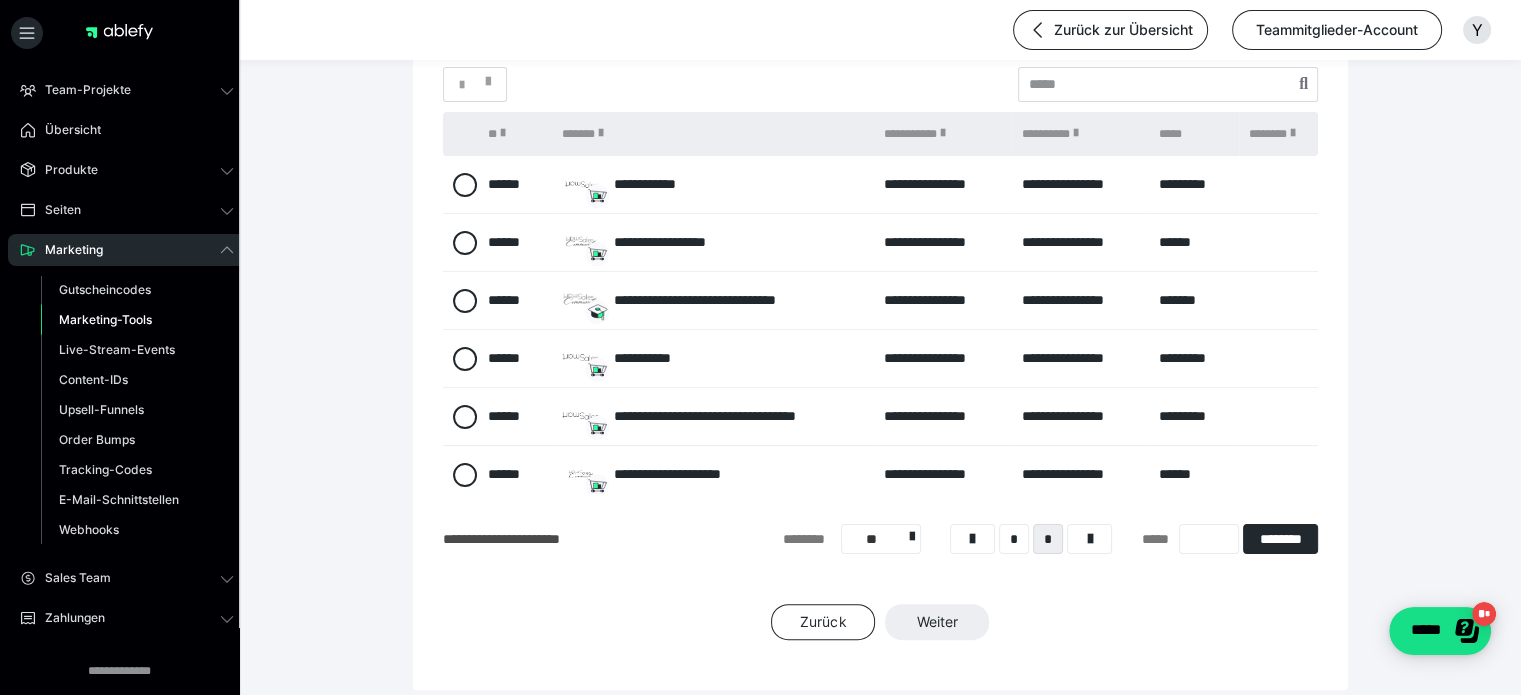 scroll, scrollTop: 380, scrollLeft: 0, axis: vertical 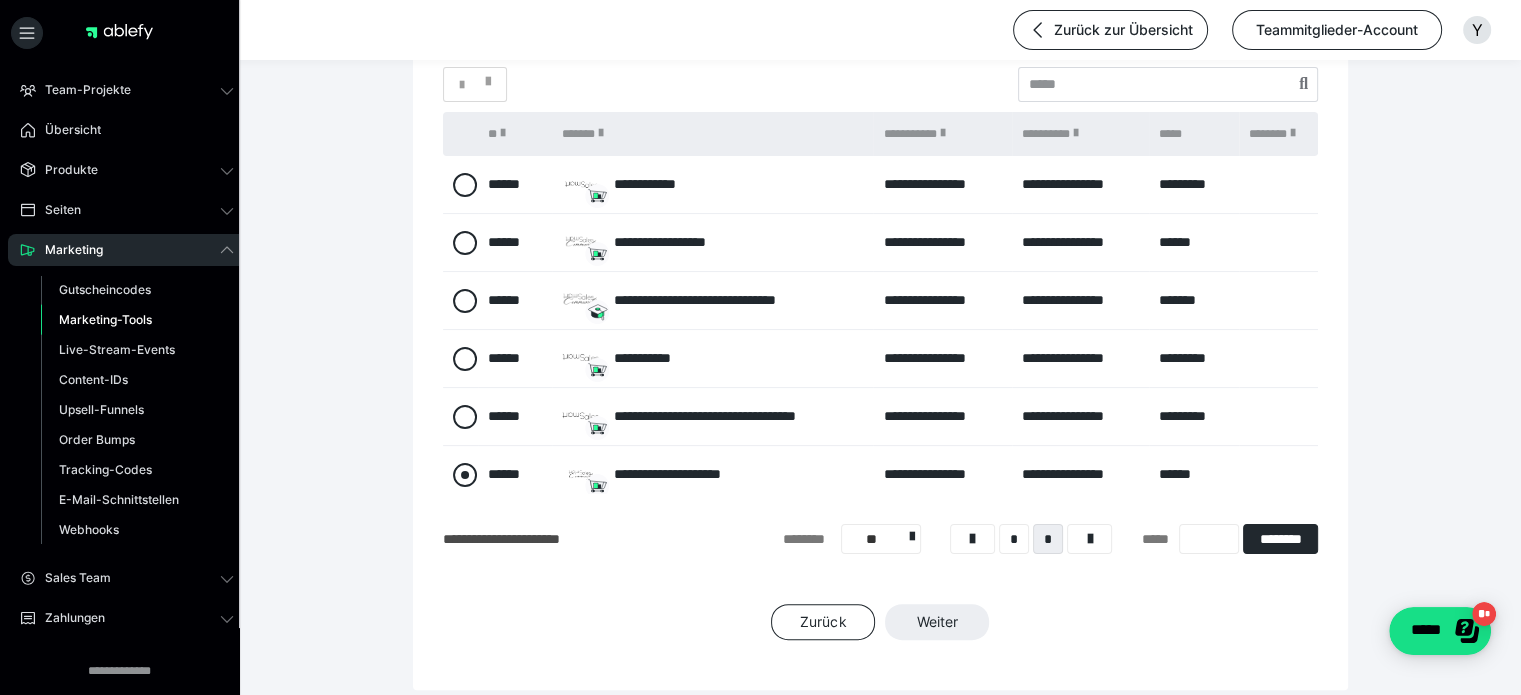 click at bounding box center (465, 475) 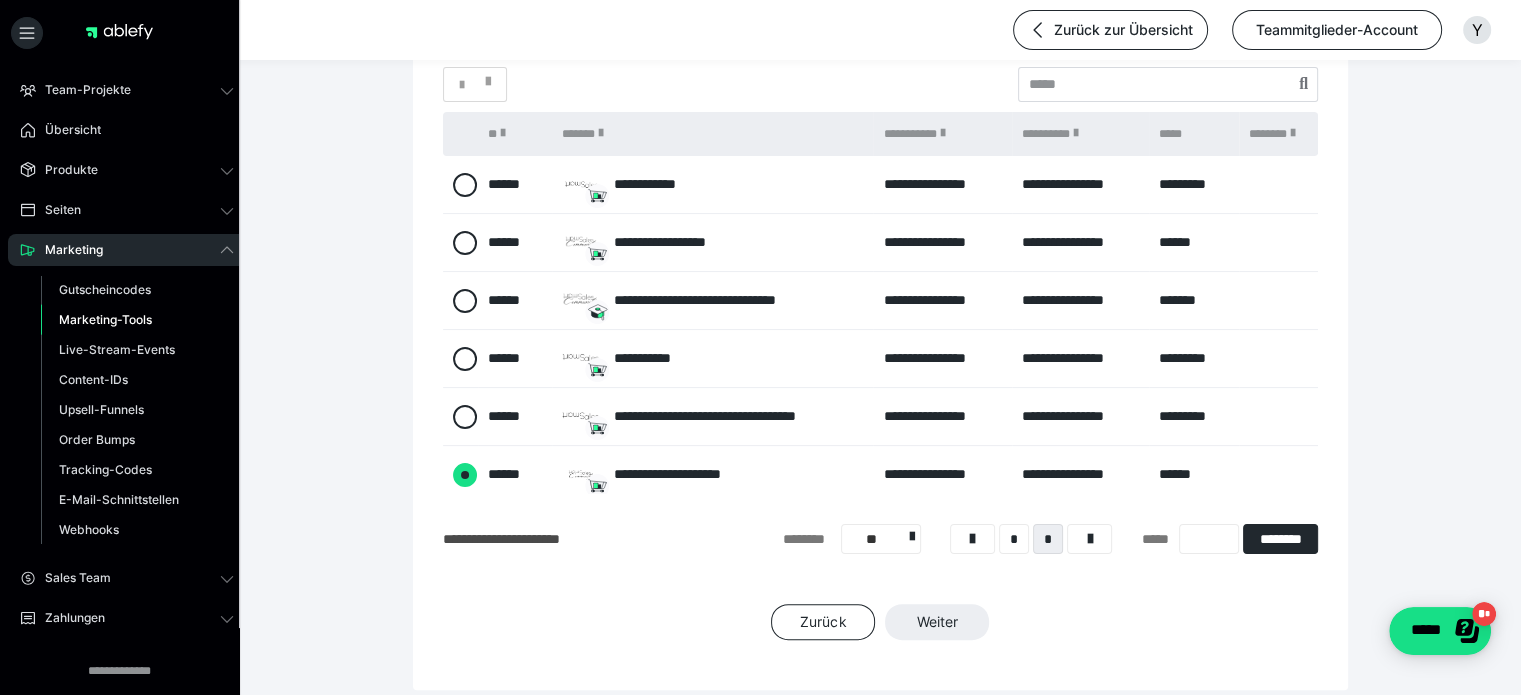 radio on "****" 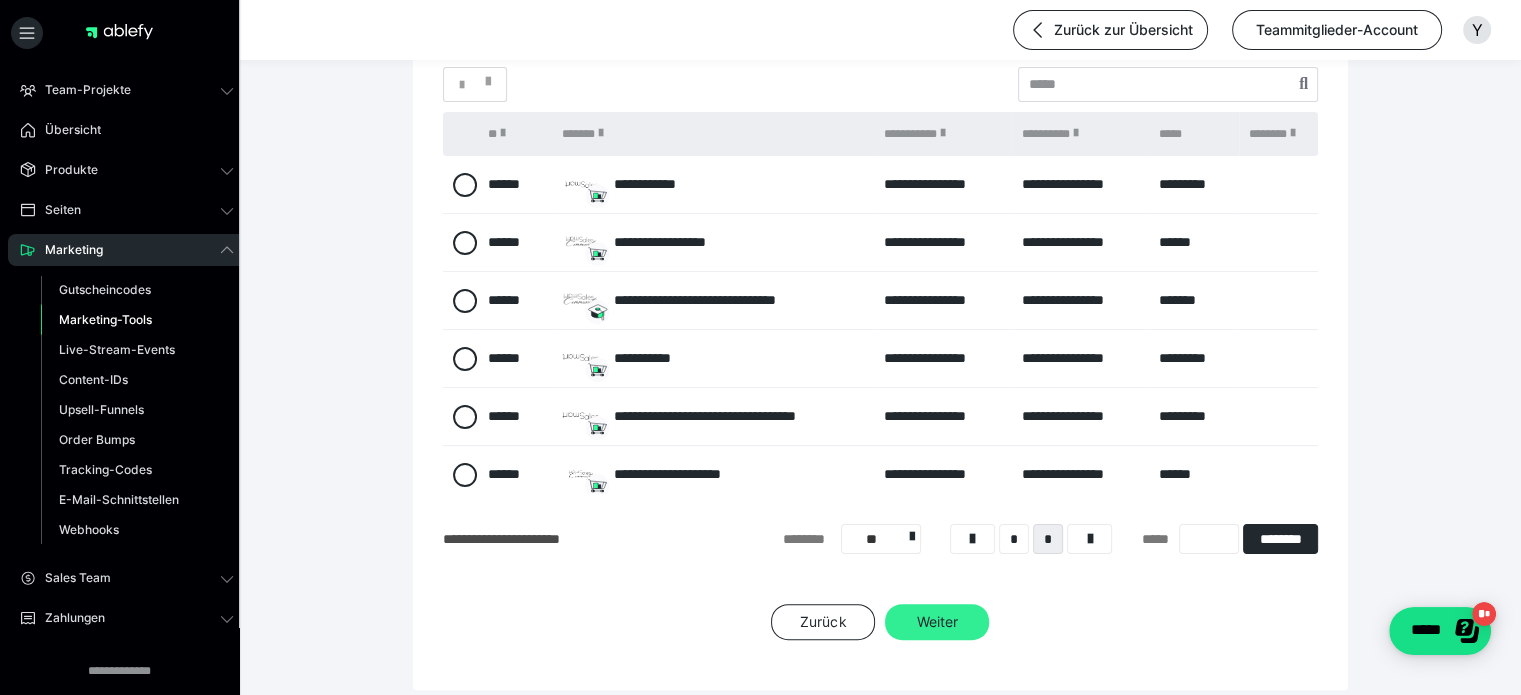 click on "Weiter" at bounding box center (937, 622) 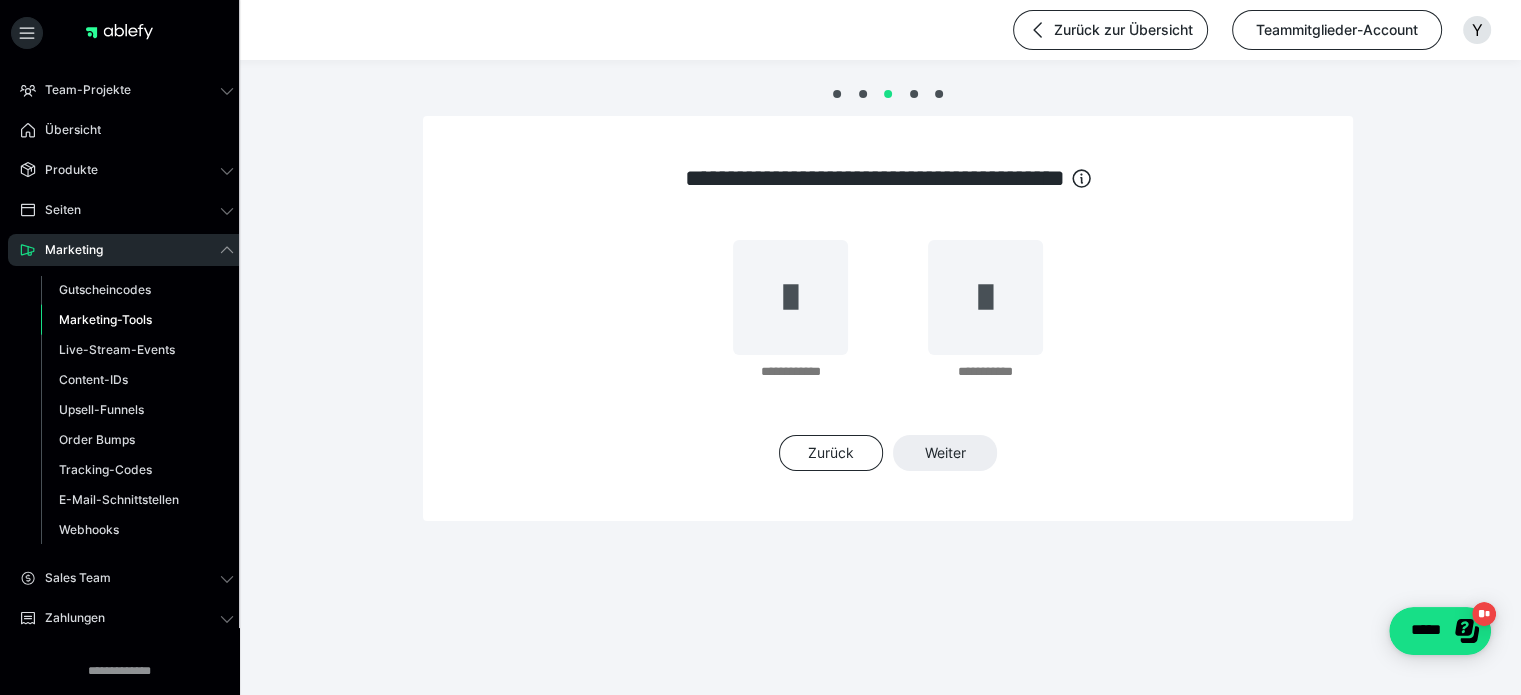 scroll, scrollTop: 0, scrollLeft: 0, axis: both 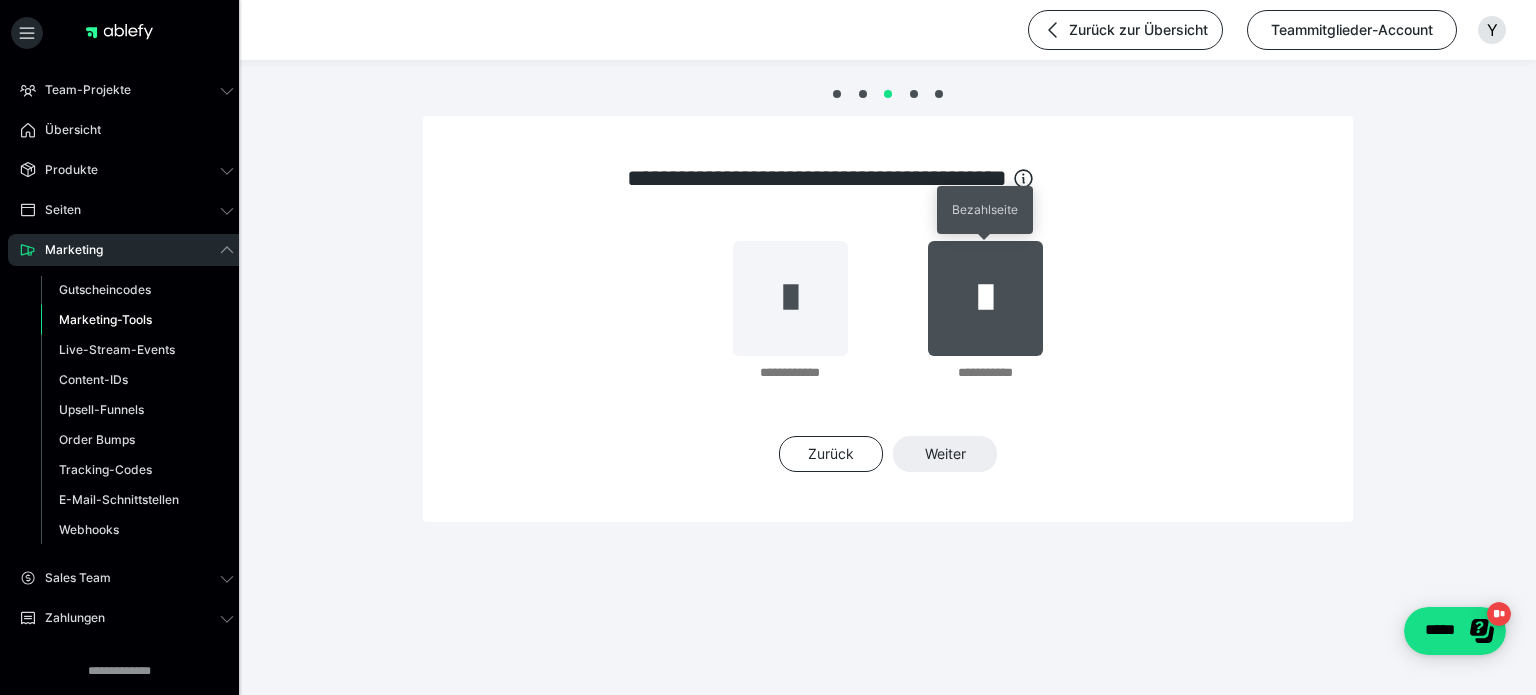 click at bounding box center (985, 298) 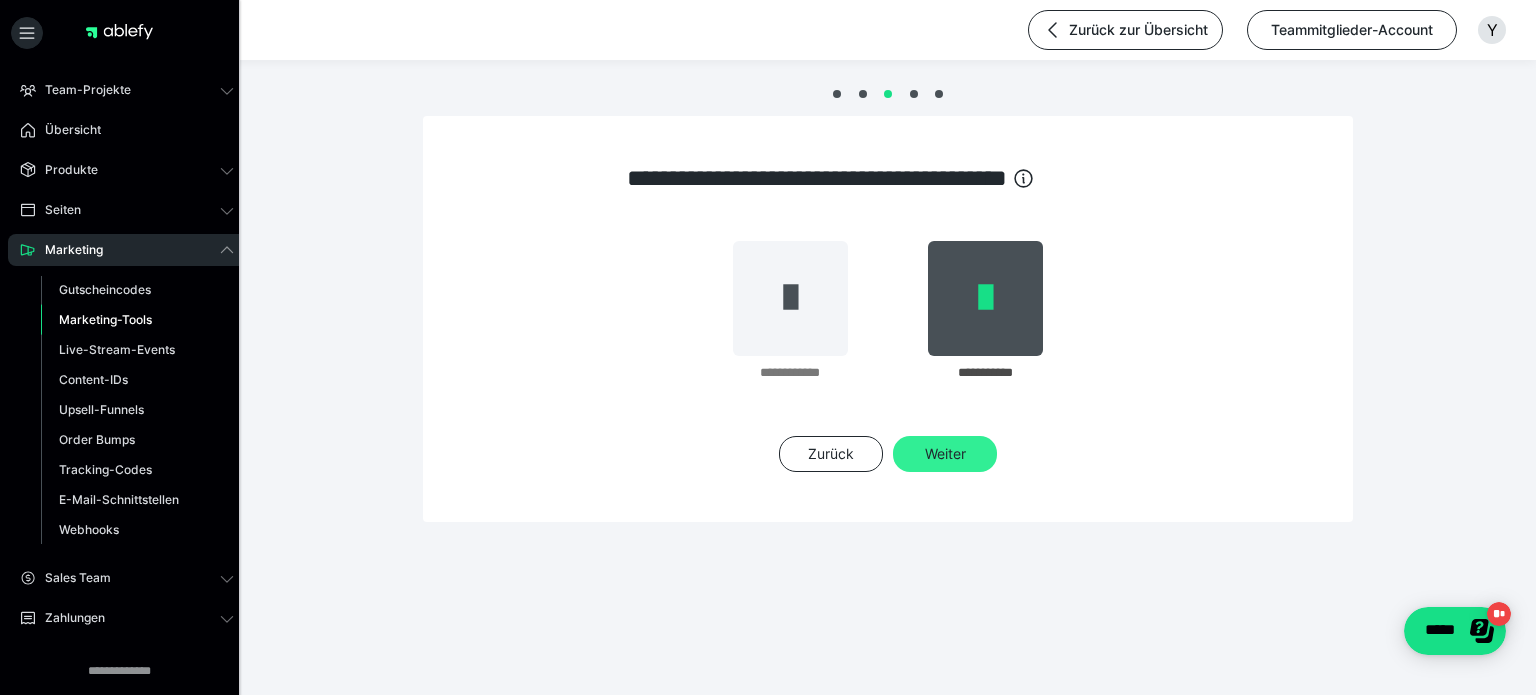 click on "Weiter" at bounding box center [945, 454] 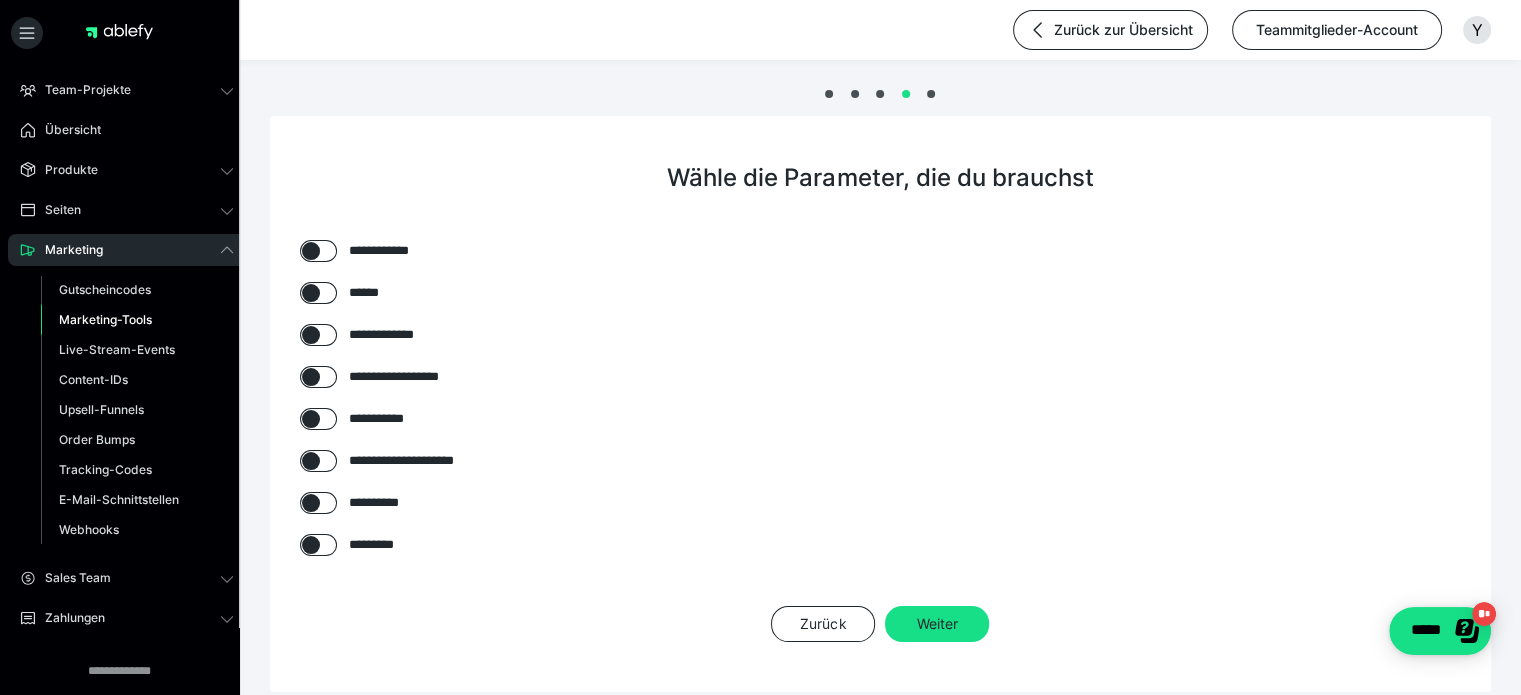 click at bounding box center [311, 251] 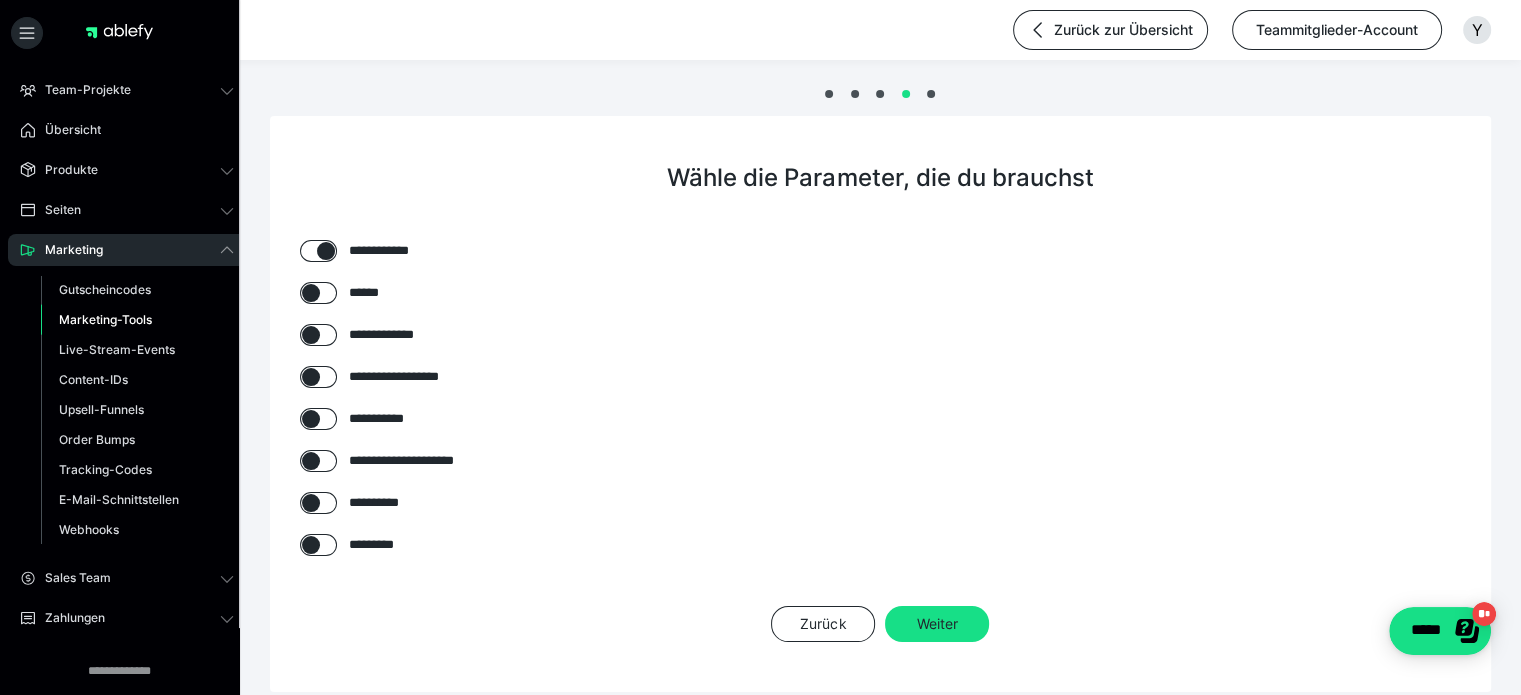 checkbox on "****" 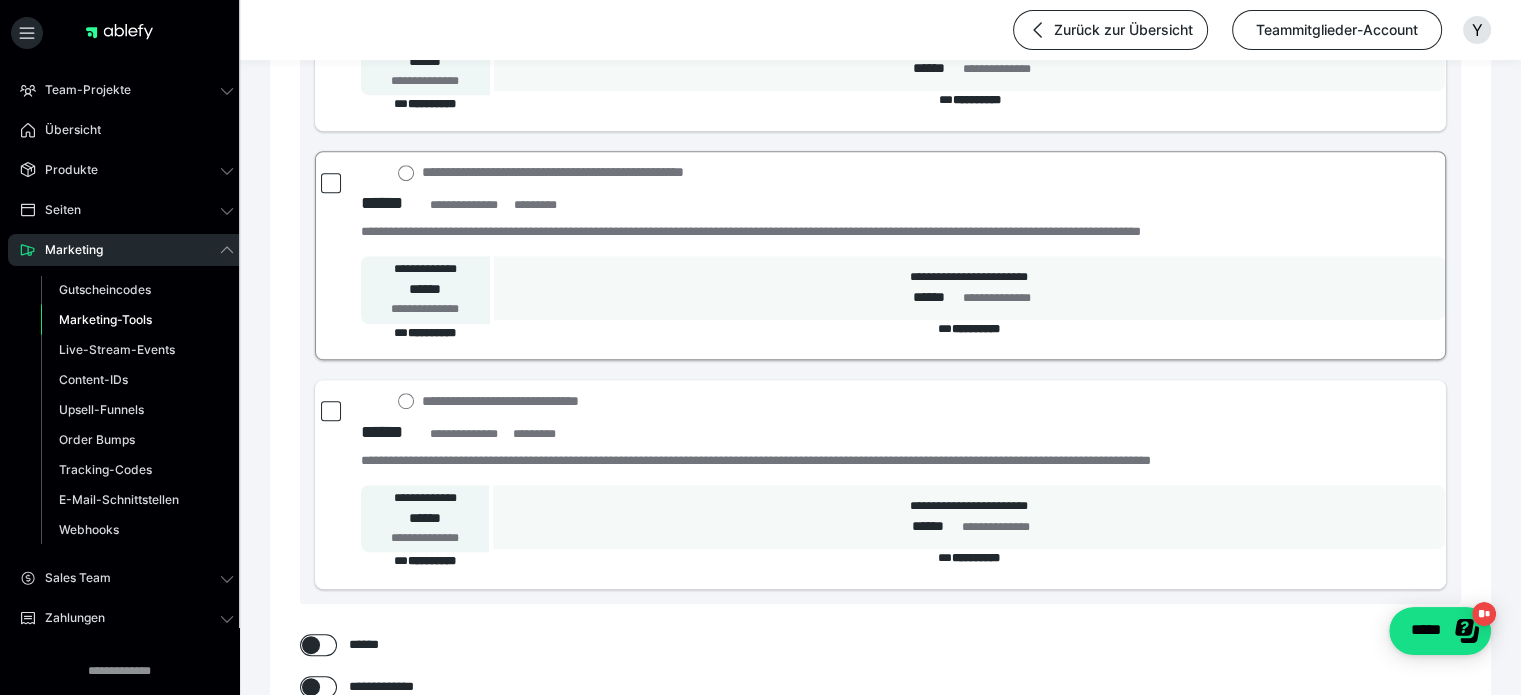 scroll, scrollTop: 1075, scrollLeft: 0, axis: vertical 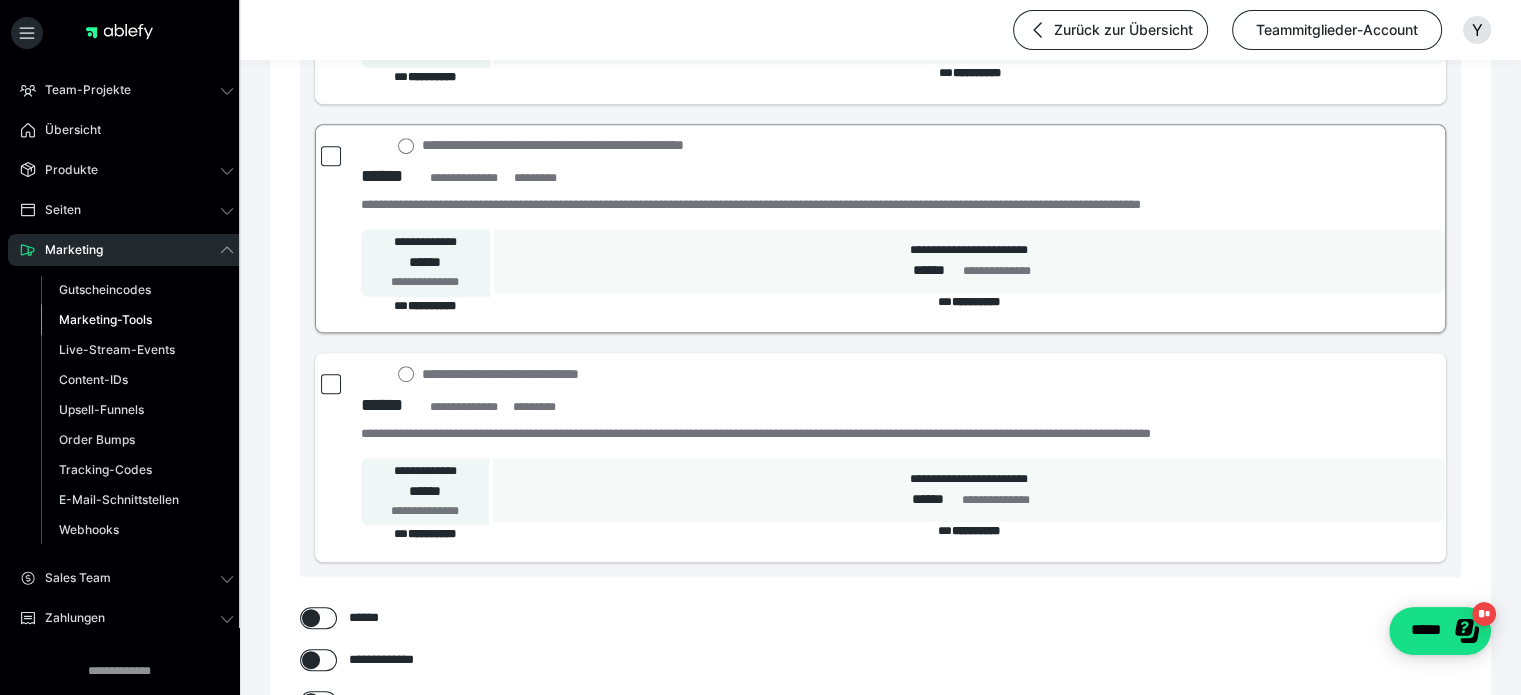 click at bounding box center [331, 156] 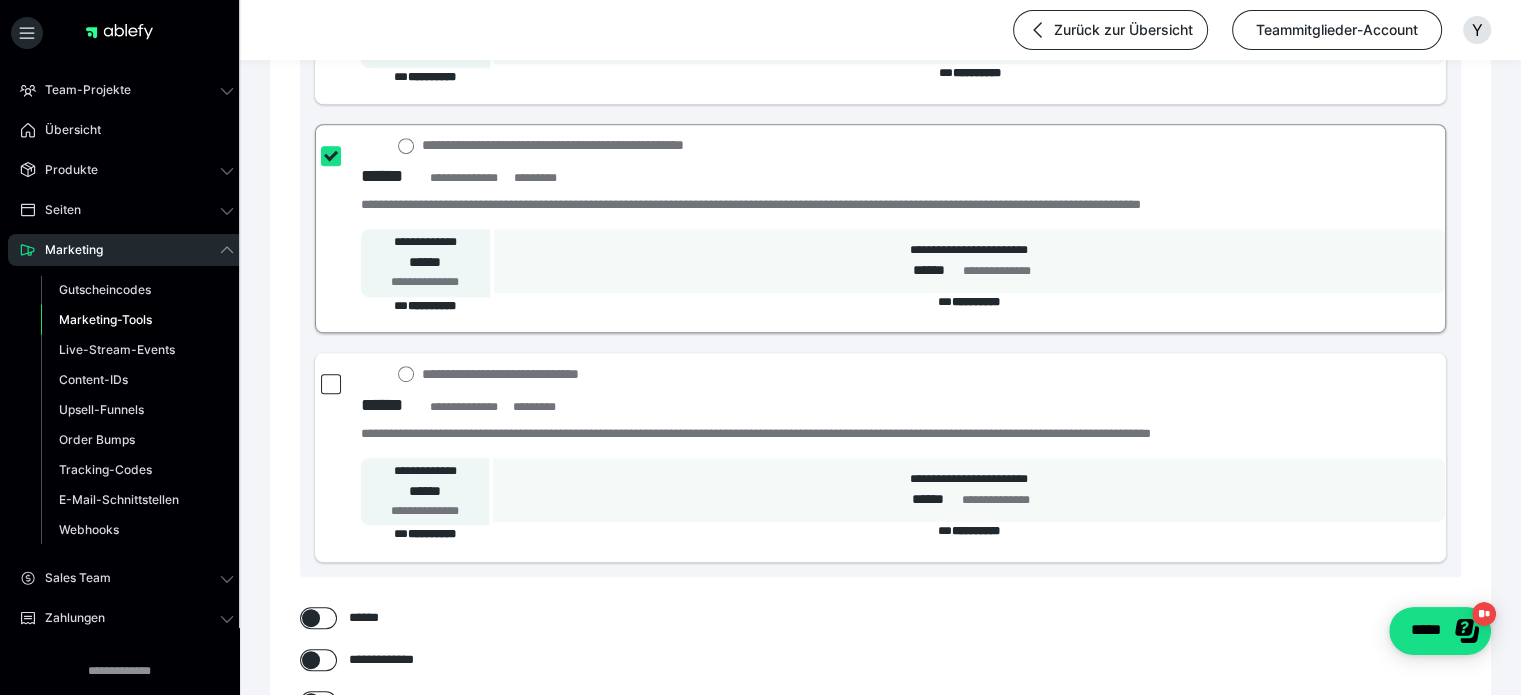 checkbox on "****" 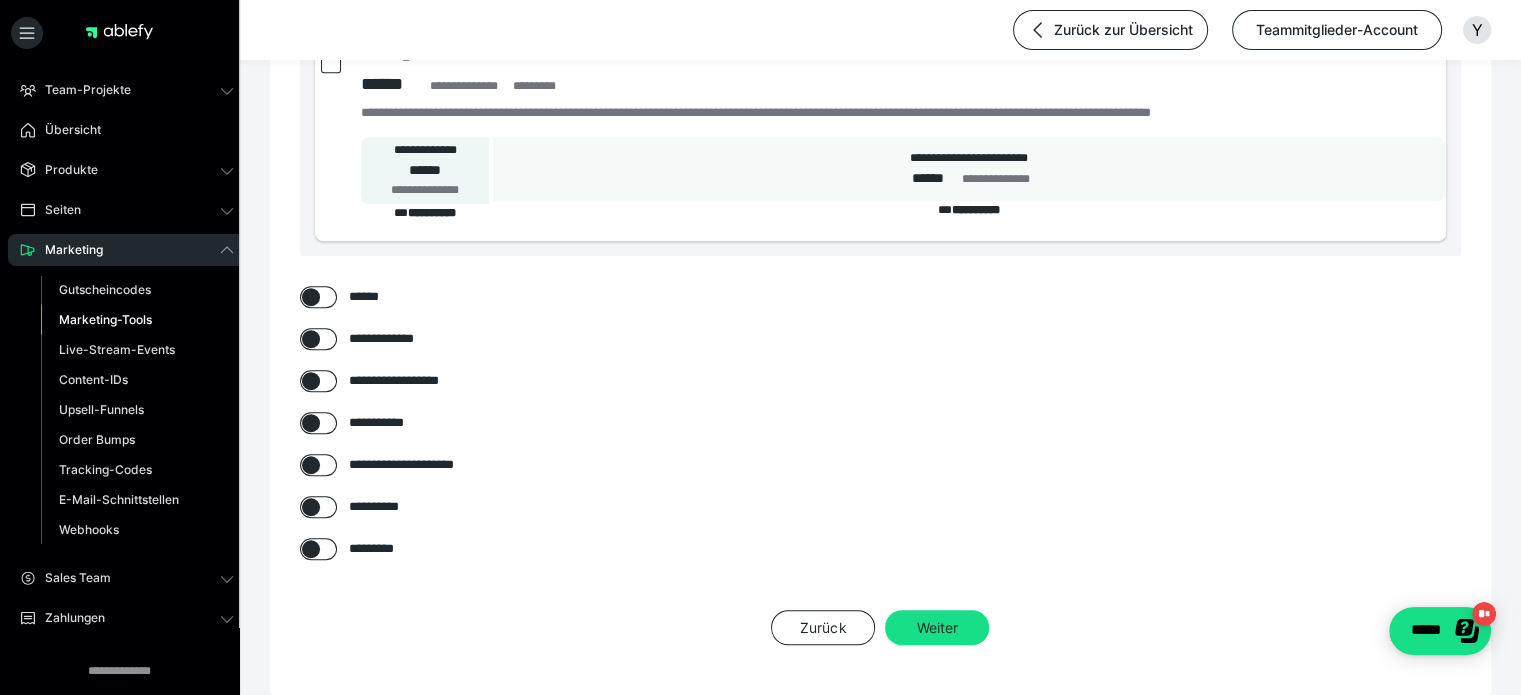 scroll, scrollTop: 1400, scrollLeft: 0, axis: vertical 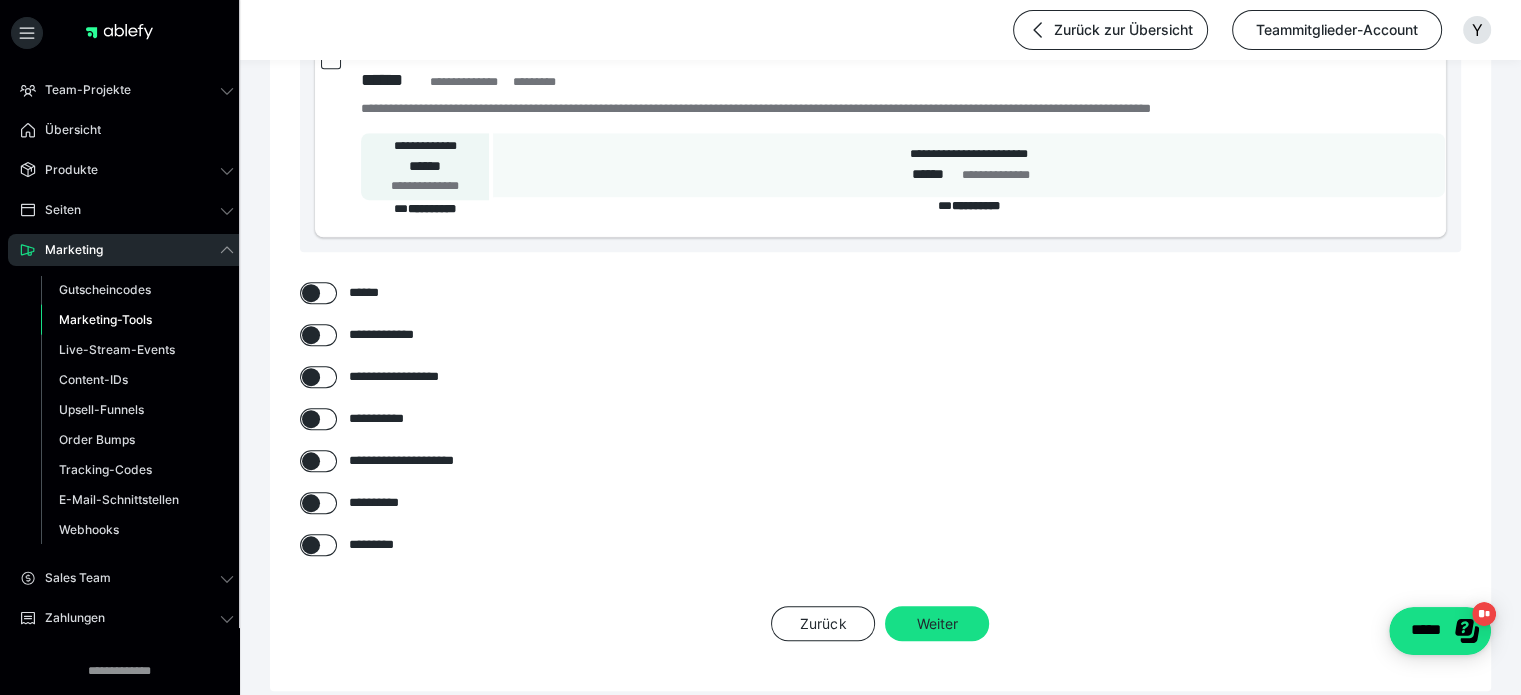 click at bounding box center (311, 377) 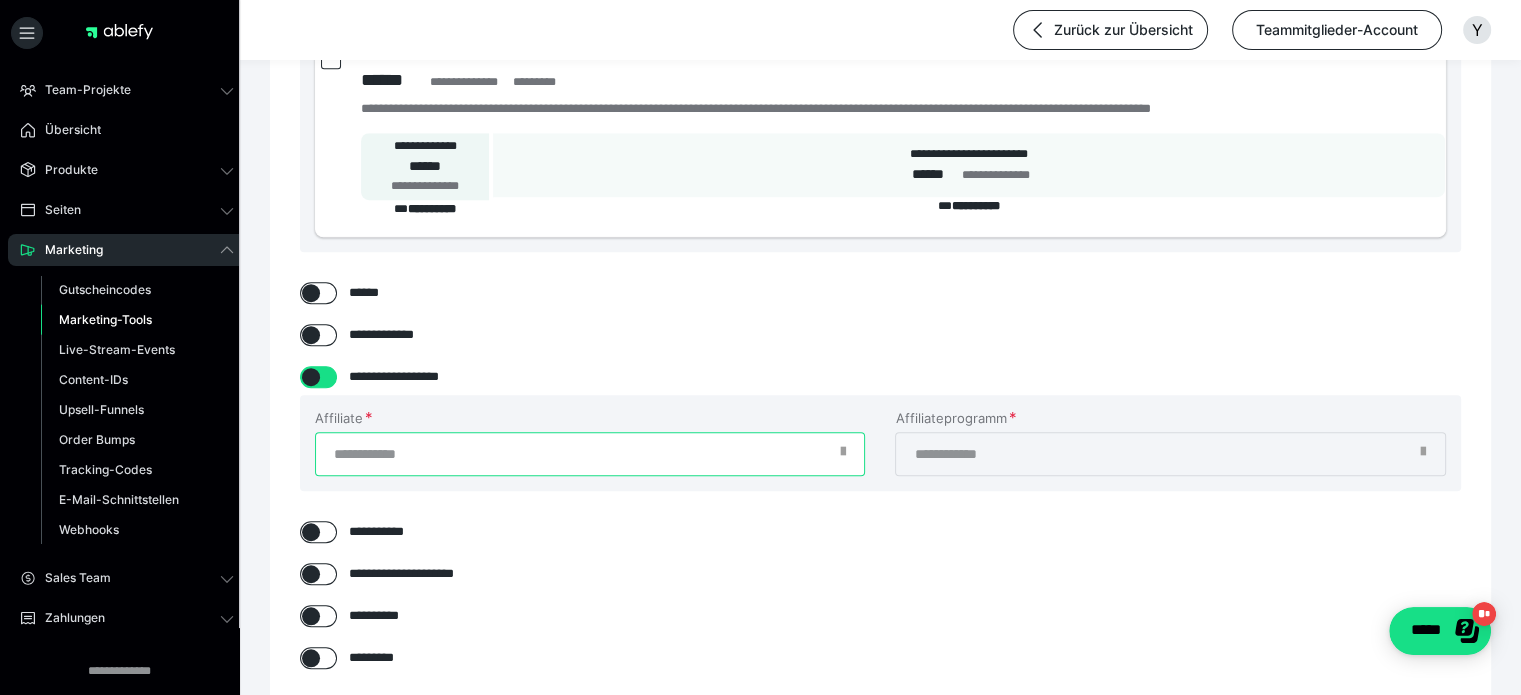 click on "Affiliate" at bounding box center [590, 454] 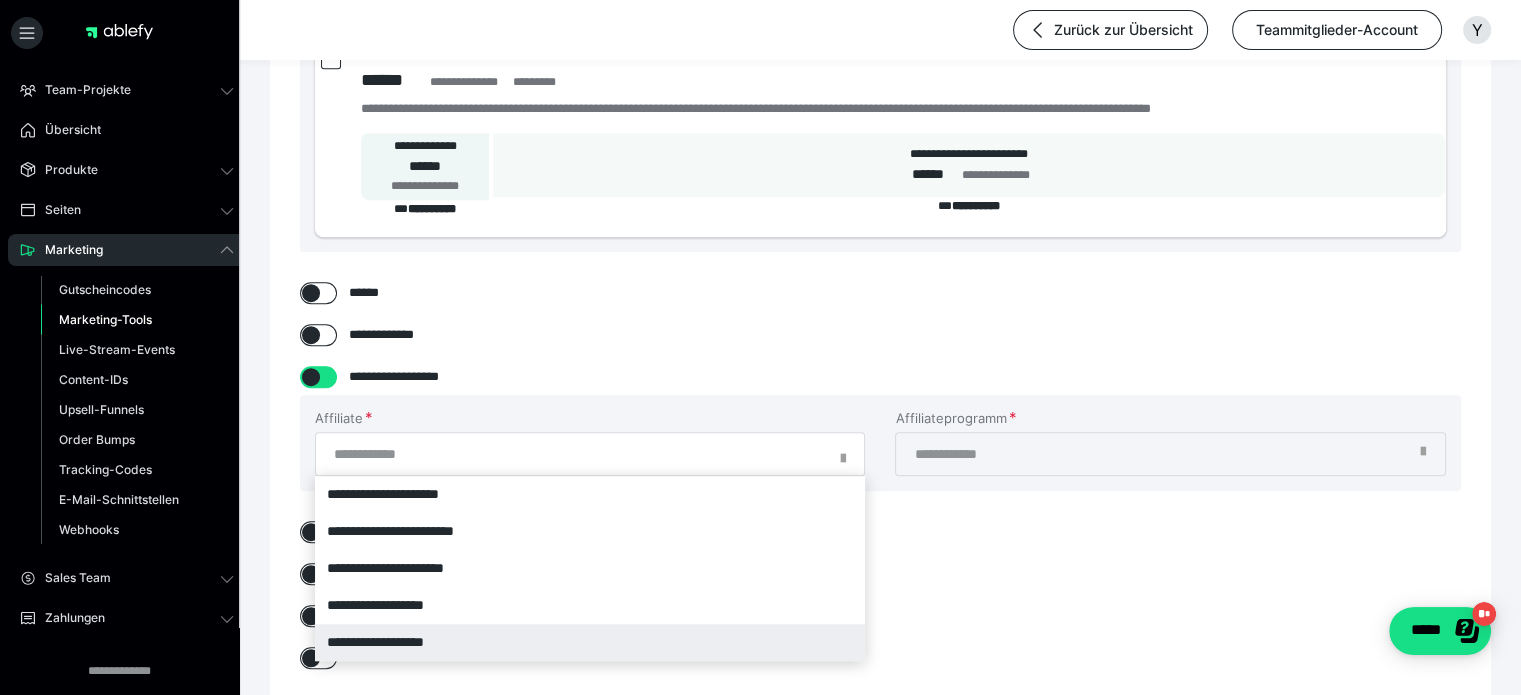 click on "**********" at bounding box center [590, 642] 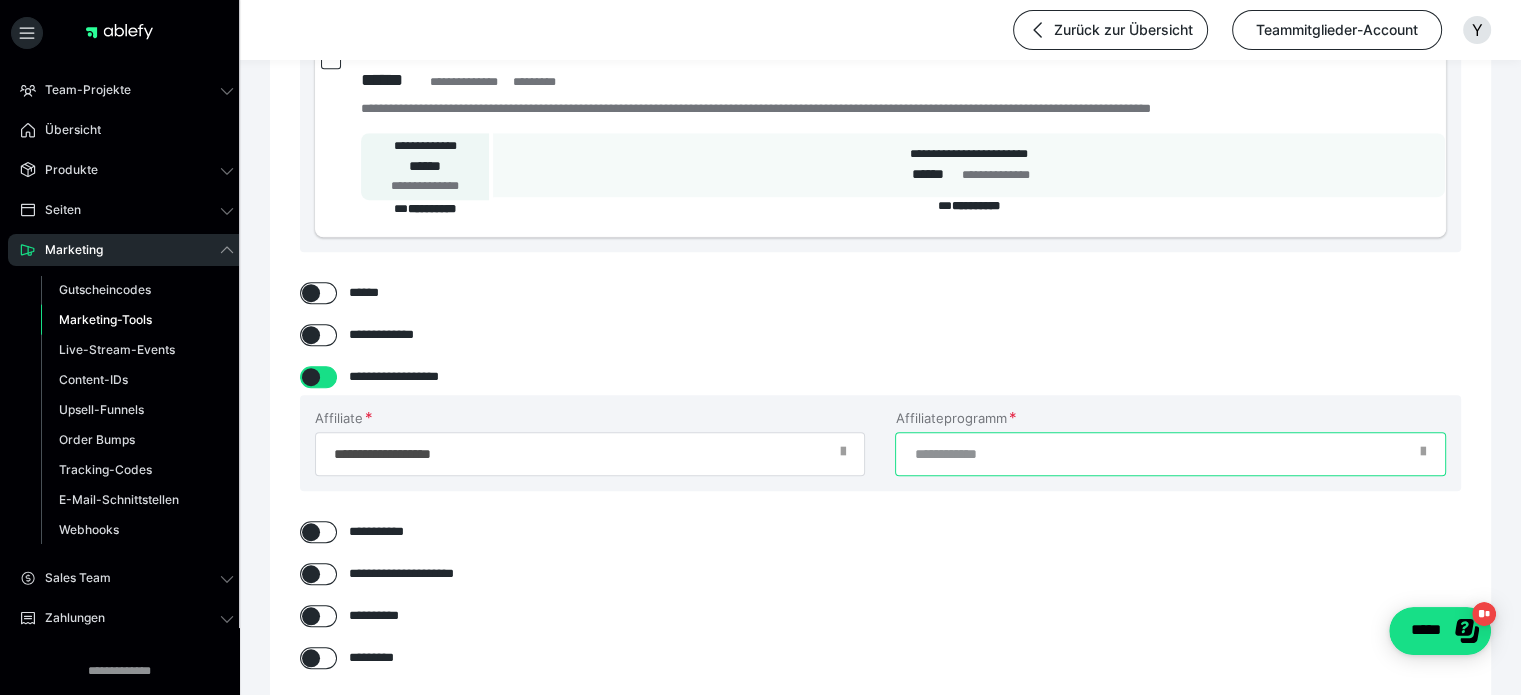 click on "Affiliateprogramm" at bounding box center [1170, 454] 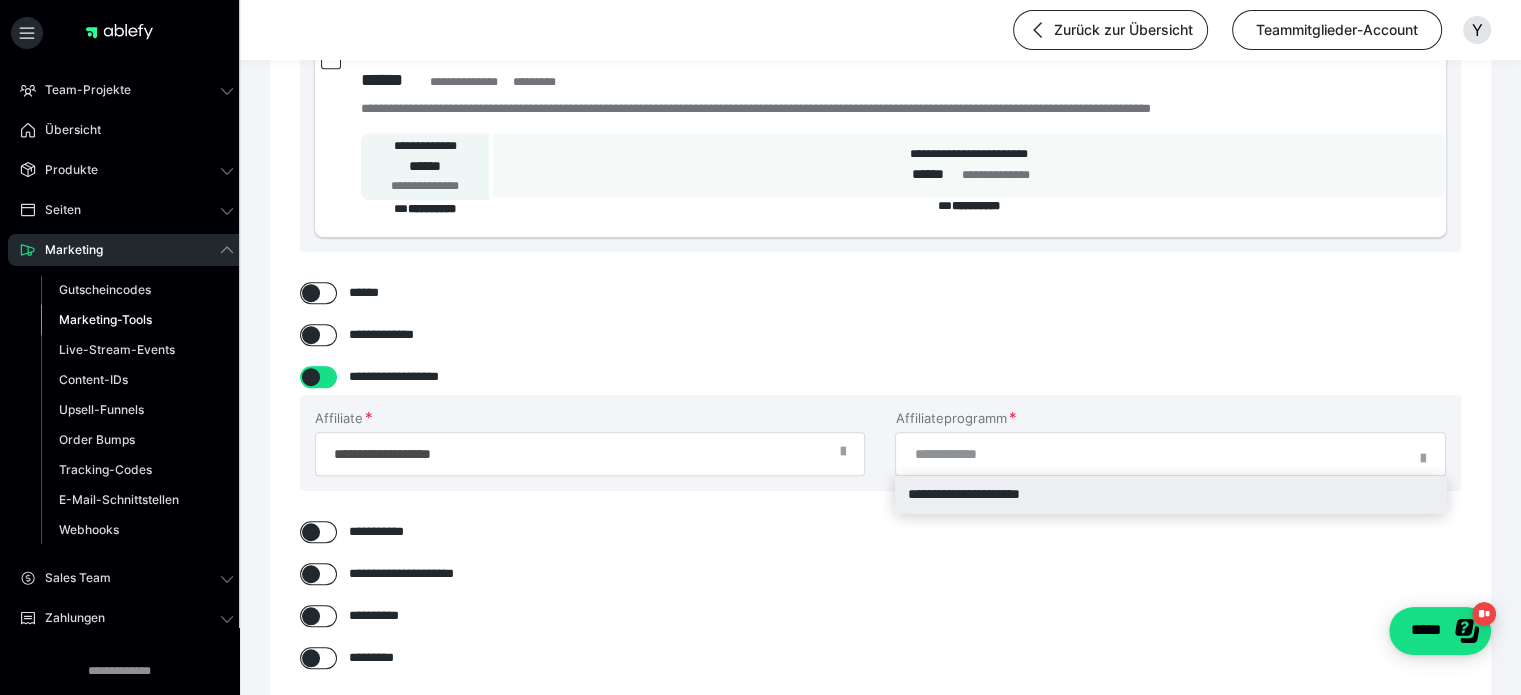 click on "**********" at bounding box center [1170, 494] 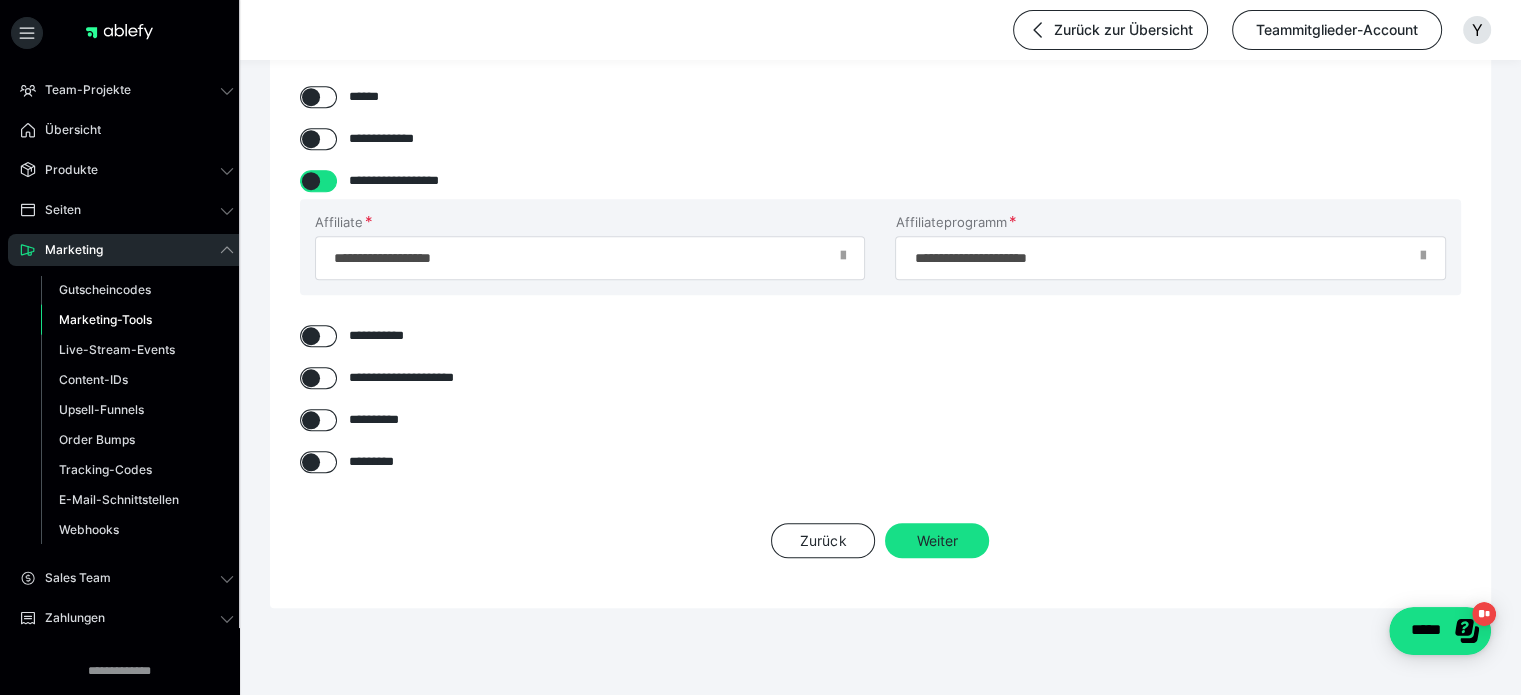 scroll, scrollTop: 1606, scrollLeft: 0, axis: vertical 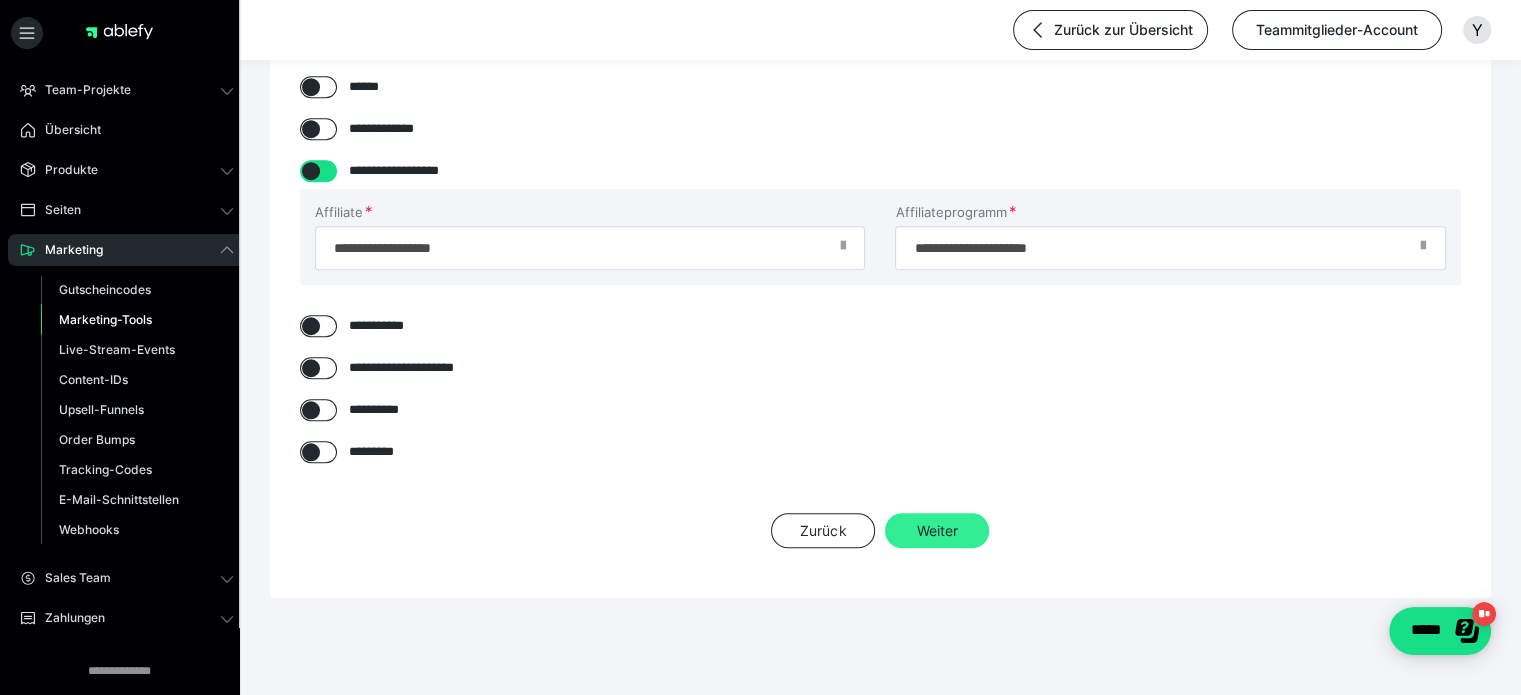 click on "Weiter" at bounding box center [937, 531] 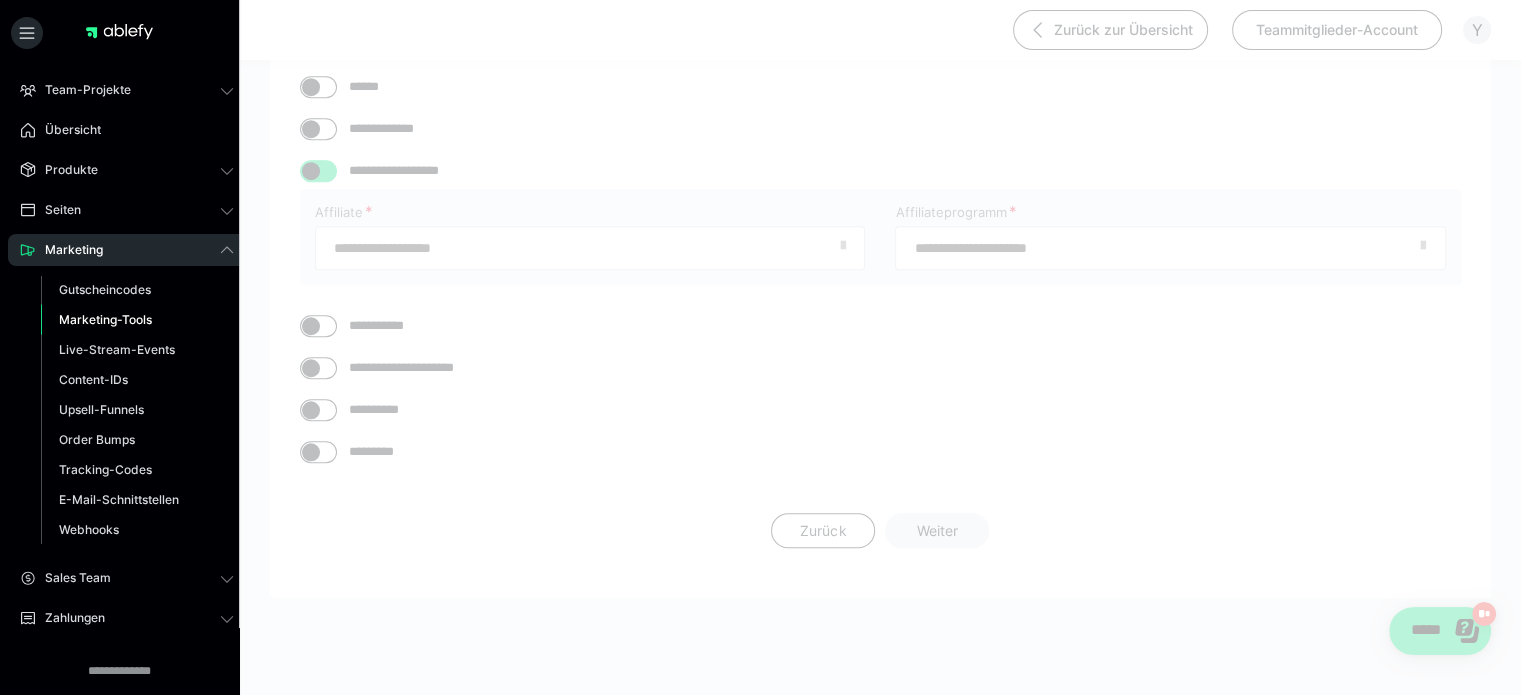 scroll, scrollTop: 99, scrollLeft: 0, axis: vertical 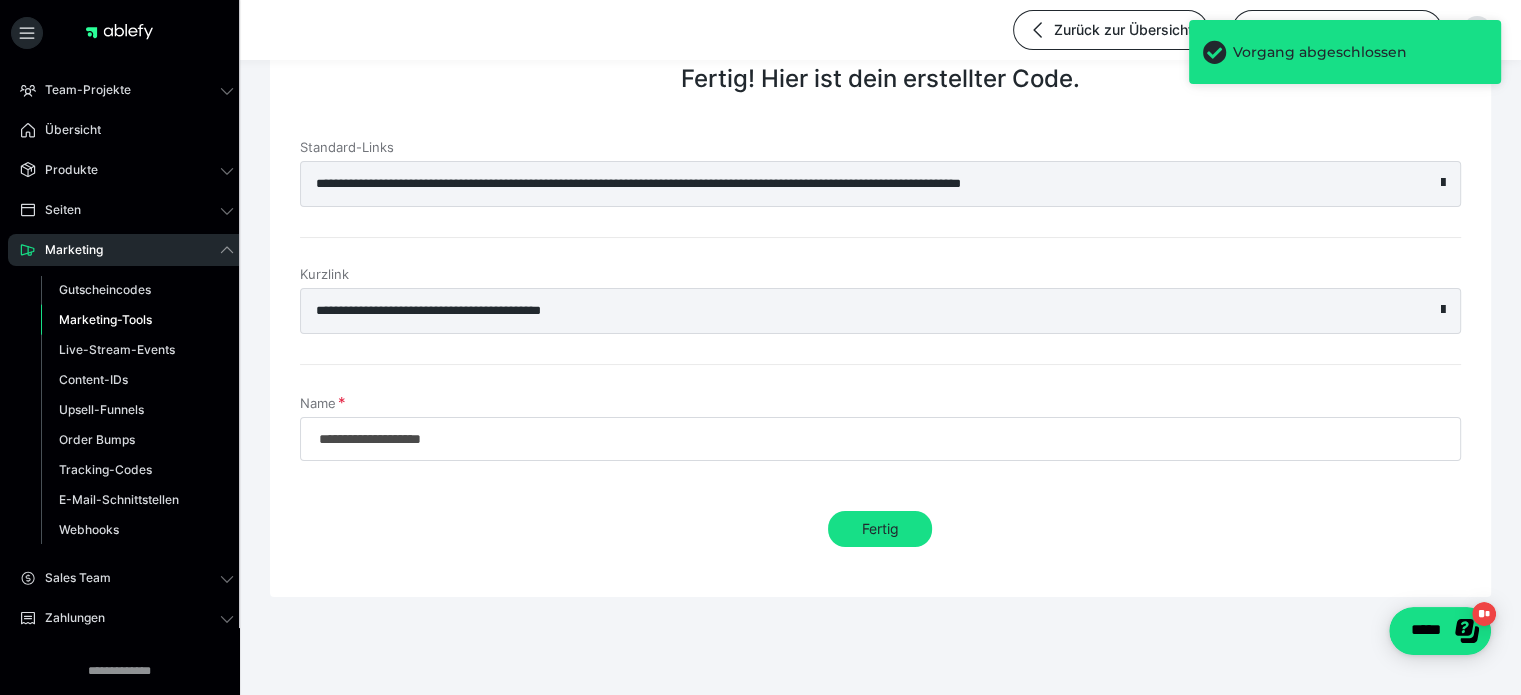 click on "**********" at bounding box center (835, 184) 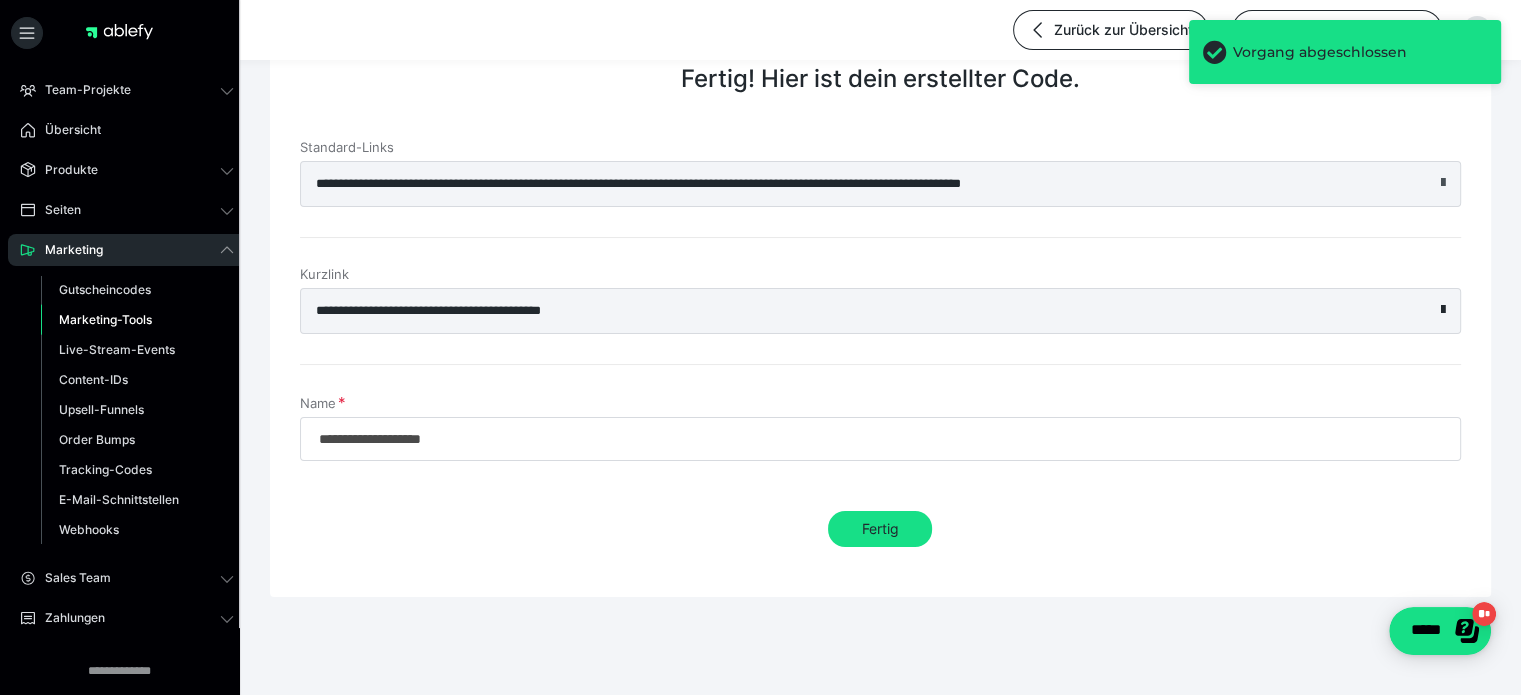 click at bounding box center (1443, 183) 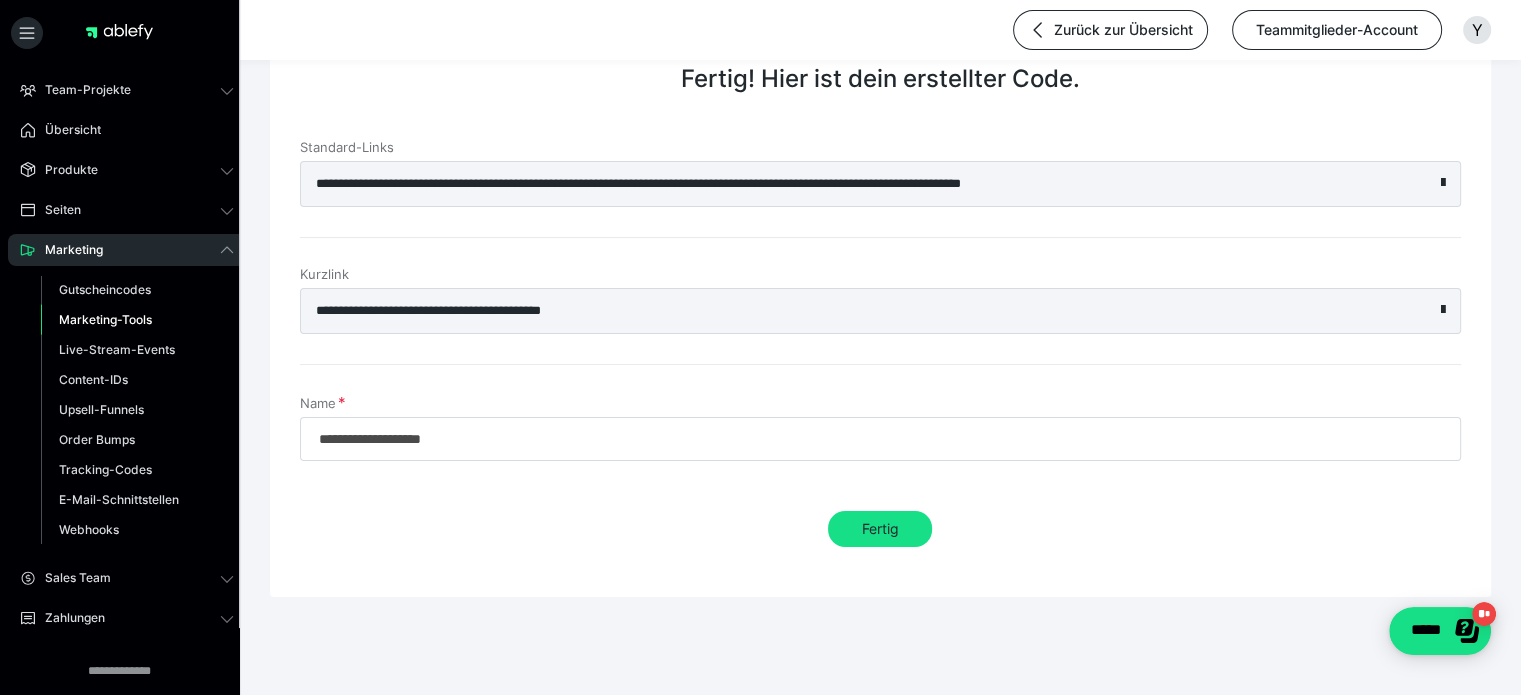 click on "Marketing-Tools" at bounding box center (105, 319) 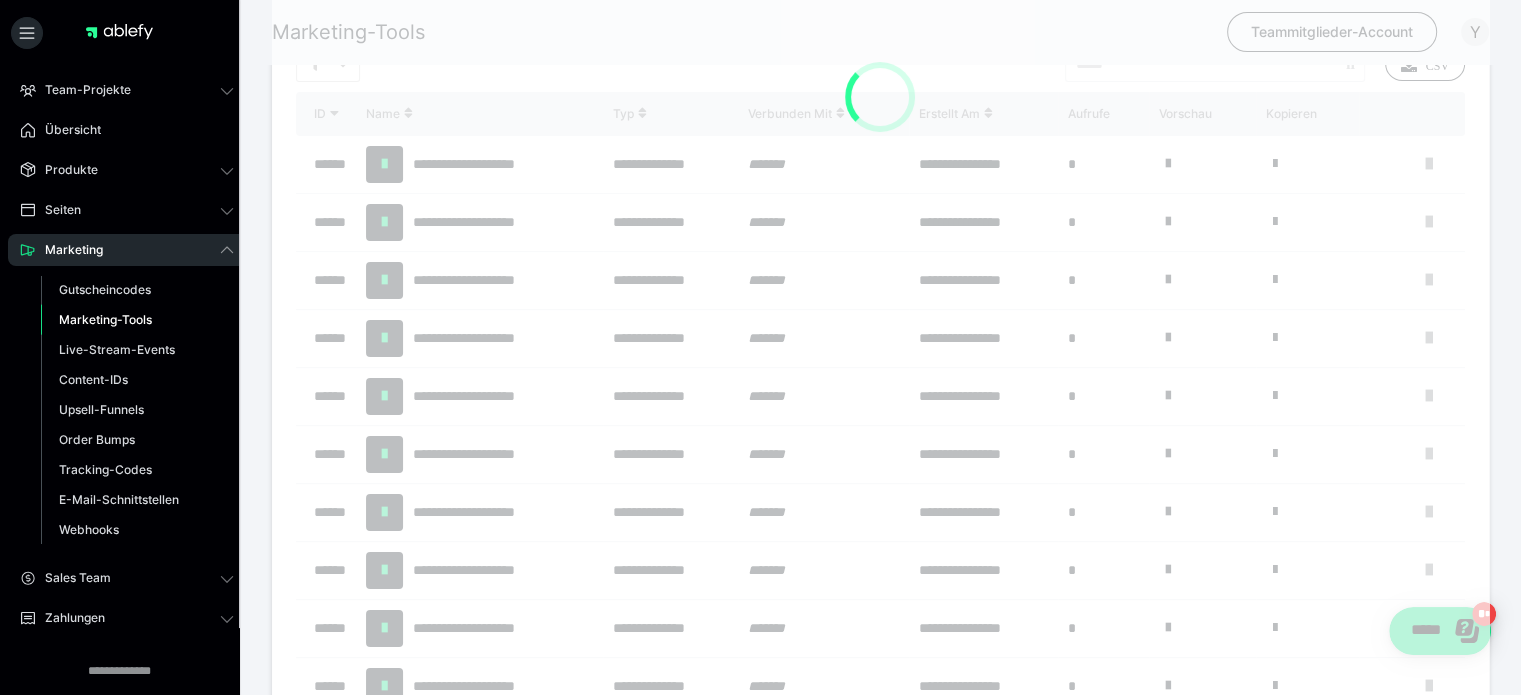 scroll, scrollTop: 0, scrollLeft: 0, axis: both 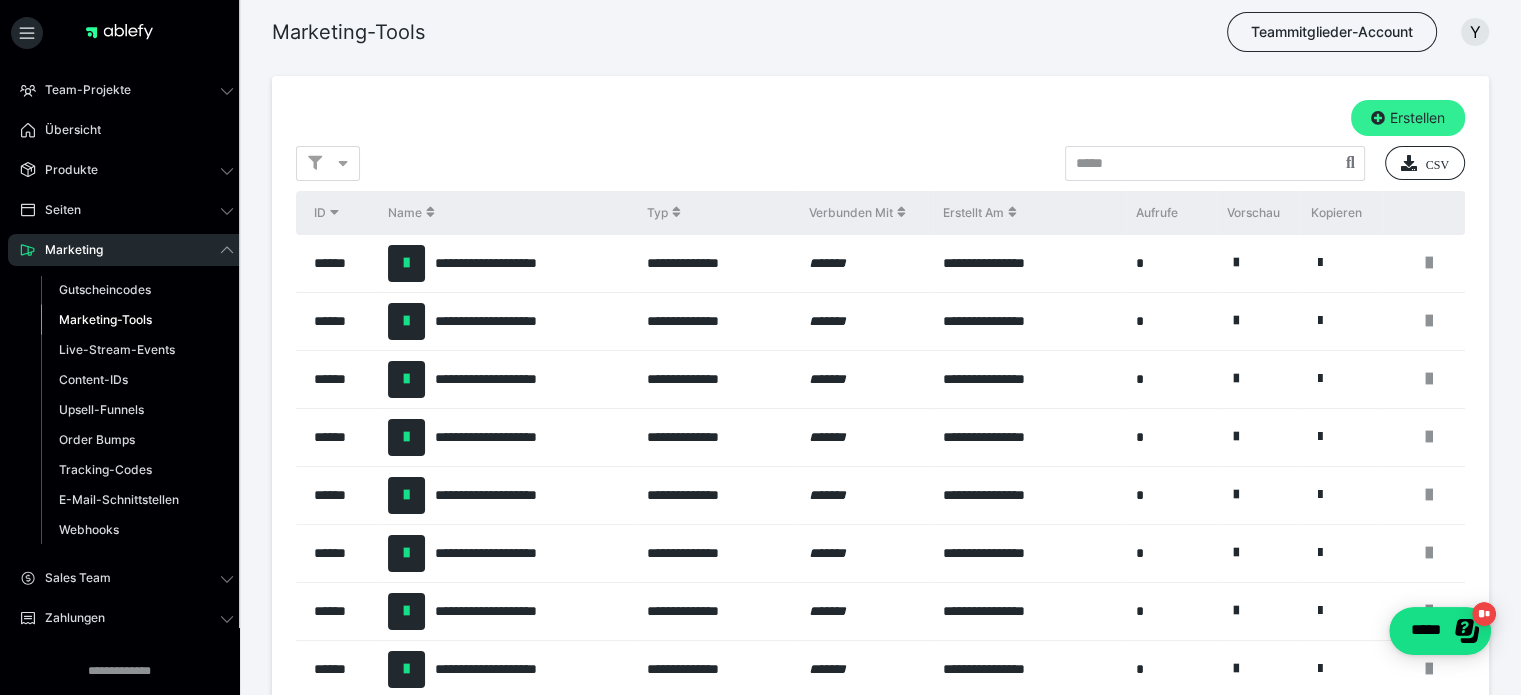 click on "Erstellen" at bounding box center [1408, 118] 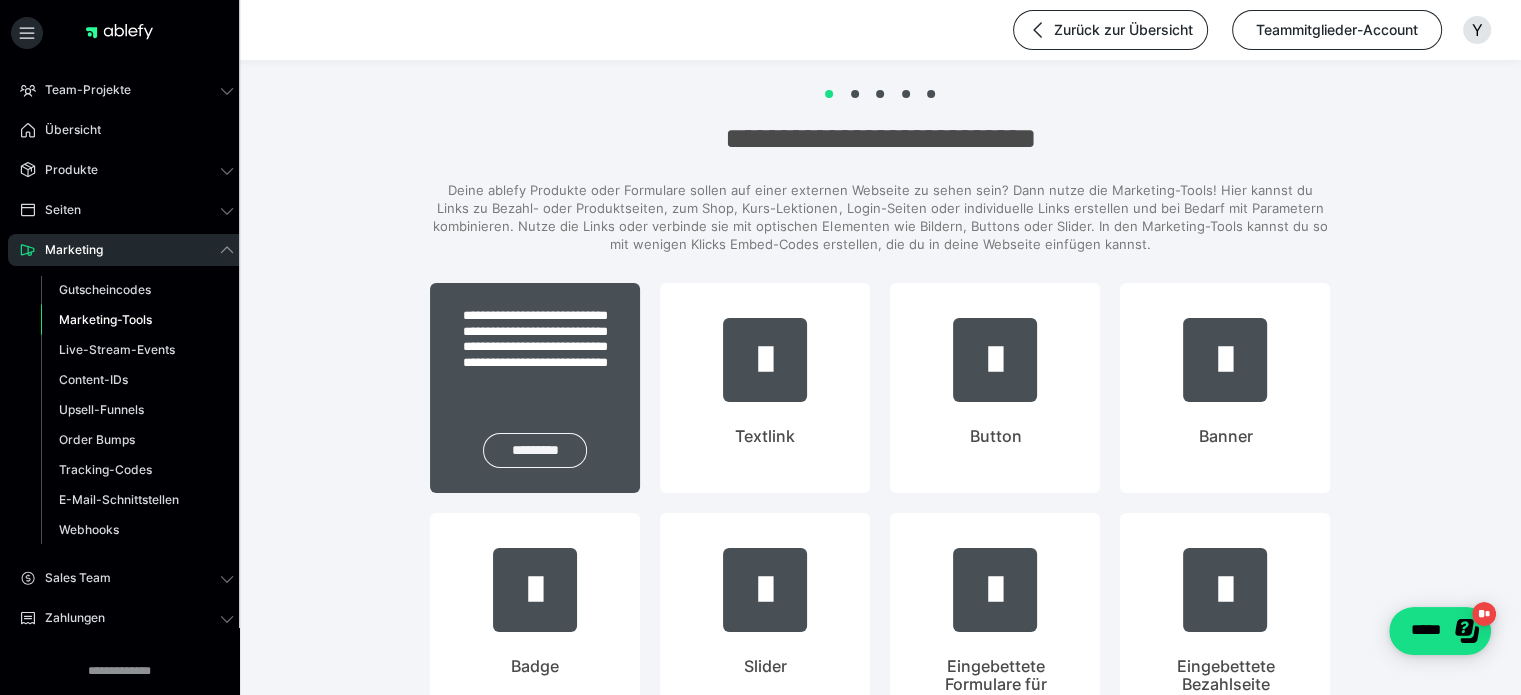 click on "*********" at bounding box center (535, 450) 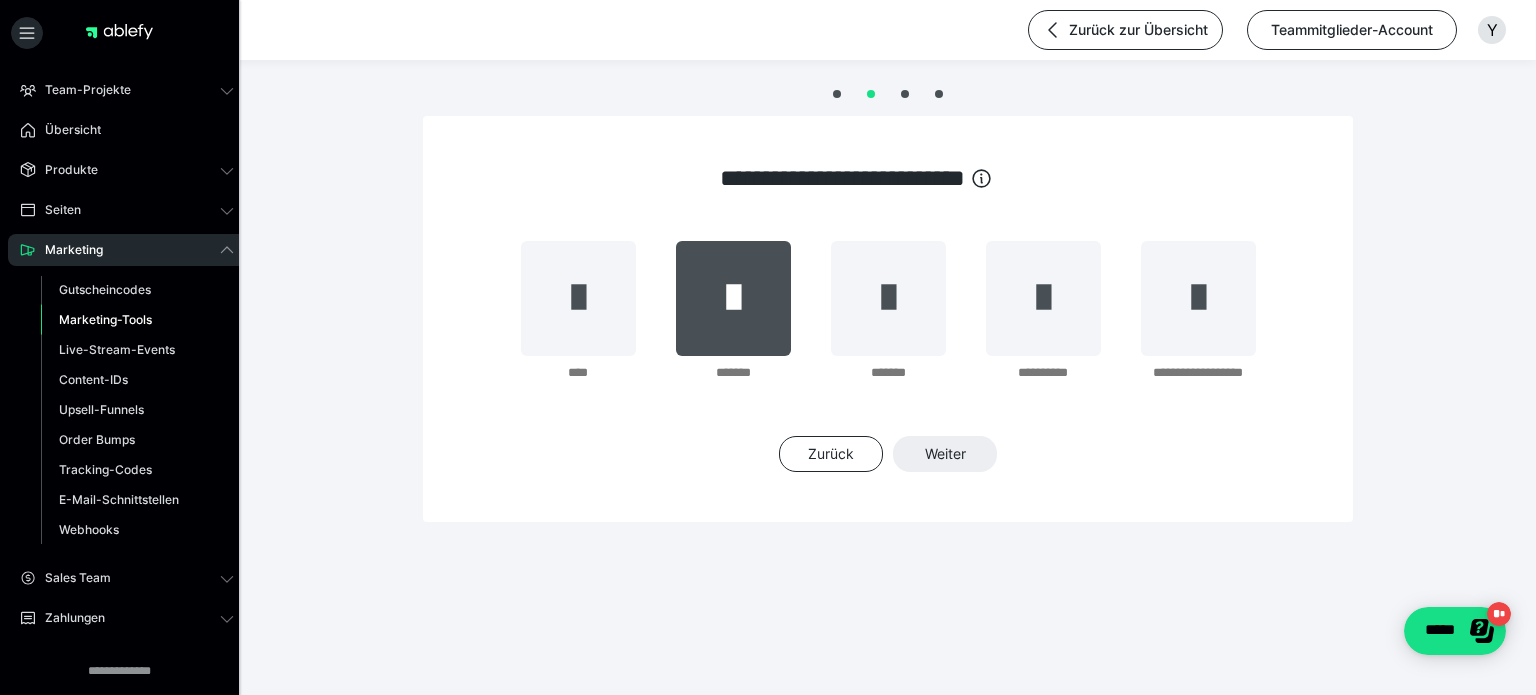 click at bounding box center [733, 298] 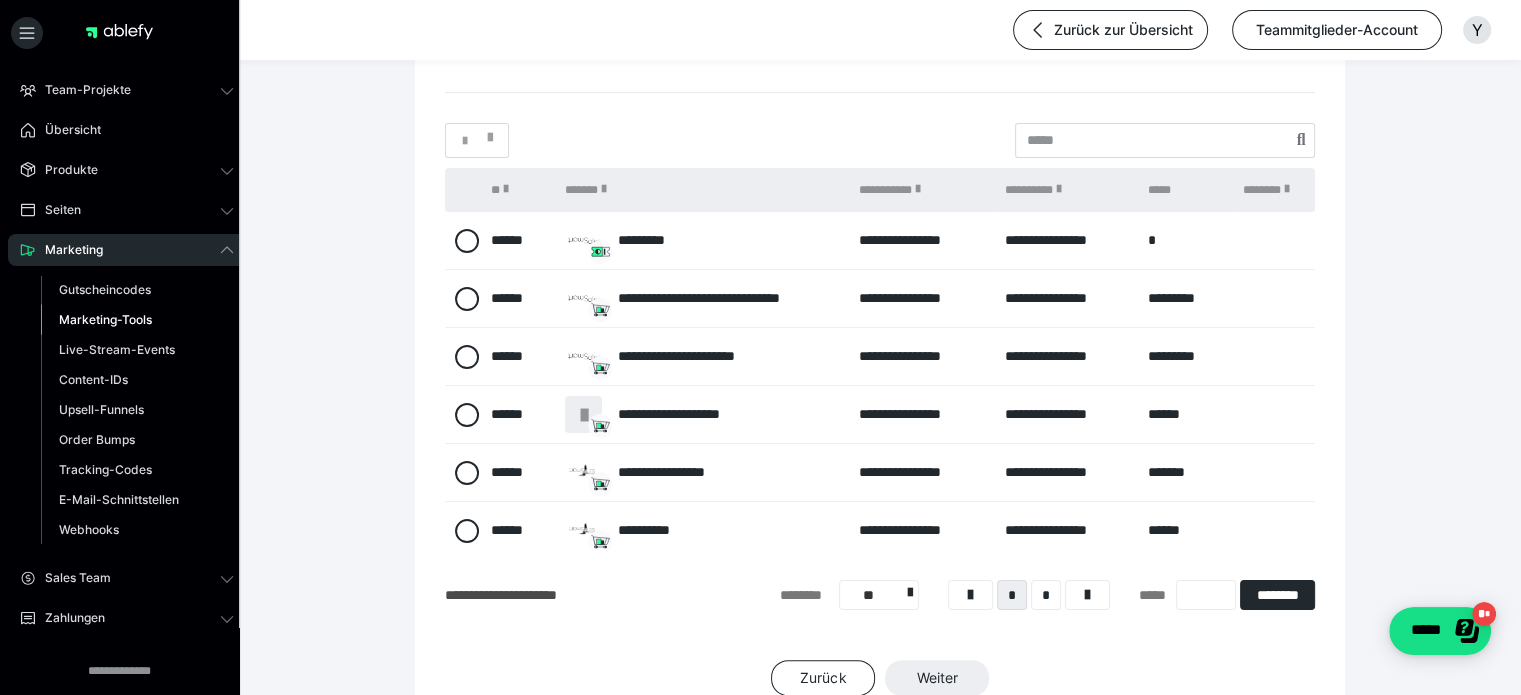 scroll, scrollTop: 424, scrollLeft: 0, axis: vertical 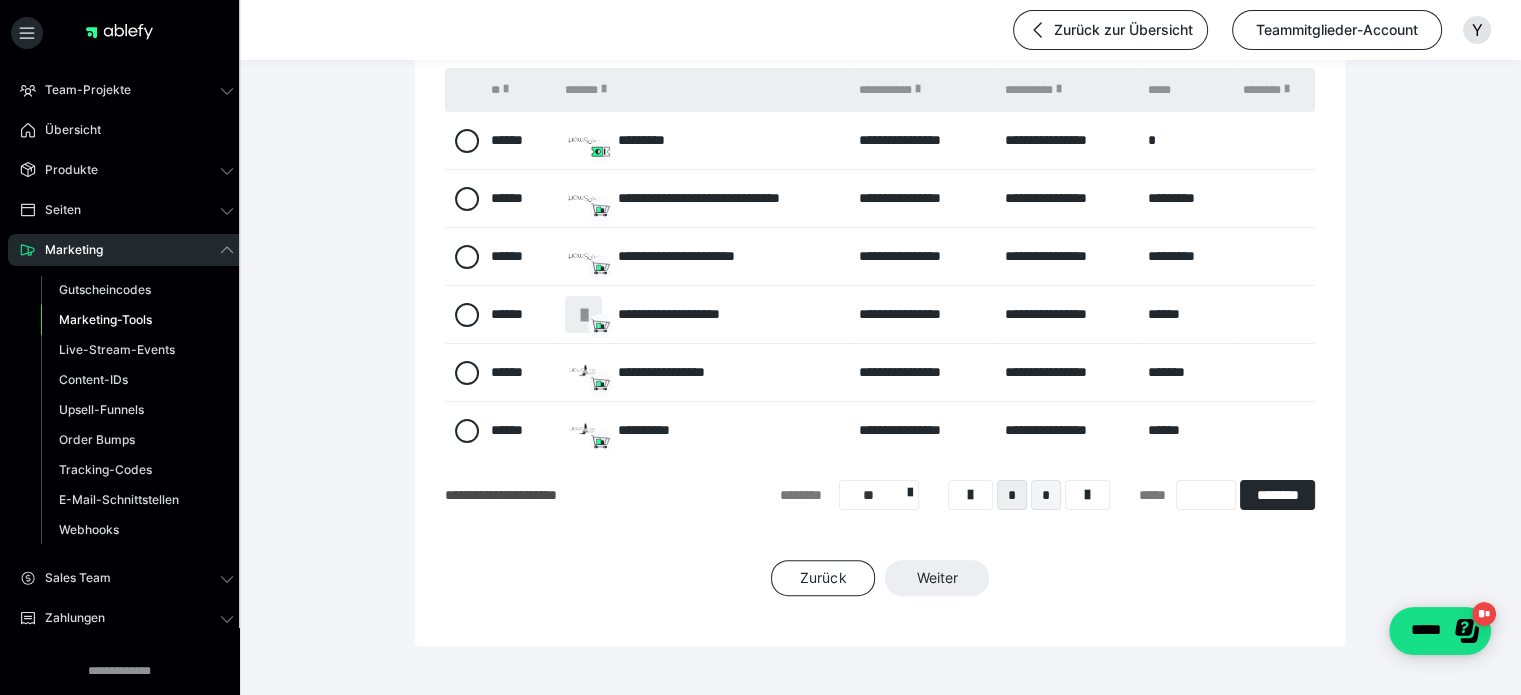 click on "*" at bounding box center (1046, 495) 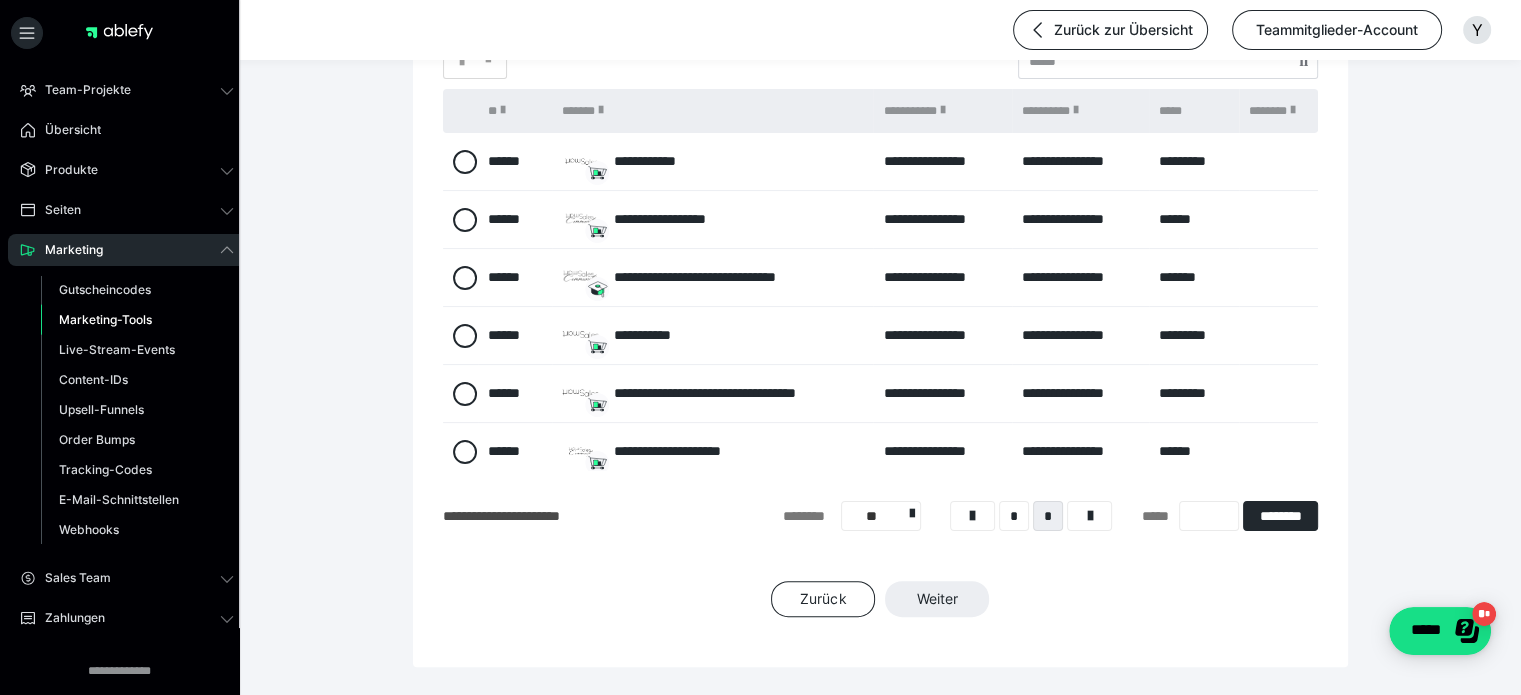 scroll, scrollTop: 406, scrollLeft: 0, axis: vertical 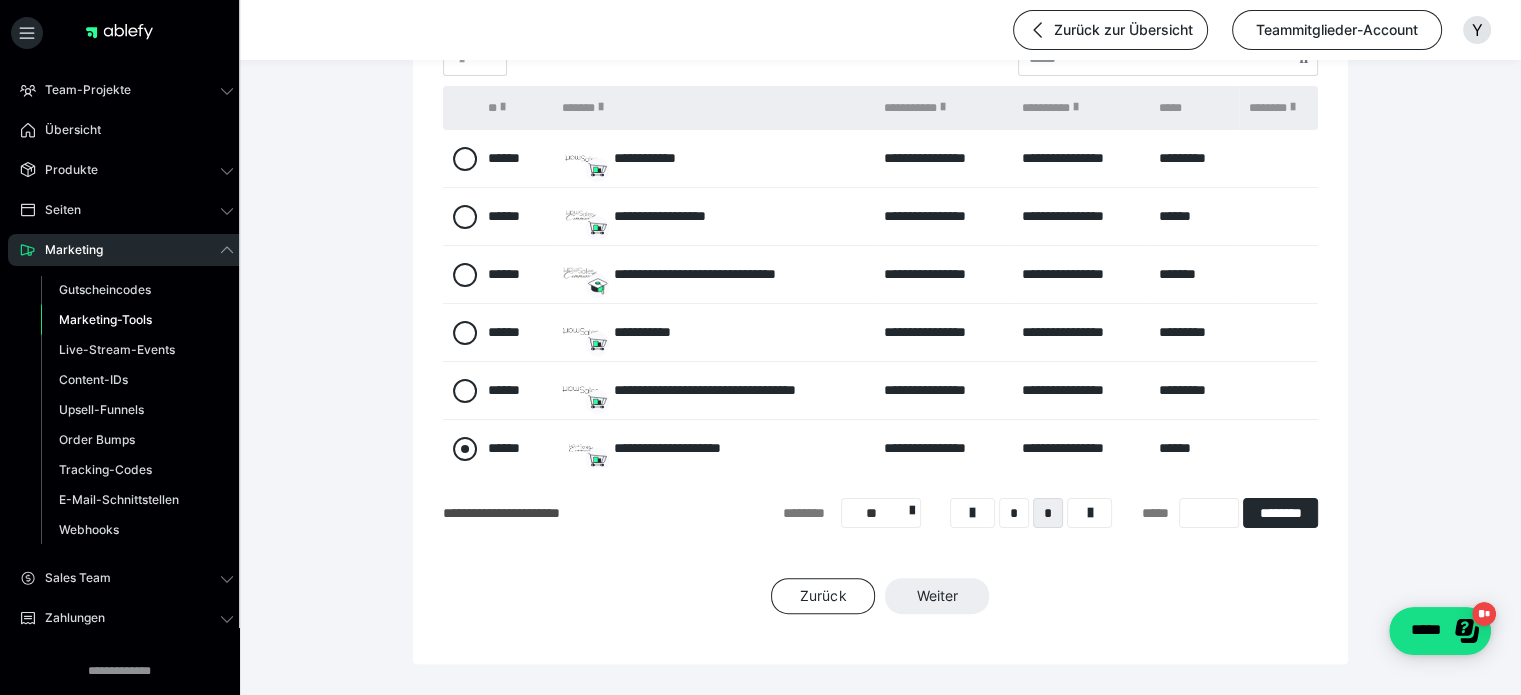 click at bounding box center (465, 449) 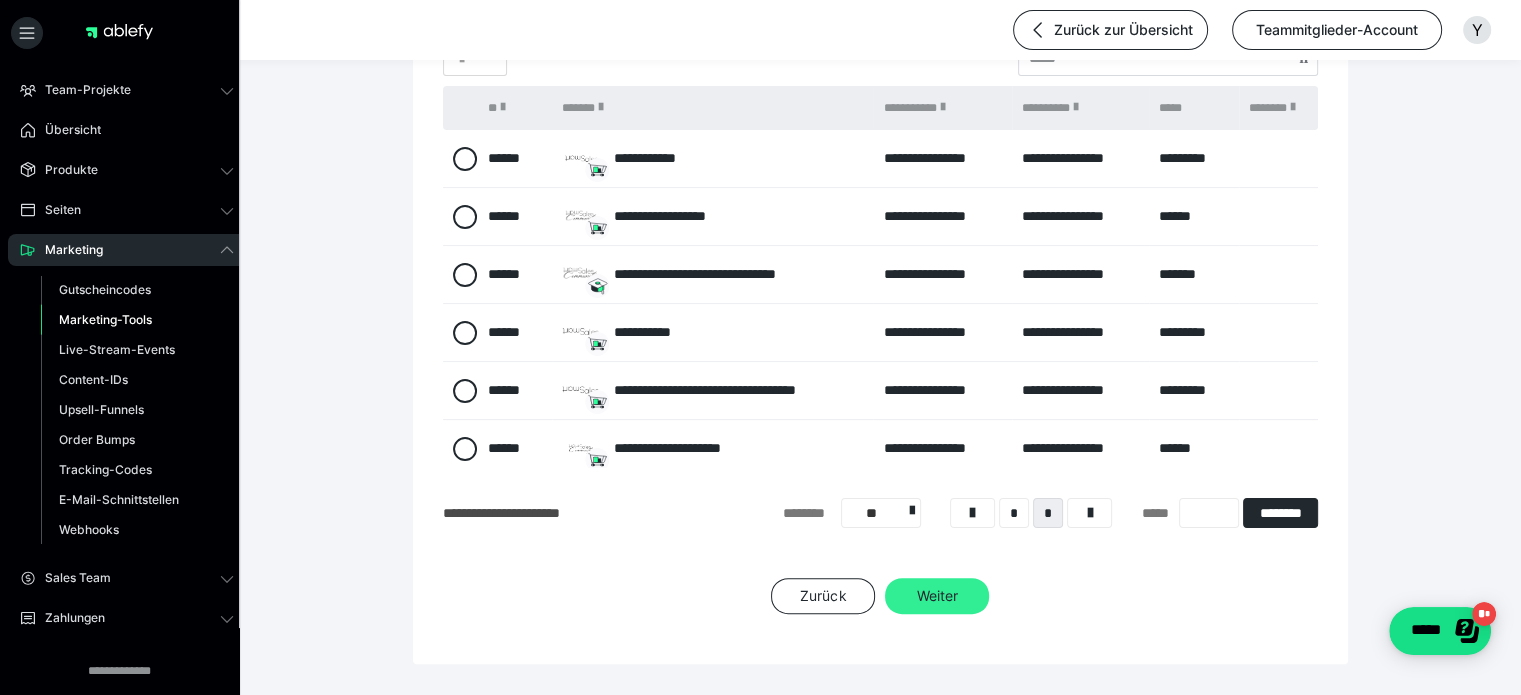 click on "Weiter" at bounding box center [937, 596] 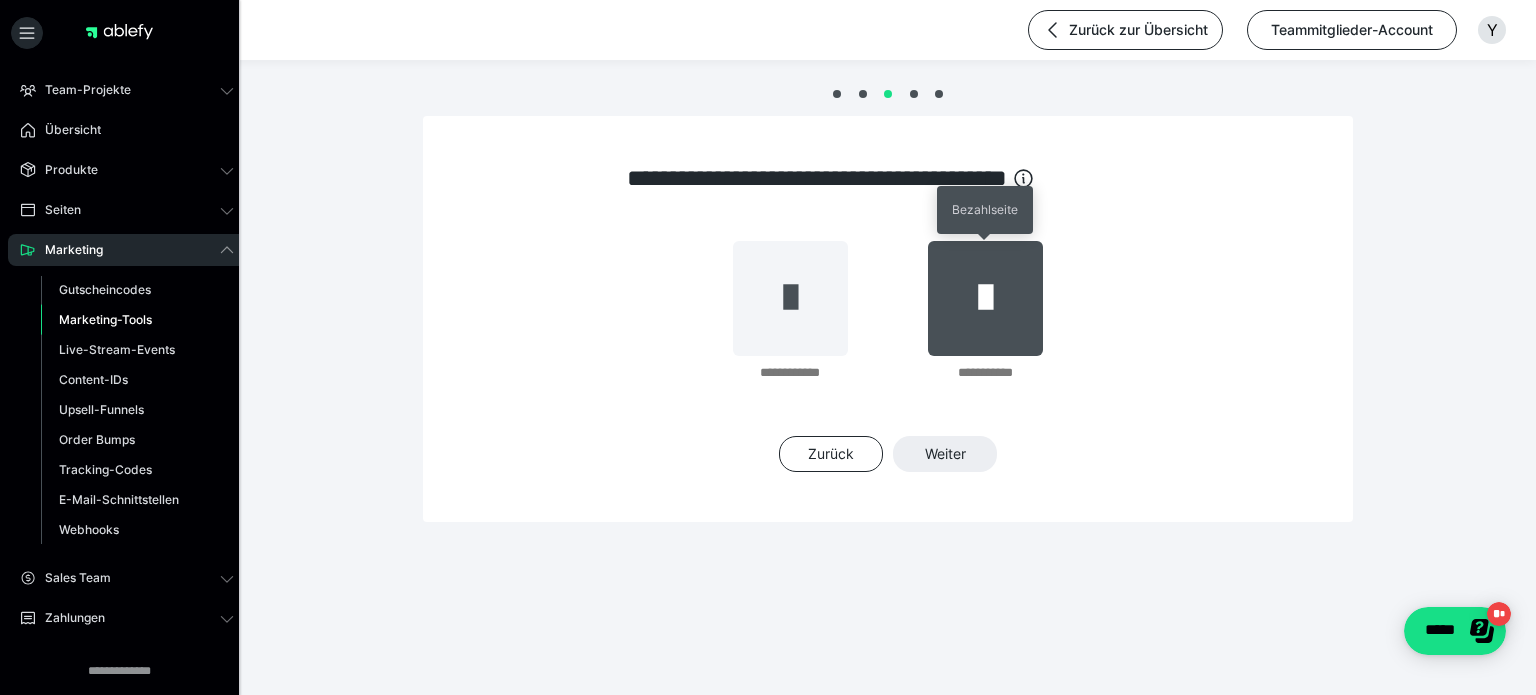 click at bounding box center [985, 298] 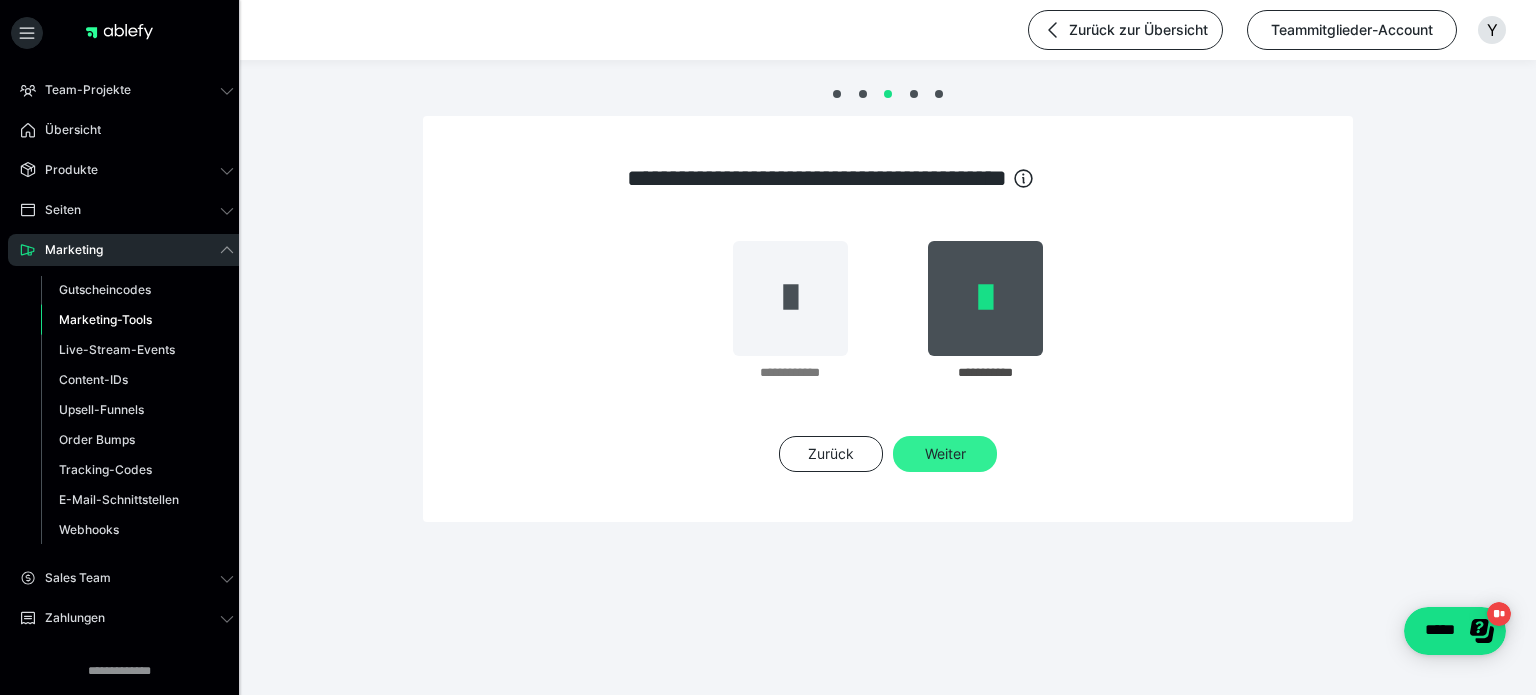 click on "Weiter" at bounding box center (945, 454) 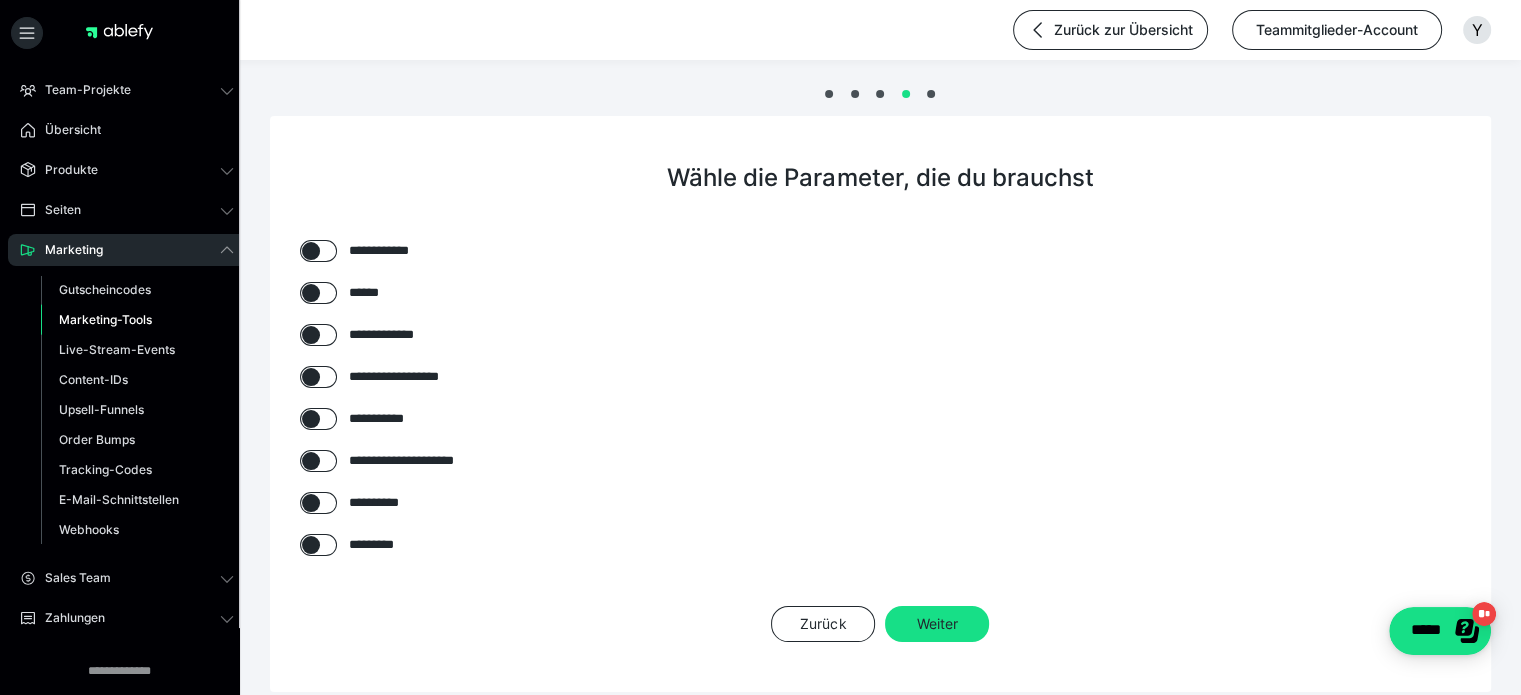click at bounding box center [311, 251] 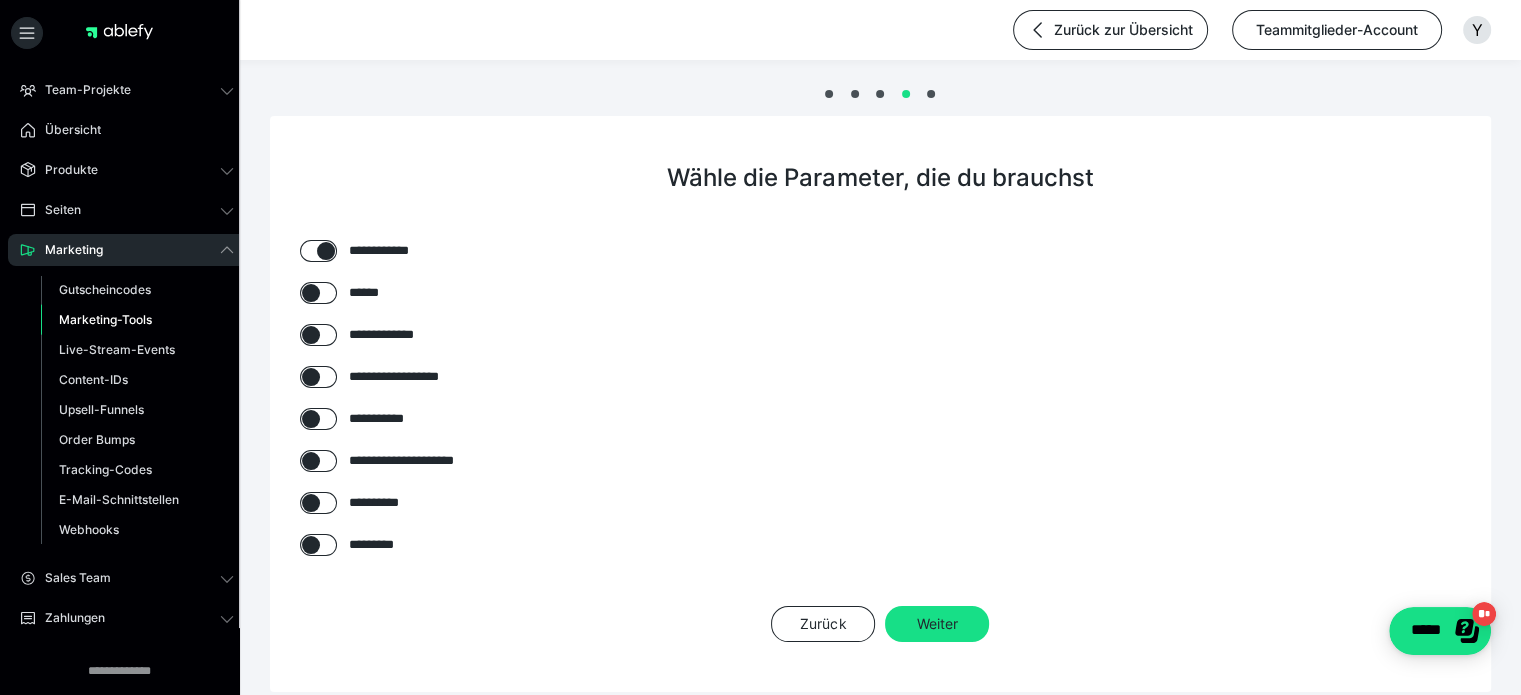 checkbox on "****" 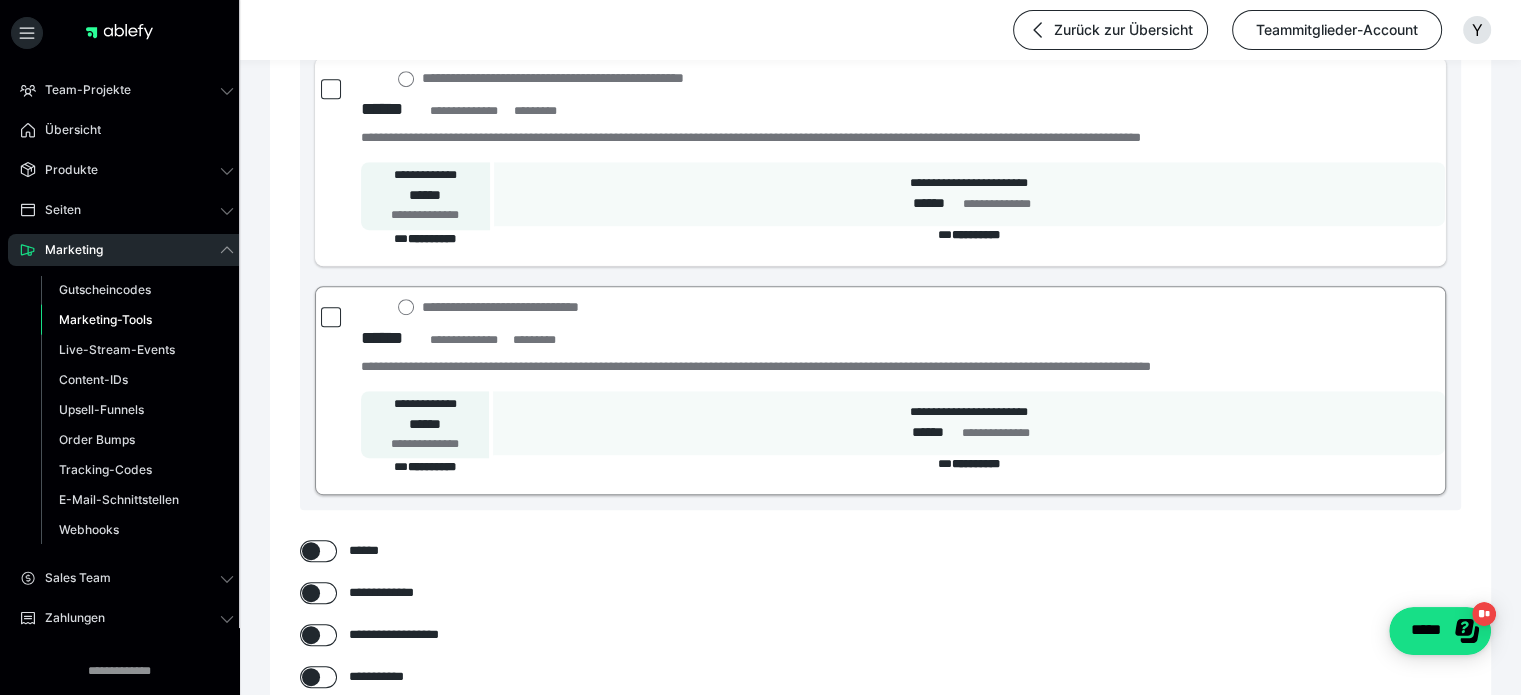 scroll, scrollTop: 1200, scrollLeft: 0, axis: vertical 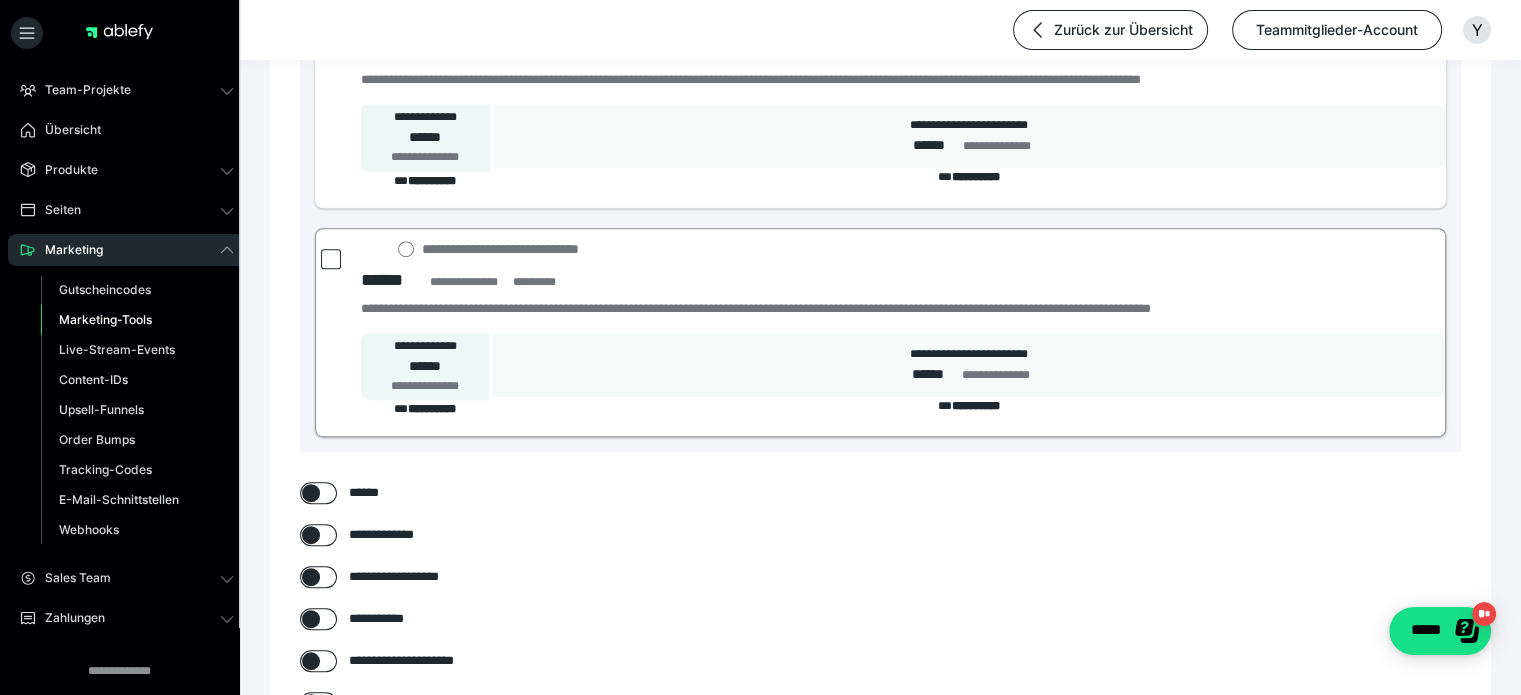 click at bounding box center (331, 259) 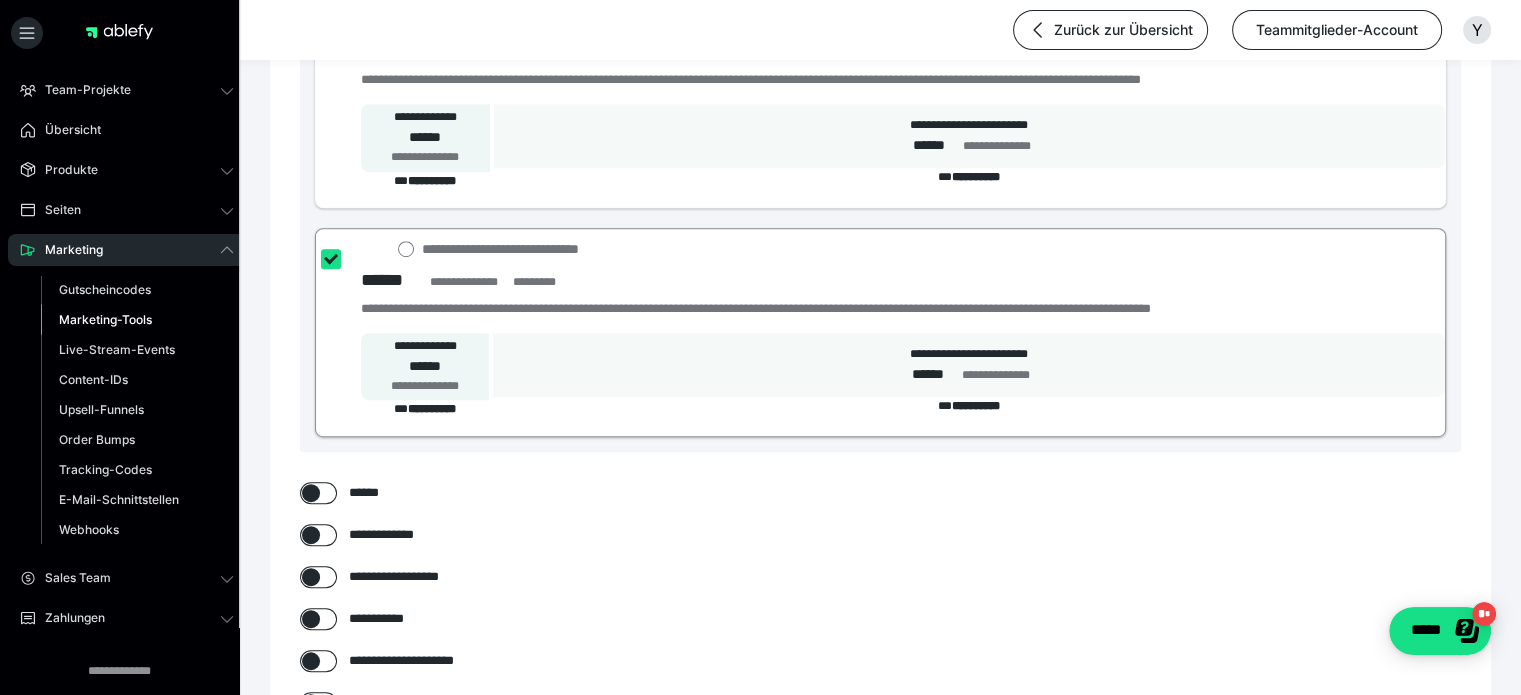 checkbox on "****" 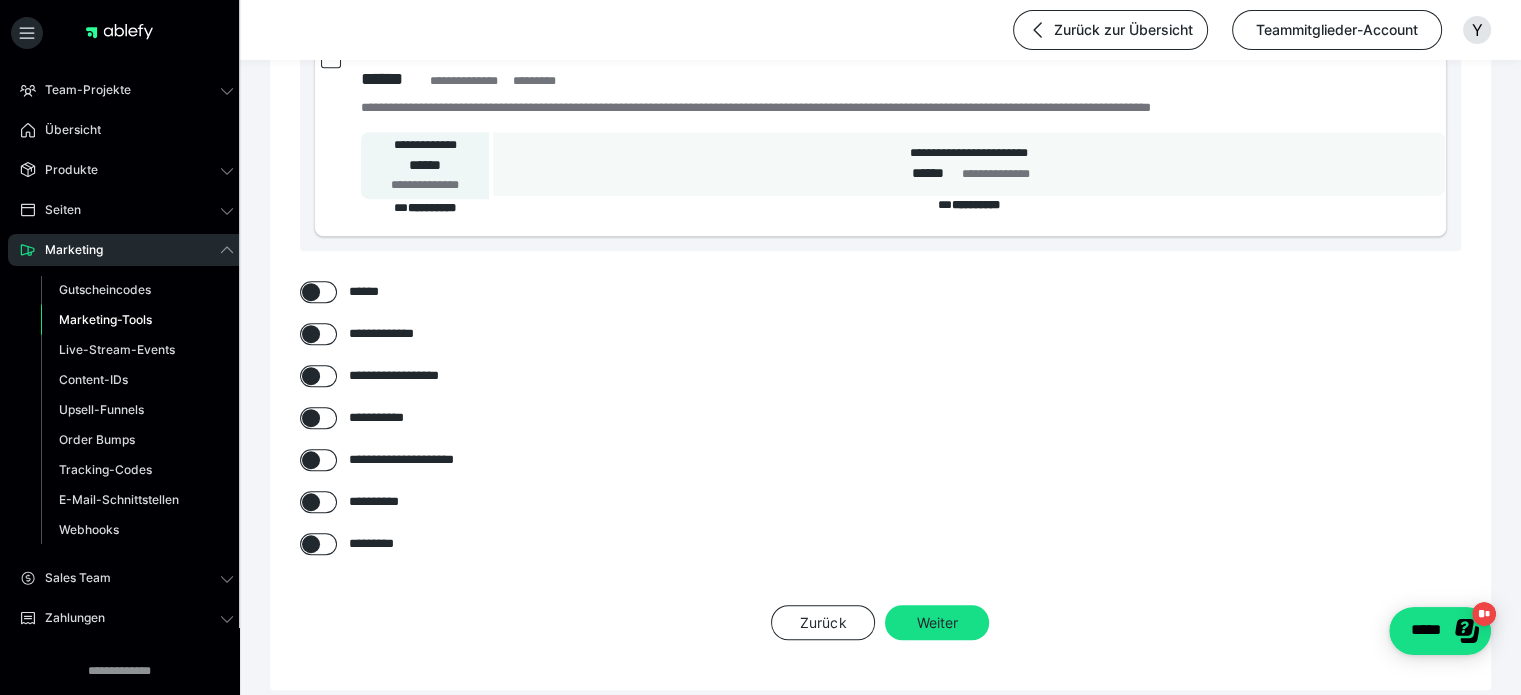 scroll, scrollTop: 1424, scrollLeft: 0, axis: vertical 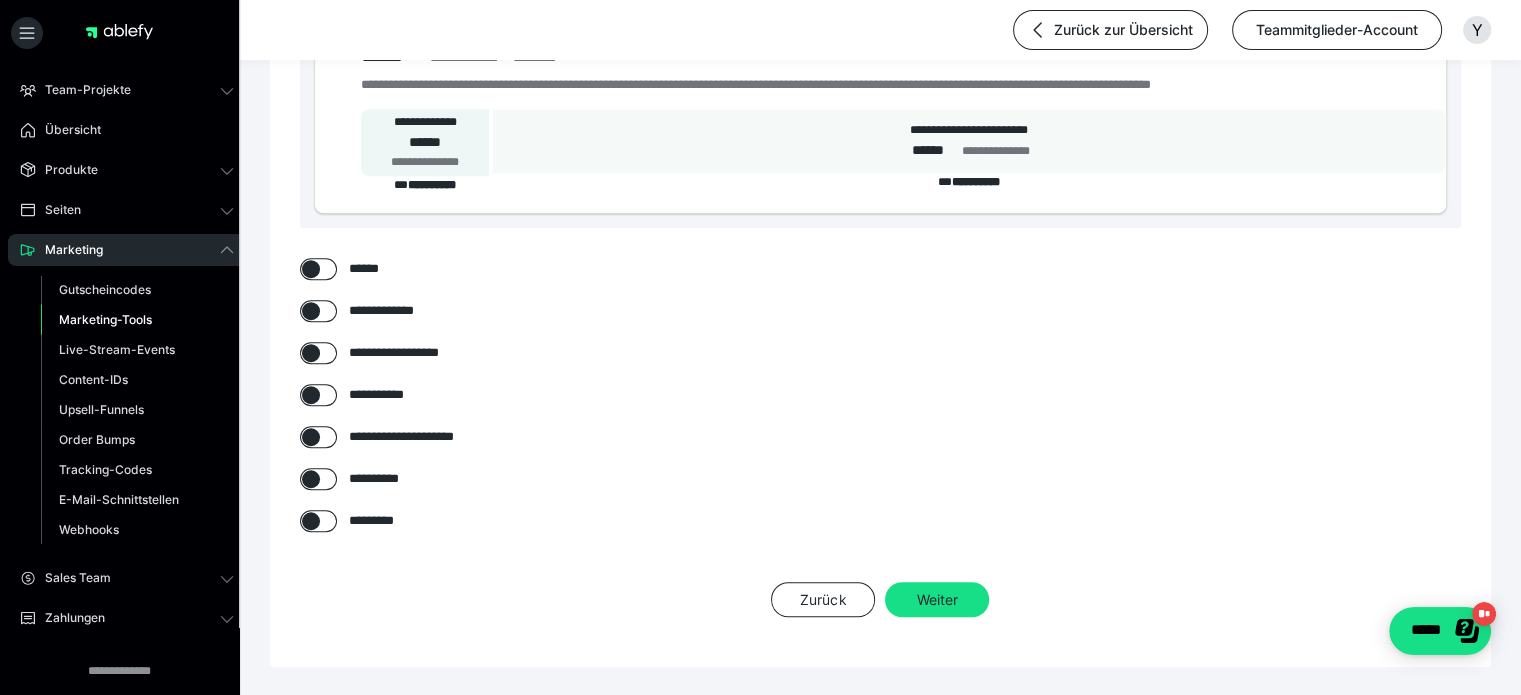 click at bounding box center [311, 353] 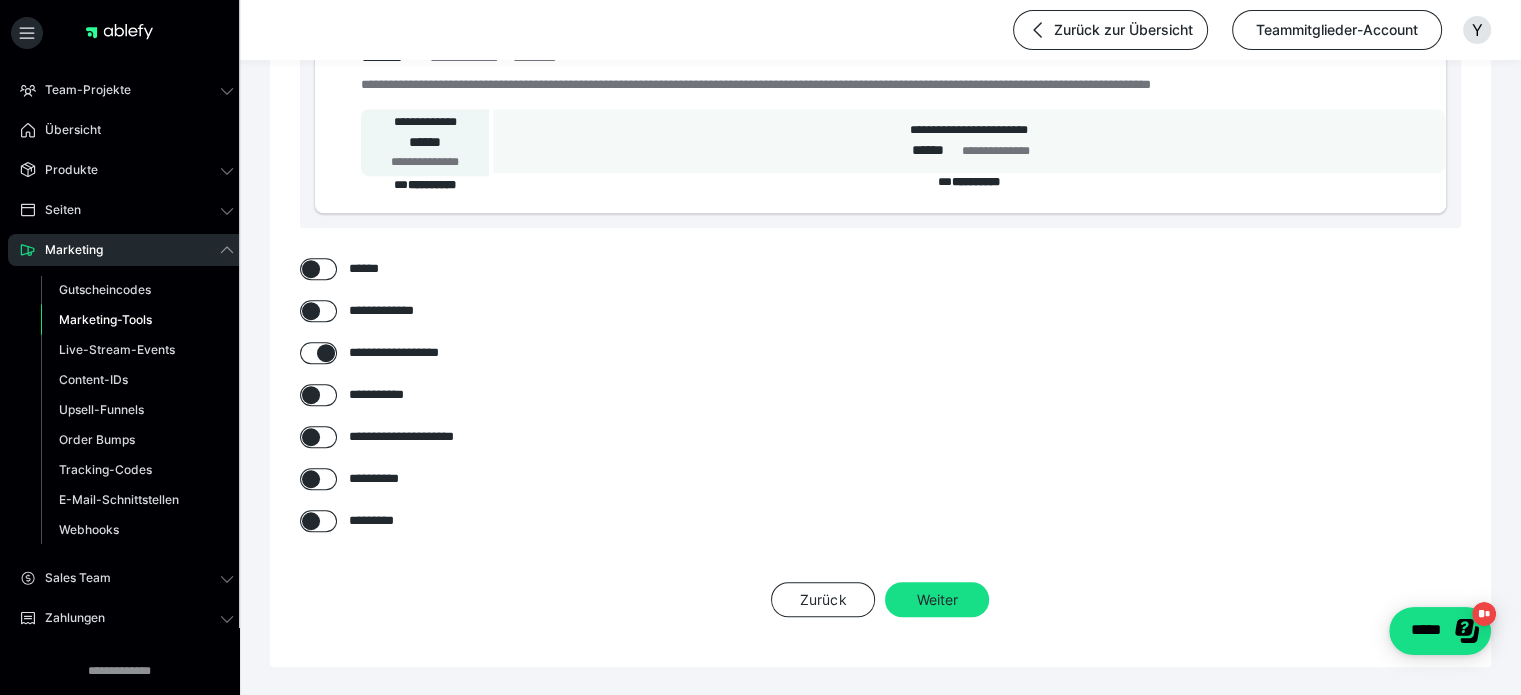 checkbox on "****" 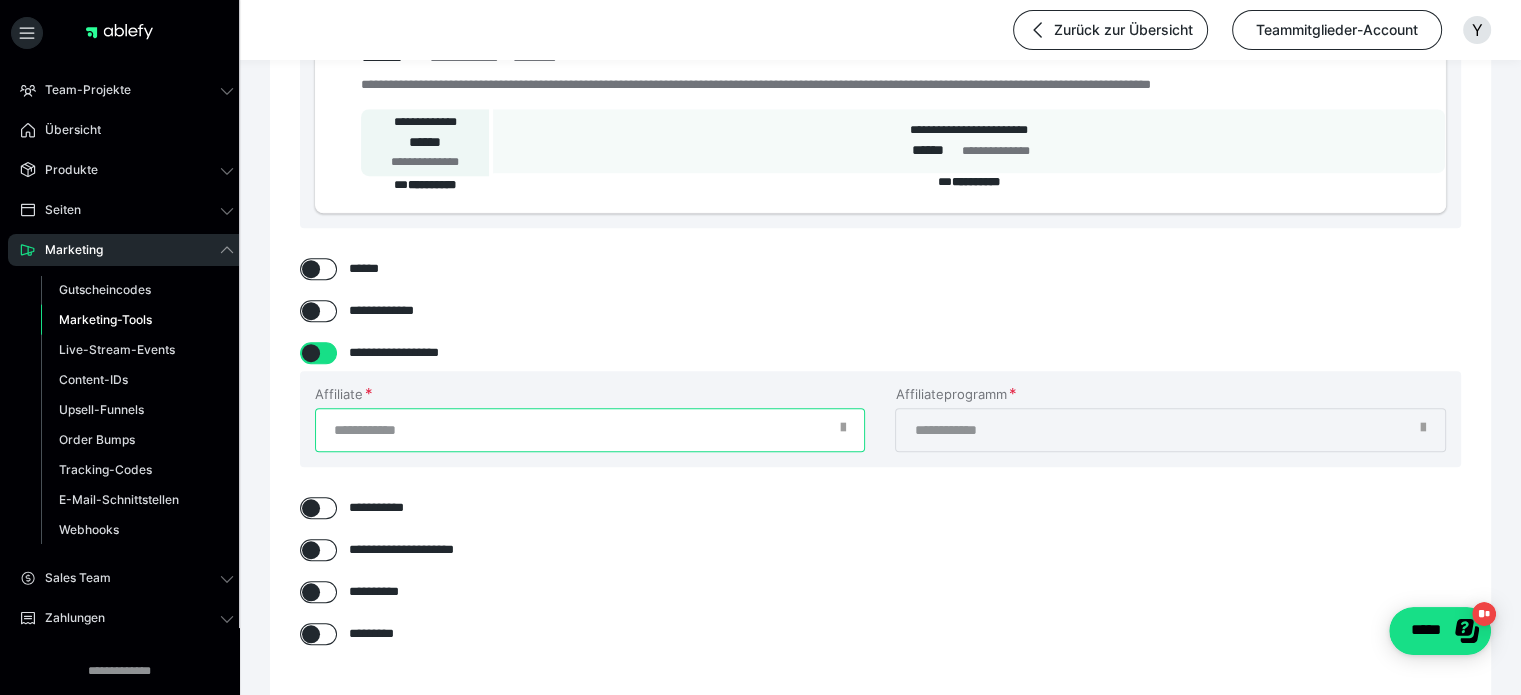 click on "Affiliate" at bounding box center [590, 430] 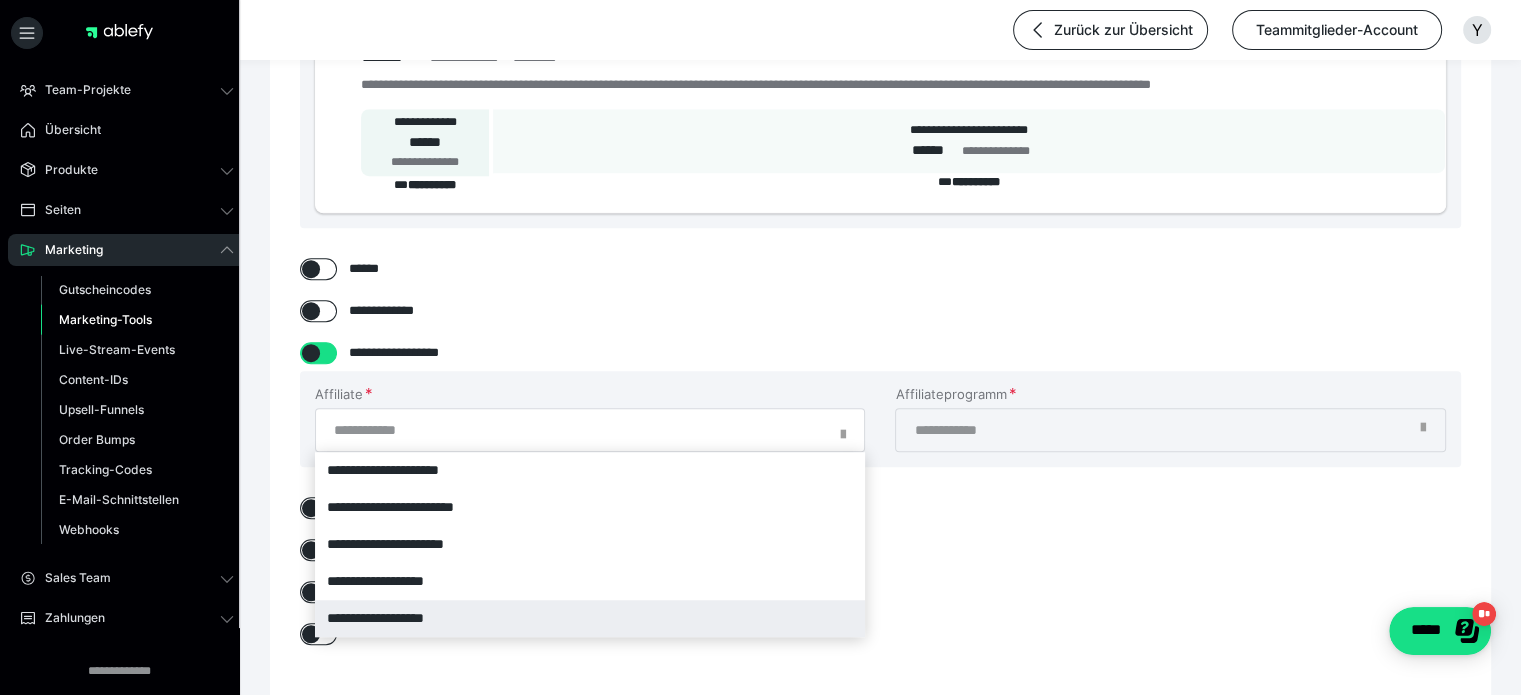 click on "**********" at bounding box center [590, 618] 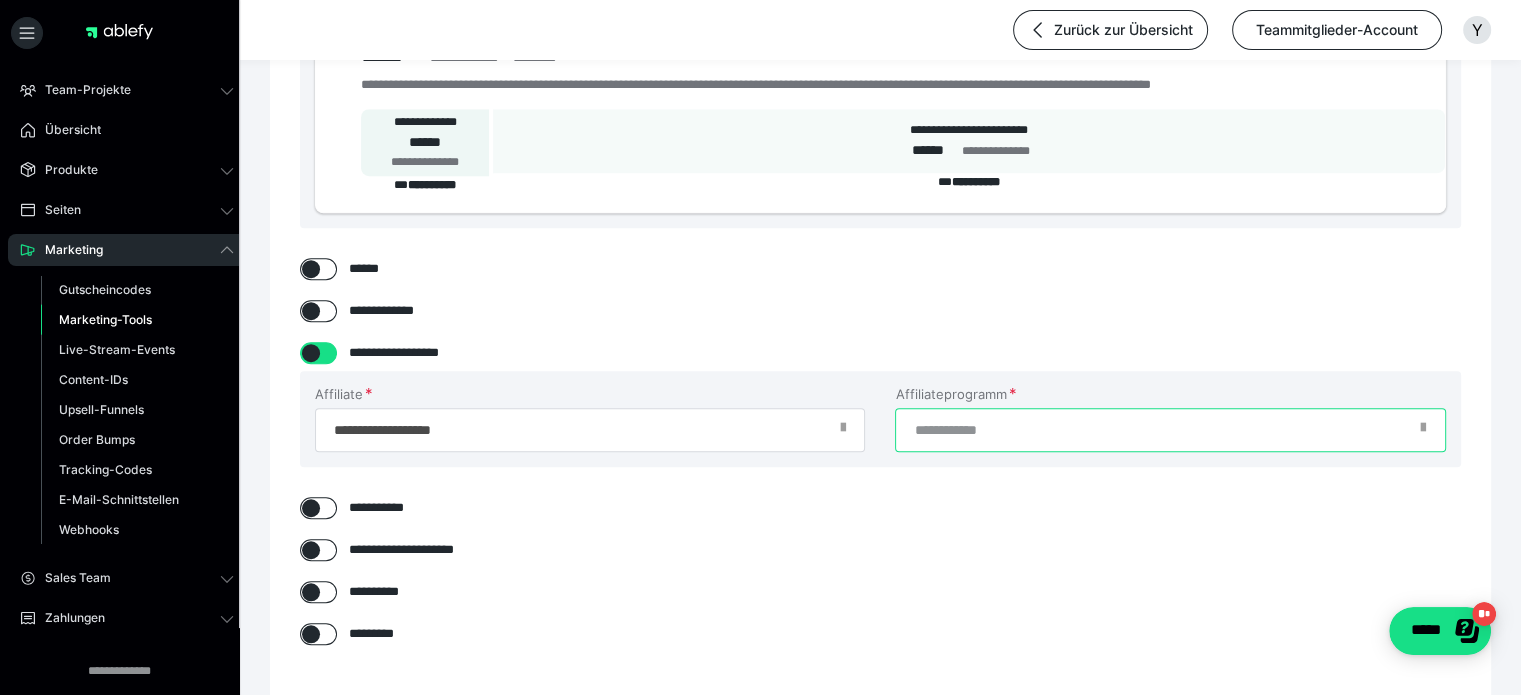 click on "Affiliateprogramm" at bounding box center [1170, 430] 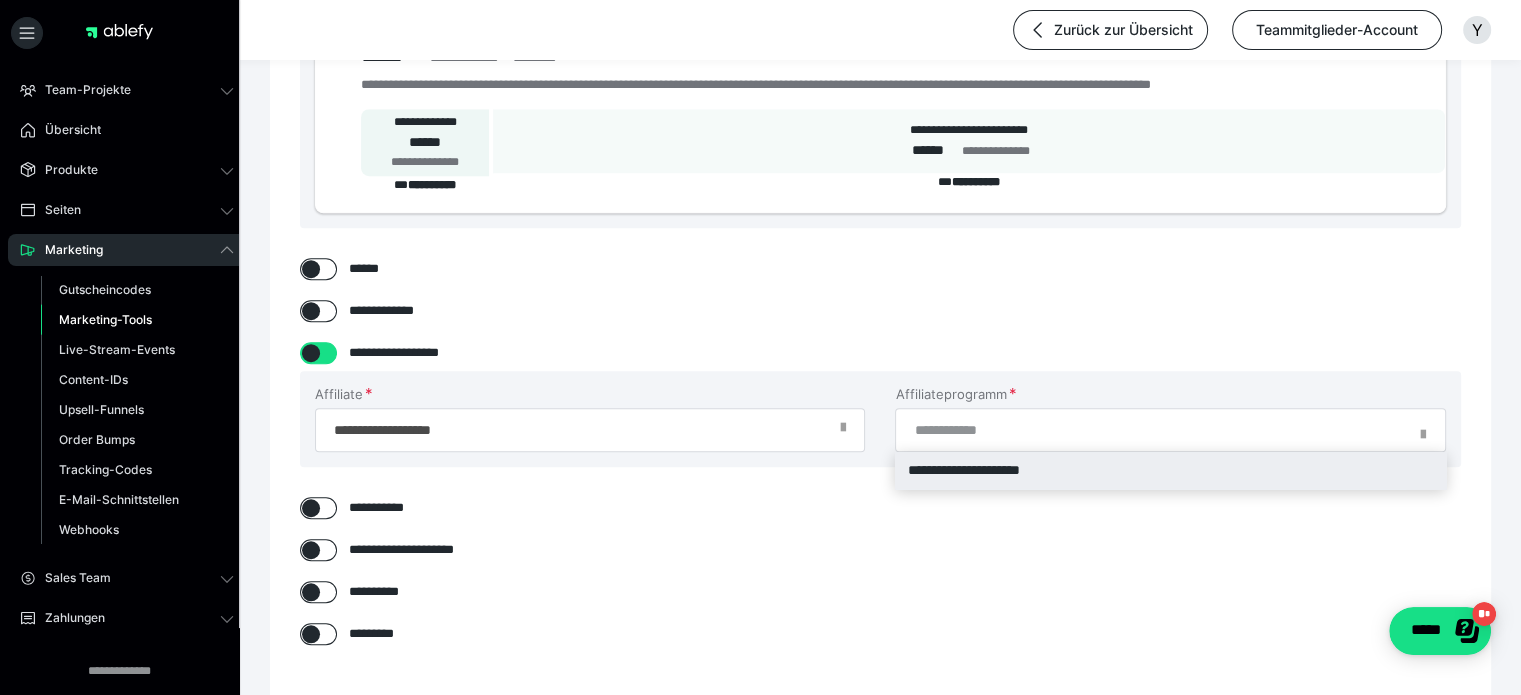 click on "**********" at bounding box center [1170, 470] 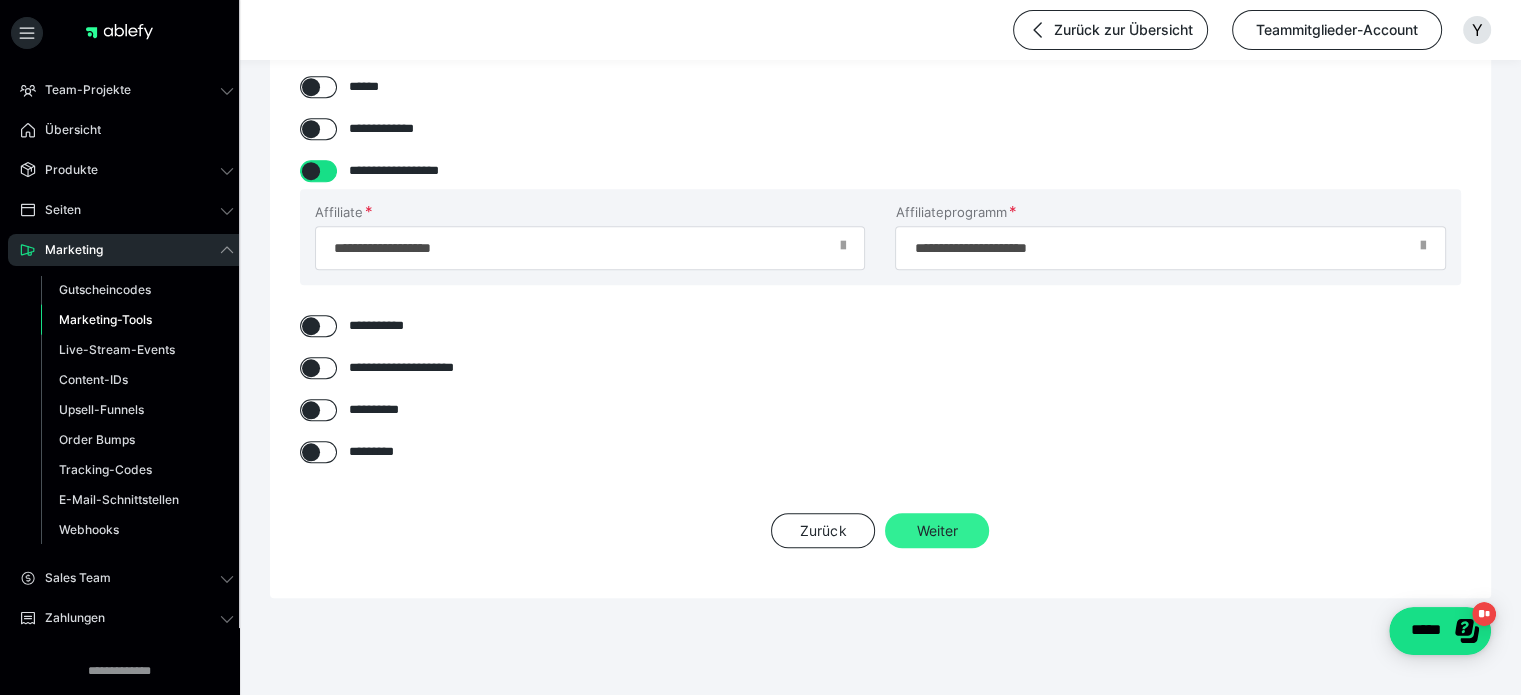 click on "Weiter" at bounding box center [937, 531] 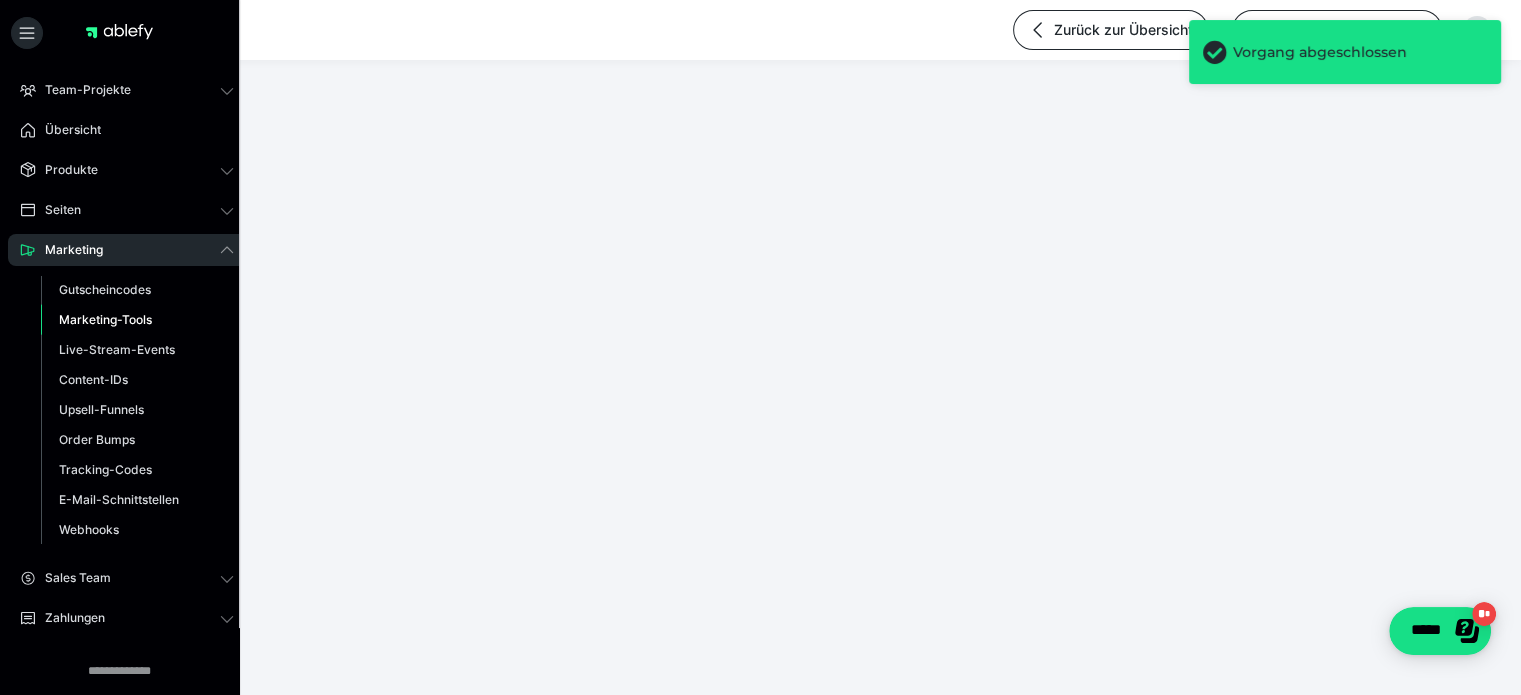 scroll, scrollTop: 99, scrollLeft: 0, axis: vertical 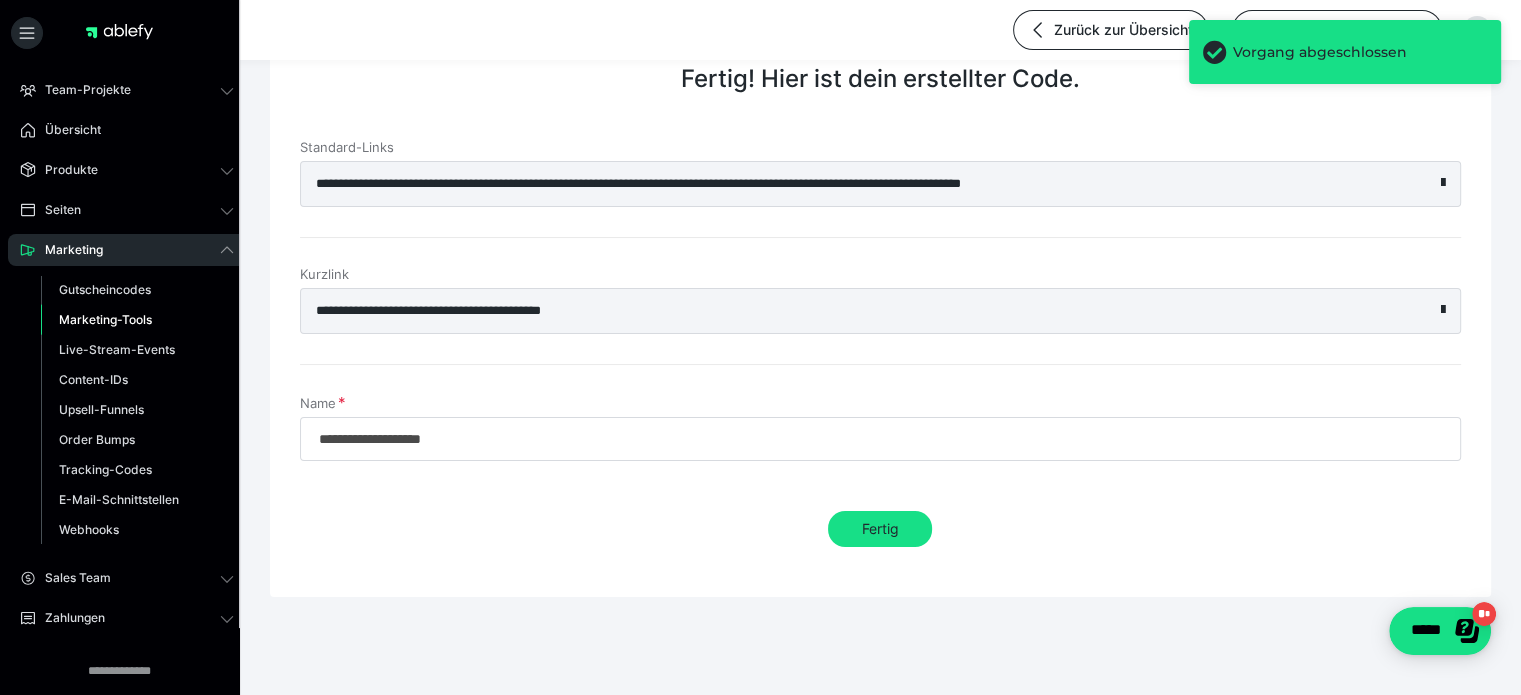click on "**********" at bounding box center (835, 184) 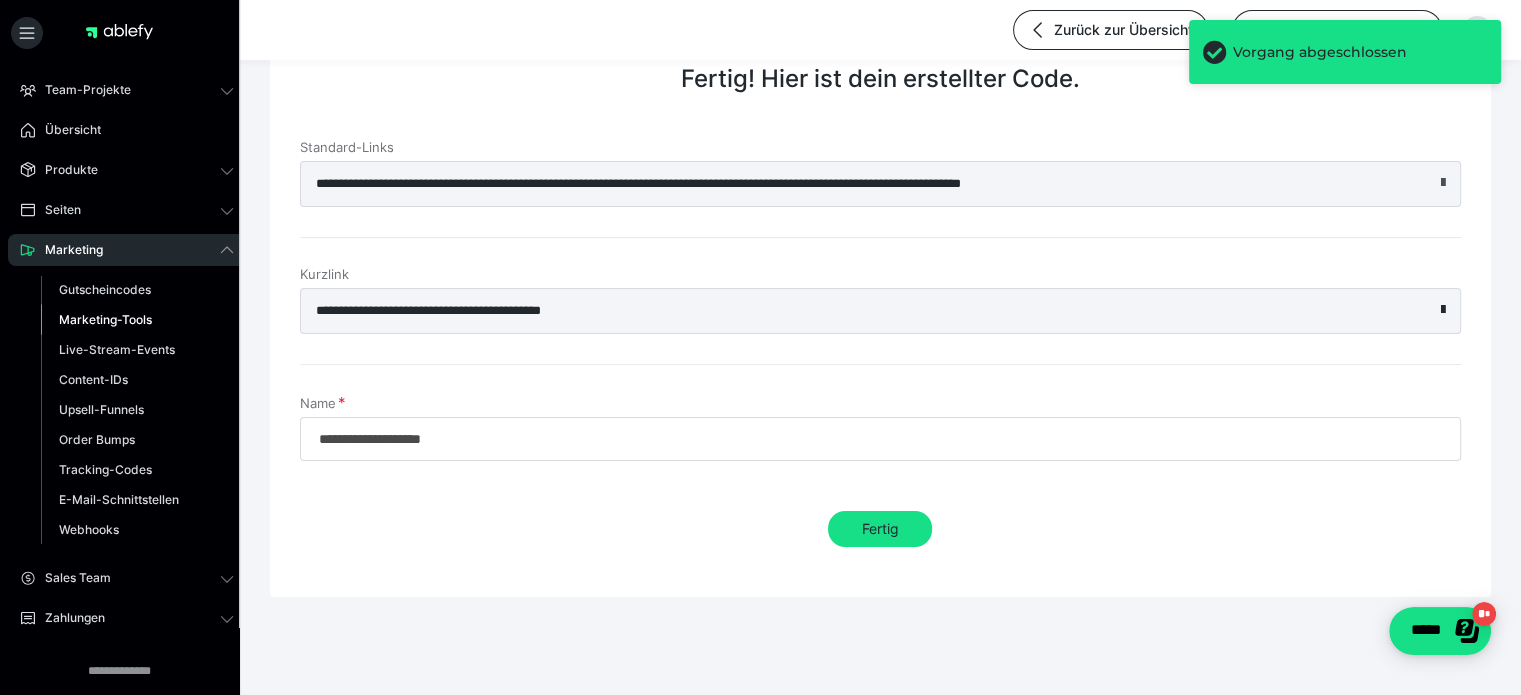 click at bounding box center (1443, 183) 